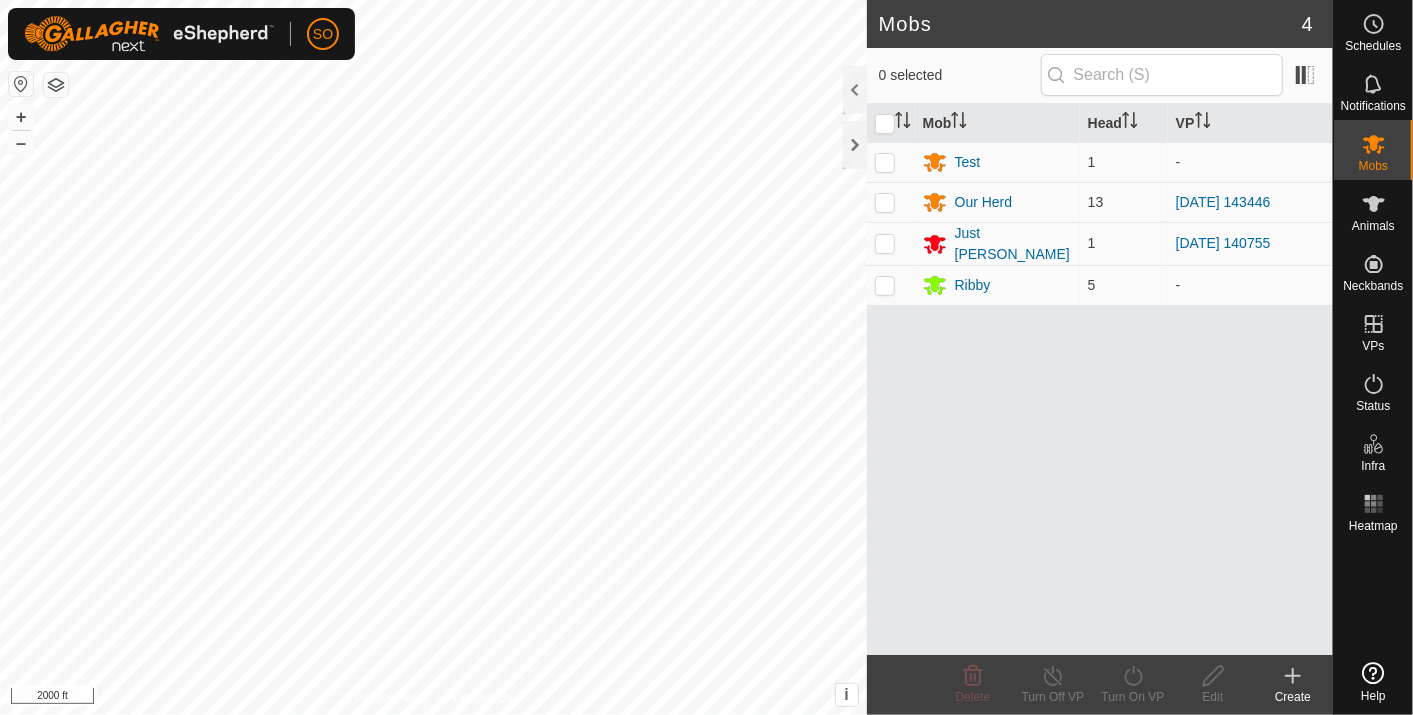 scroll, scrollTop: 0, scrollLeft: 0, axis: both 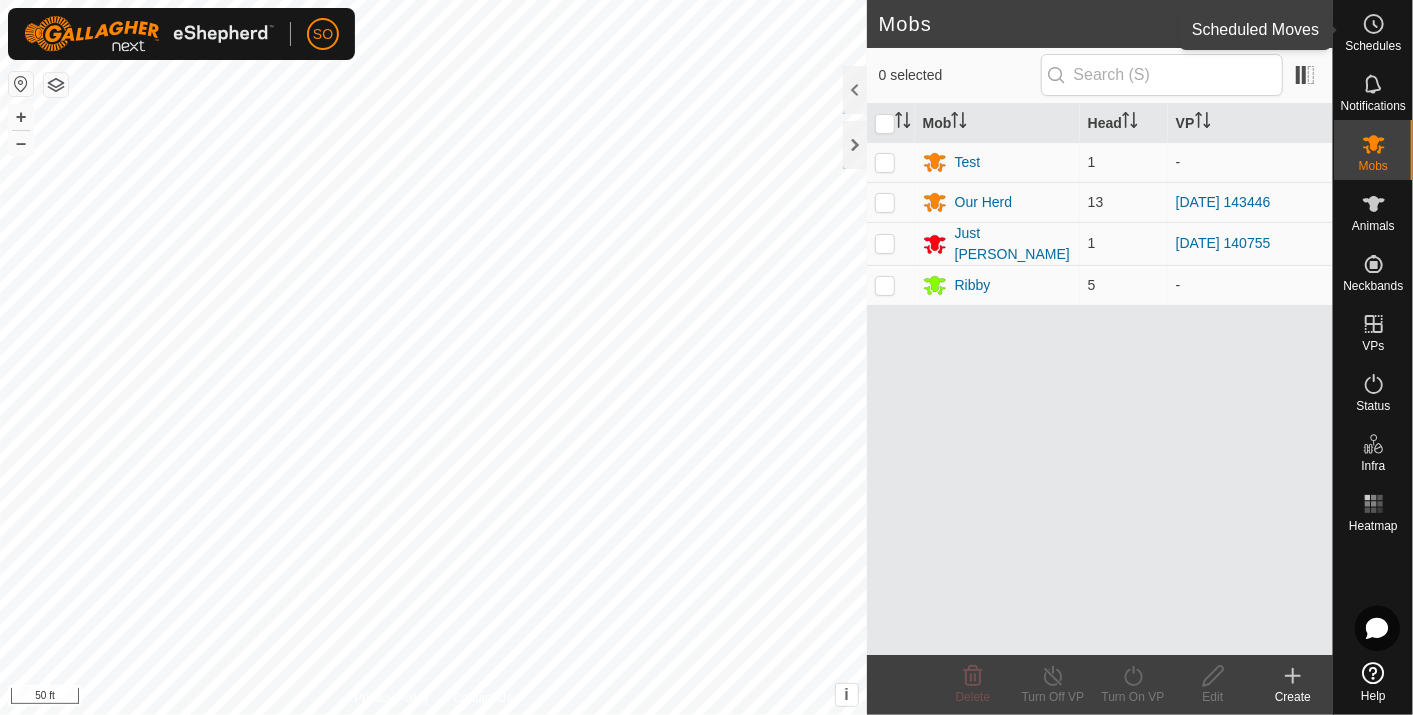 click 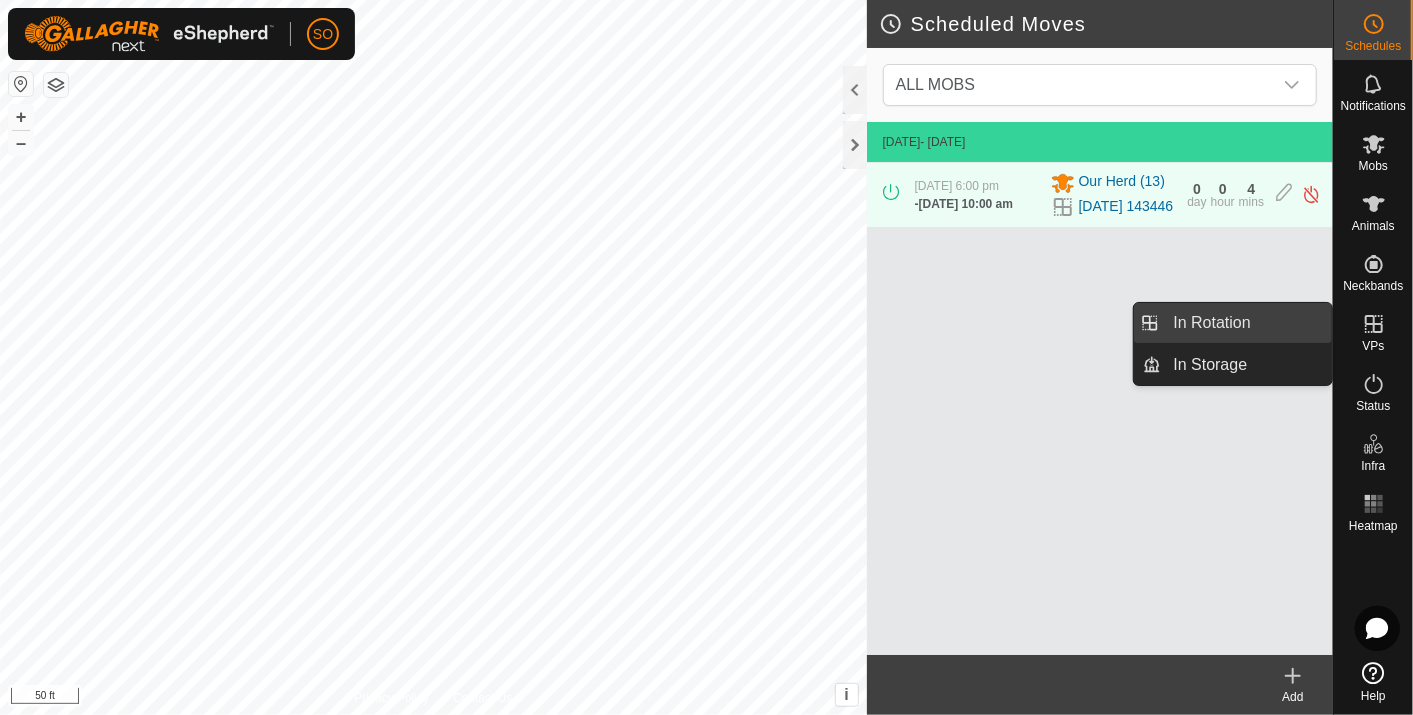 click on "In Rotation" at bounding box center [1247, 323] 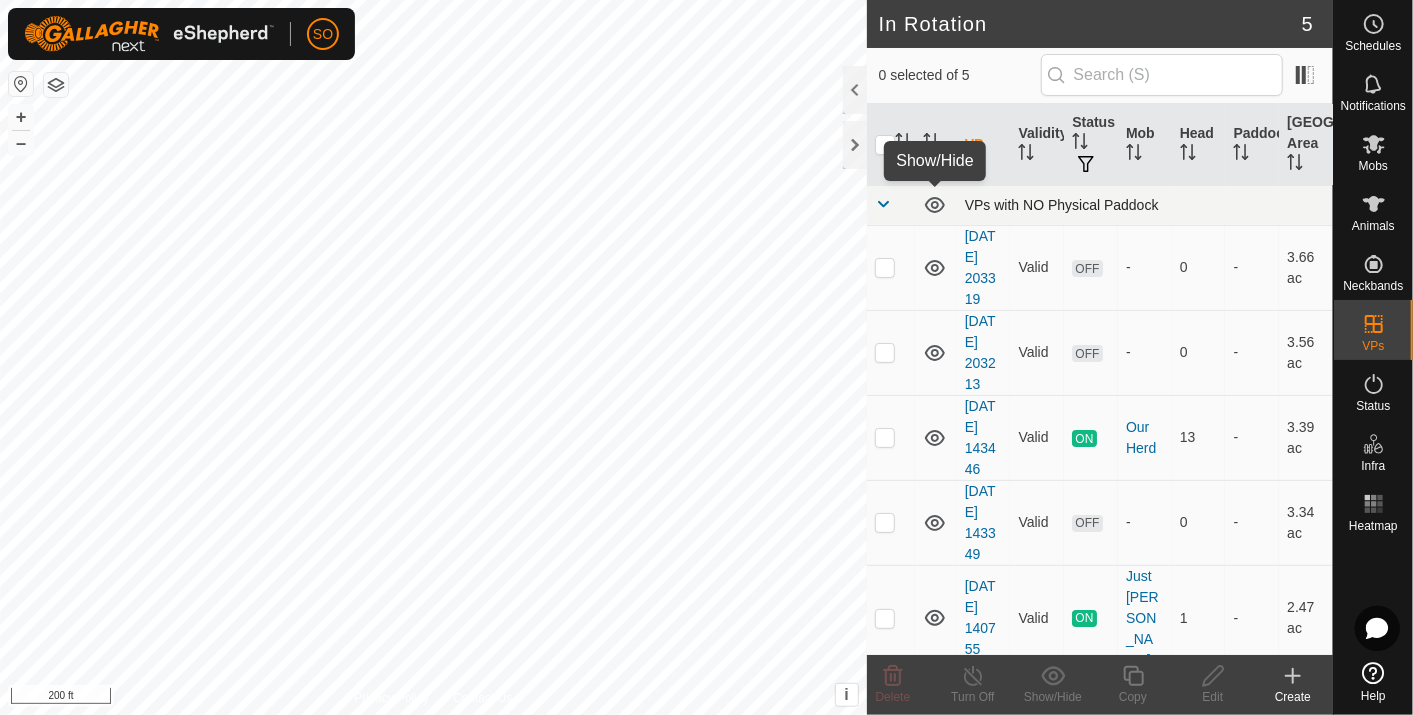 click 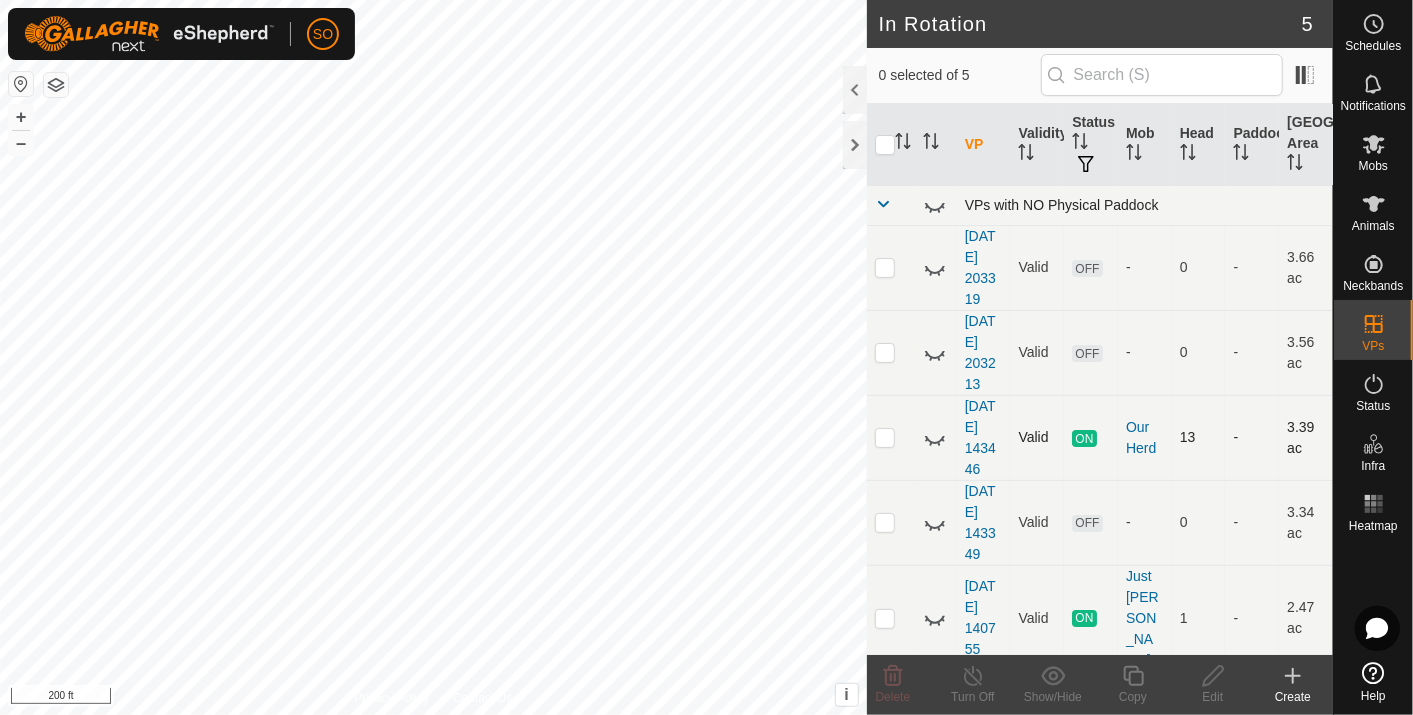 click 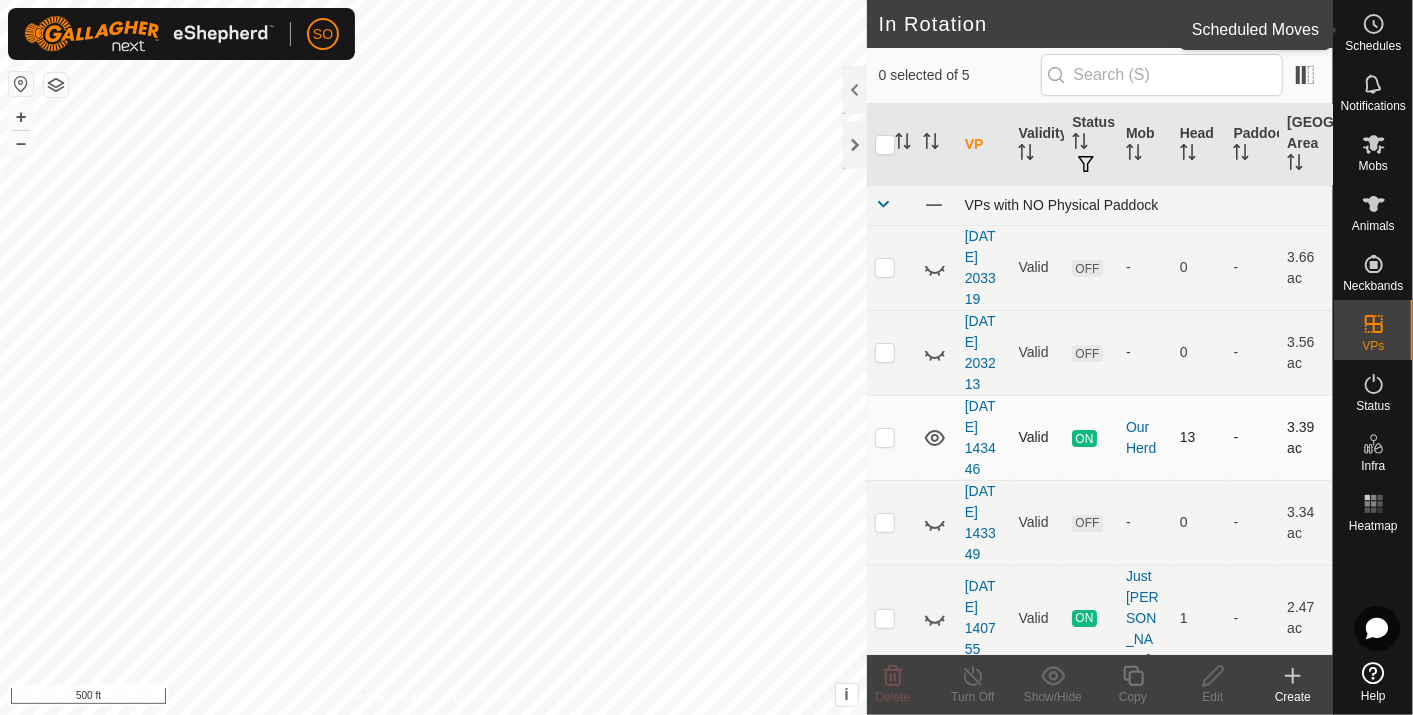 click 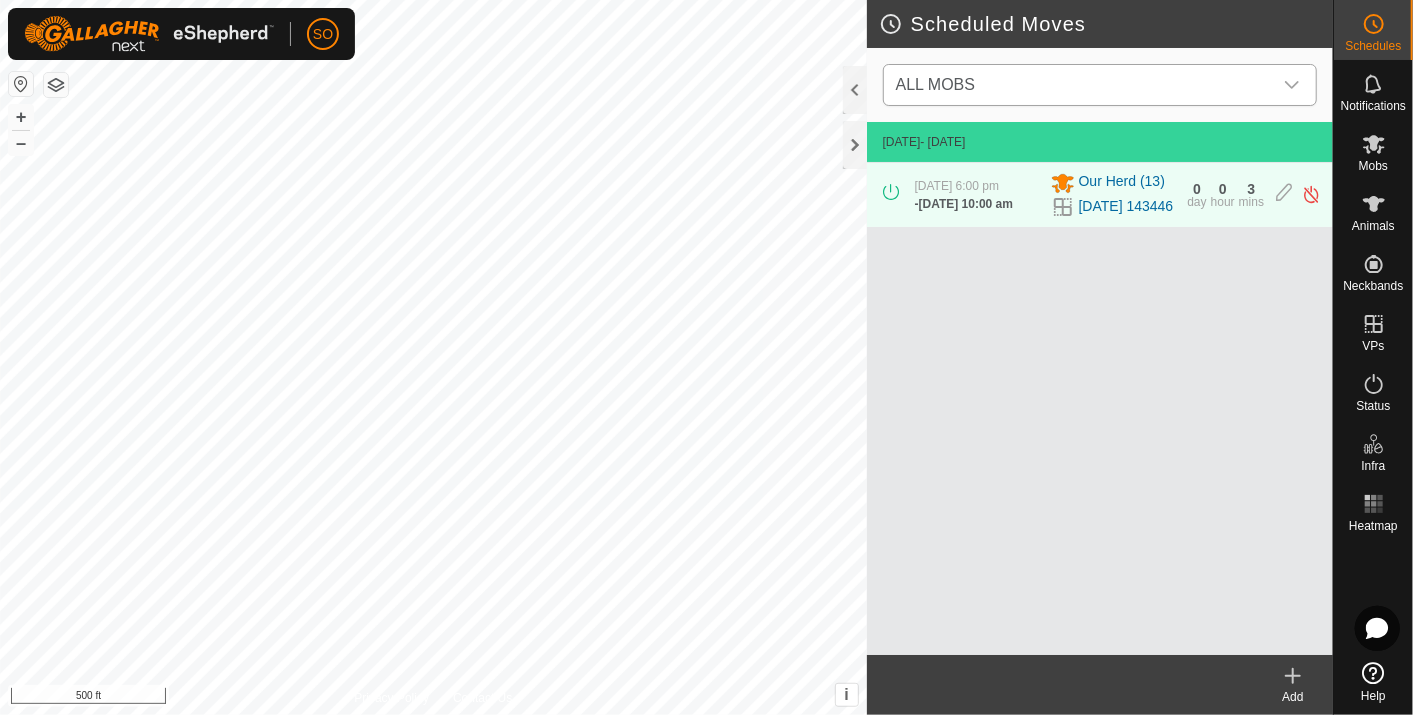click 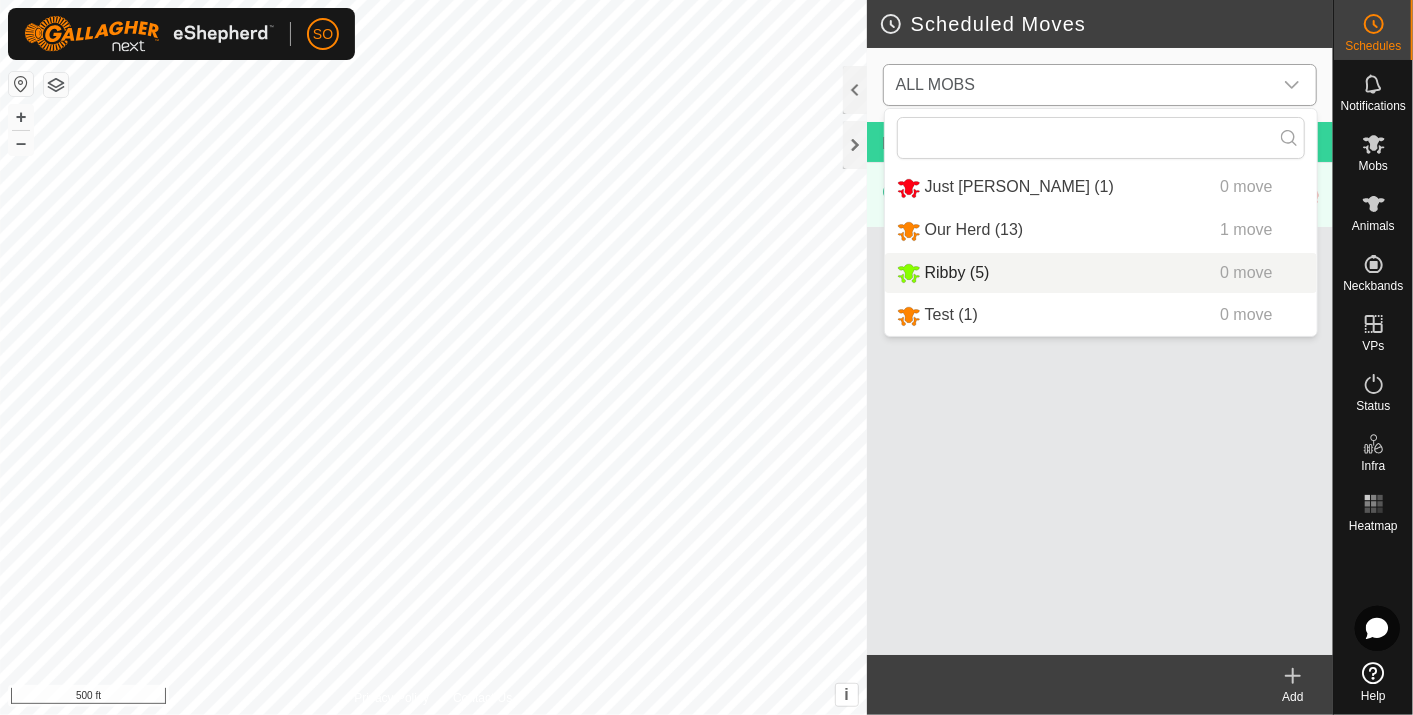 click on "Ribby (5) 0 move" at bounding box center [1101, 273] 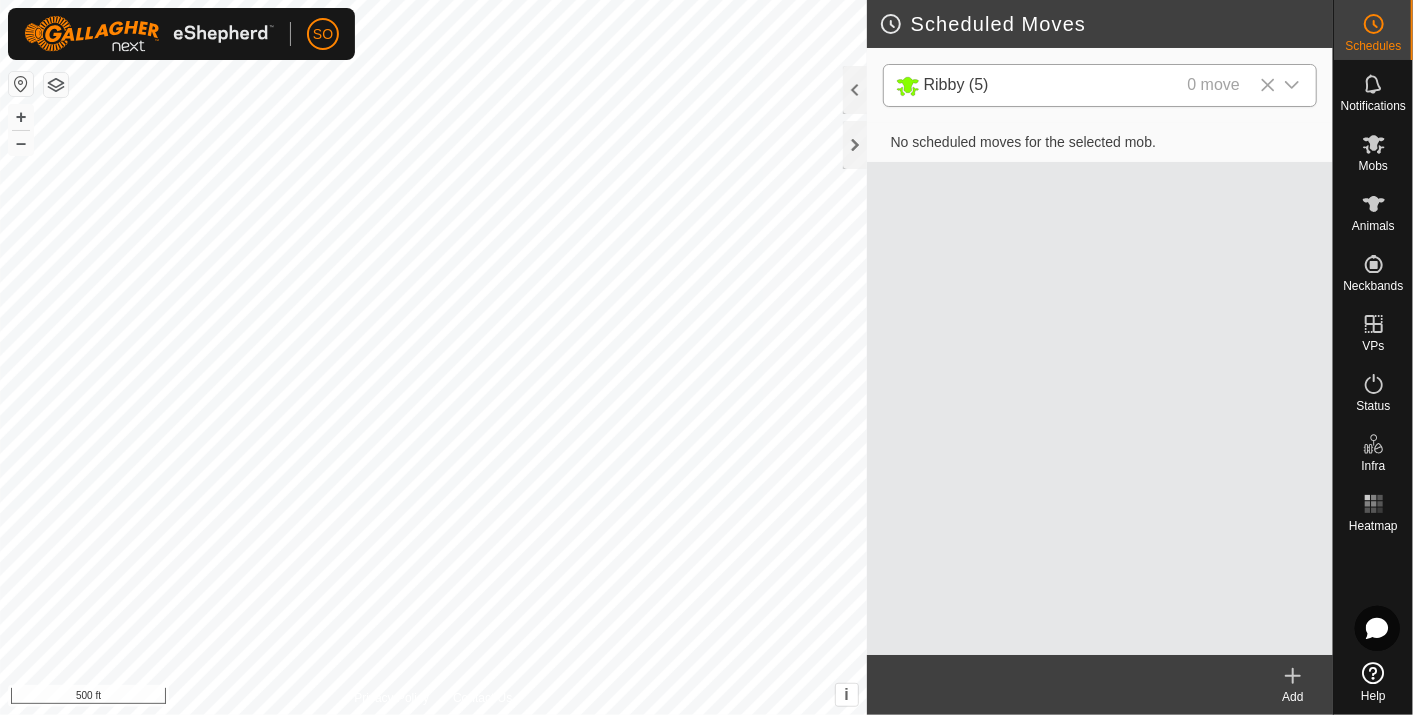 click 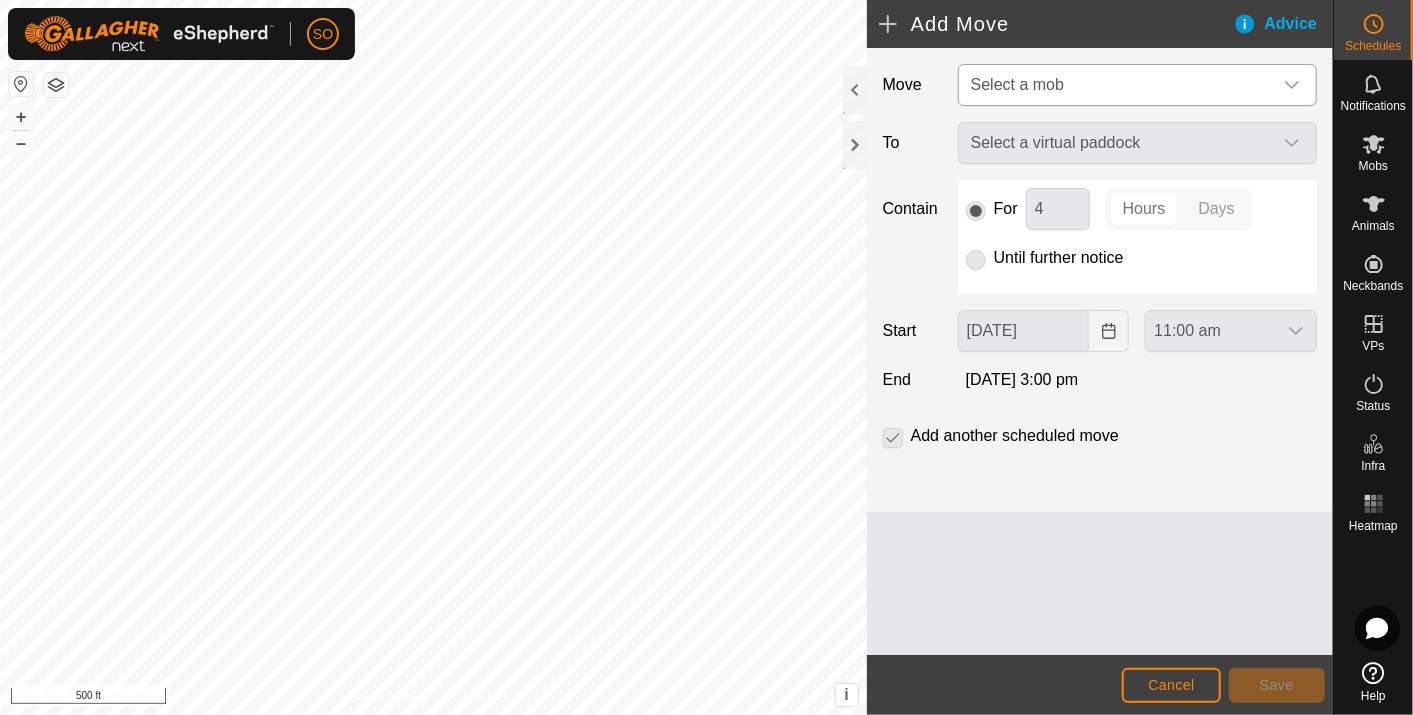 click 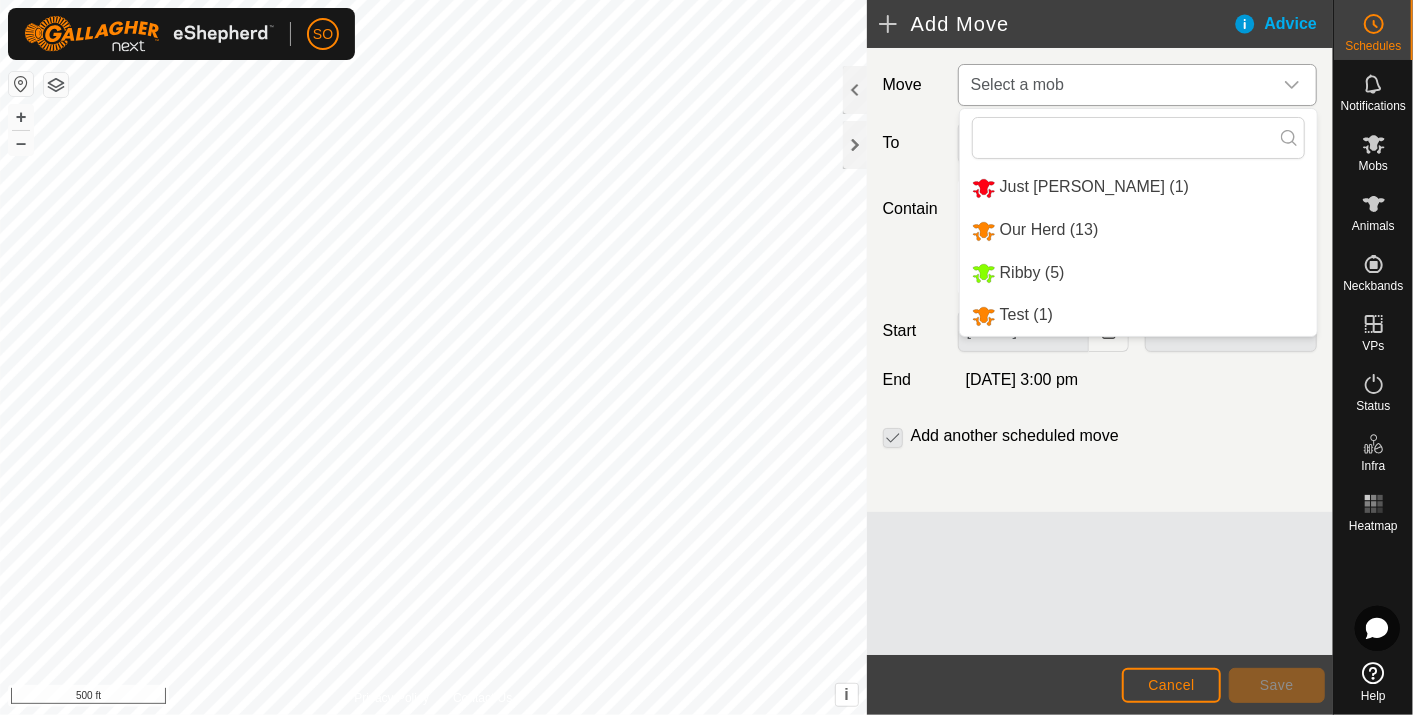 click on "Ribby (5)" at bounding box center [1138, 273] 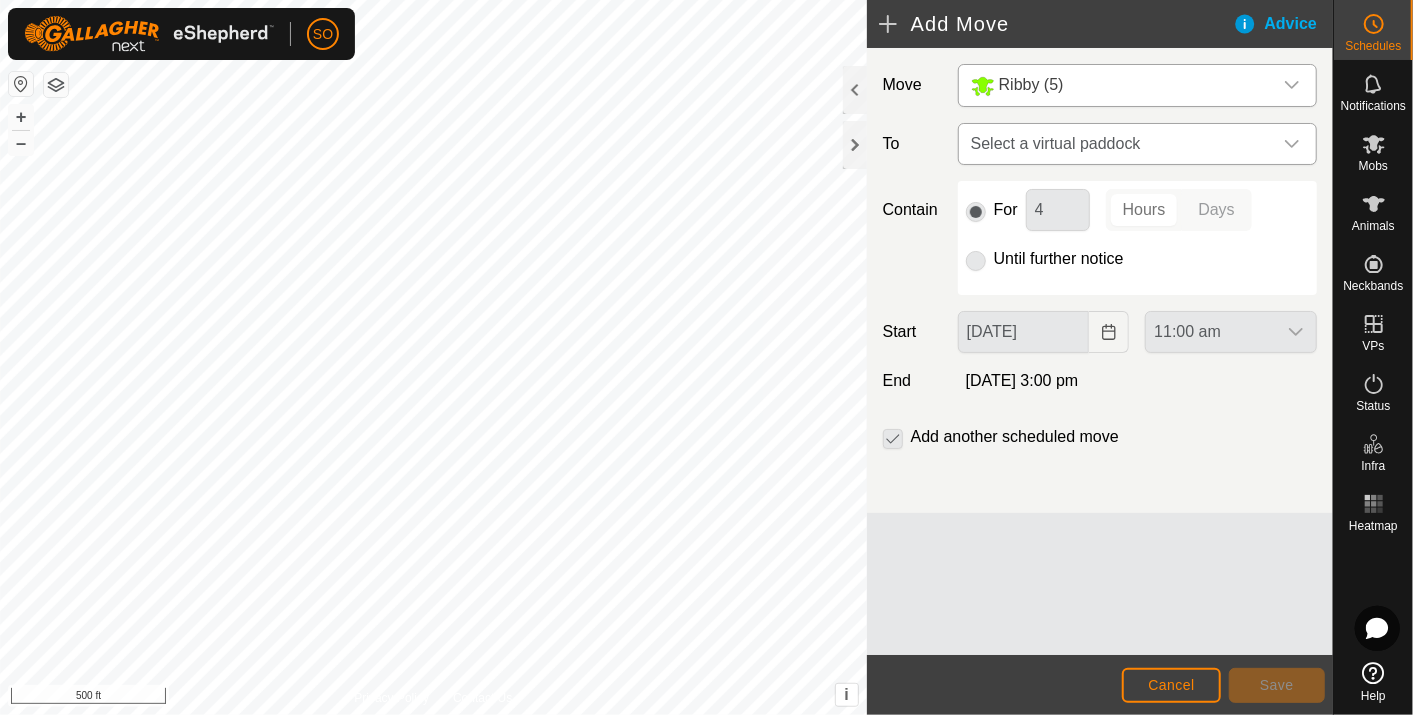 click 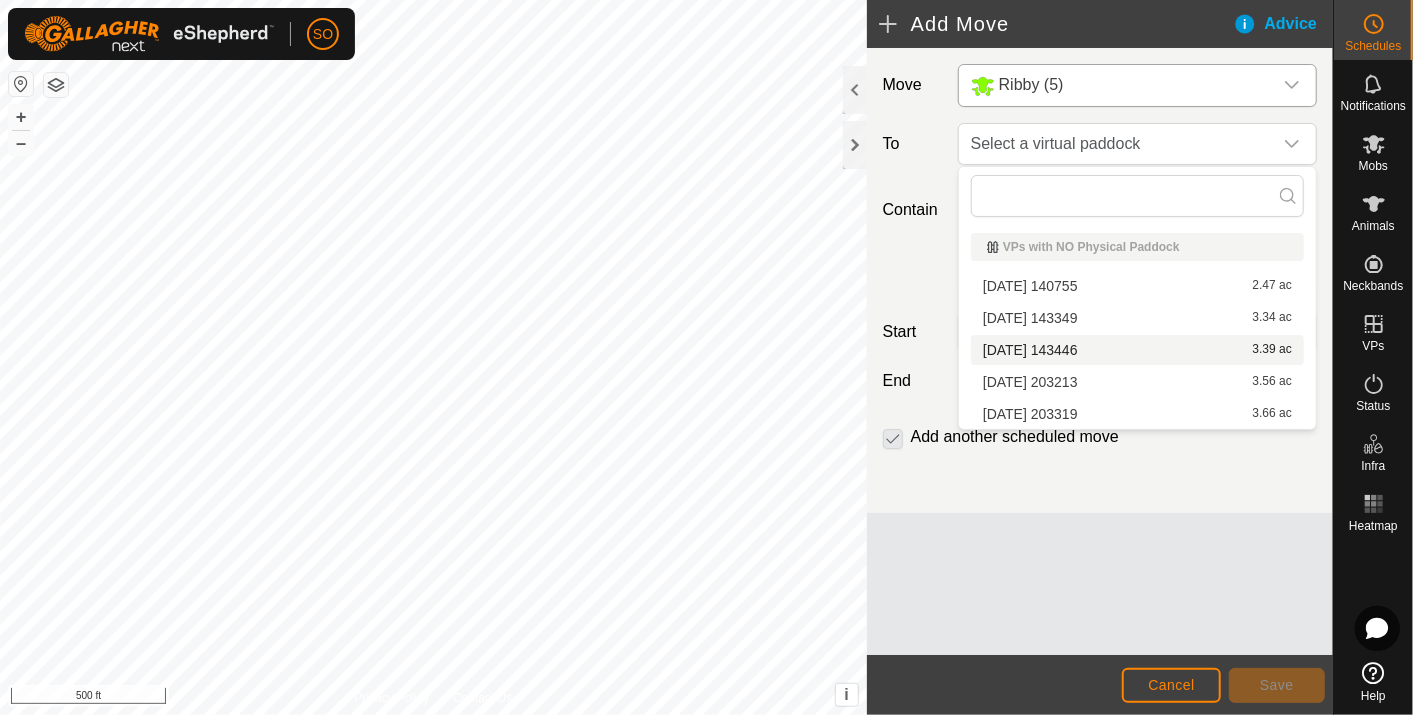 click on "[DATE] 143446  3.39 ac" at bounding box center (1137, 350) 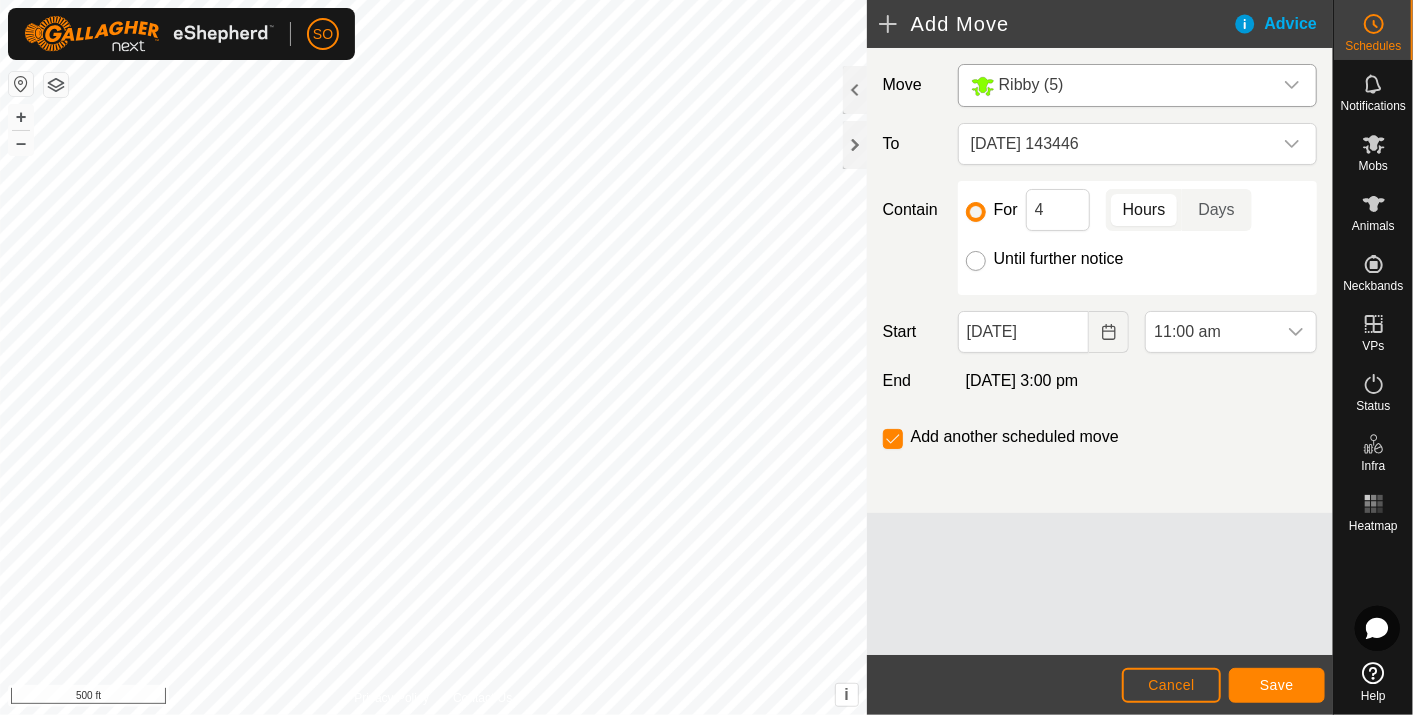 click on "Until further notice" at bounding box center [976, 261] 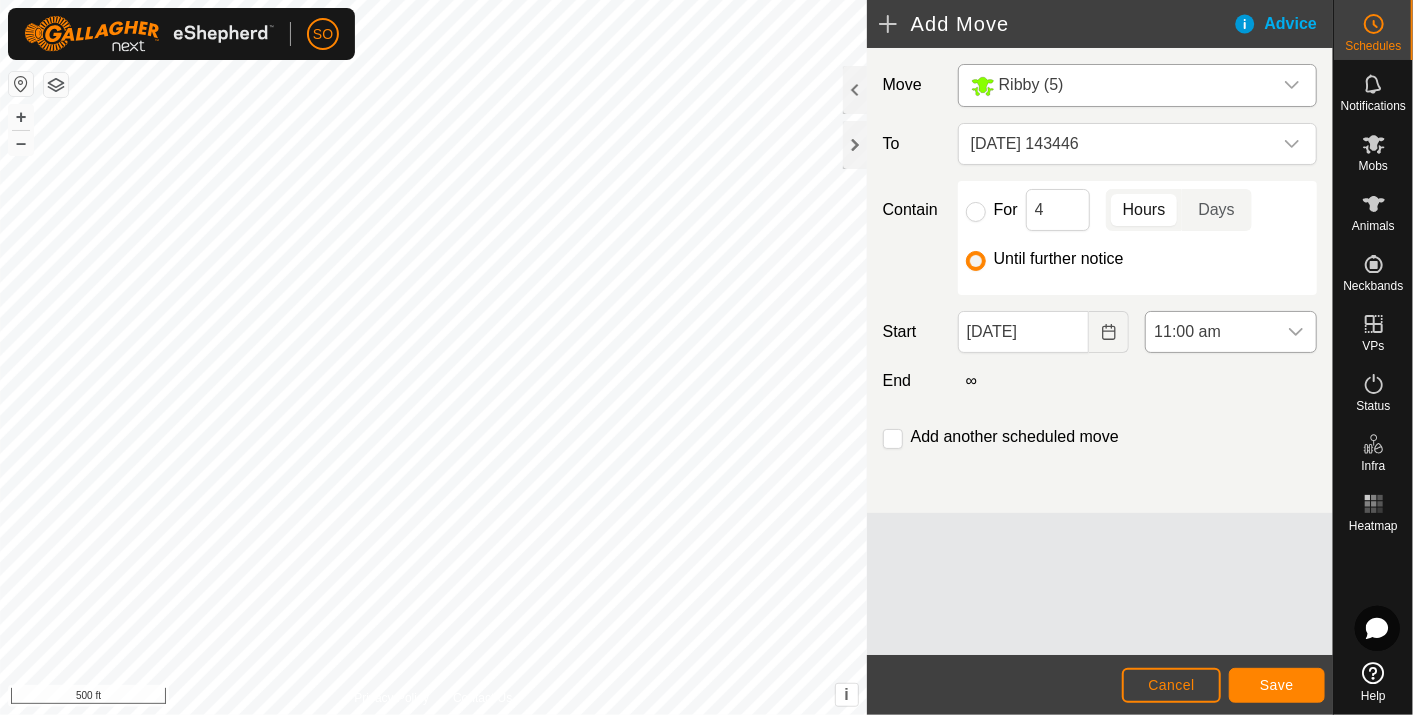click 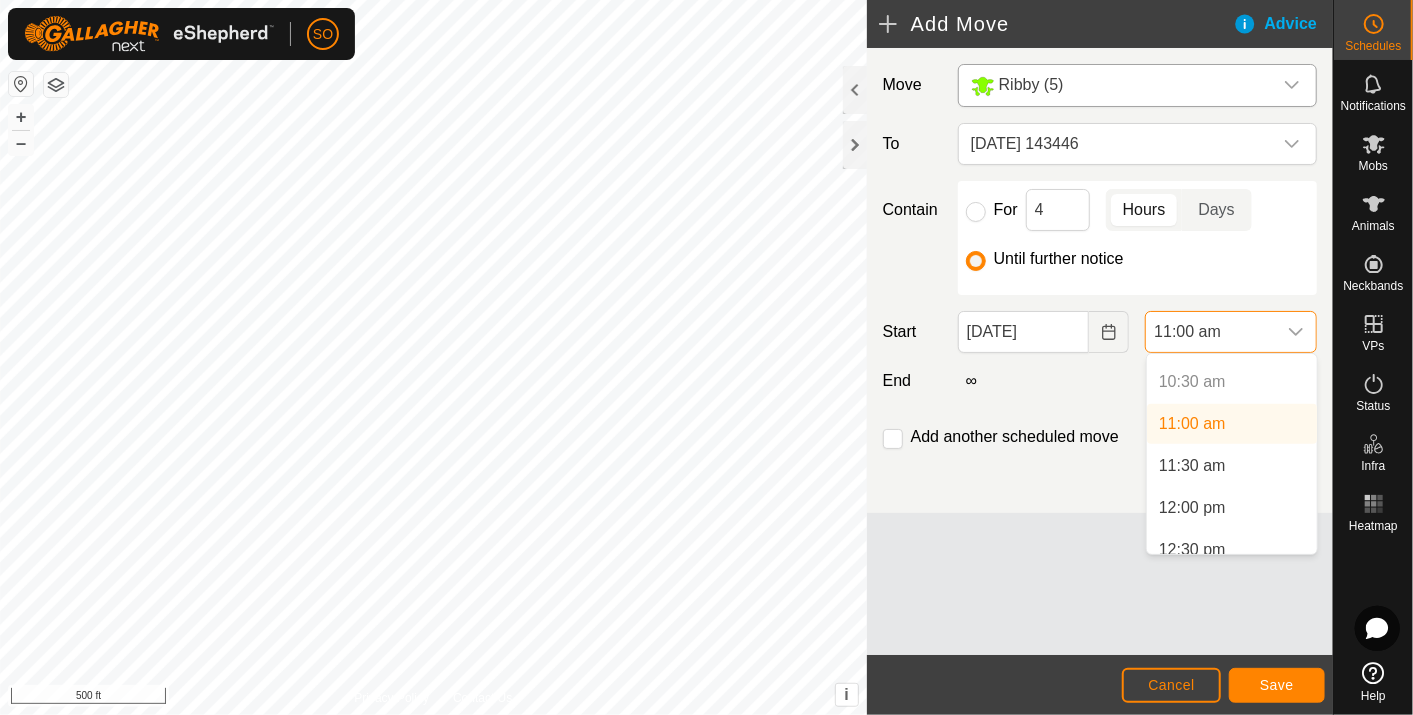 scroll, scrollTop: 763, scrollLeft: 0, axis: vertical 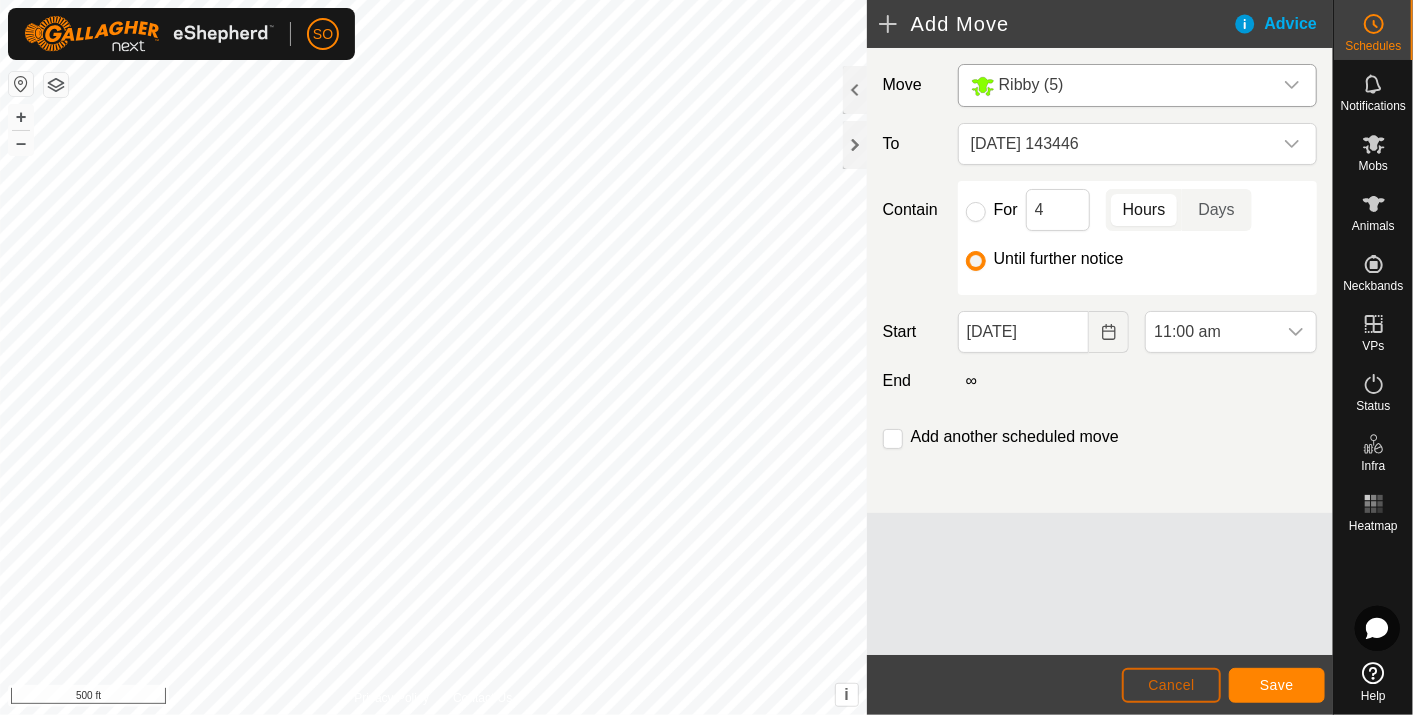 click on "Cancel" 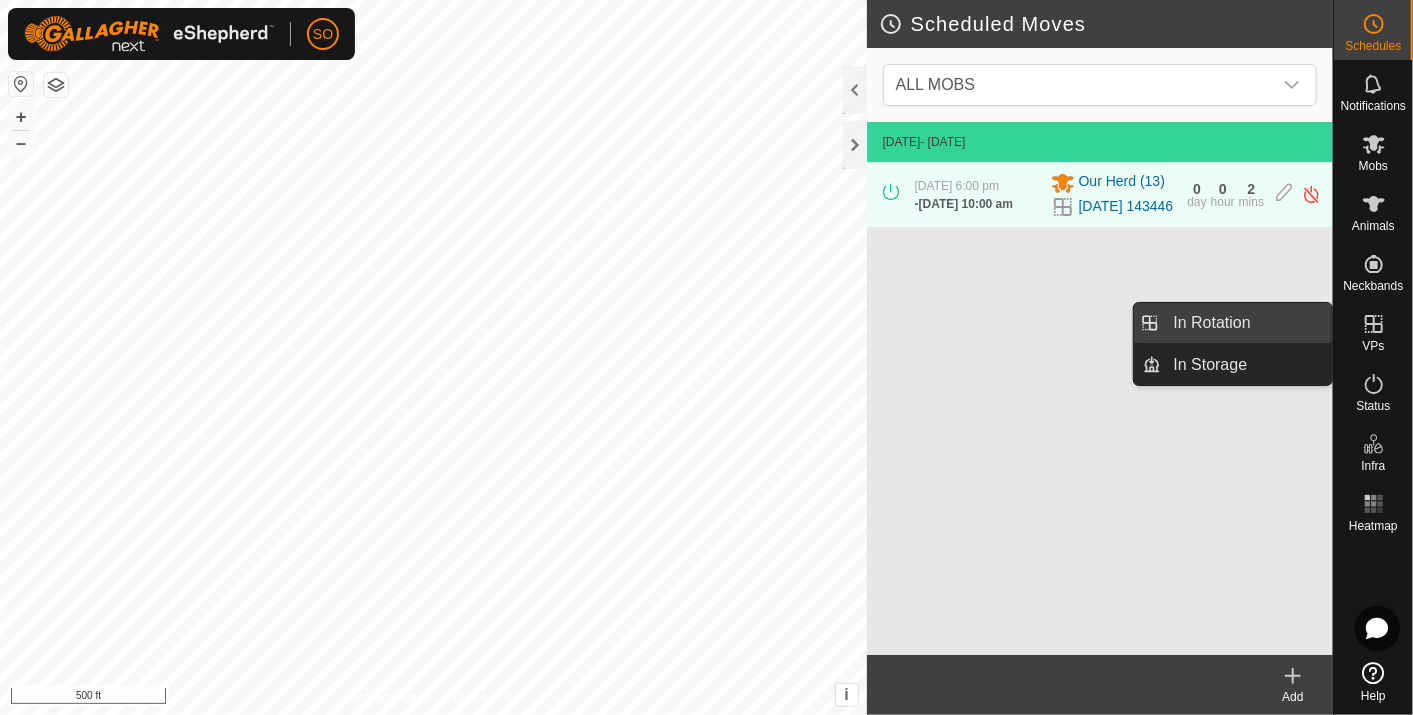 click on "In Rotation" at bounding box center [1247, 323] 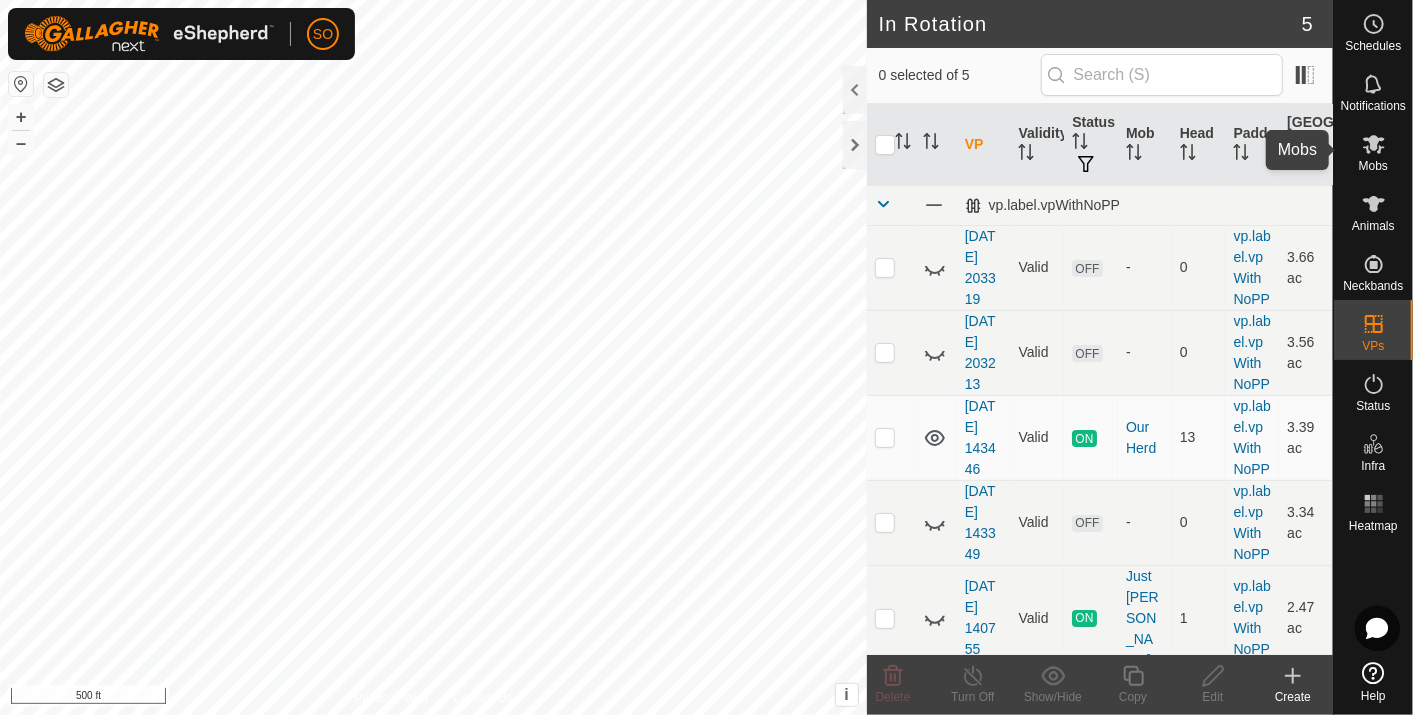 click 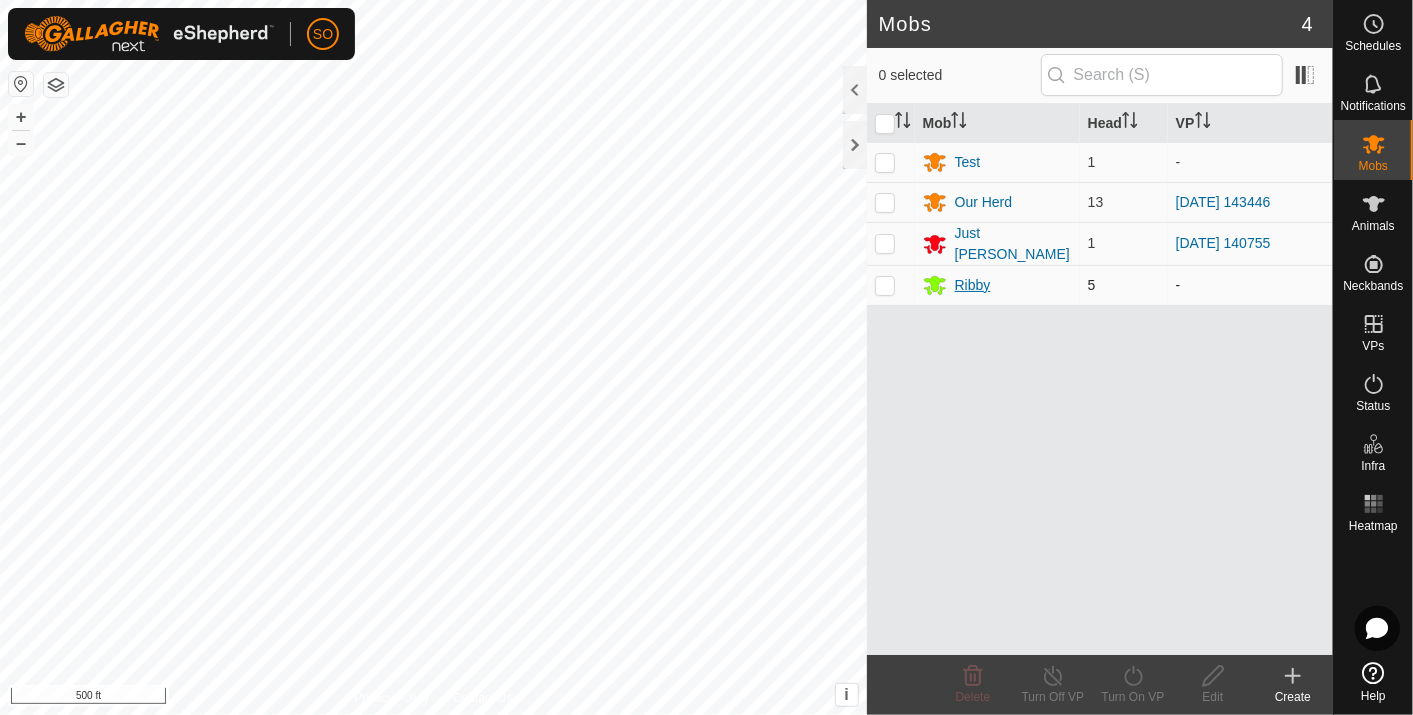 click on "Ribby" at bounding box center [973, 285] 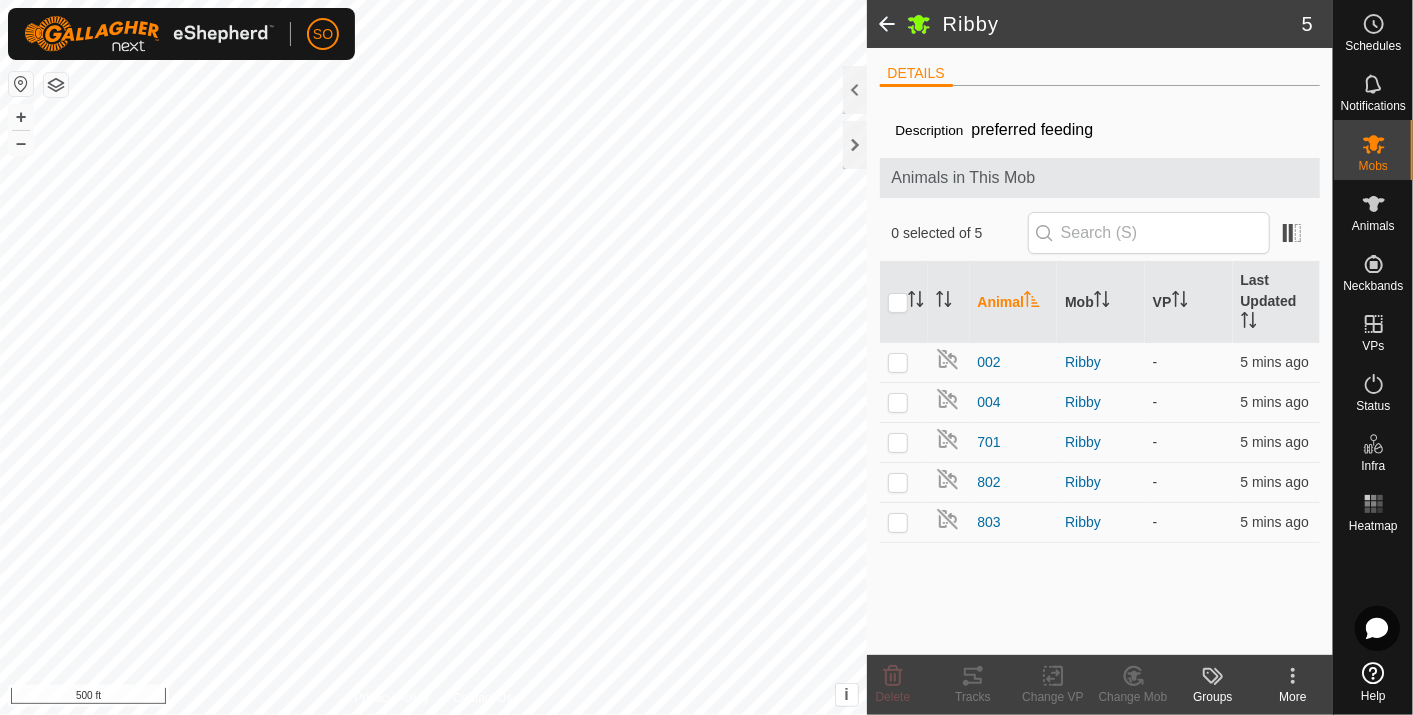 click 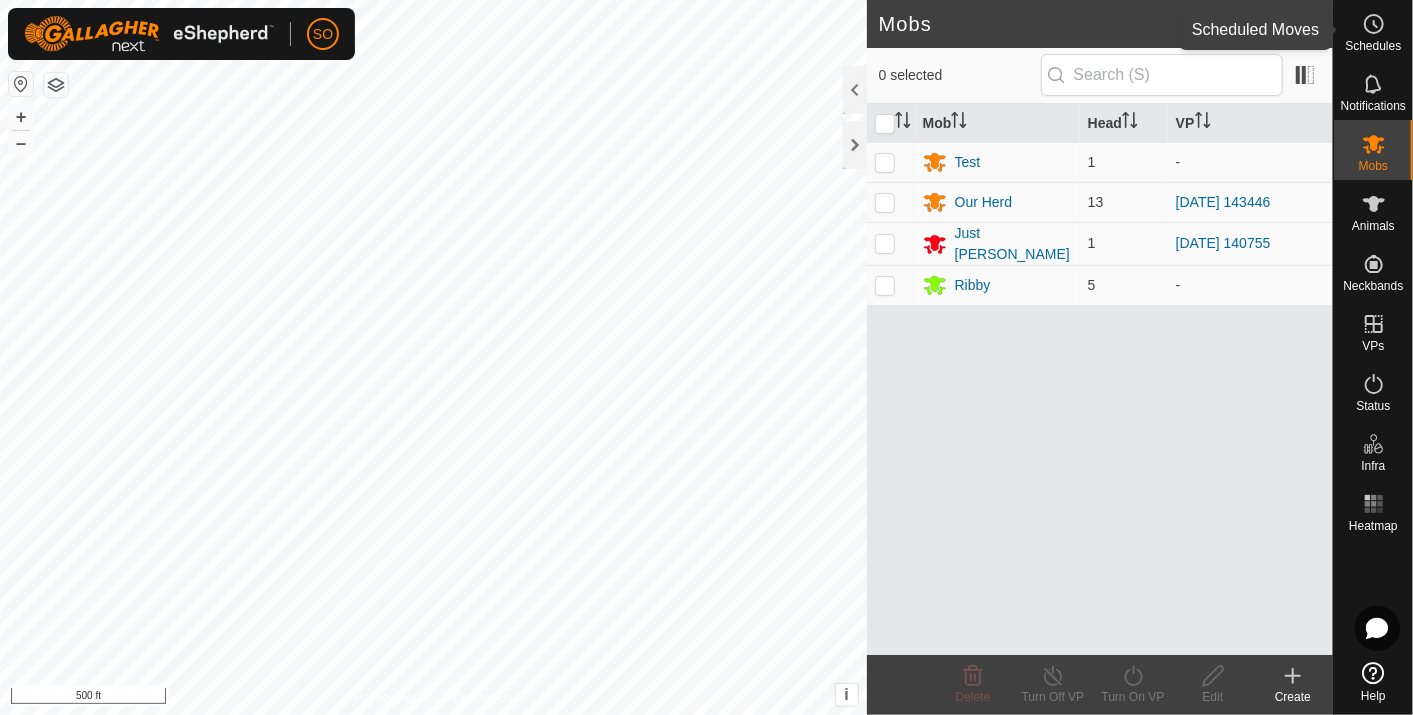 click 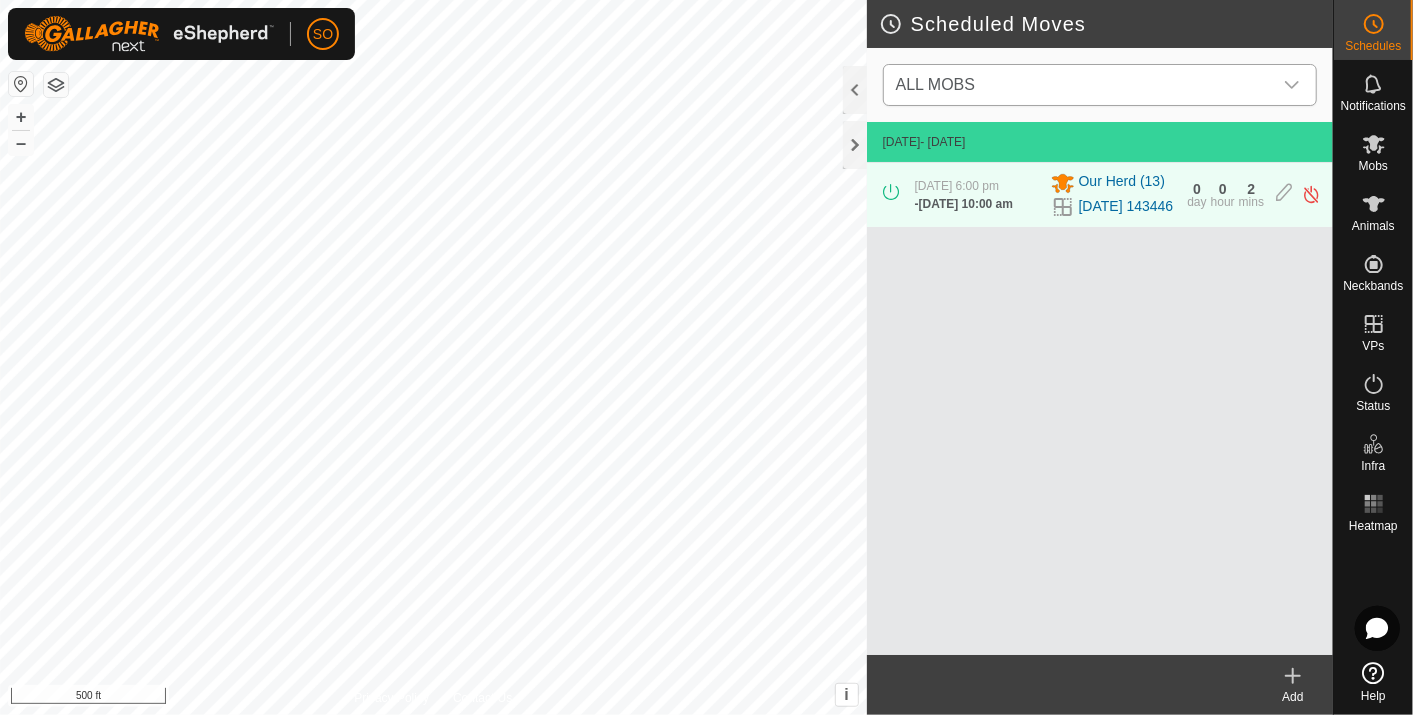 click 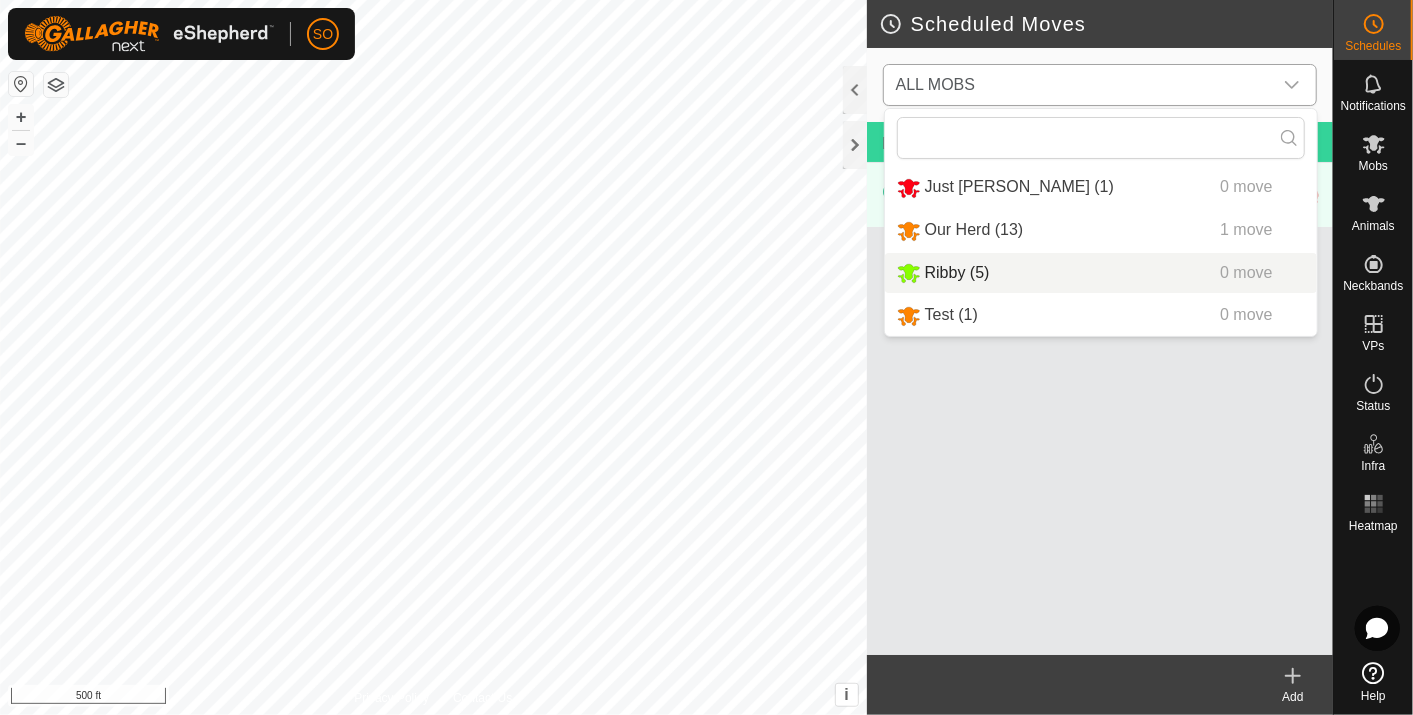 click on "Ribby (5) 0 move" at bounding box center (1101, 273) 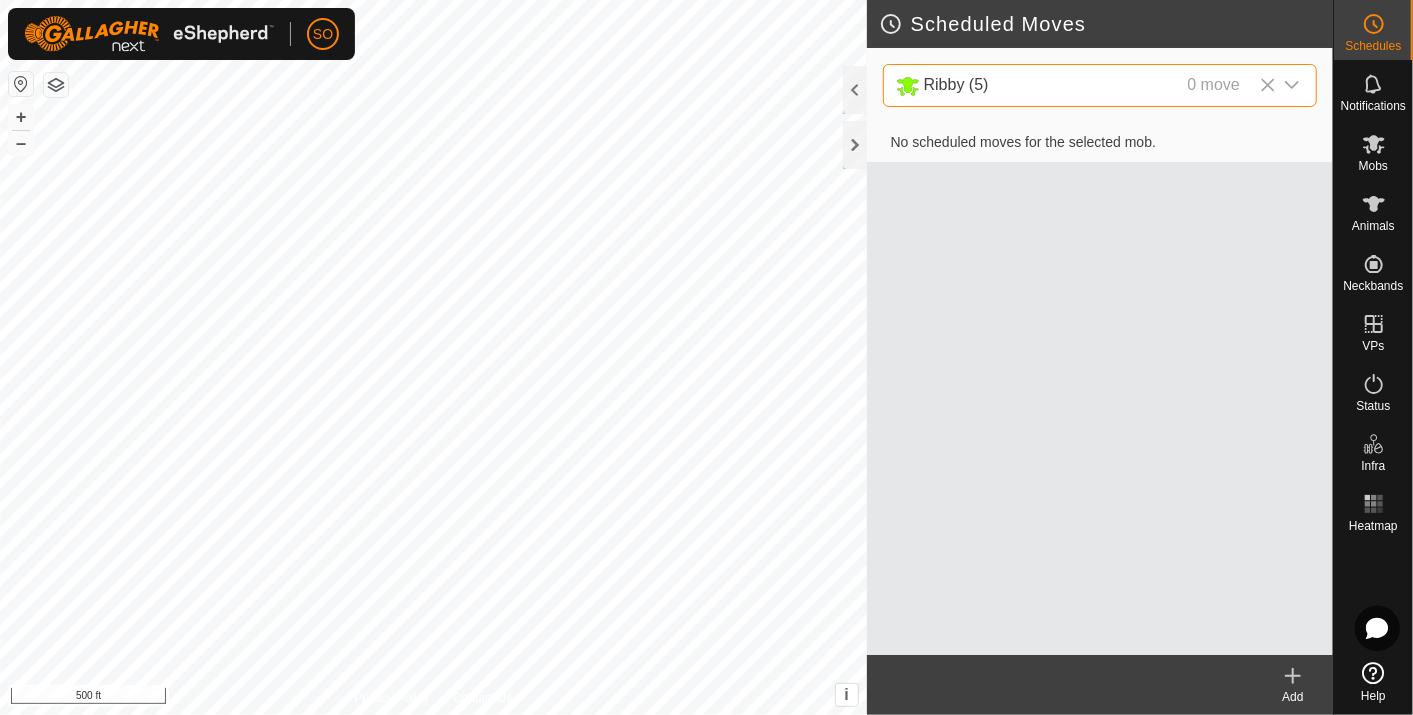 click 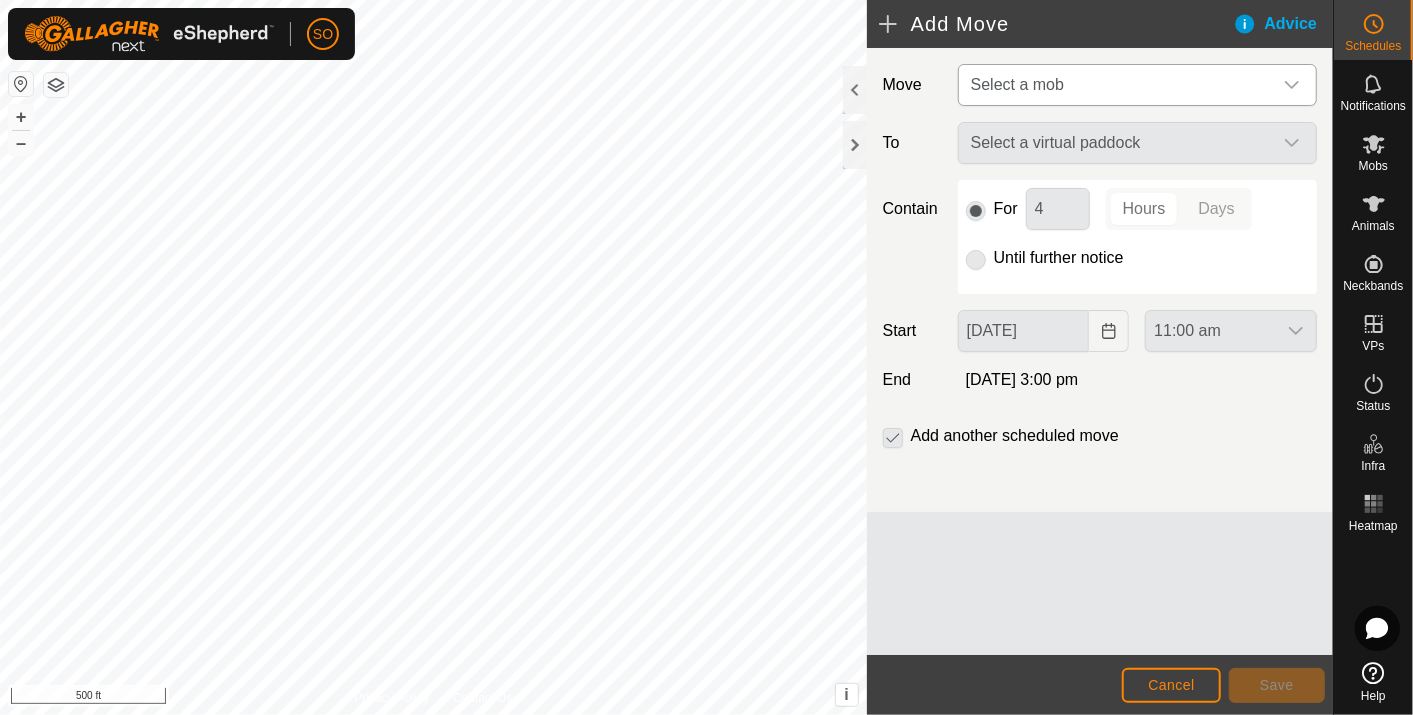 click 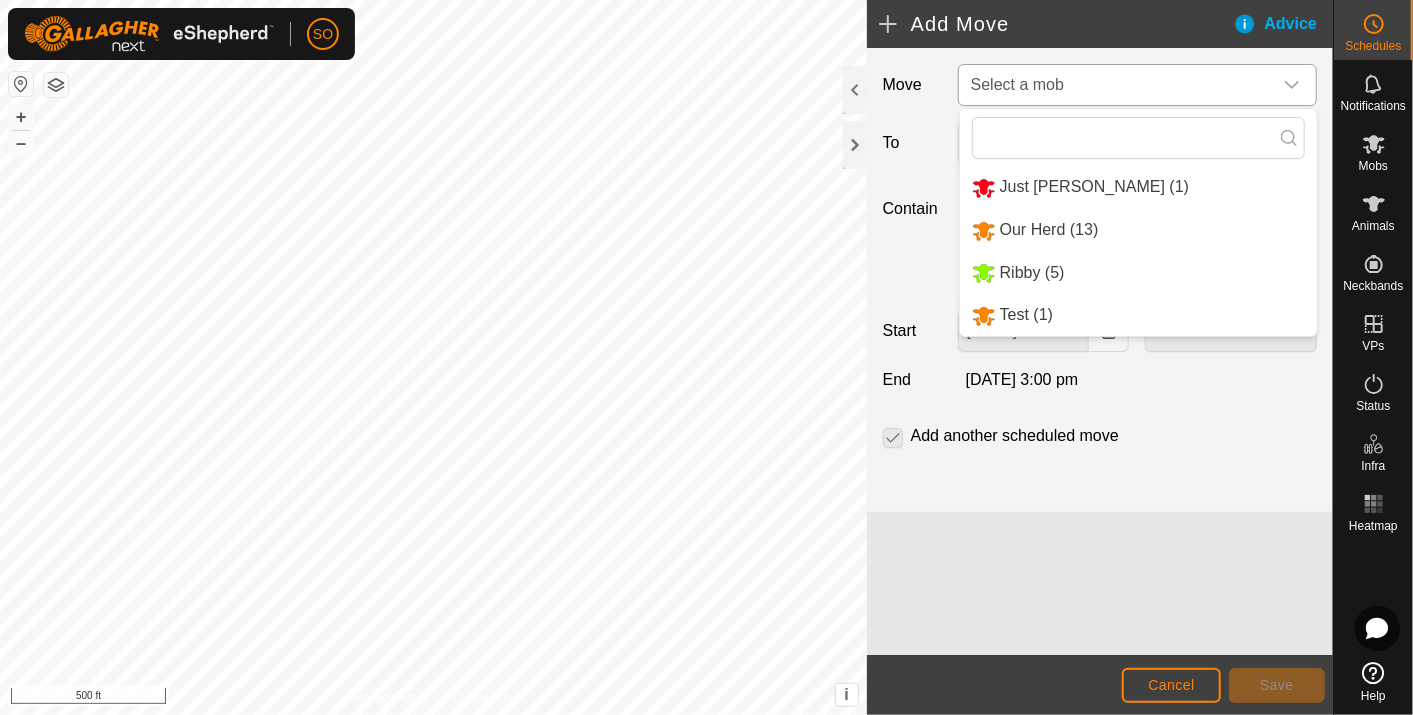 click on "Ribby (5)" at bounding box center (1138, 273) 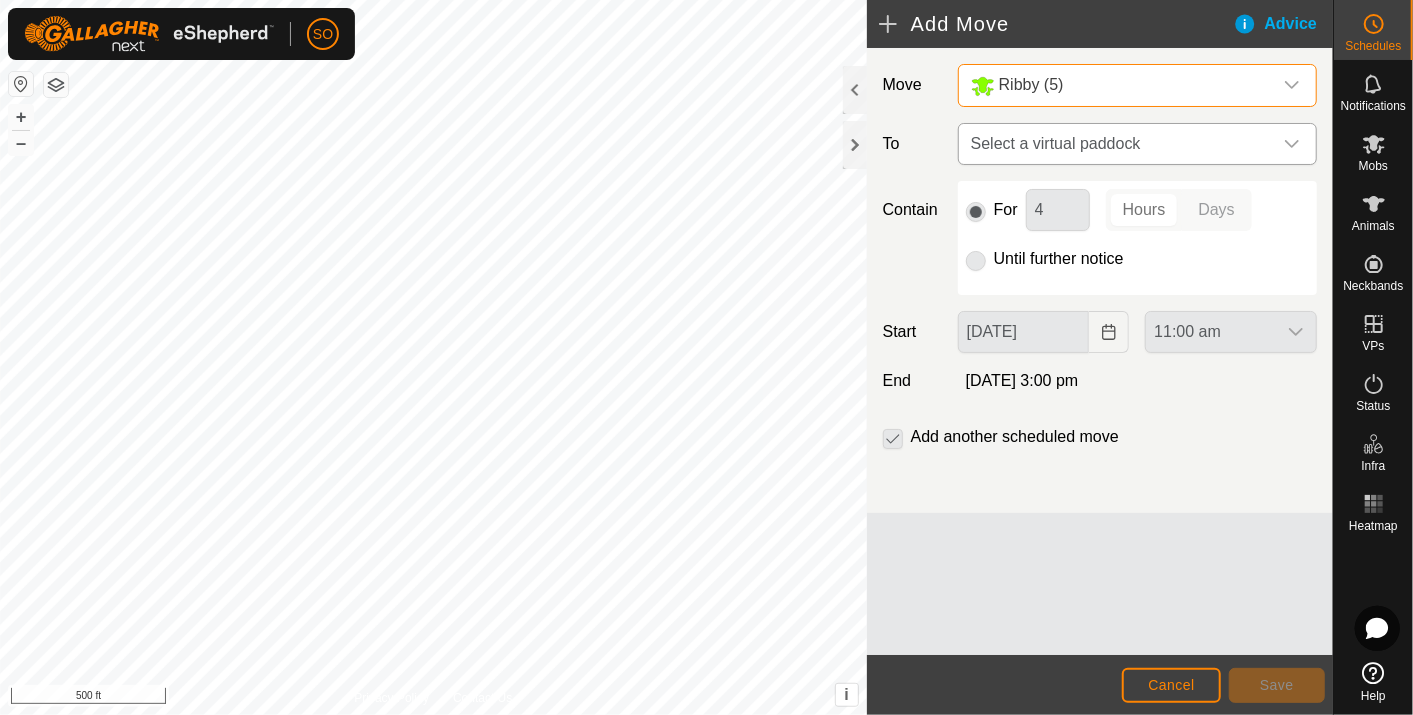 click at bounding box center (1292, 144) 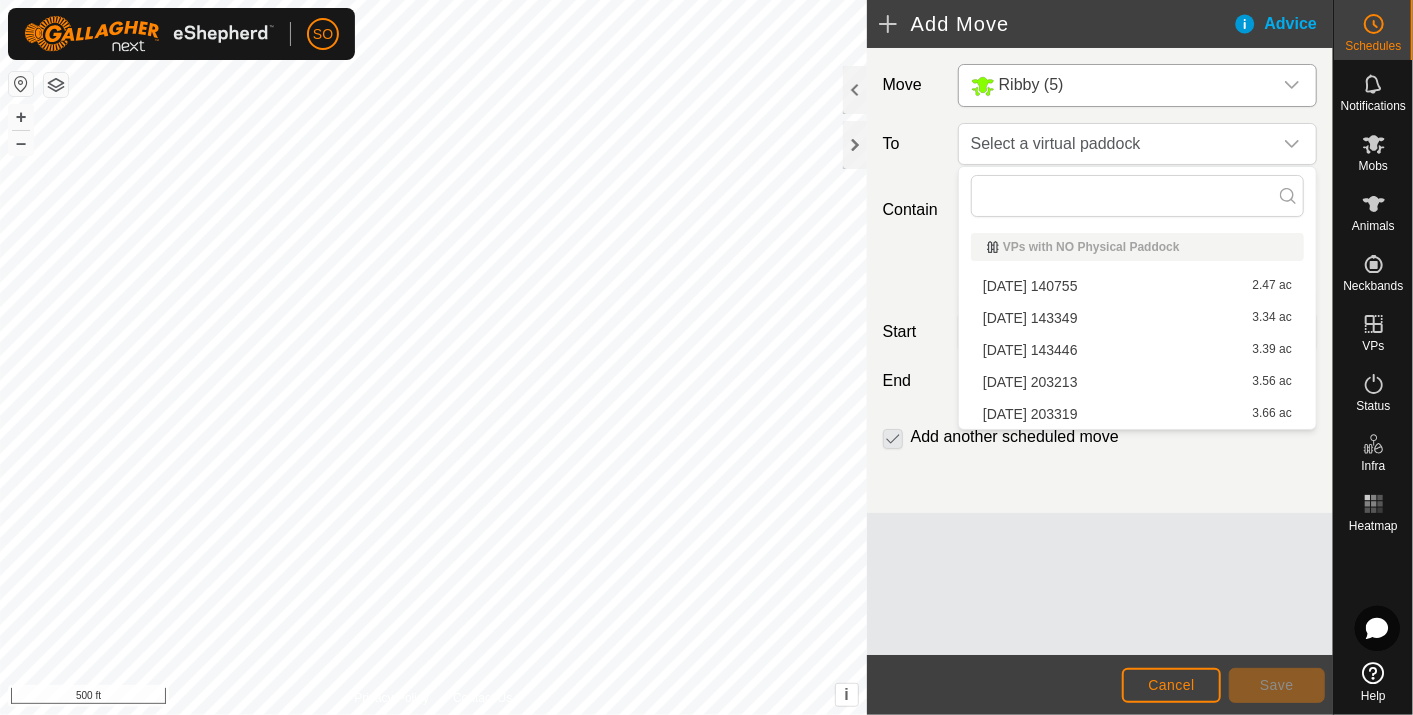 click on "[DATE] 143446  3.39 ac" at bounding box center [1137, 350] 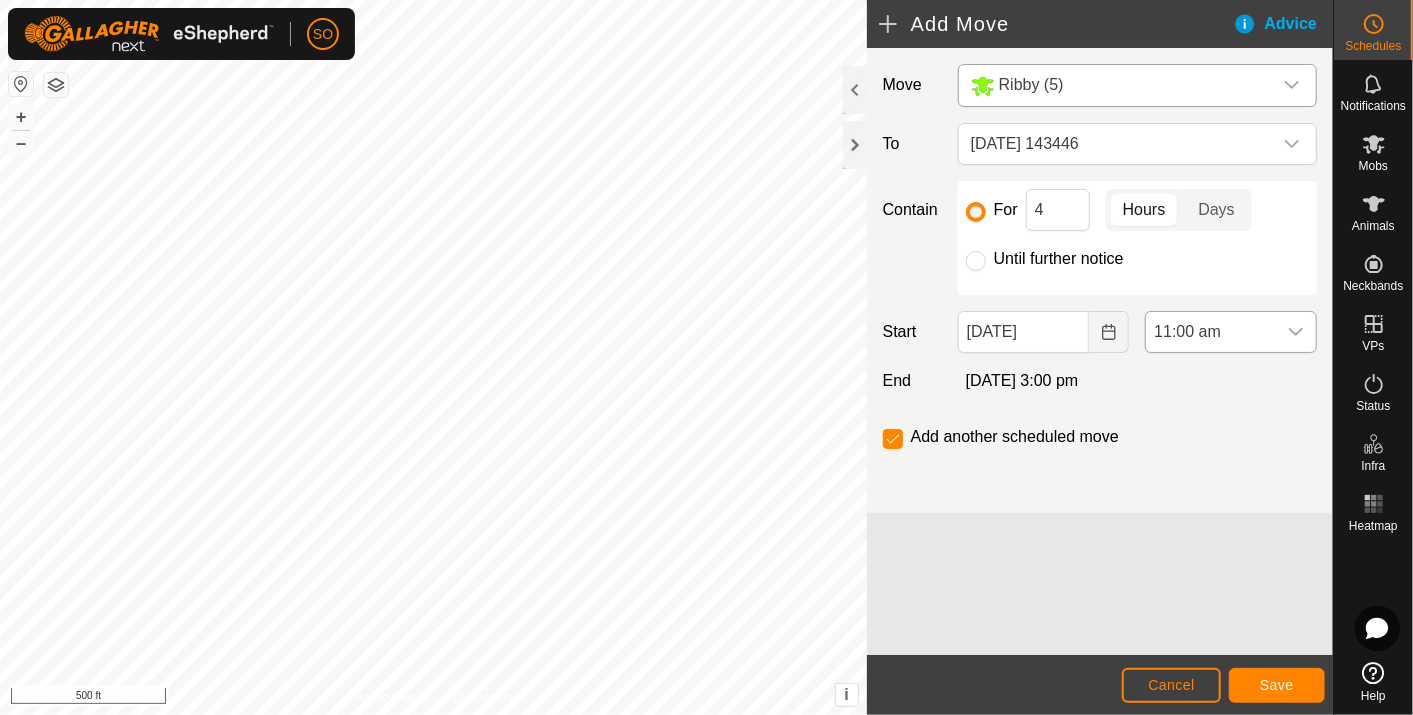 click 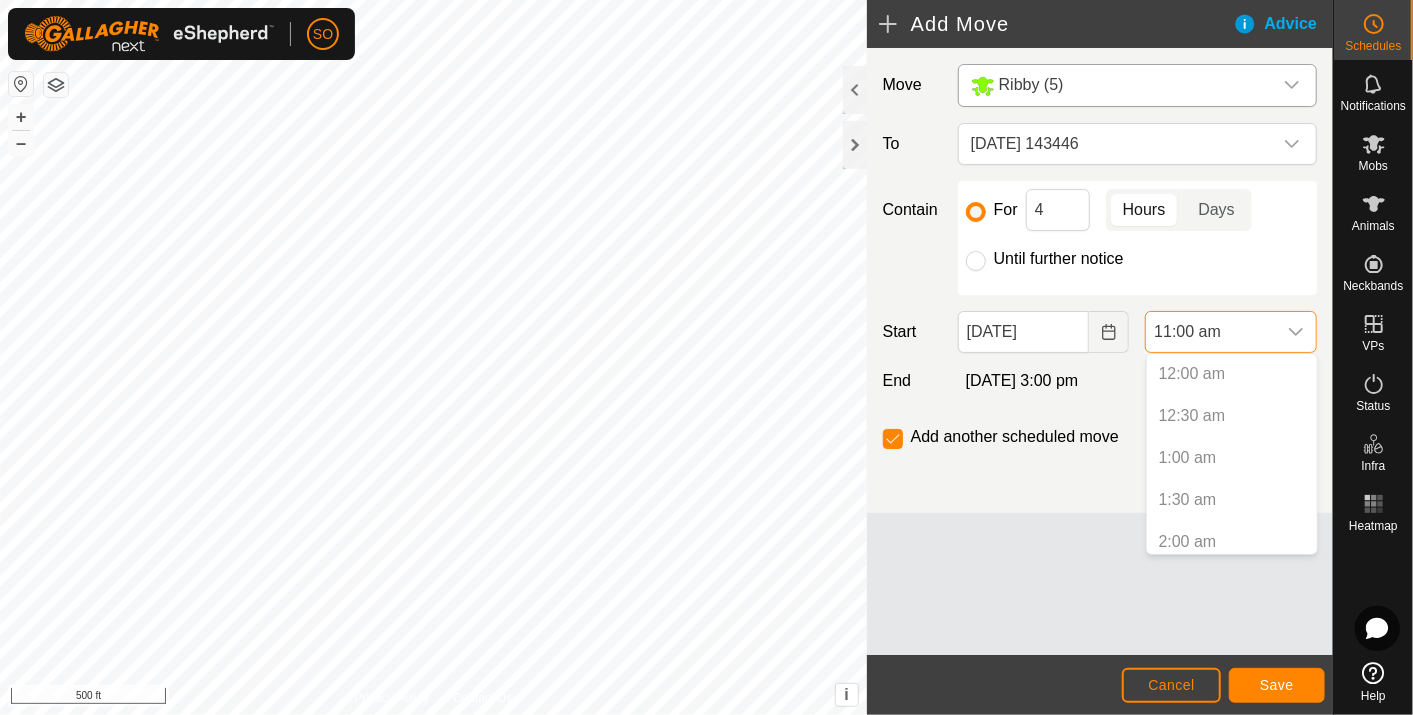 scroll, scrollTop: 763, scrollLeft: 0, axis: vertical 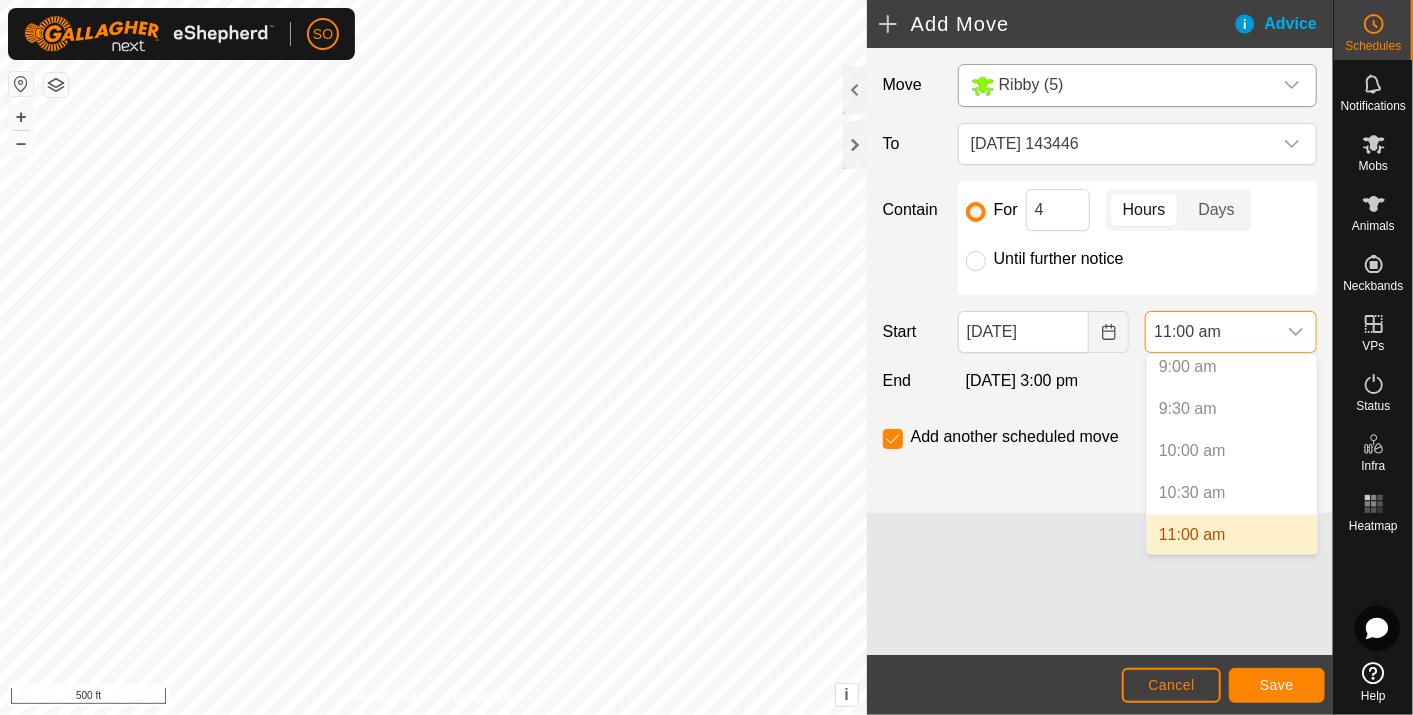drag, startPoint x: 1175, startPoint y: 605, endPoint x: 1184, endPoint y: 600, distance: 10.29563 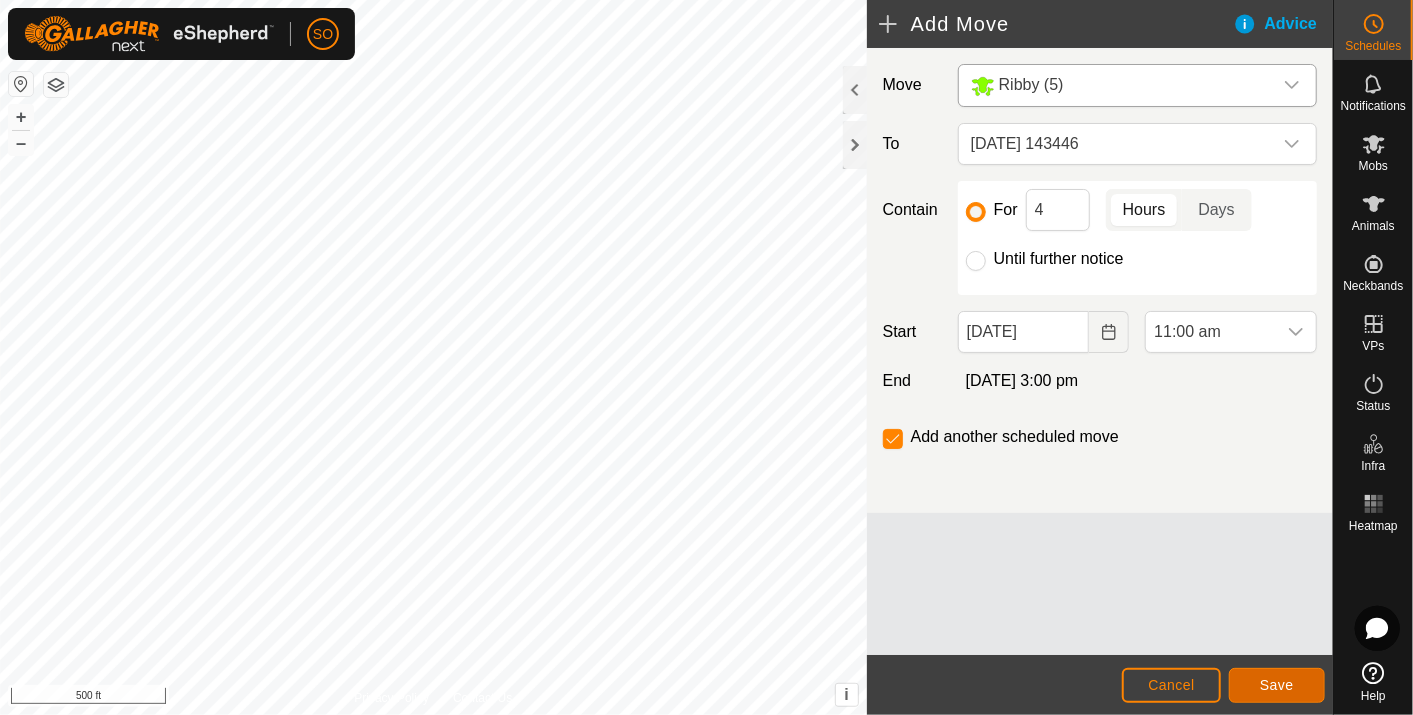 click on "Save" 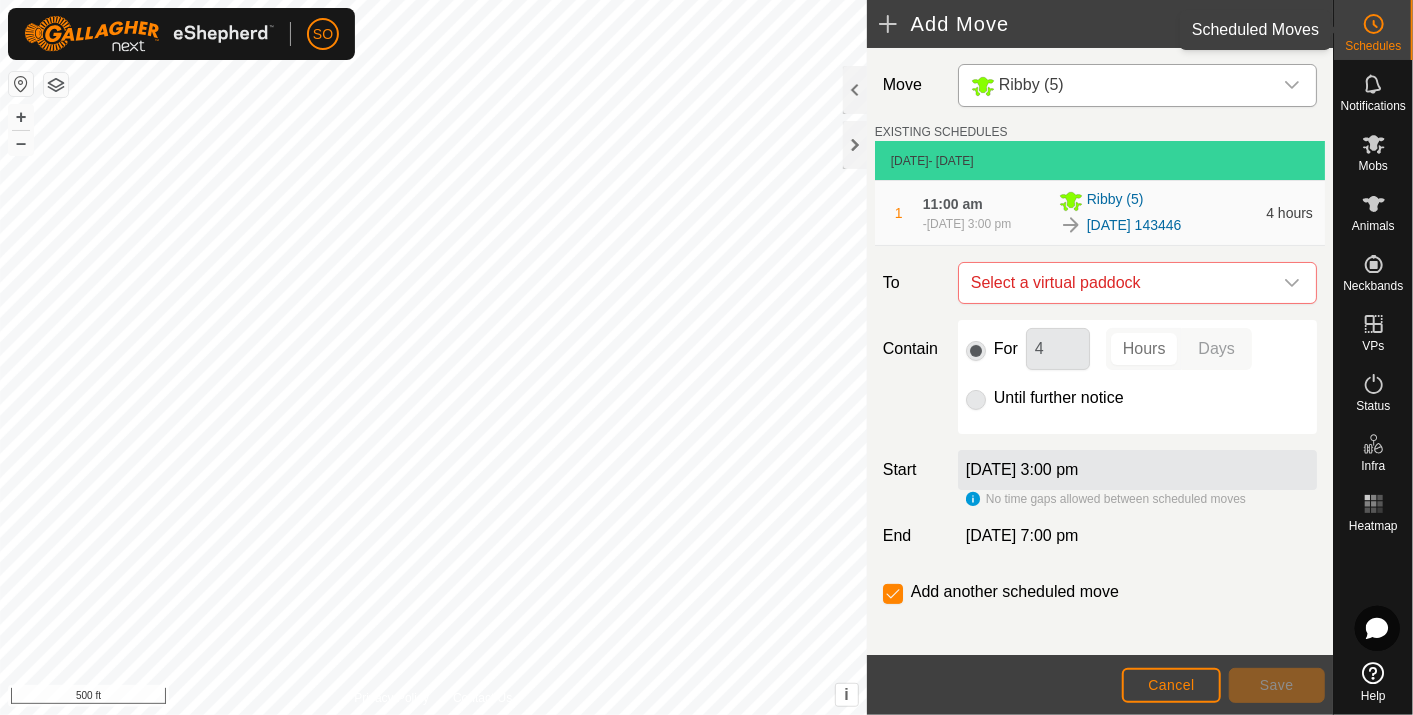 click 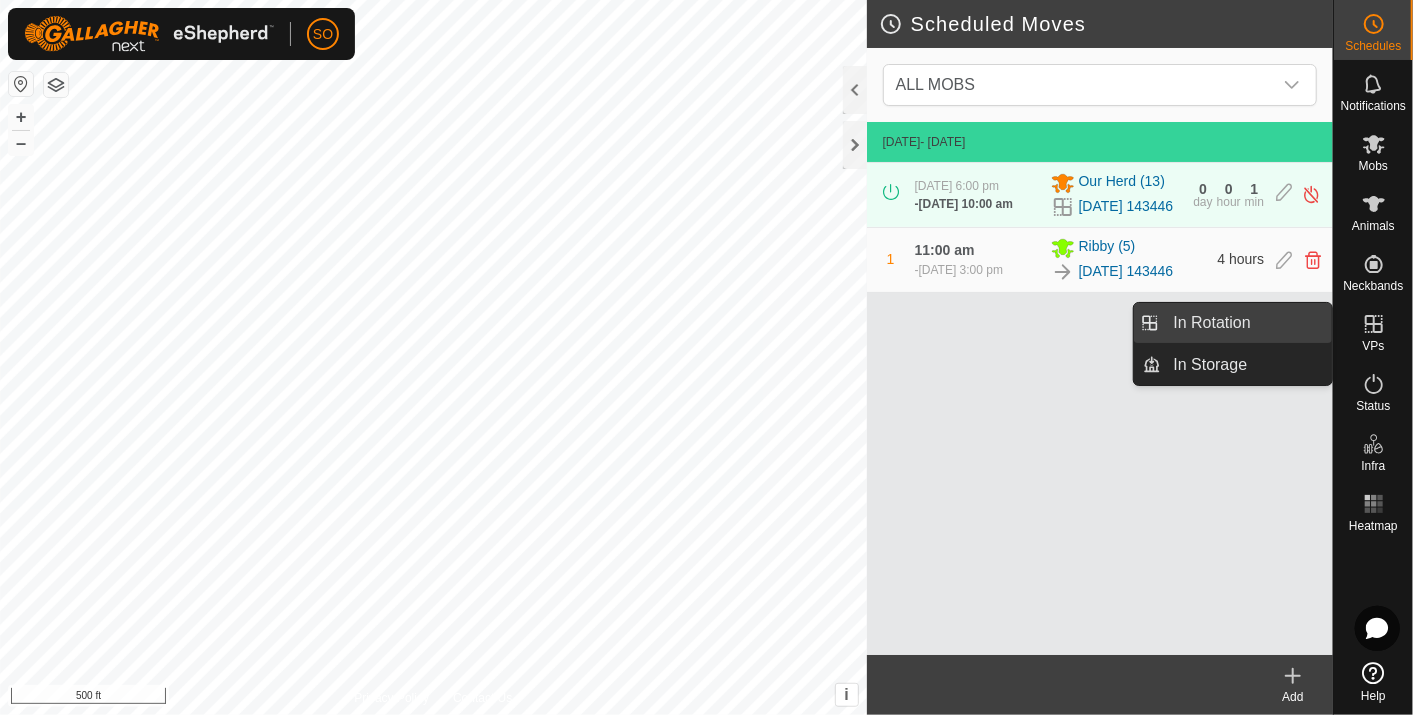 click on "In Rotation" at bounding box center (1247, 323) 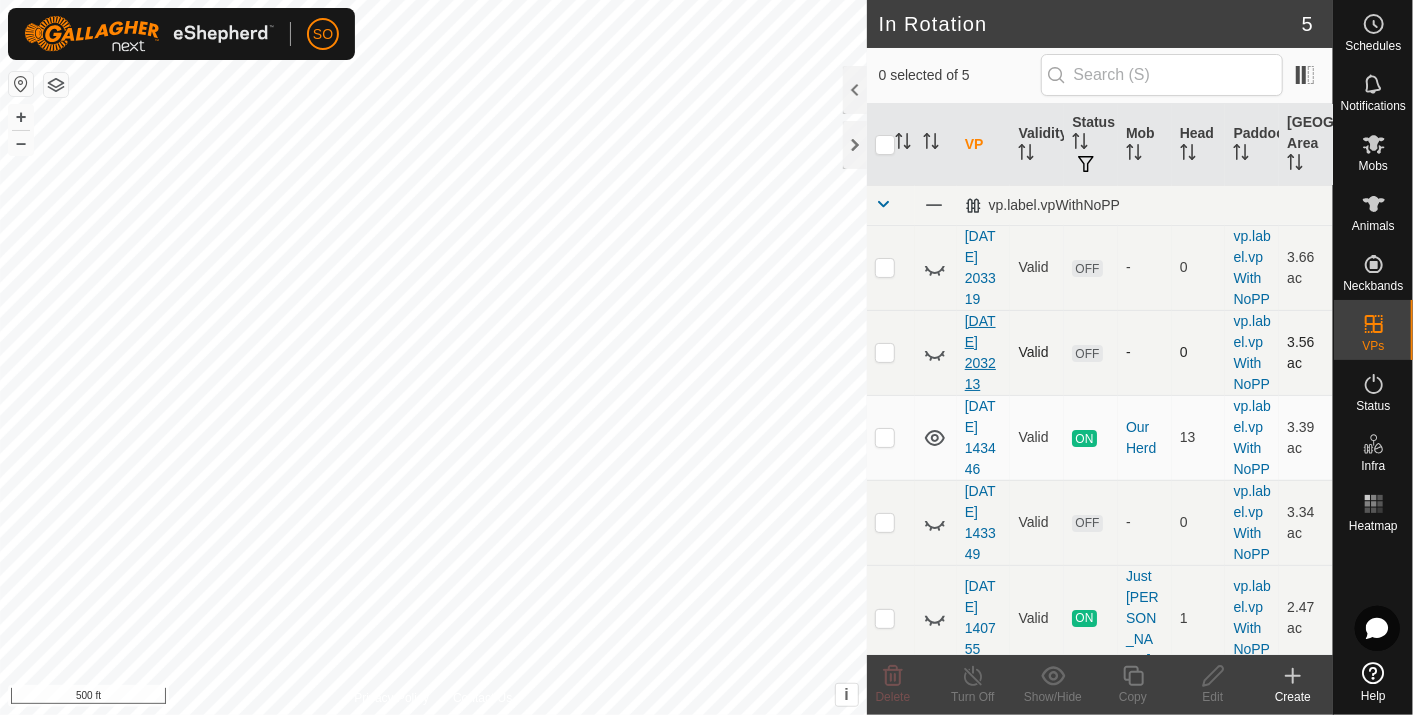 click on "[DATE] 203213" at bounding box center (980, 352) 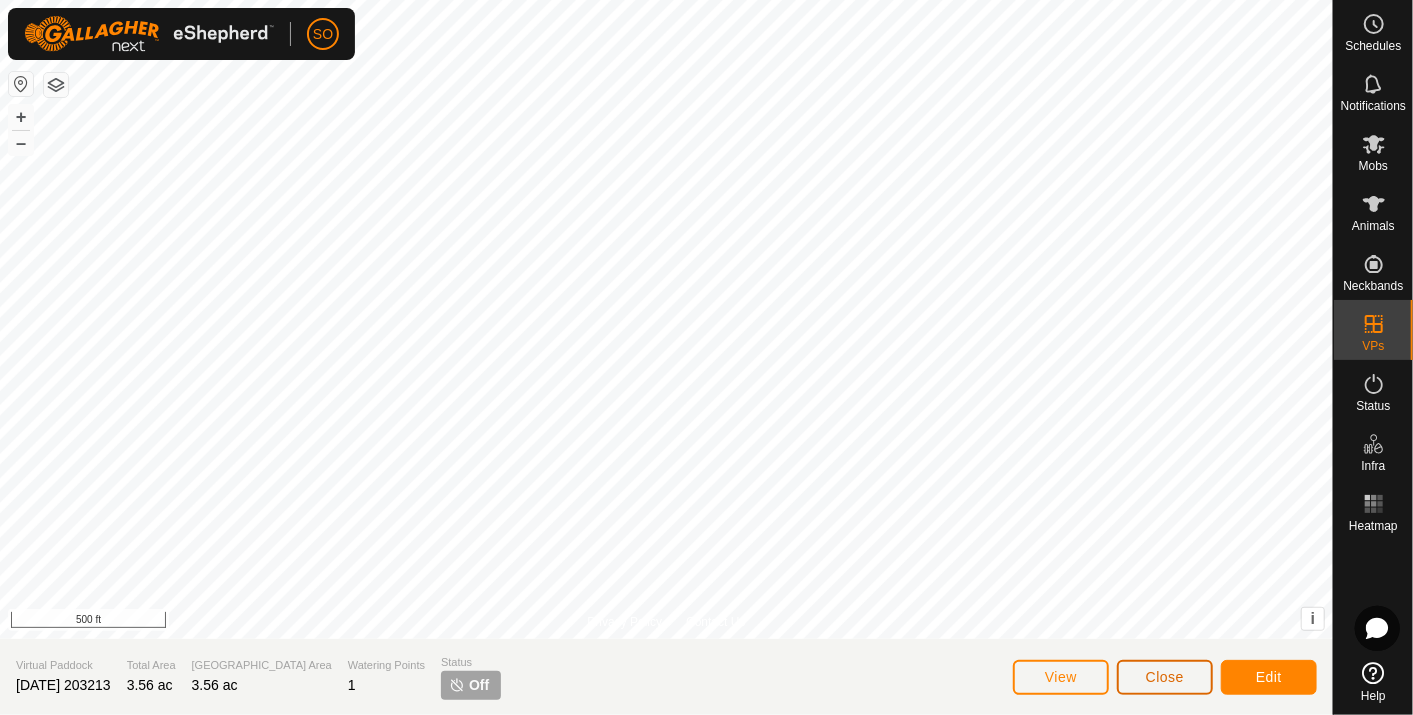 click on "Close" 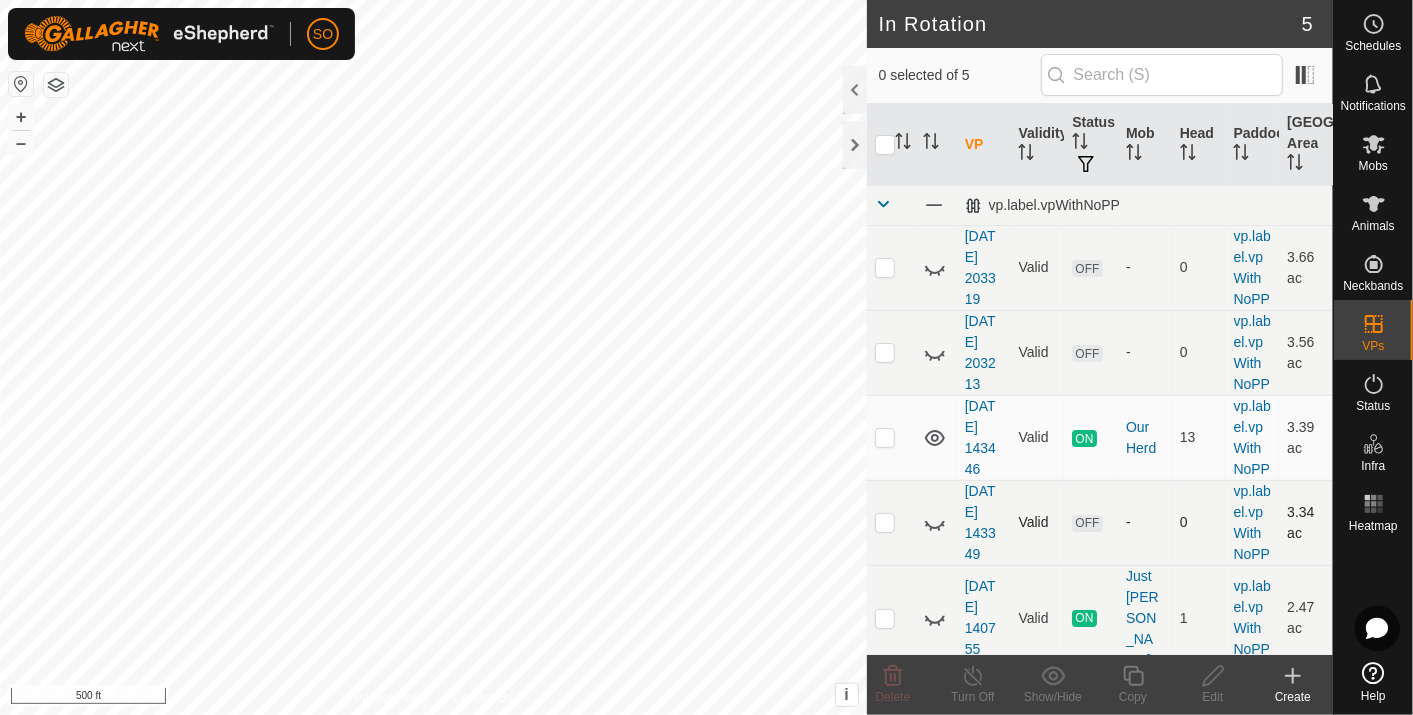 click on "OFF" at bounding box center (1091, 522) 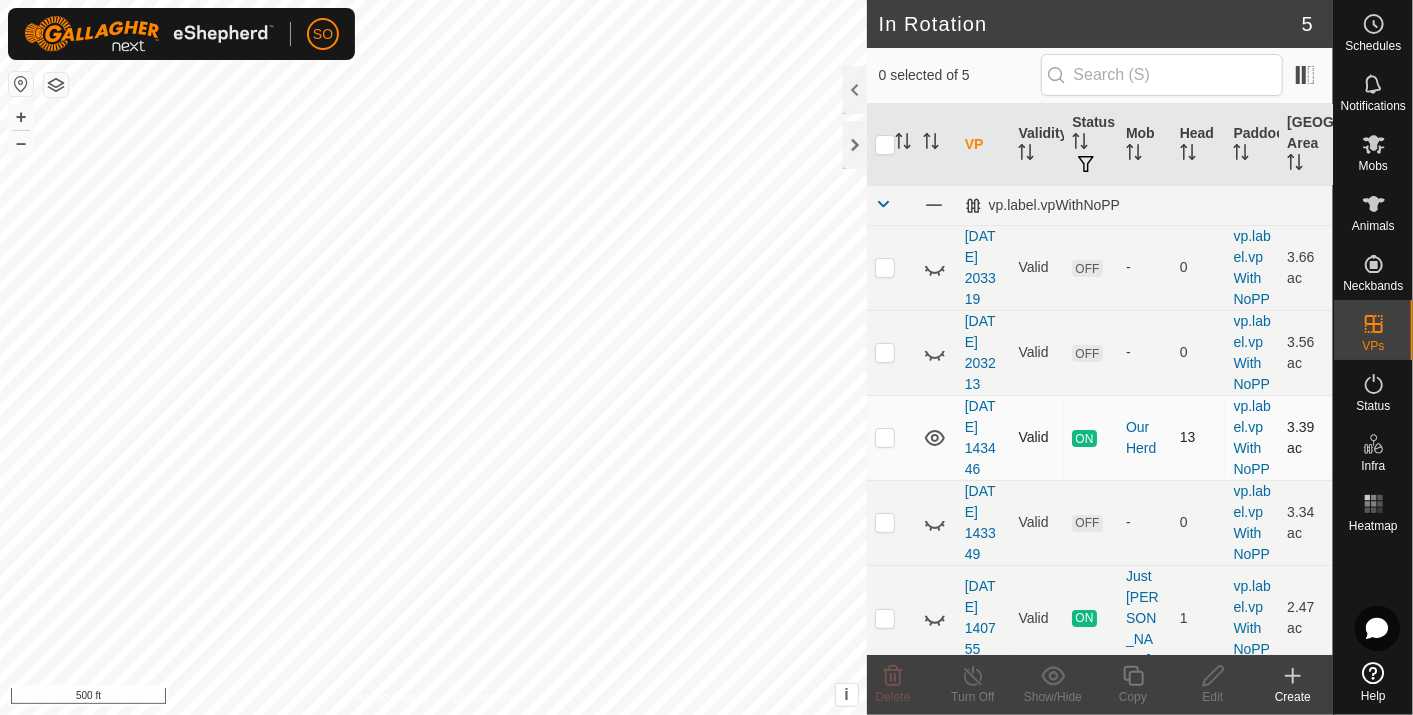 click 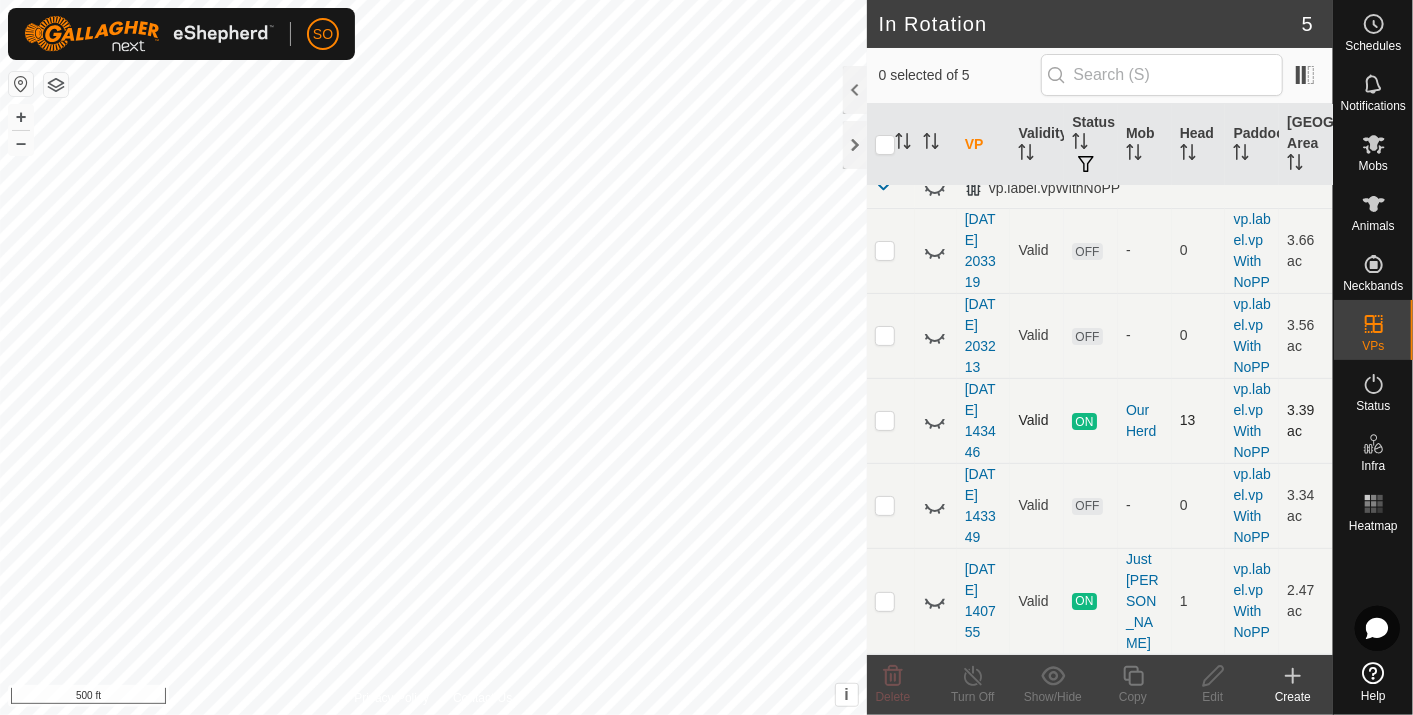 scroll, scrollTop: 98, scrollLeft: 0, axis: vertical 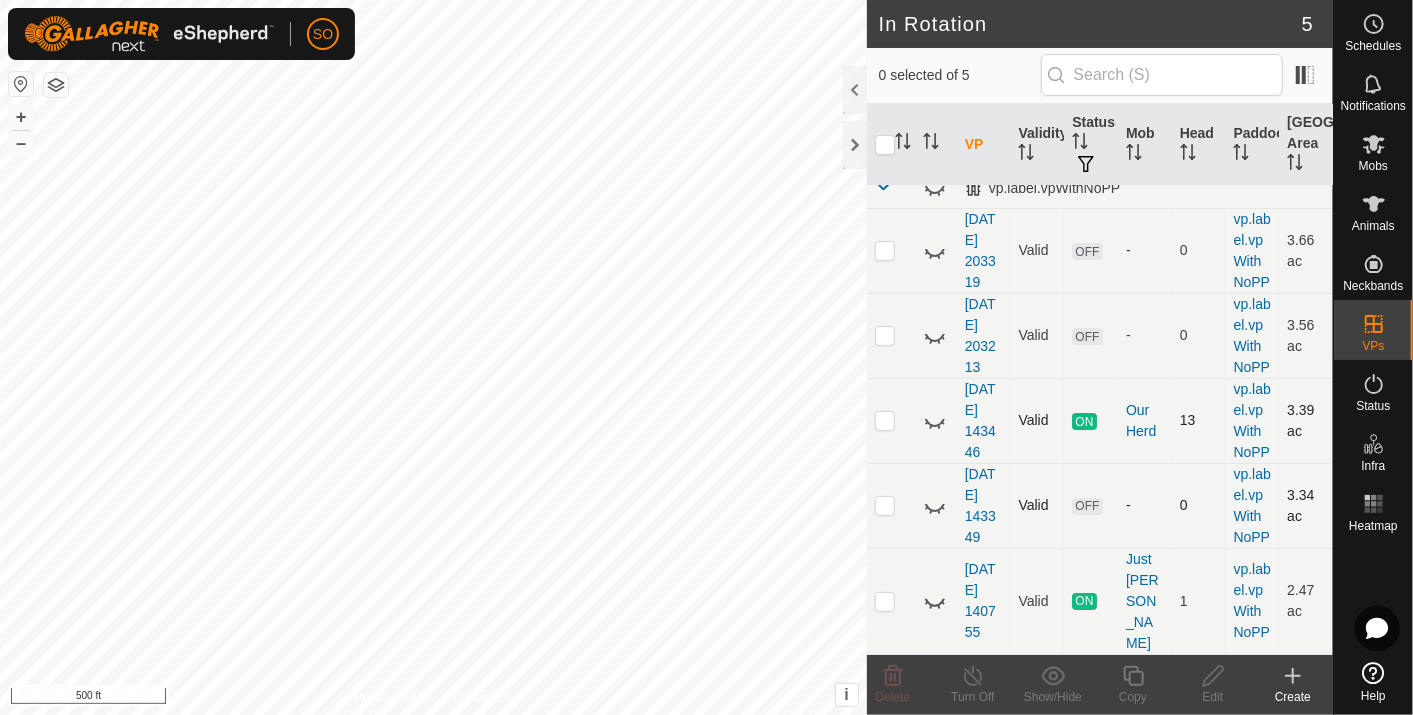 click 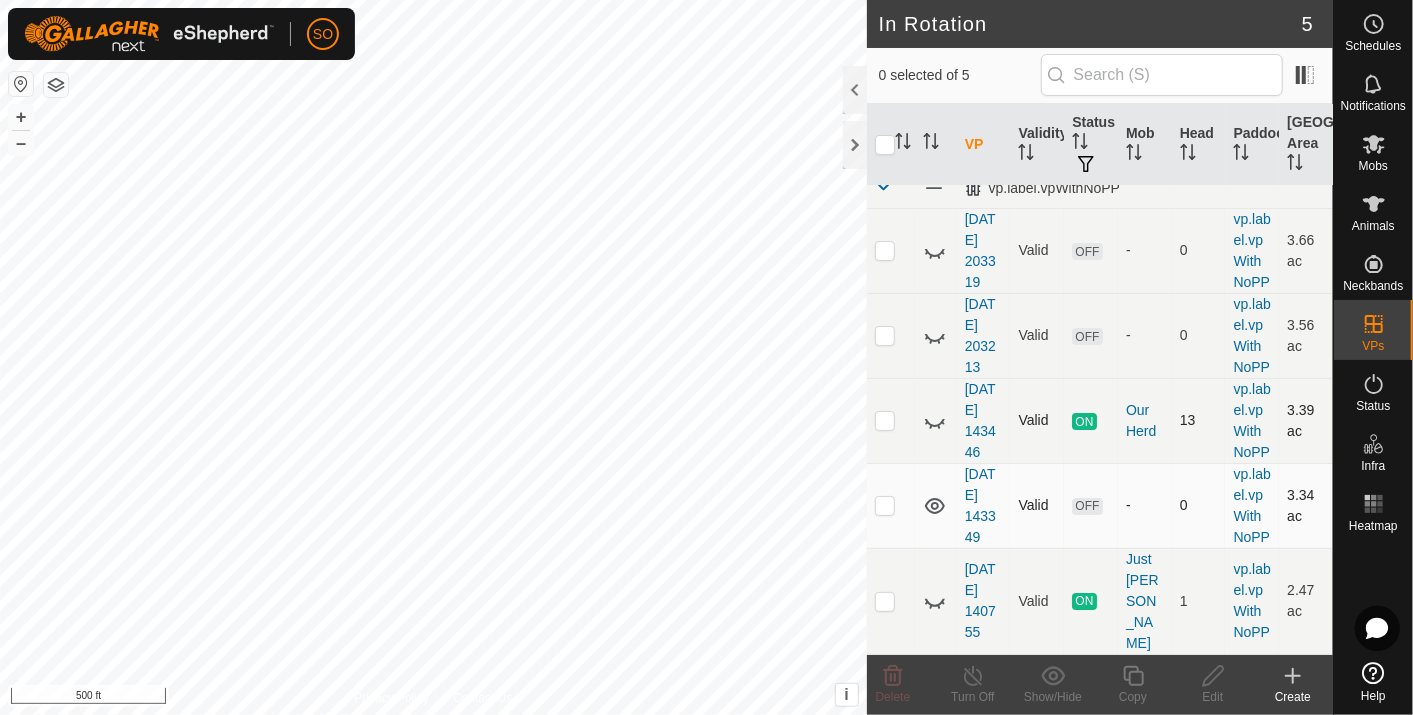 click 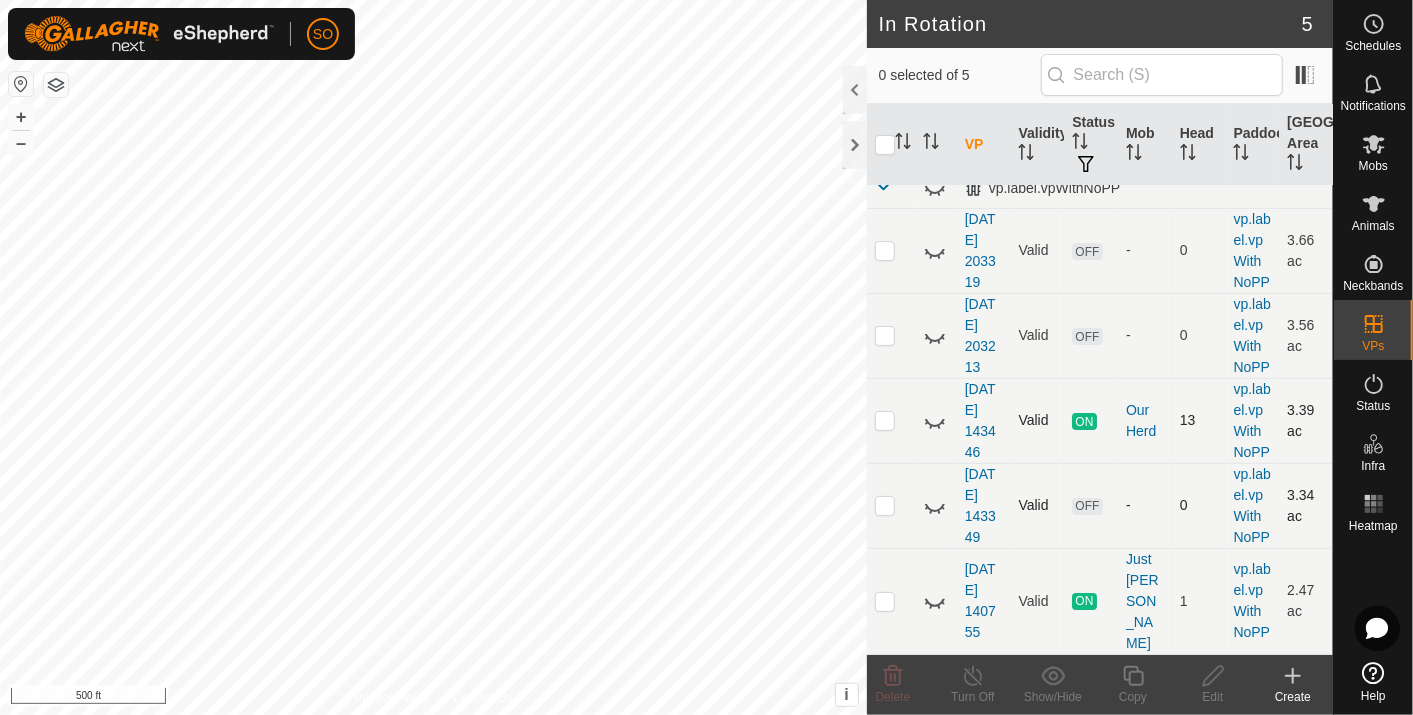 click 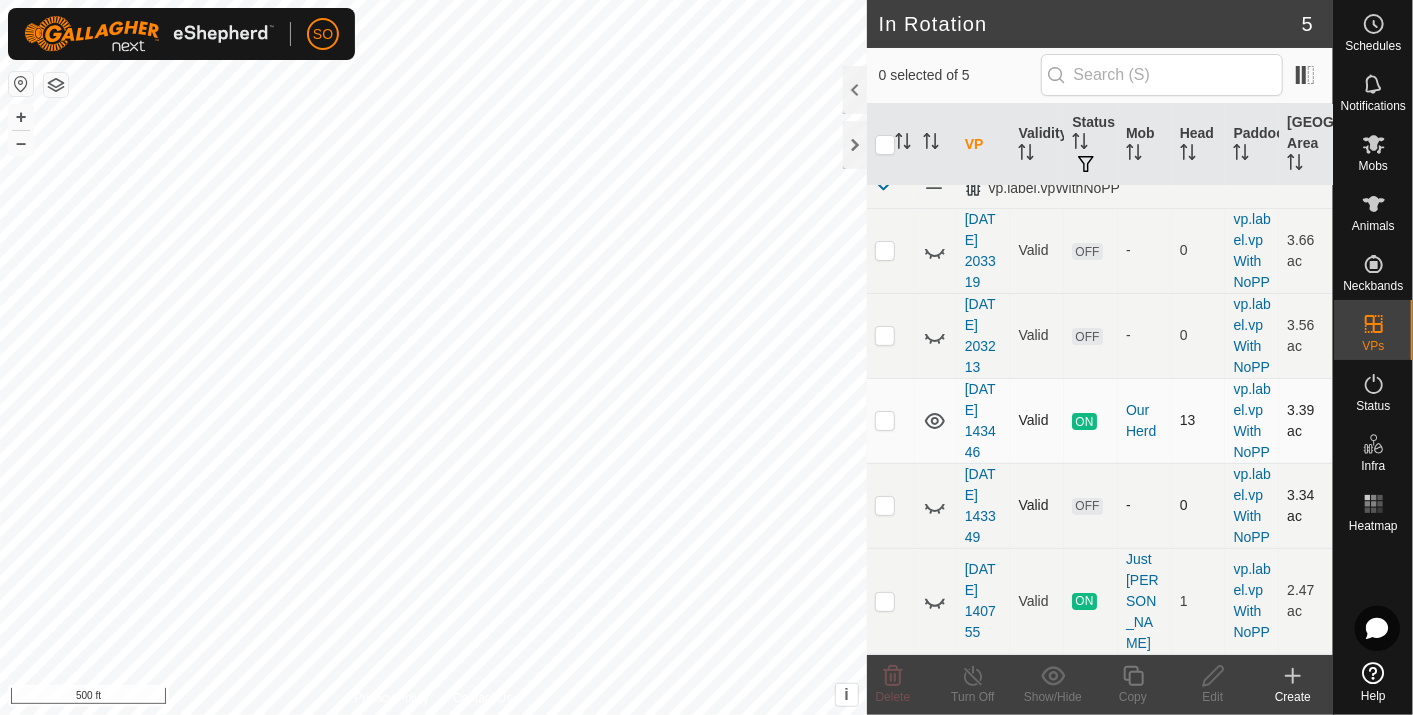 click 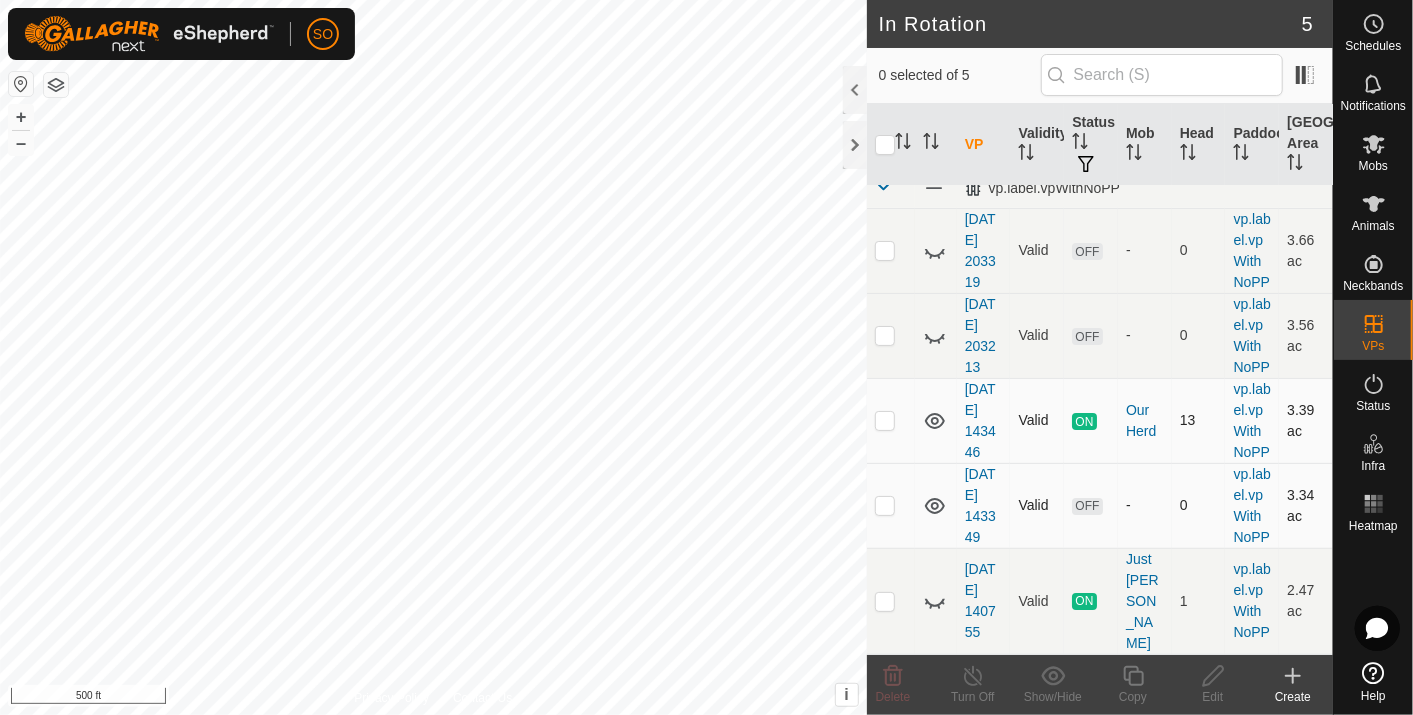 click 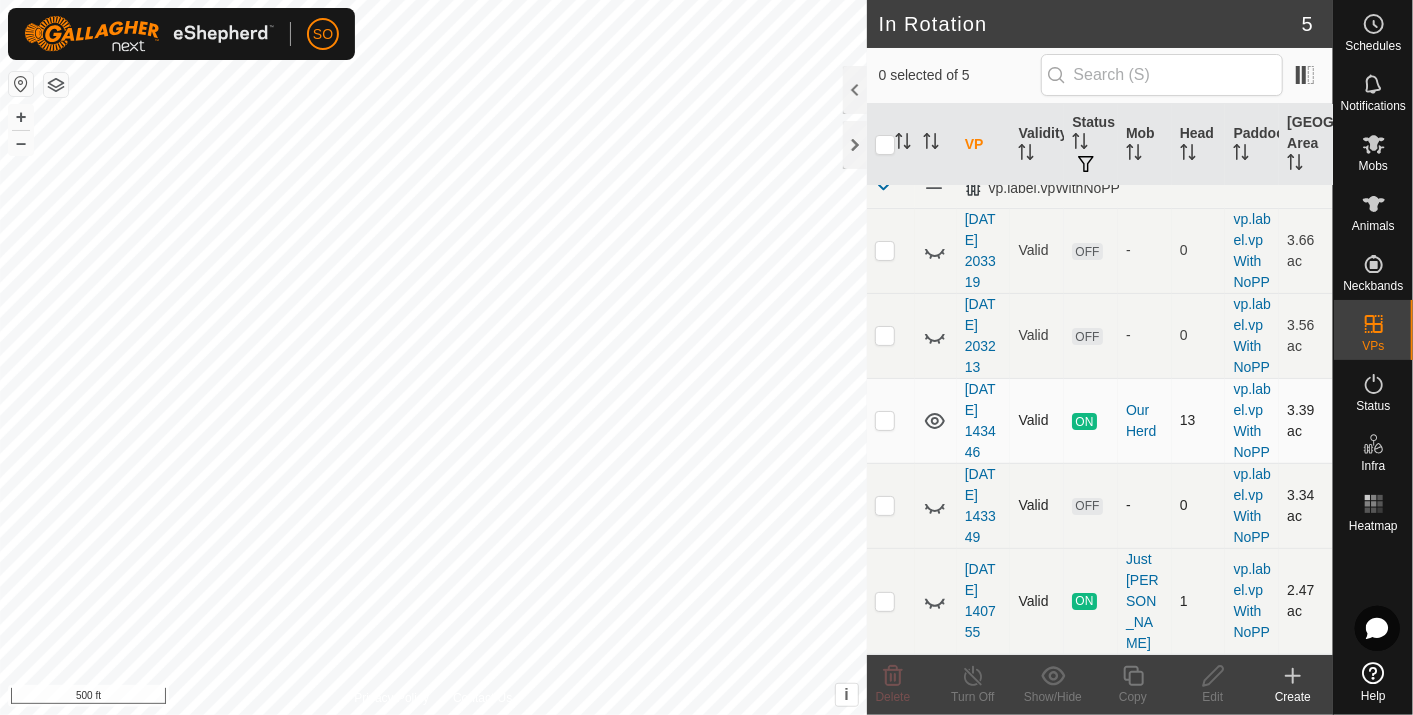click 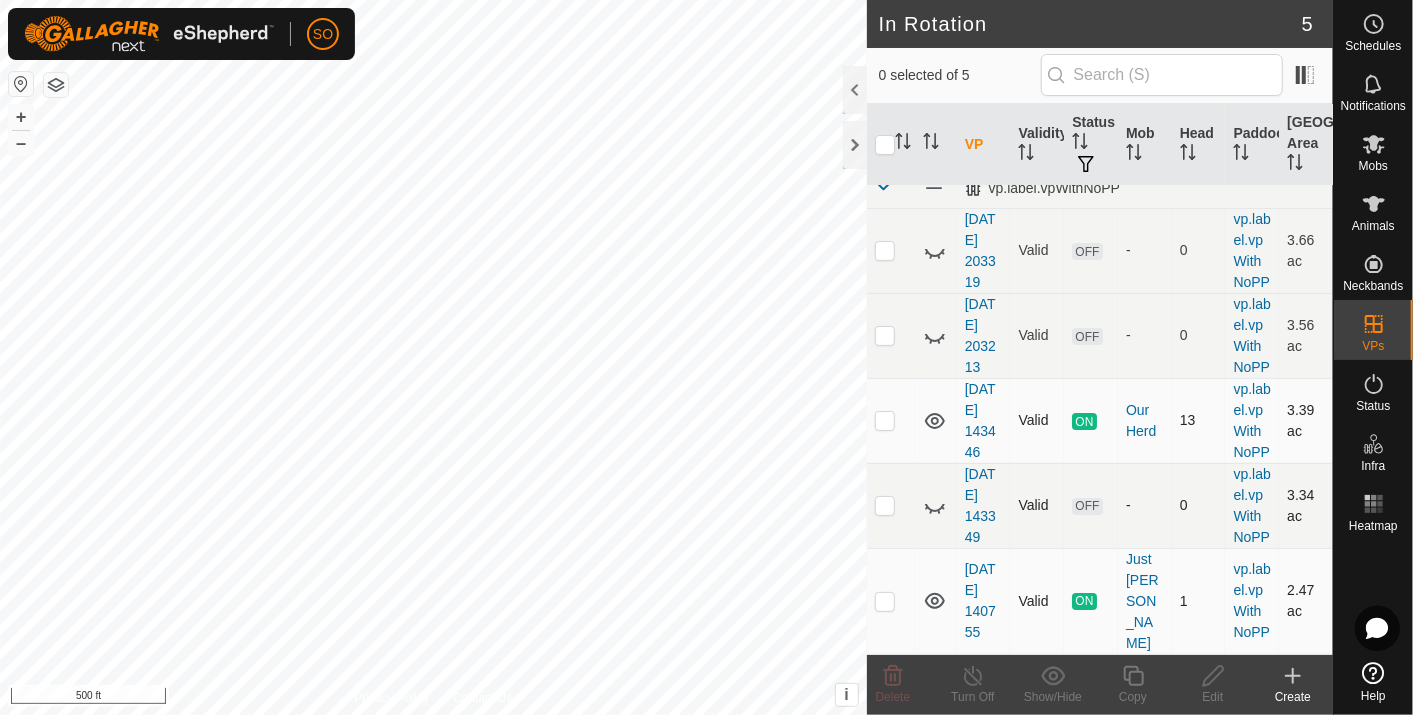 click 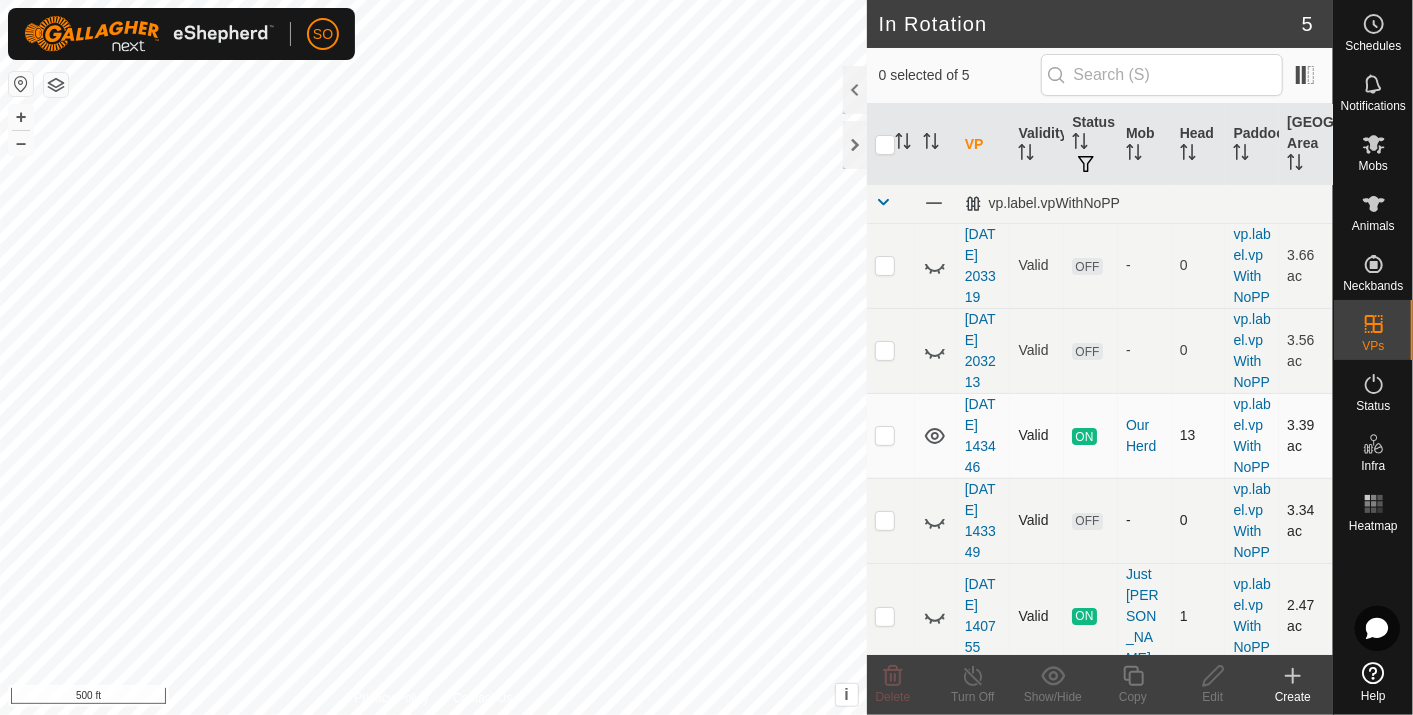 scroll, scrollTop: 0, scrollLeft: 0, axis: both 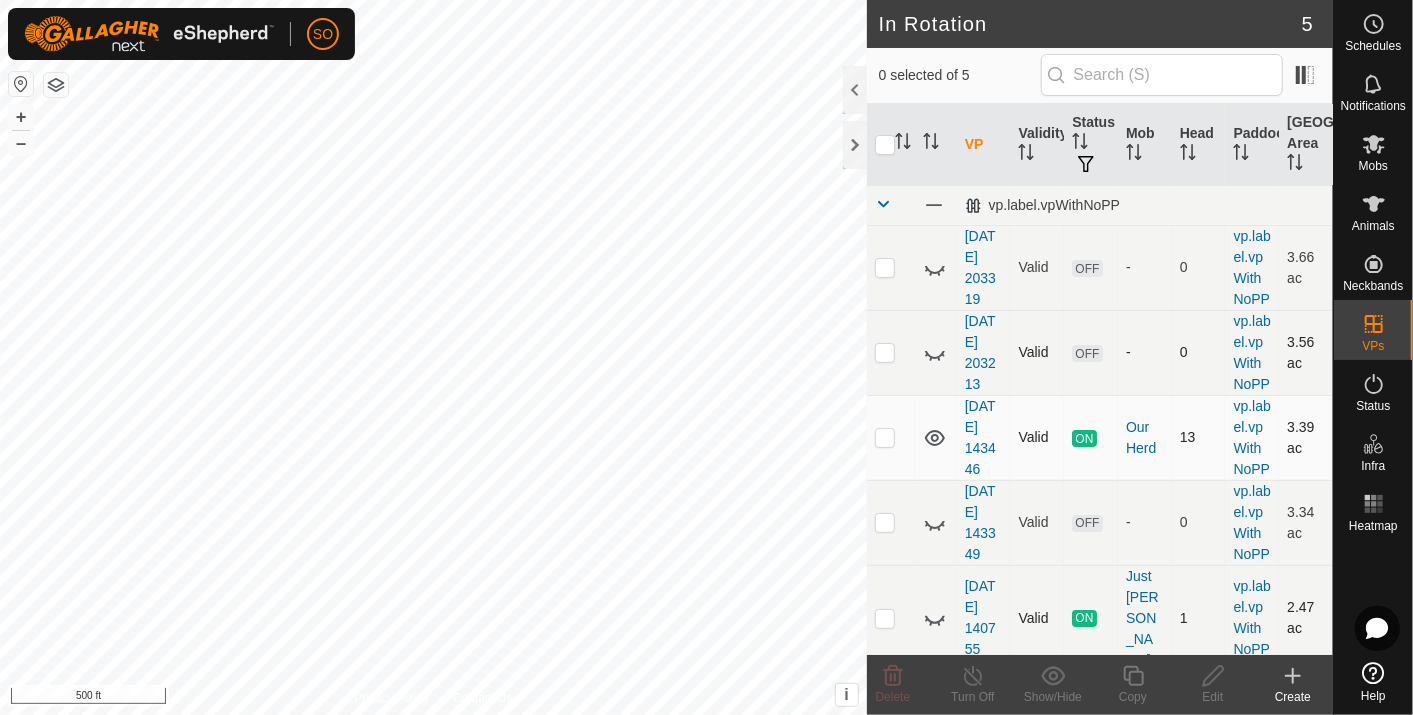 click 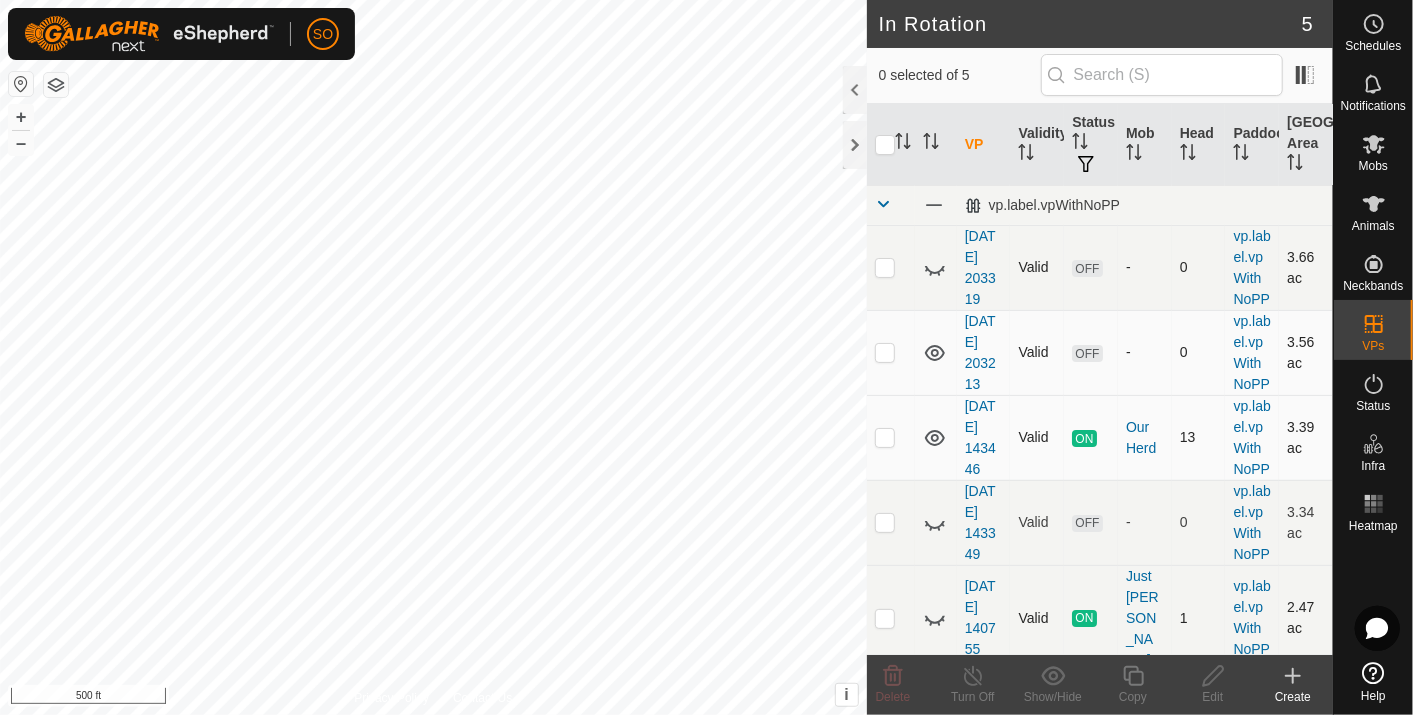 click 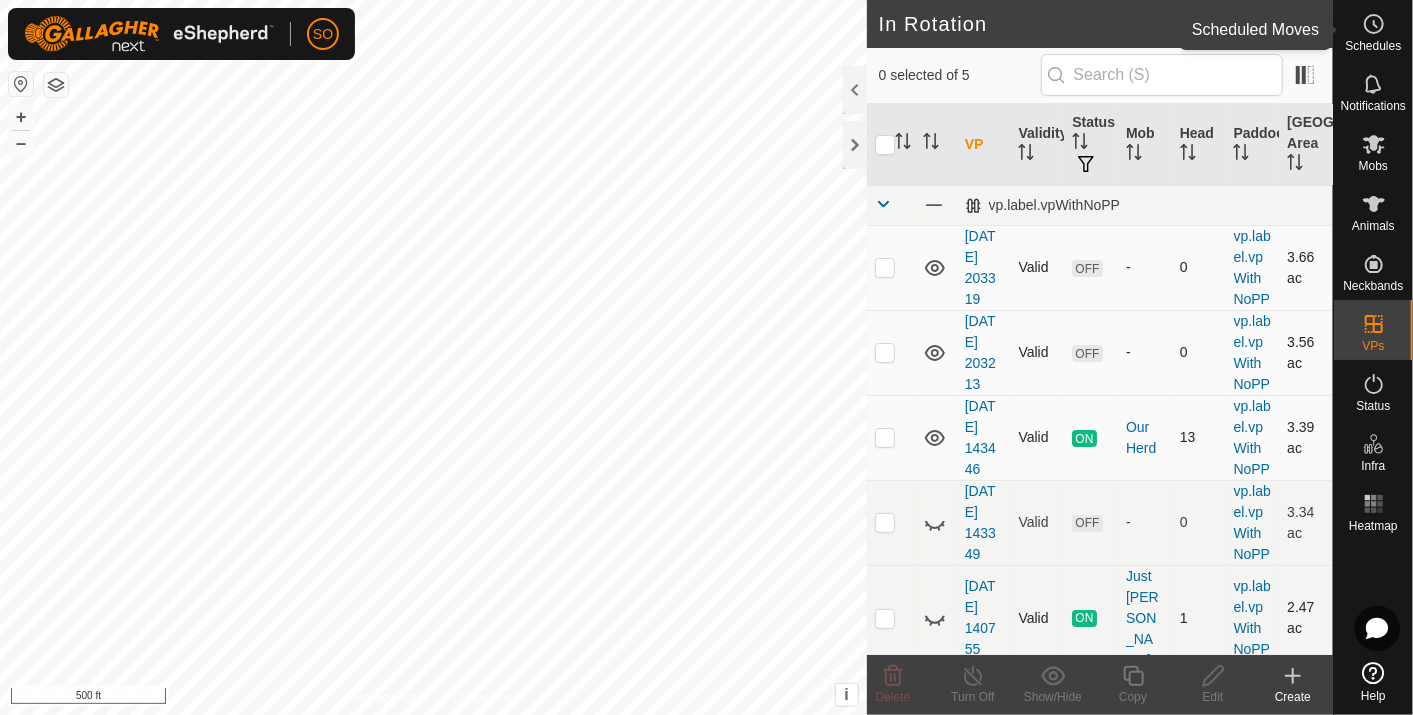 click 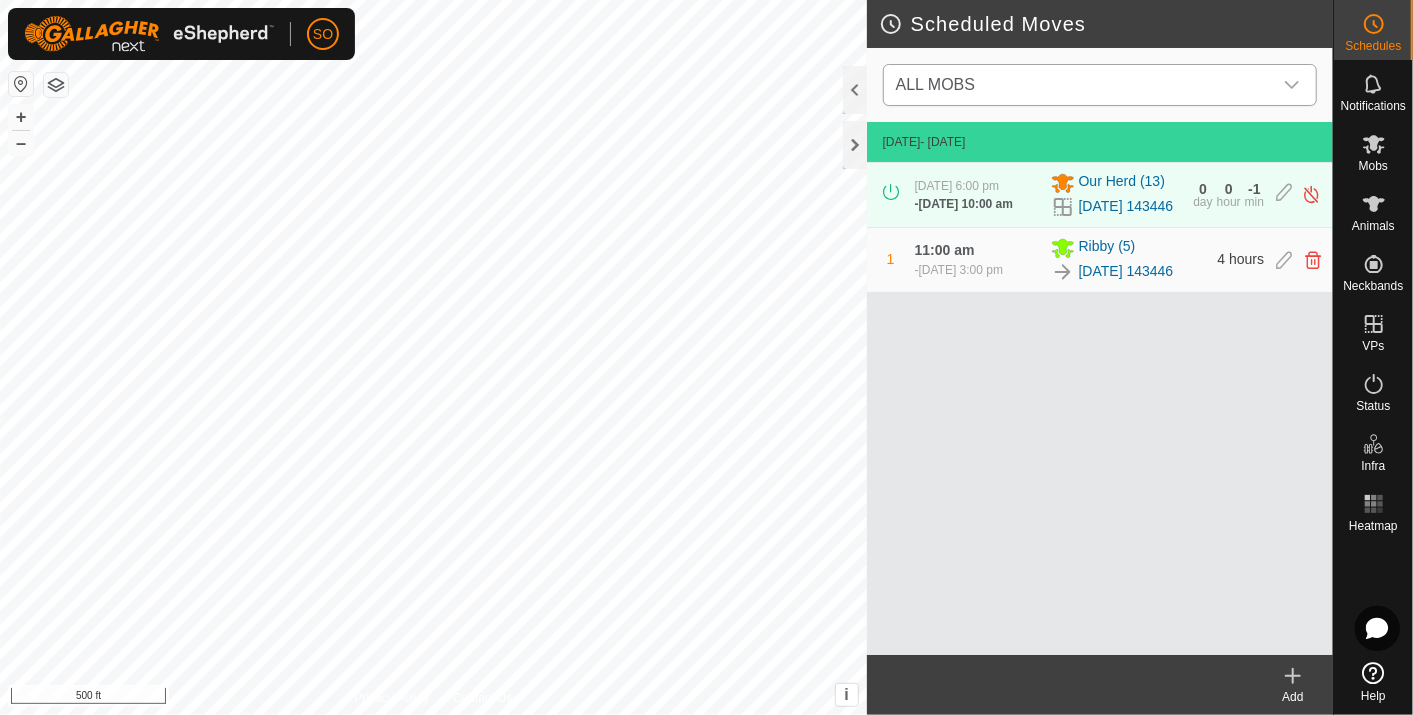 click 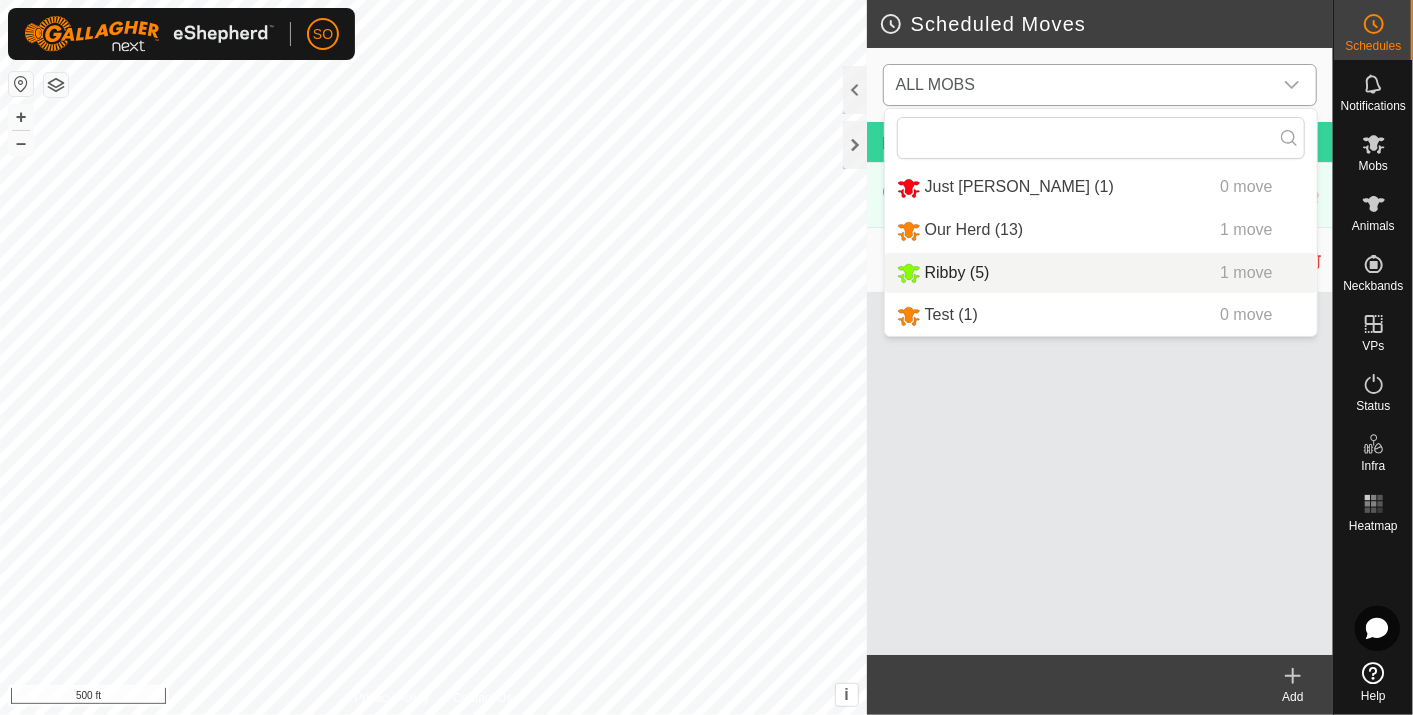 click on "Ribby (5) 1 move" at bounding box center [1101, 273] 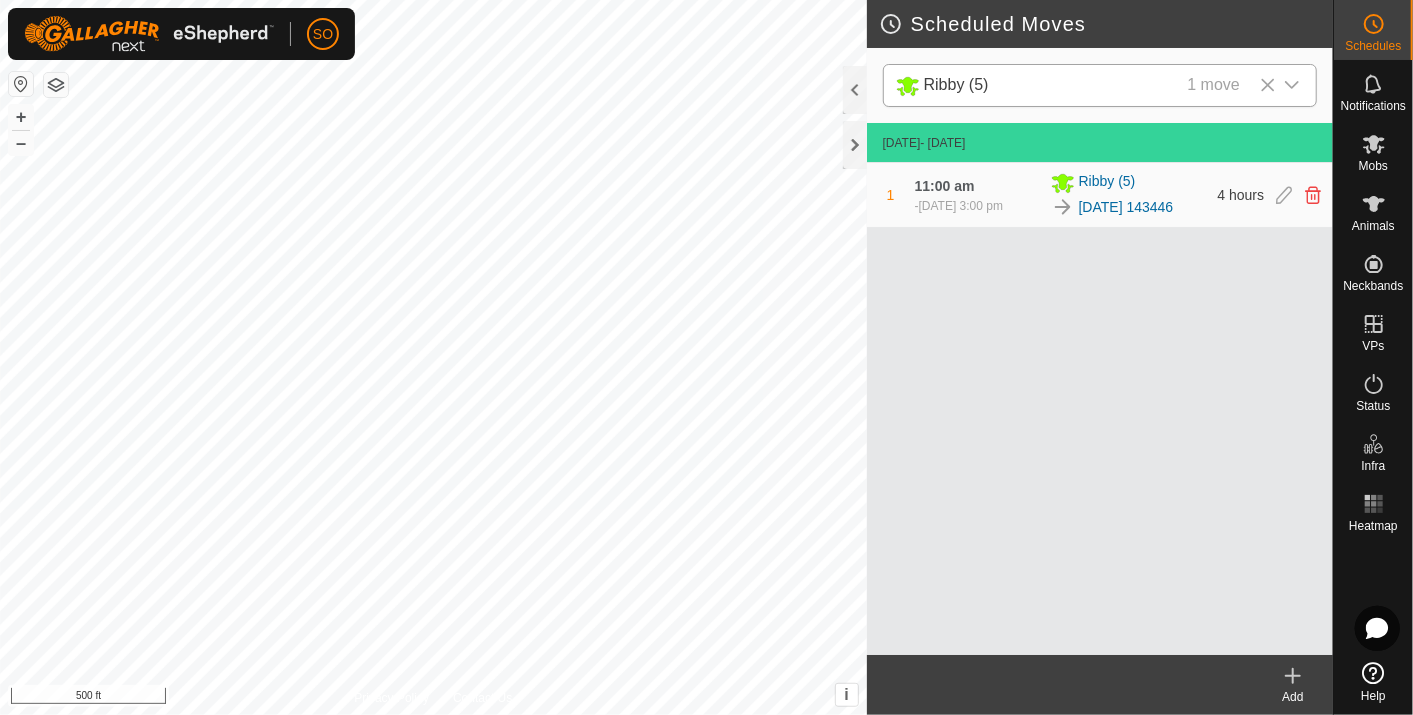 click 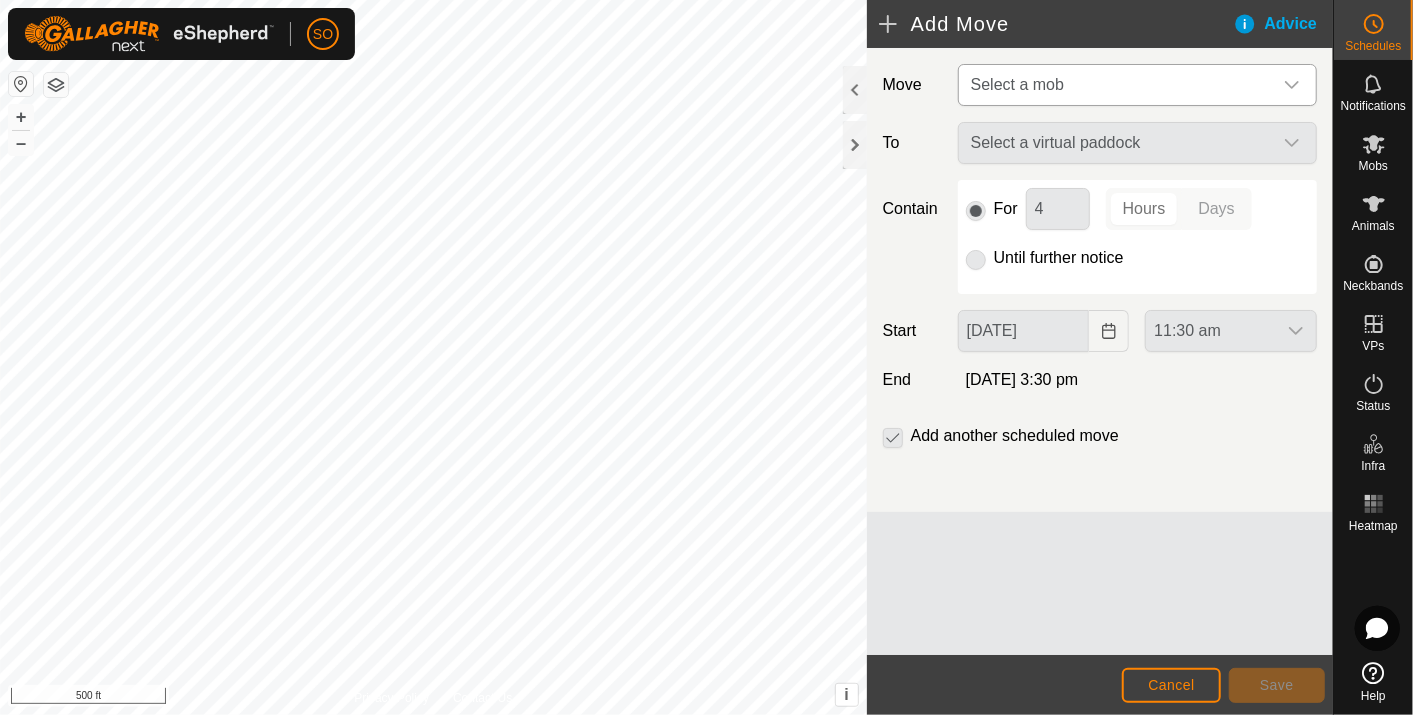 click 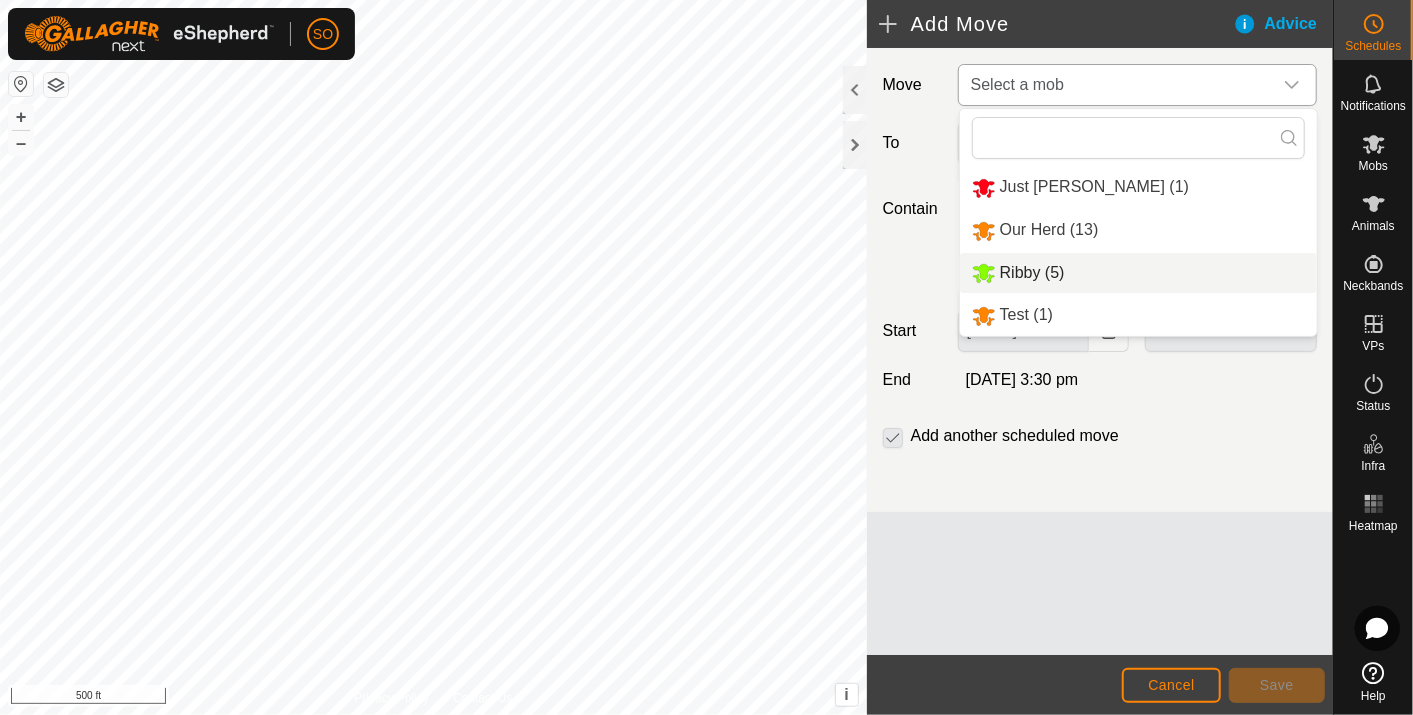 click on "Ribby (5)" at bounding box center (1138, 273) 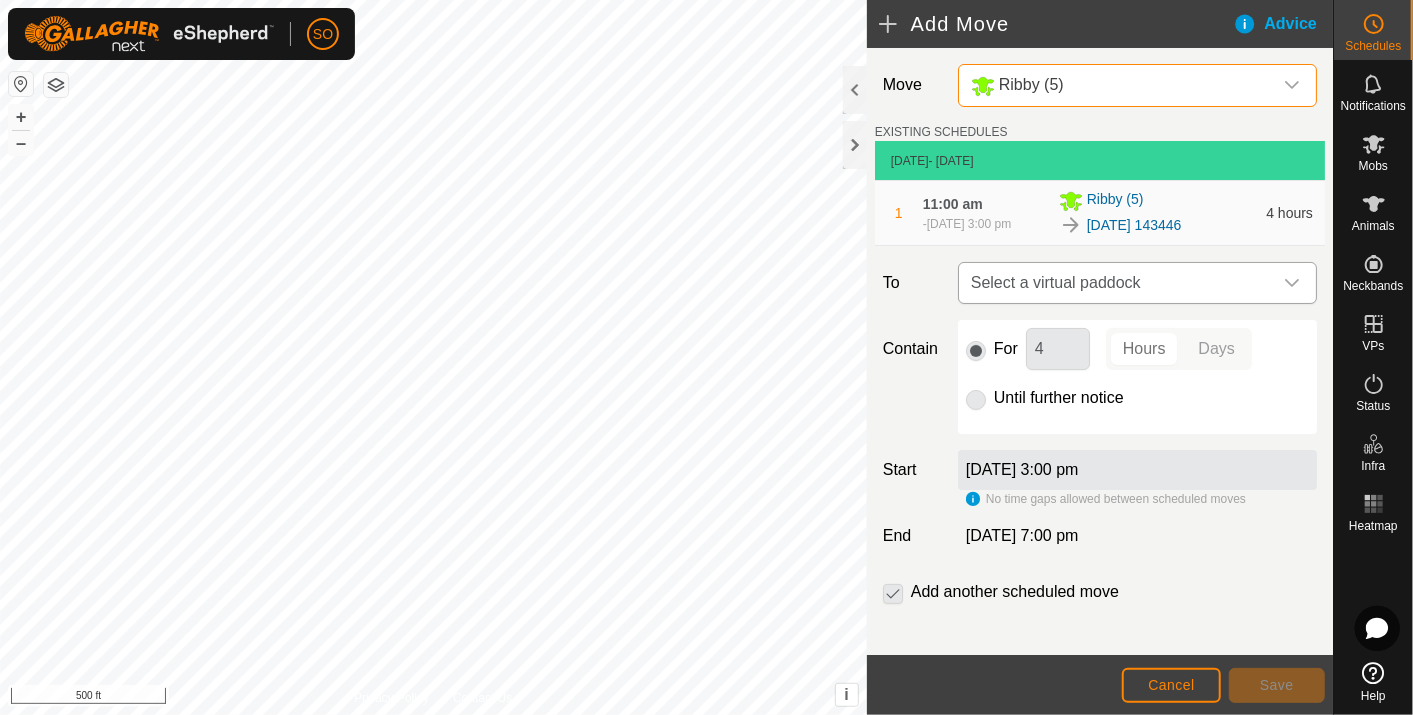 click 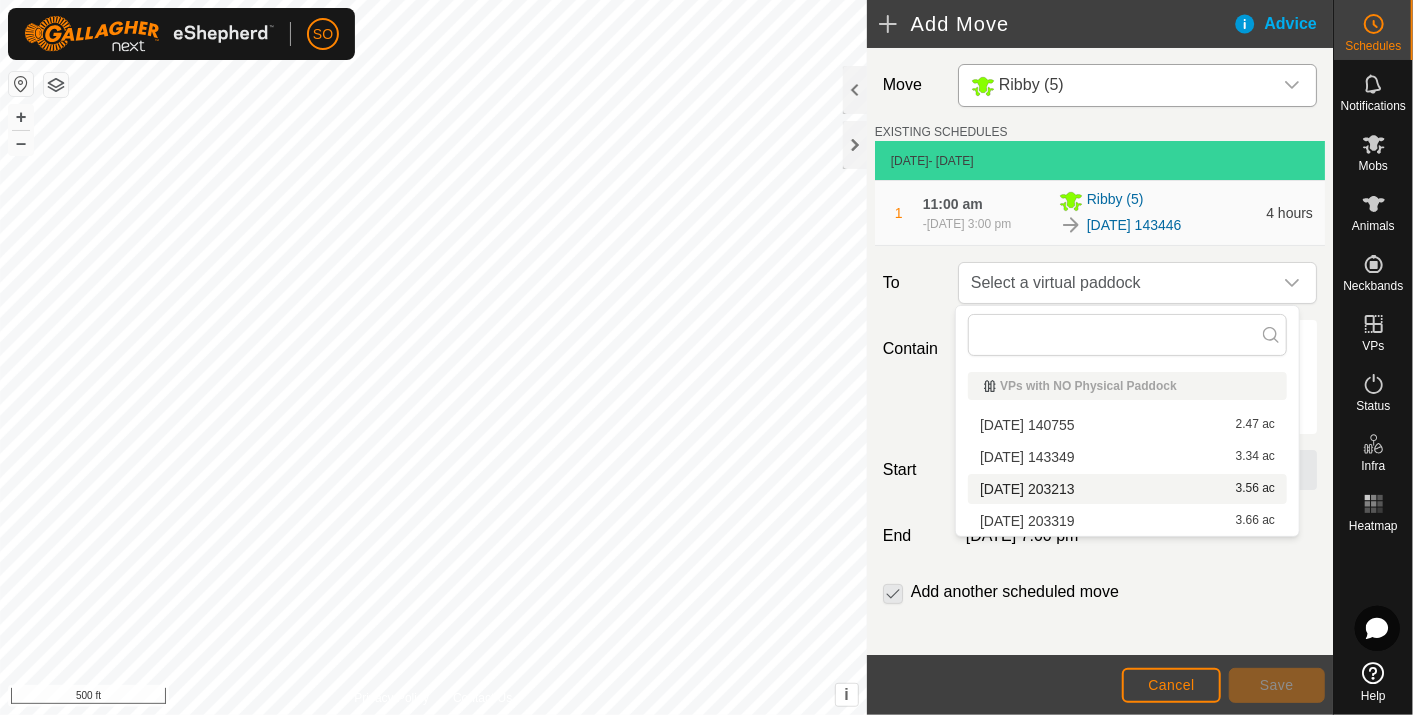 click on "[DATE] 203213  3.56 ac" at bounding box center (1127, 489) 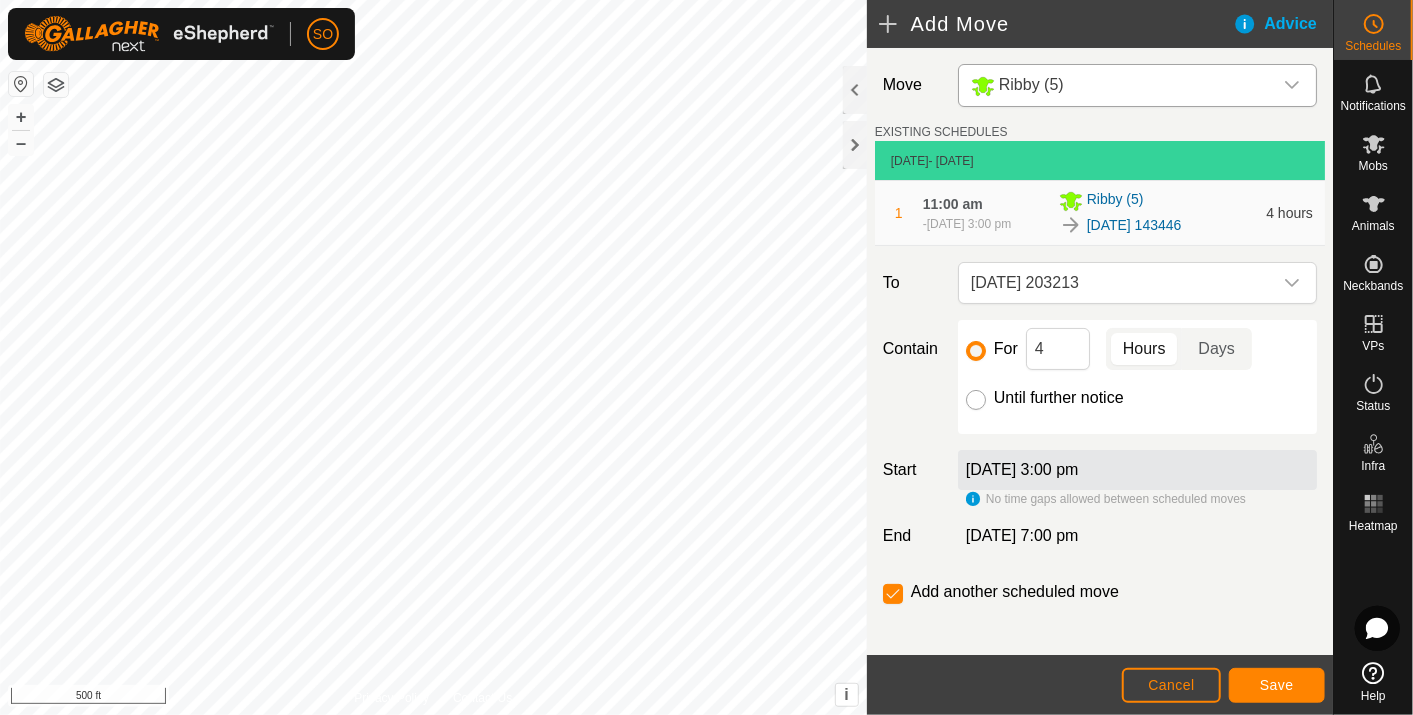 click on "Until further notice" at bounding box center [976, 400] 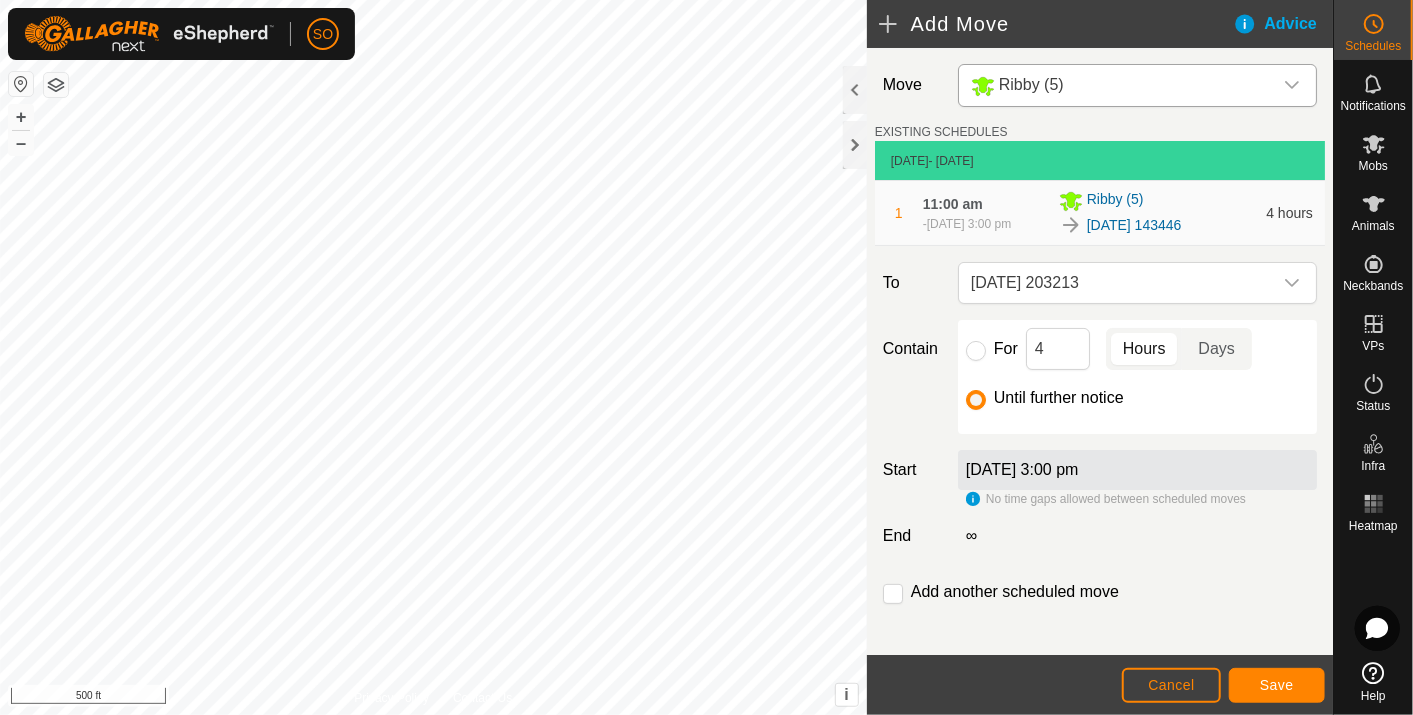 click on "[DATE] 3:00 pm" 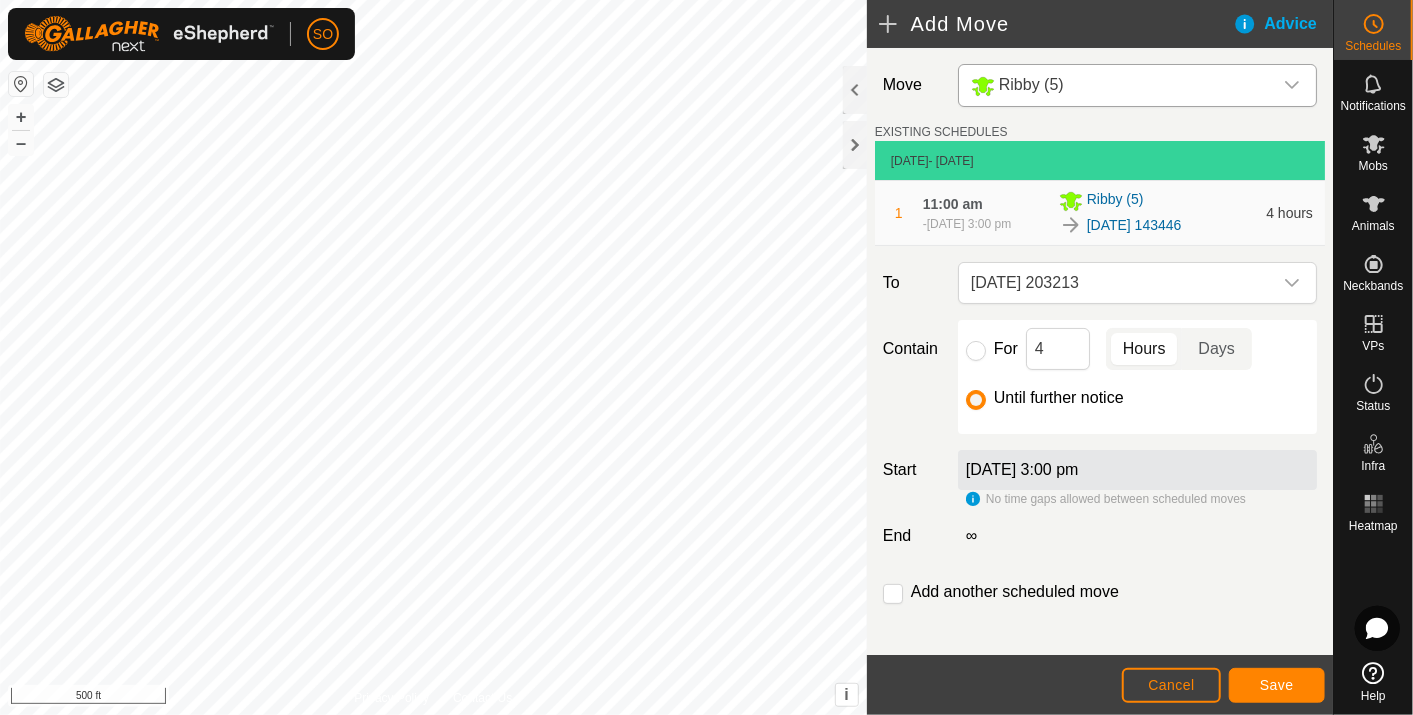 click on "[DATE] 3:00 pm" 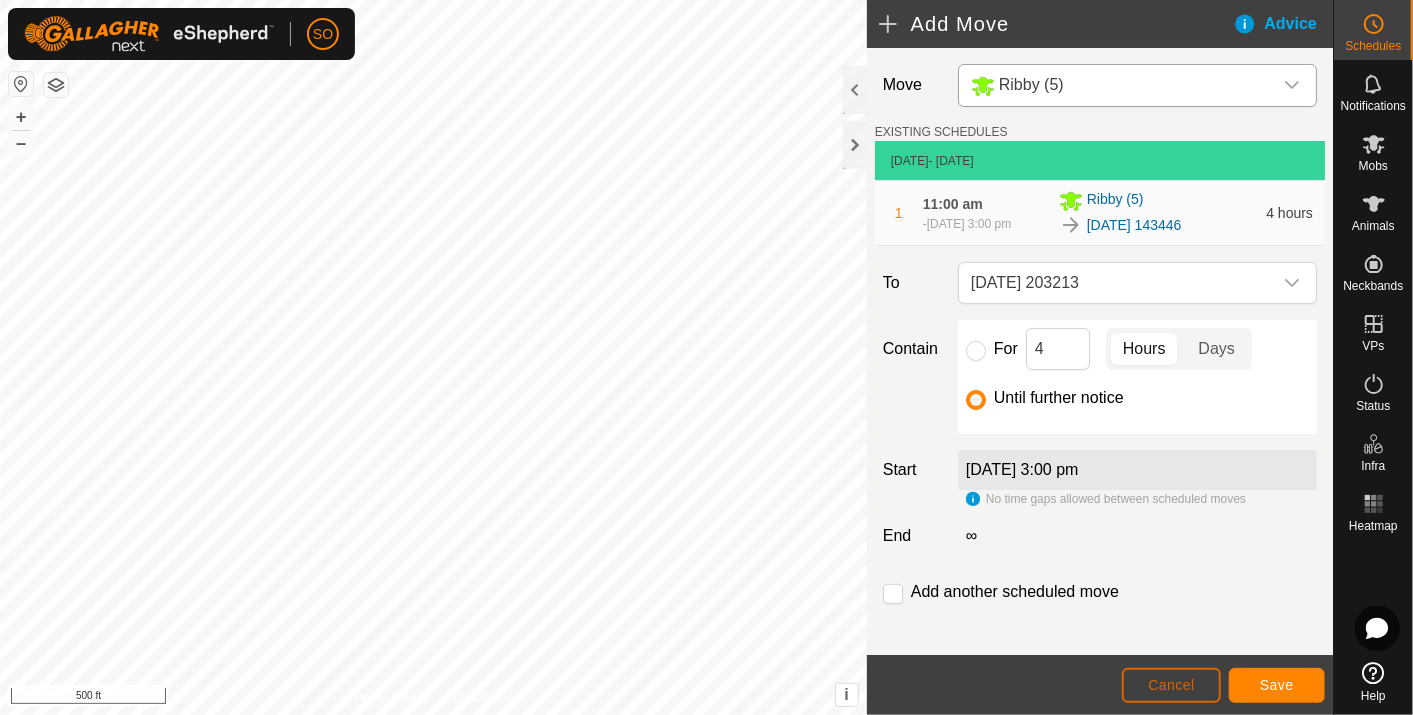 click on "Cancel" 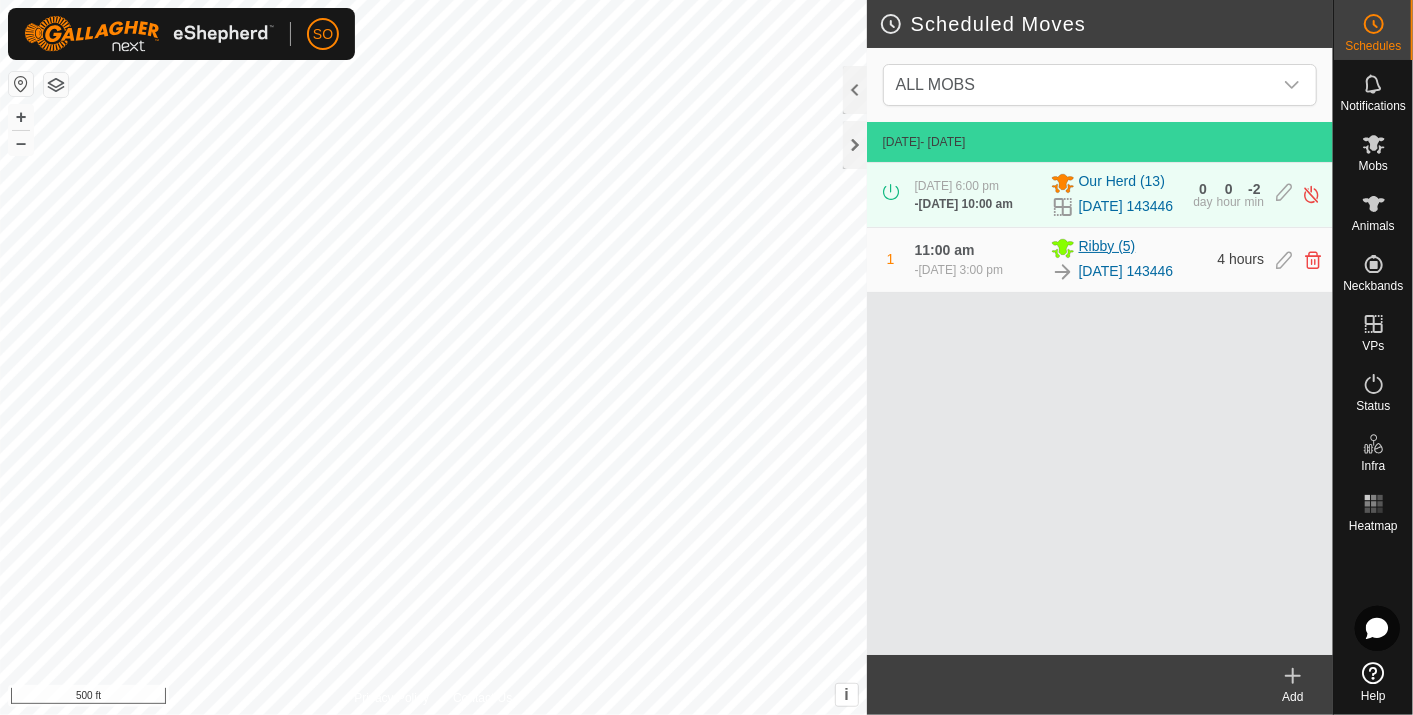 click on "Ribby (5)" at bounding box center (1107, 248) 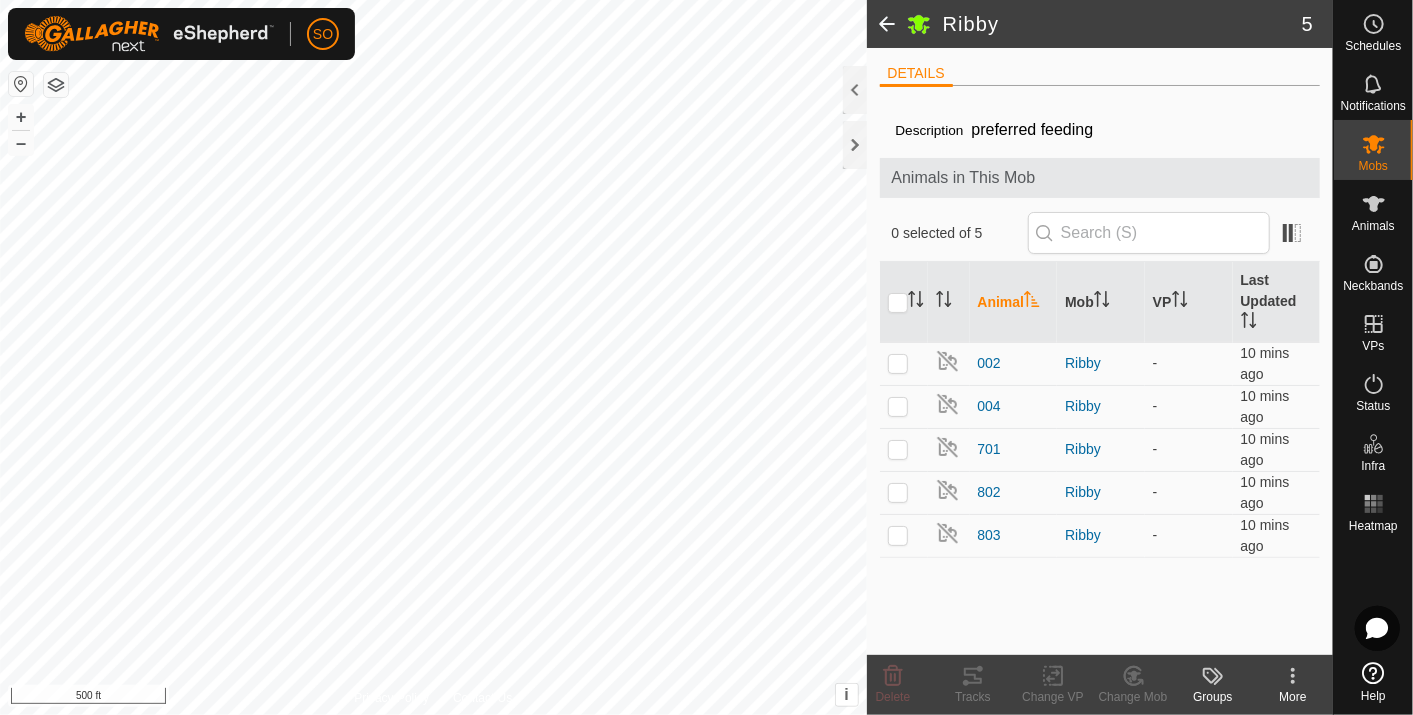 click 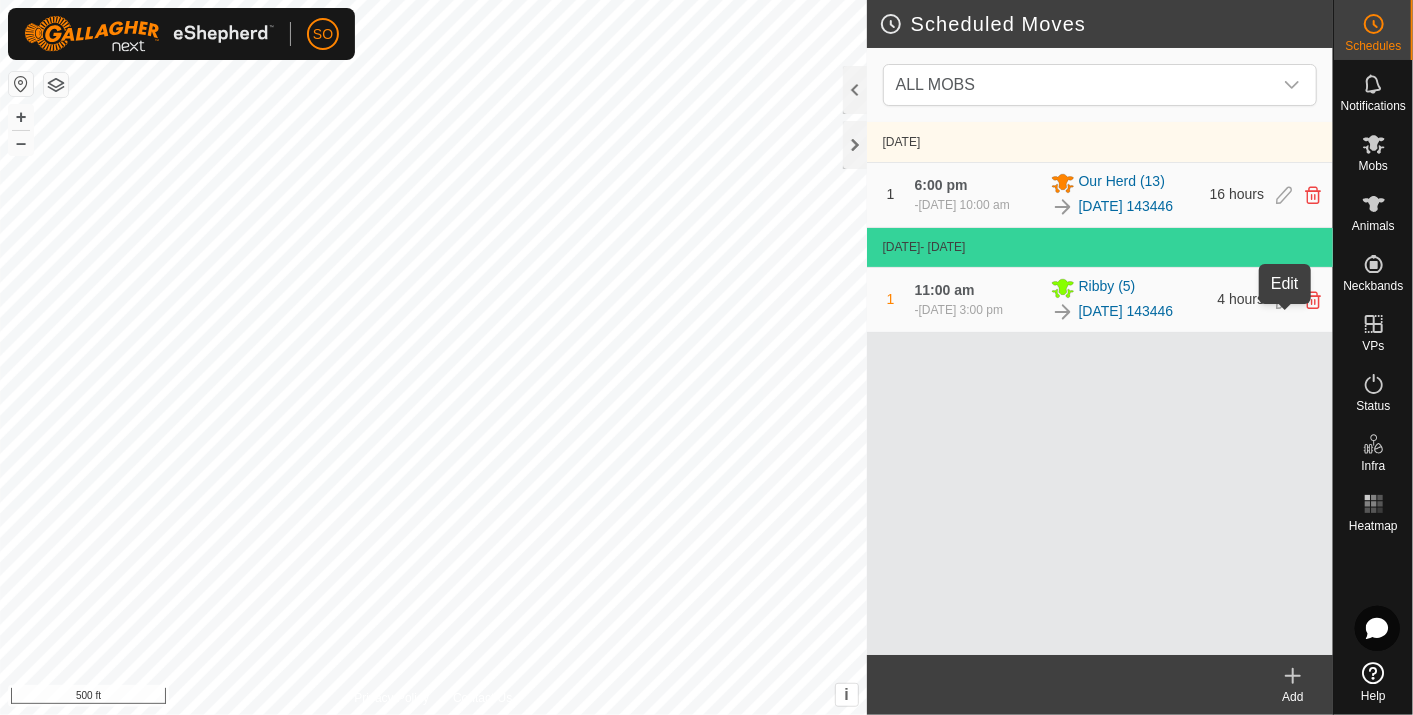 click at bounding box center [1284, 300] 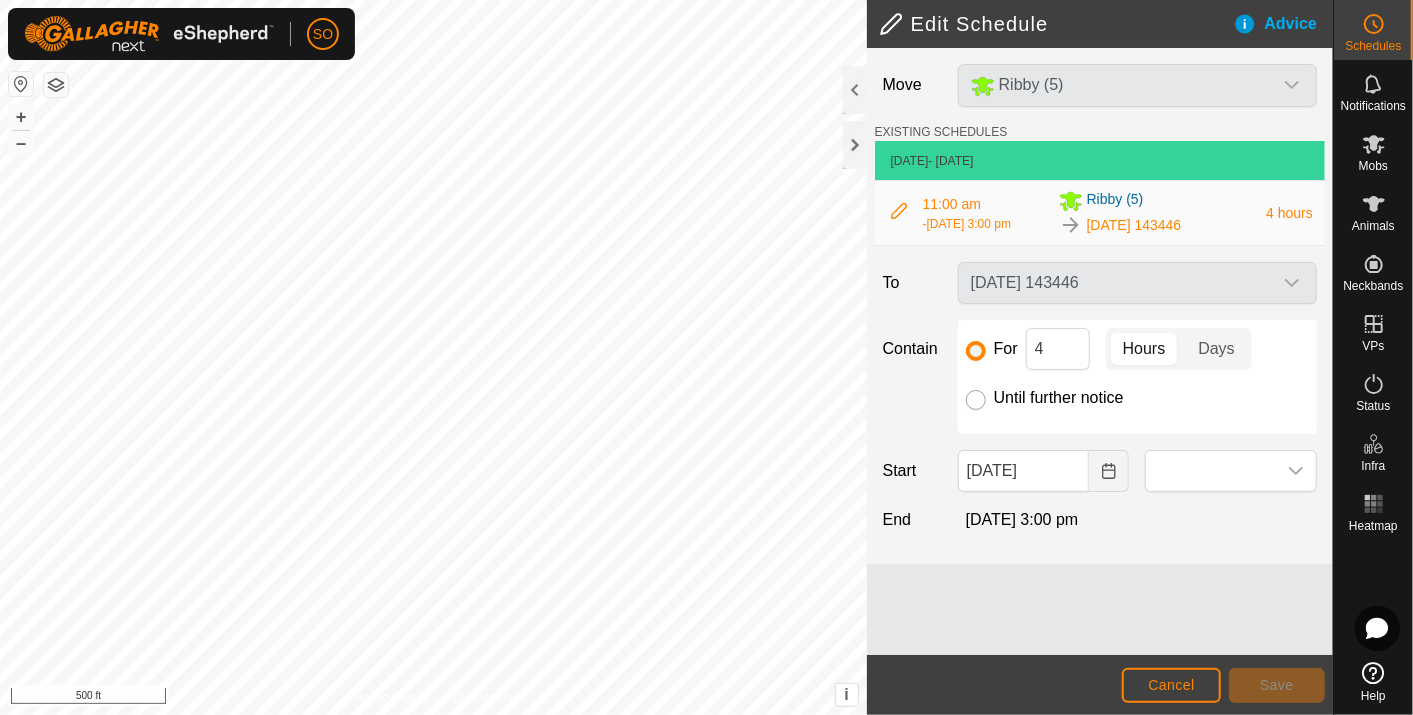 click on "Until further notice" at bounding box center (976, 400) 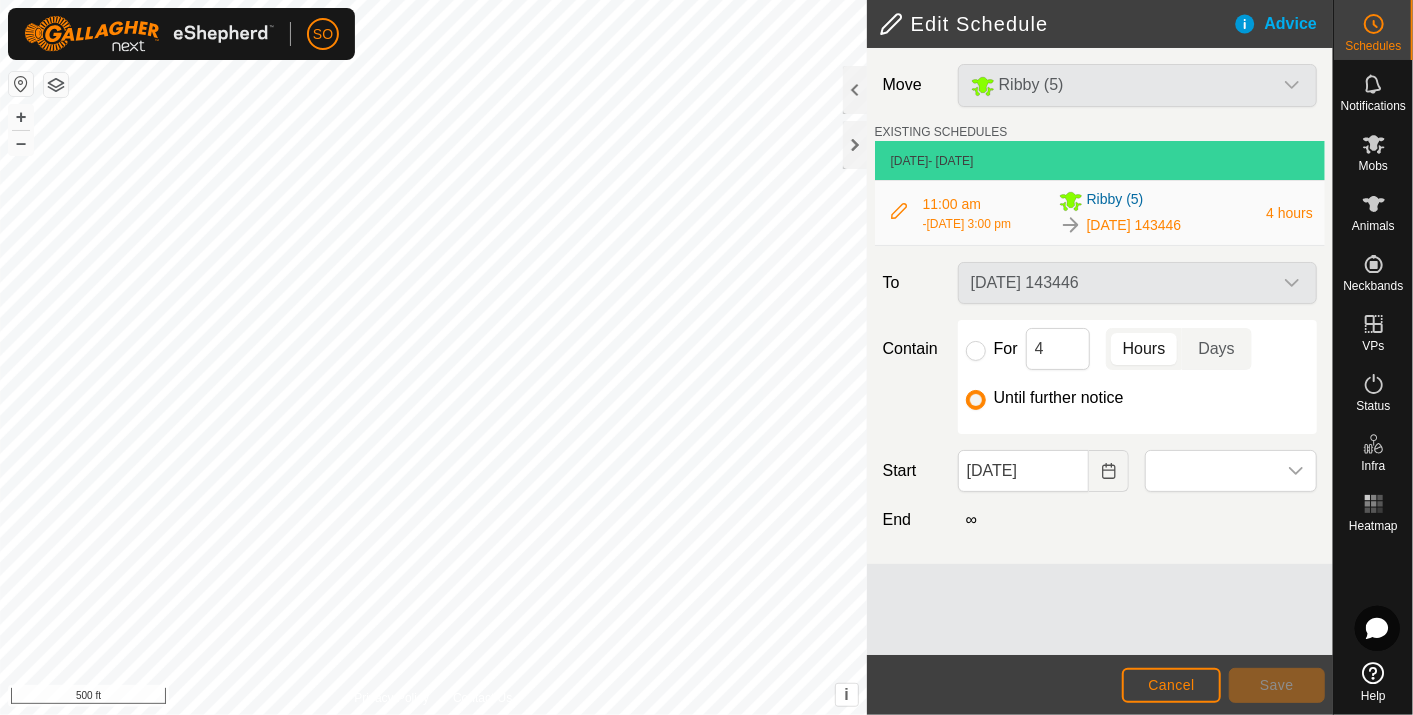 click at bounding box center [899, 211] 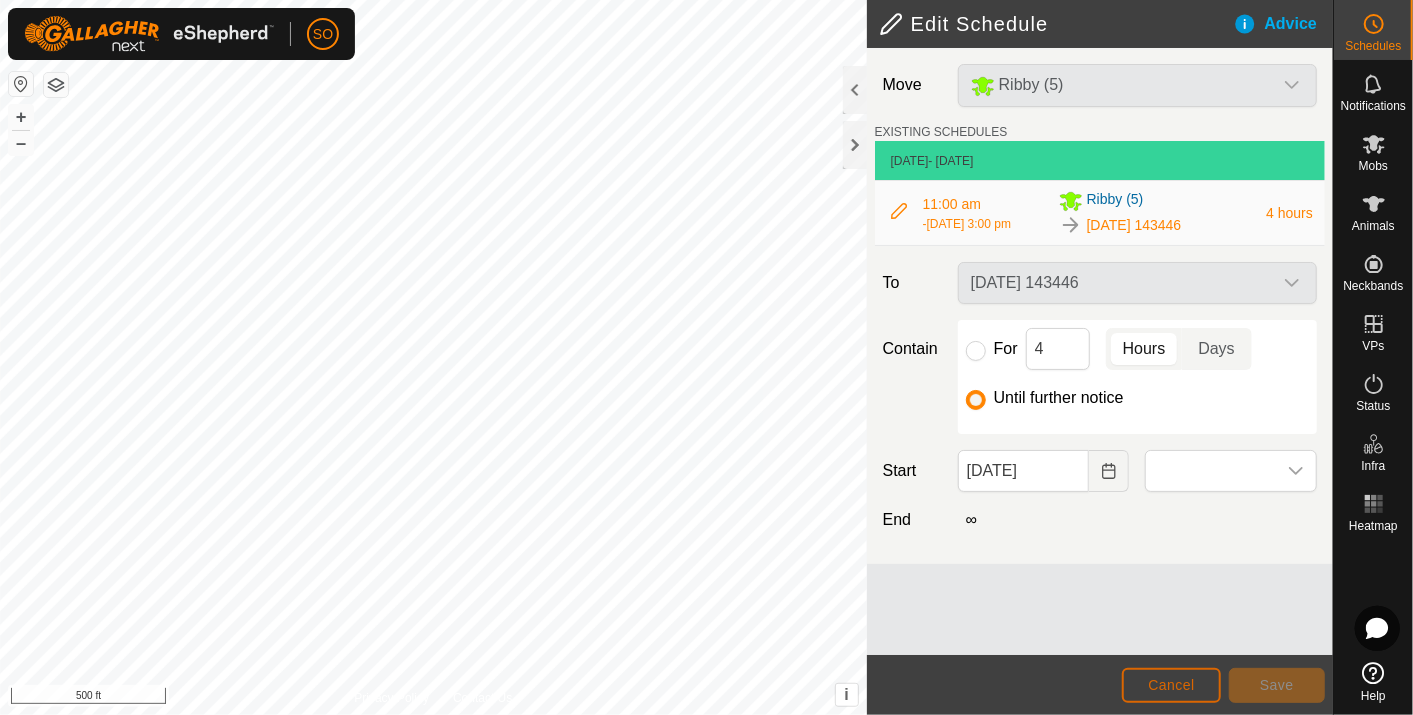 click on "Cancel" 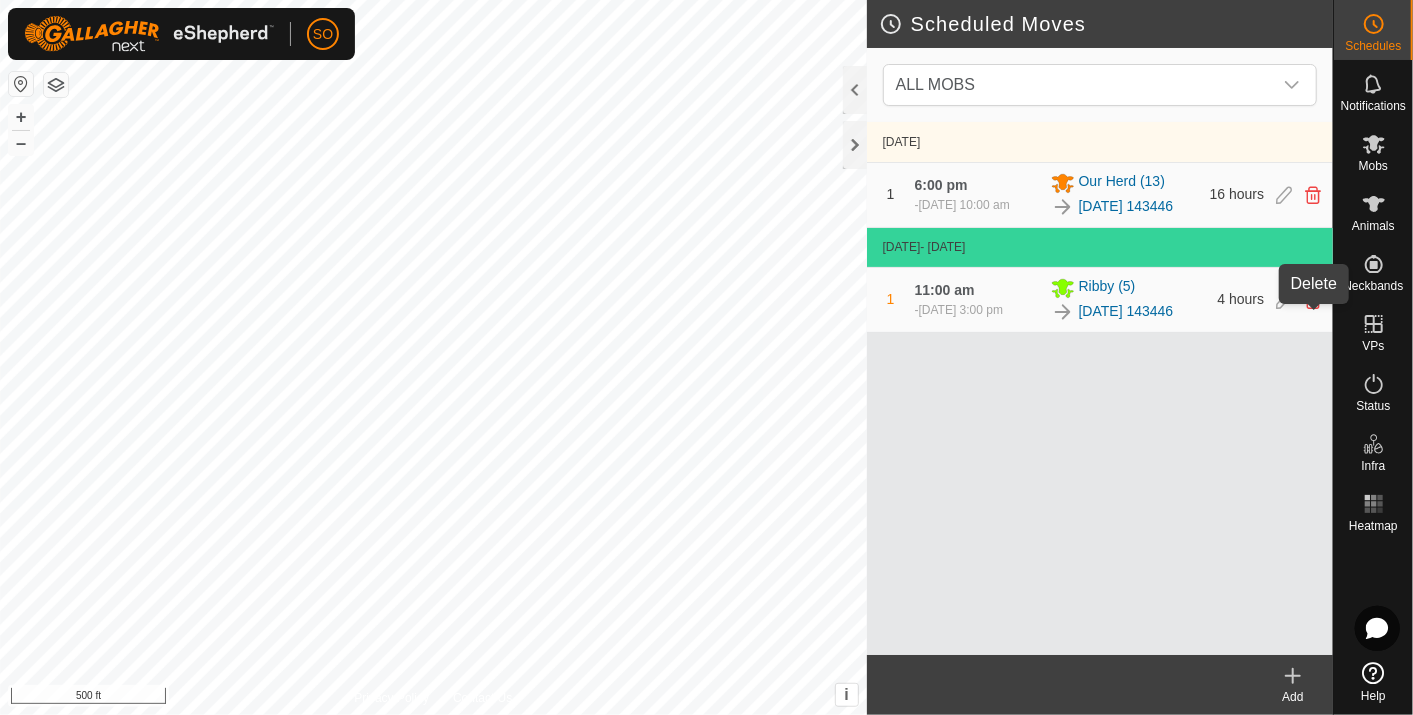click at bounding box center (1313, 300) 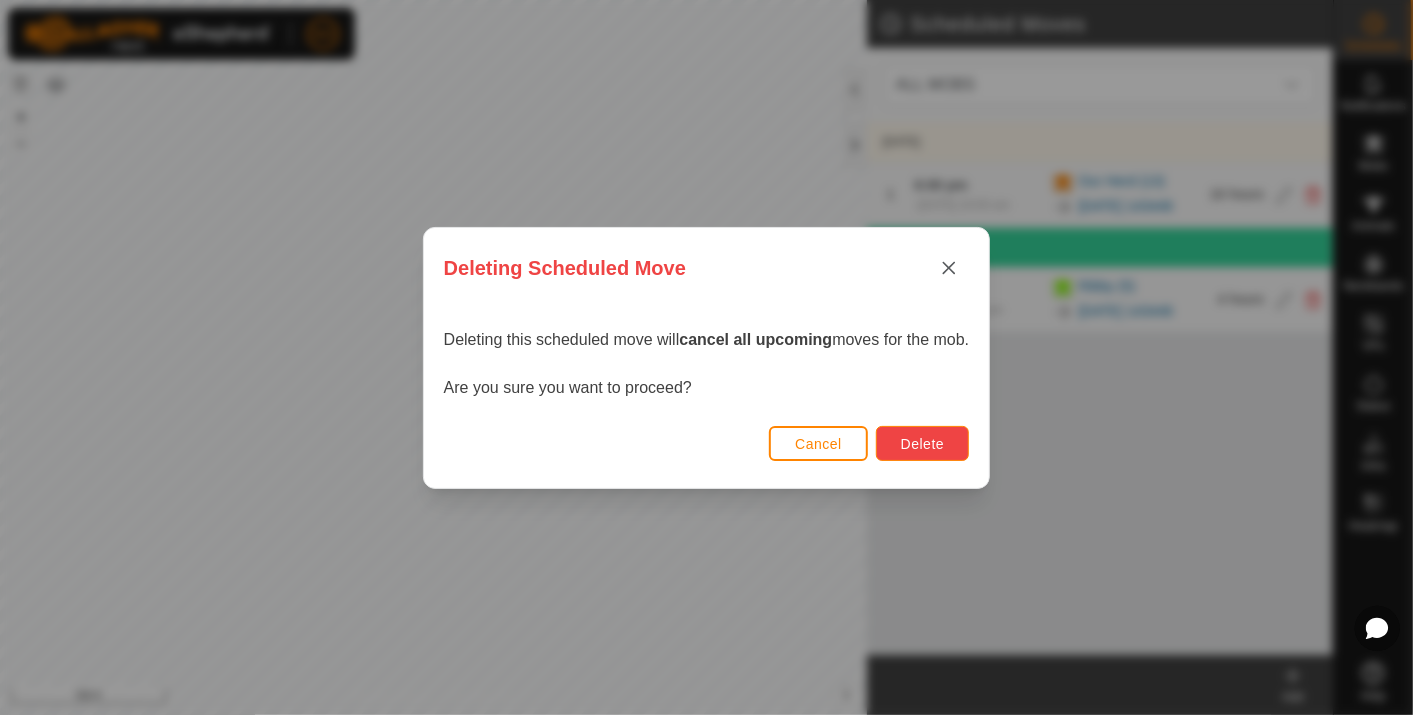 click on "Delete" at bounding box center (922, 444) 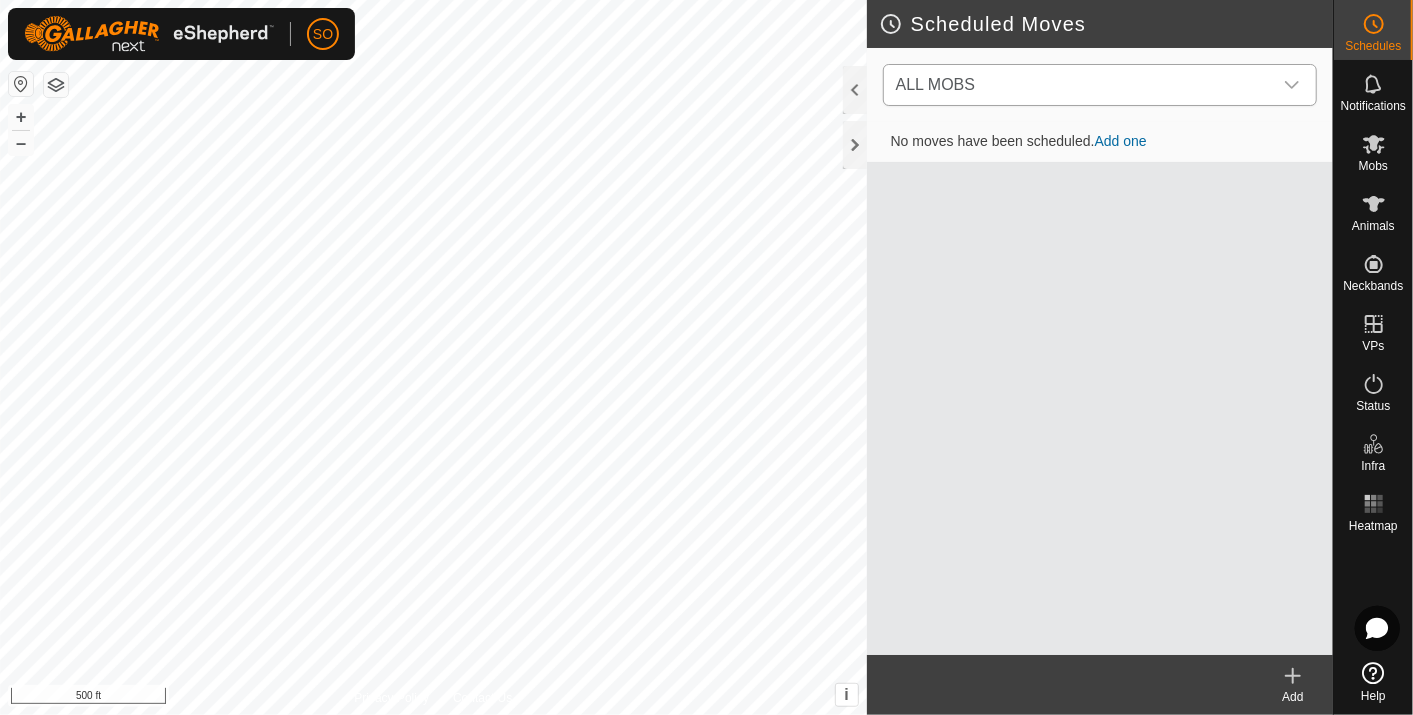 click 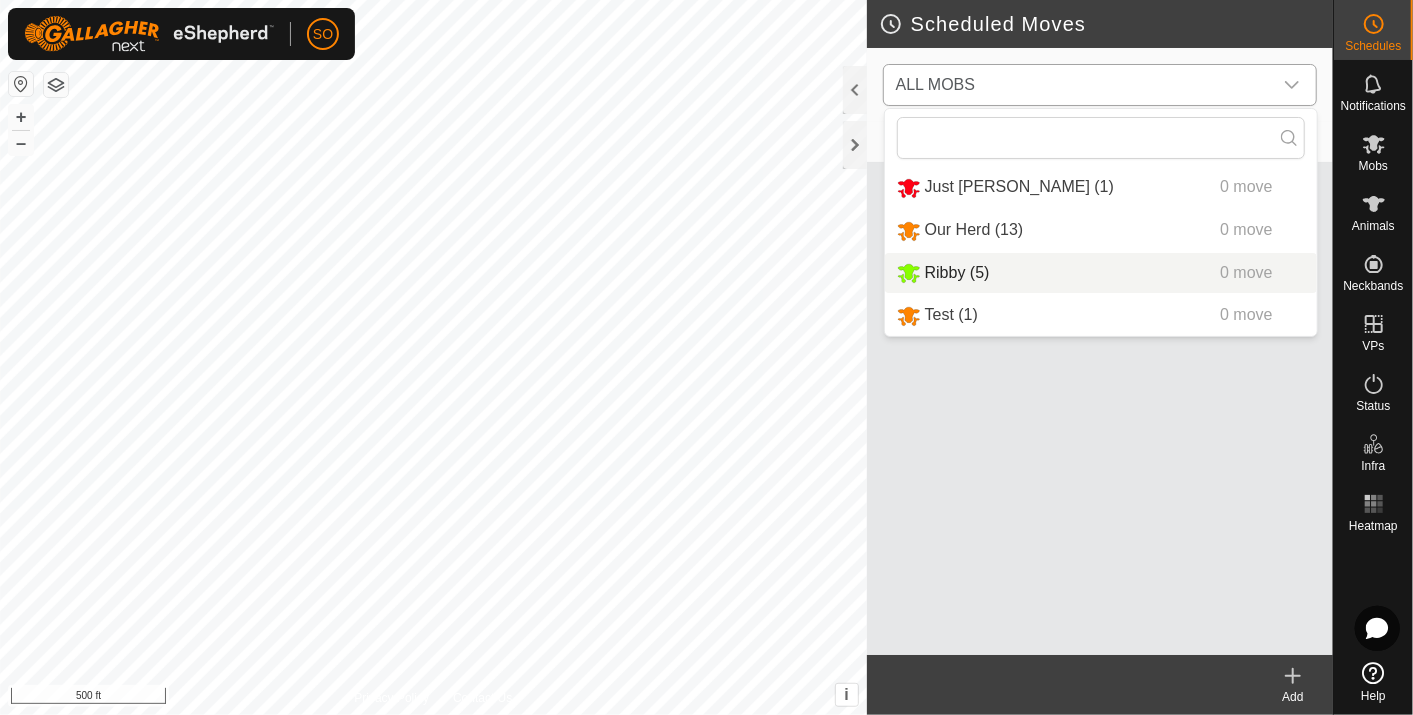 click on "Ribby (5) 0 move" at bounding box center (1101, 273) 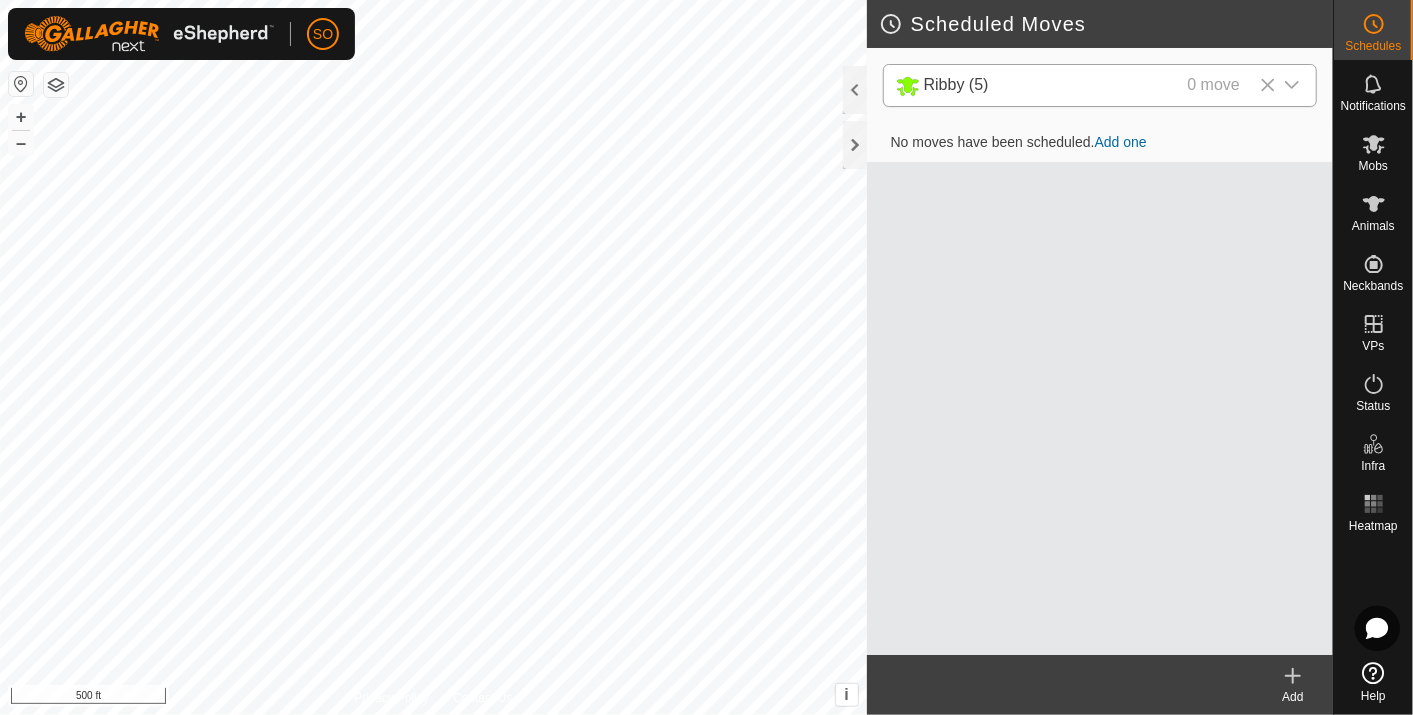 click 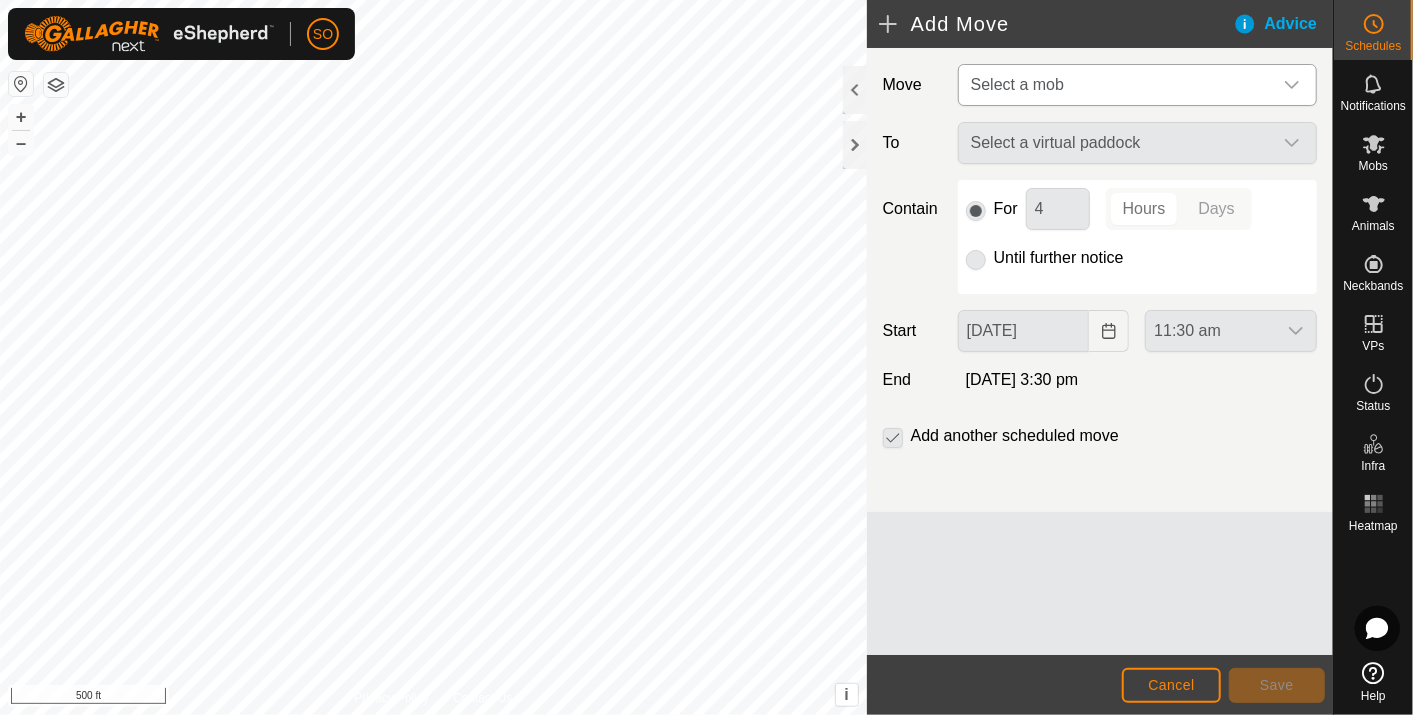 click 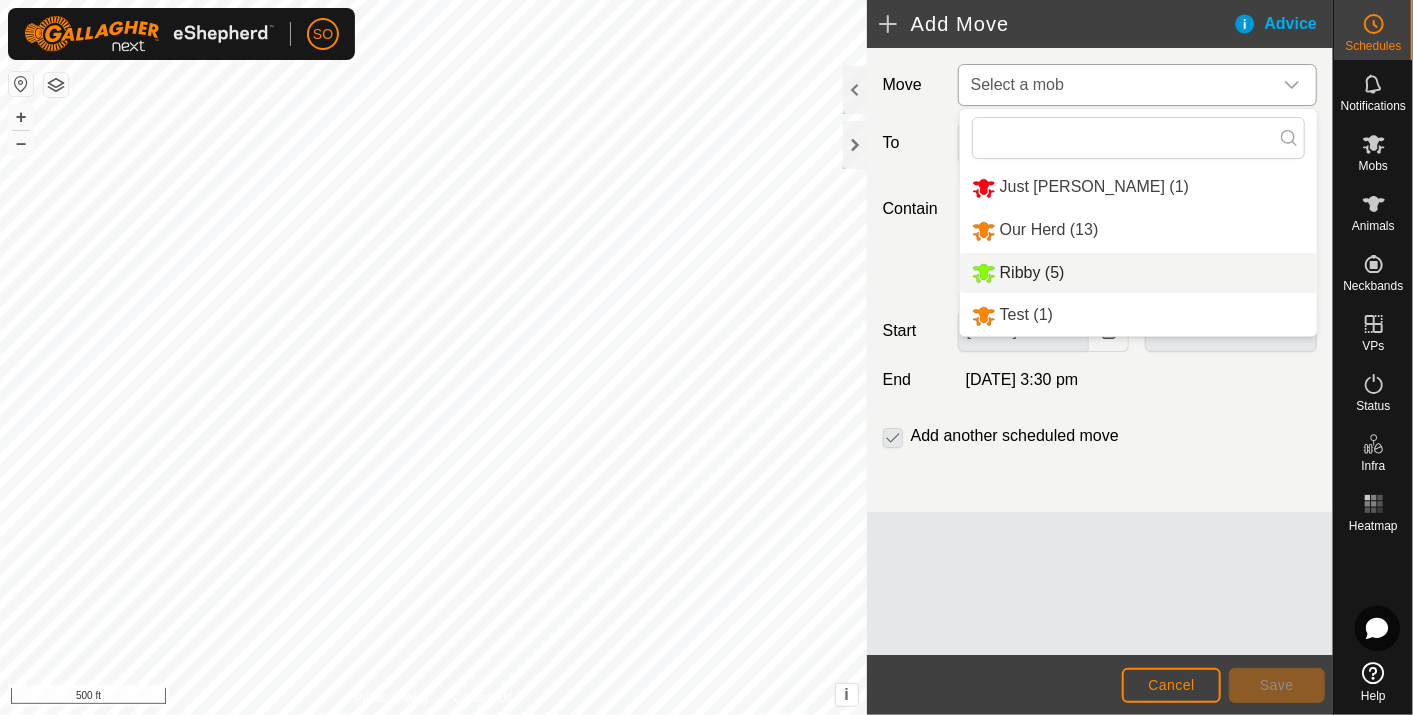 click on "Ribby (5)" at bounding box center (1138, 273) 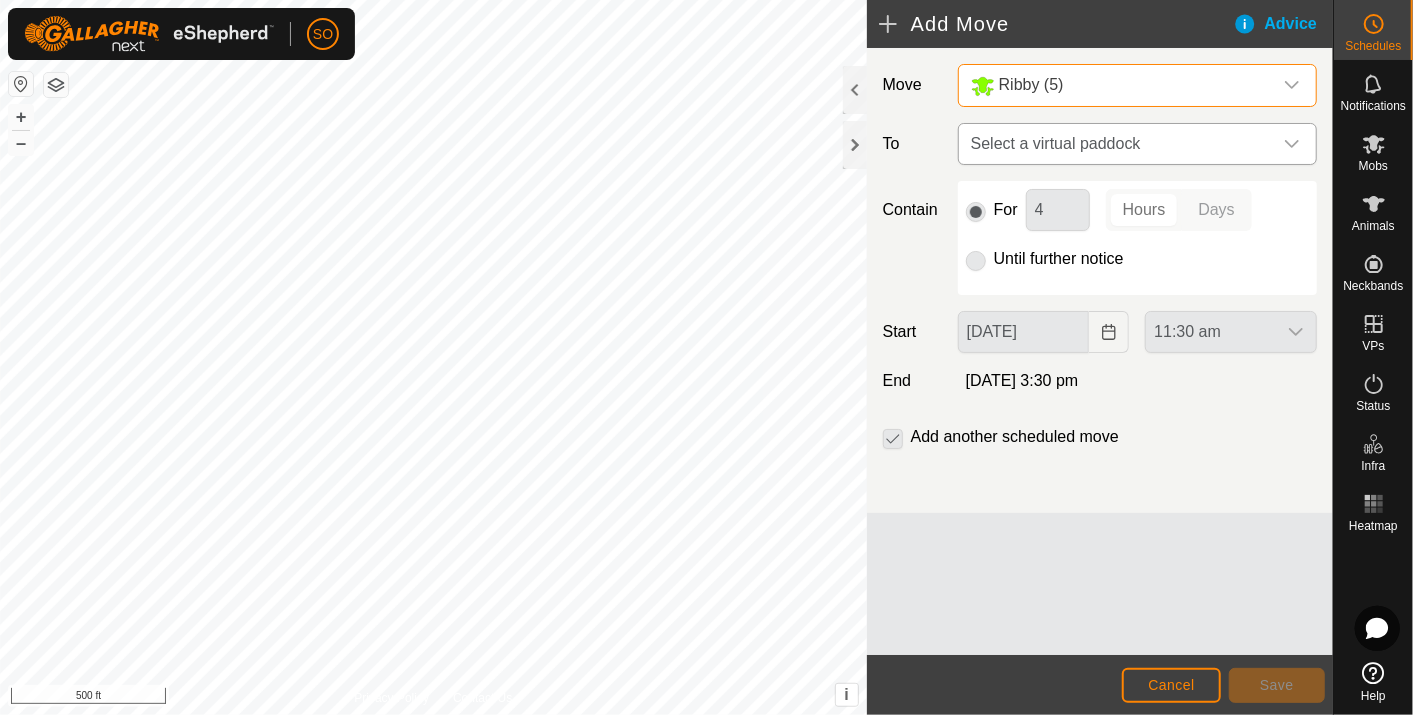 click 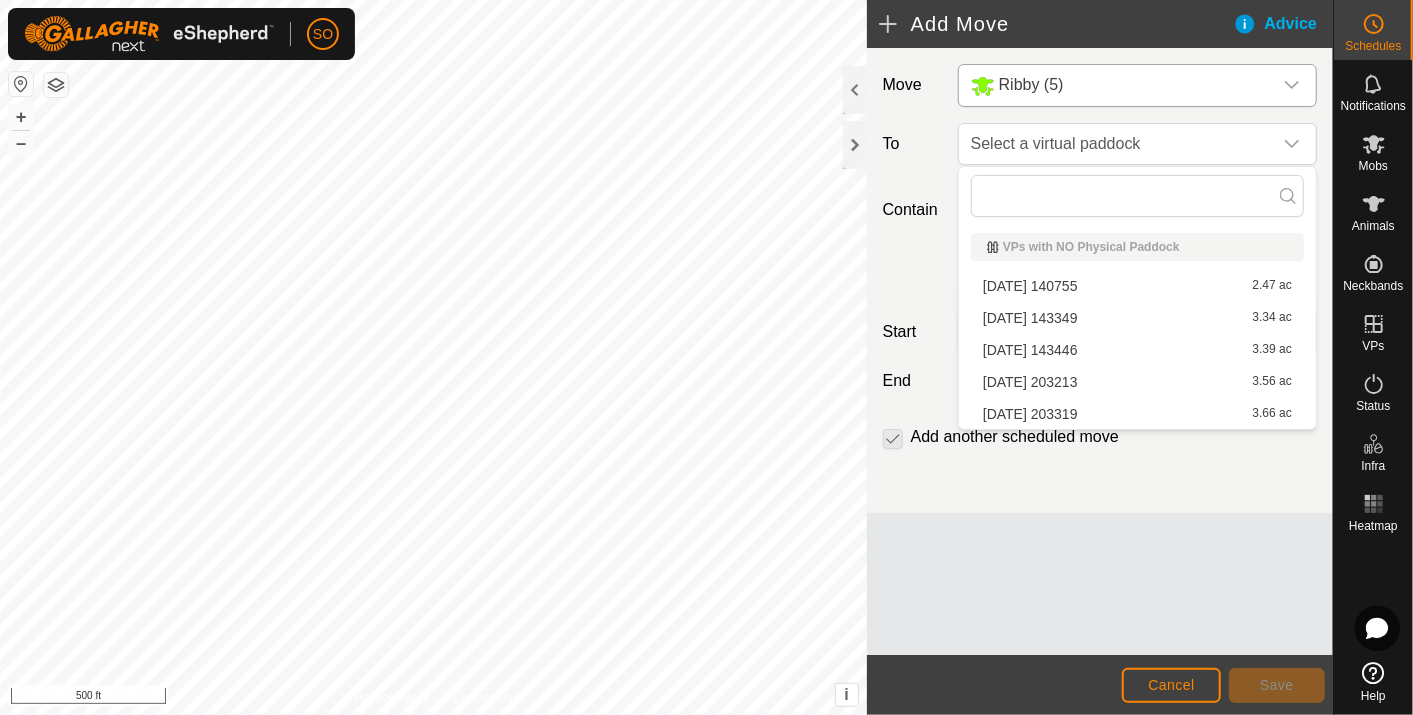 click on "[DATE] 143446  3.39 ac" at bounding box center [1137, 350] 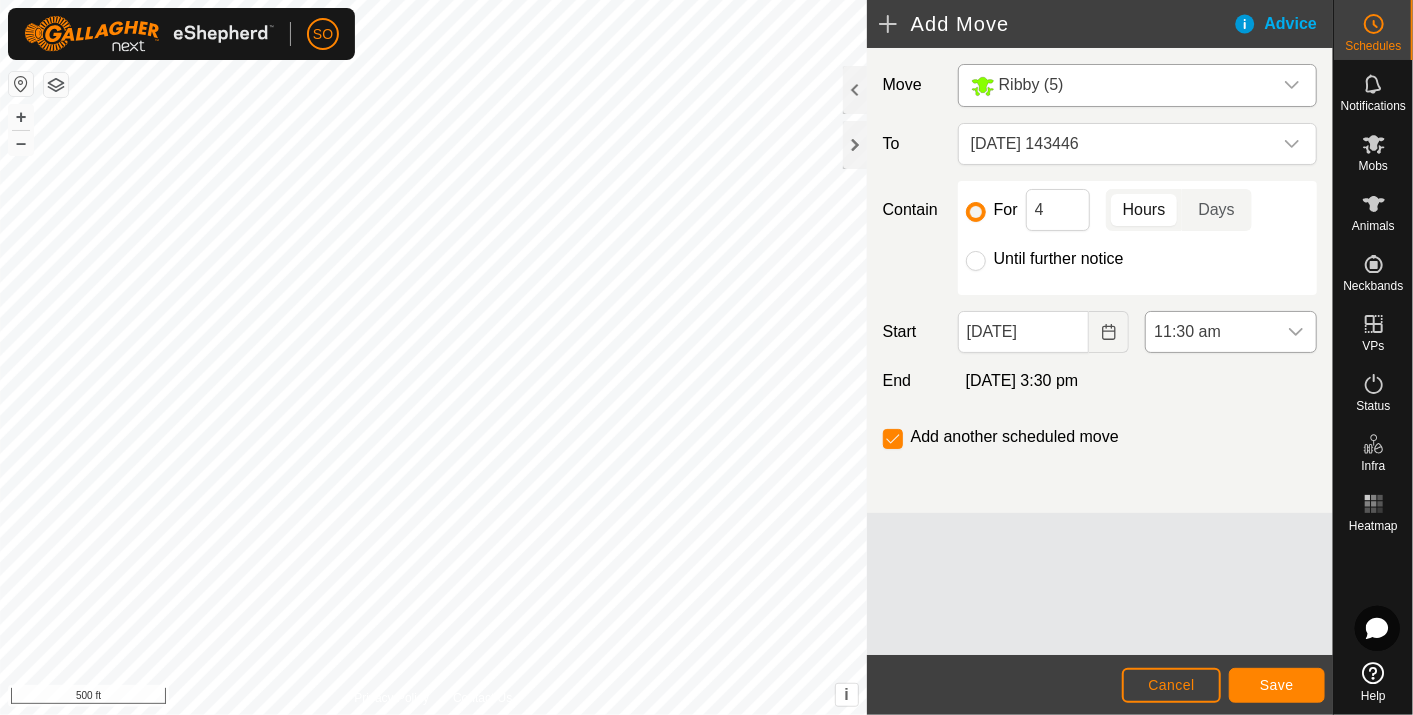 click 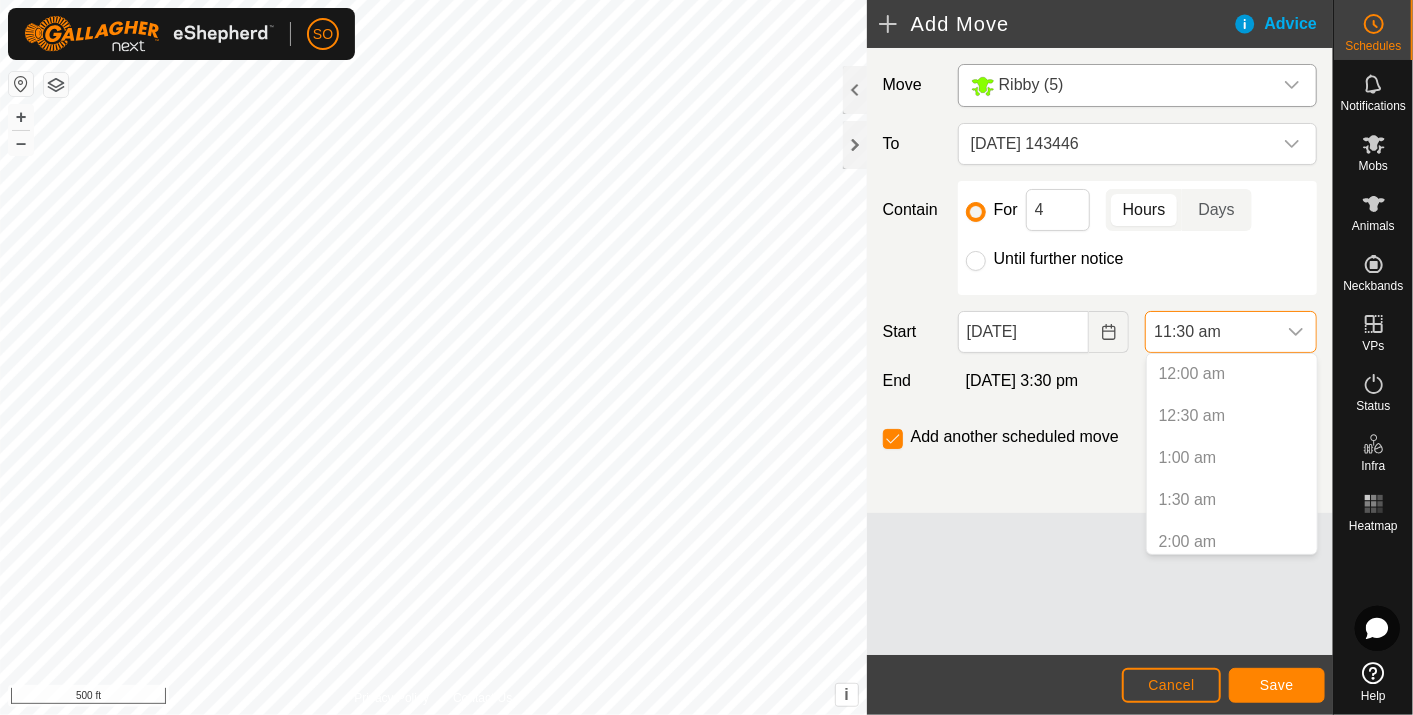 scroll, scrollTop: 805, scrollLeft: 0, axis: vertical 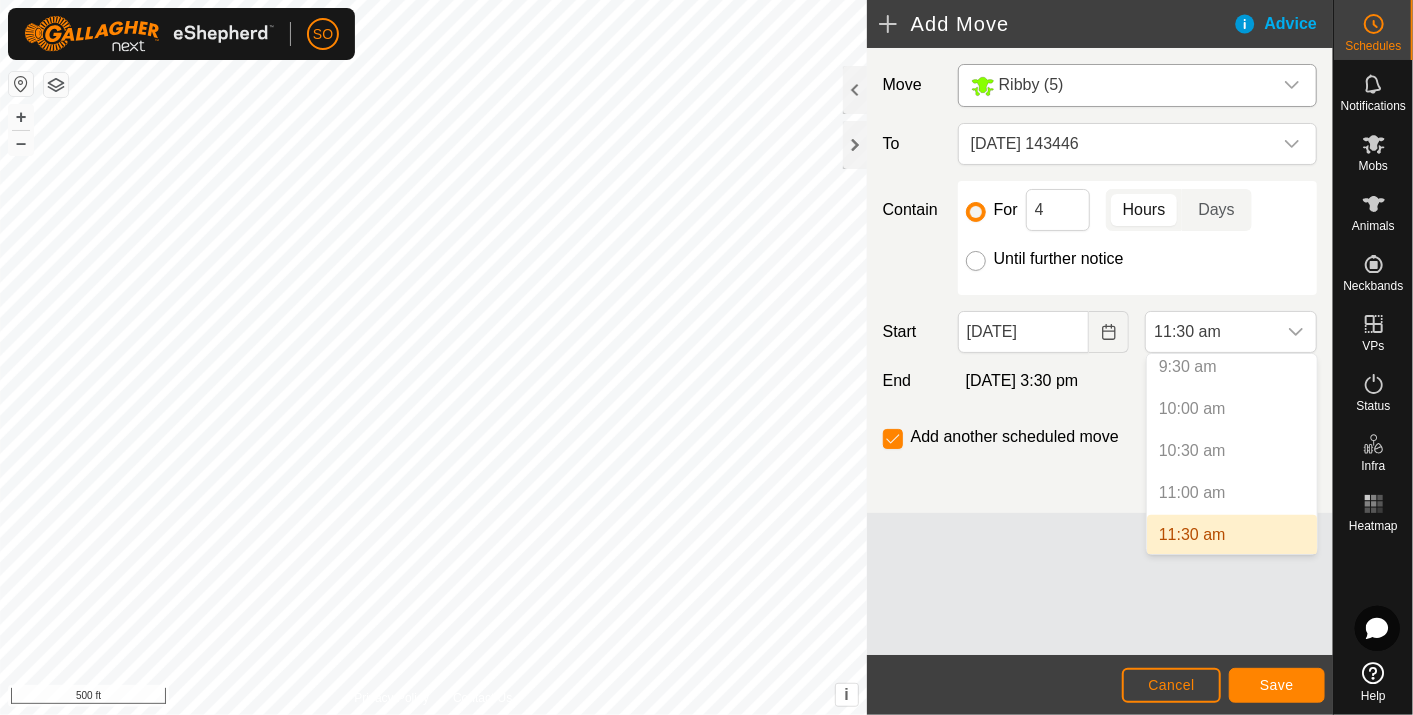 click on "Until further notice" at bounding box center [976, 261] 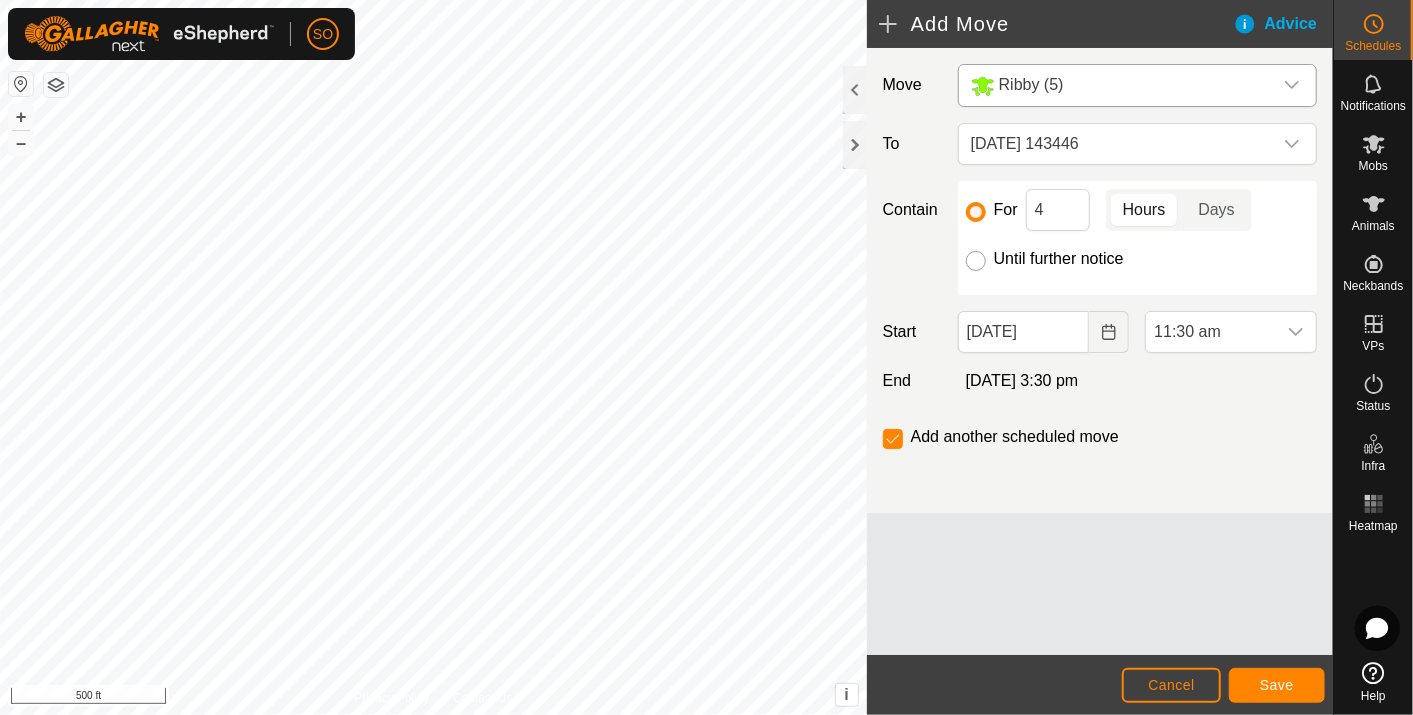 radio on "true" 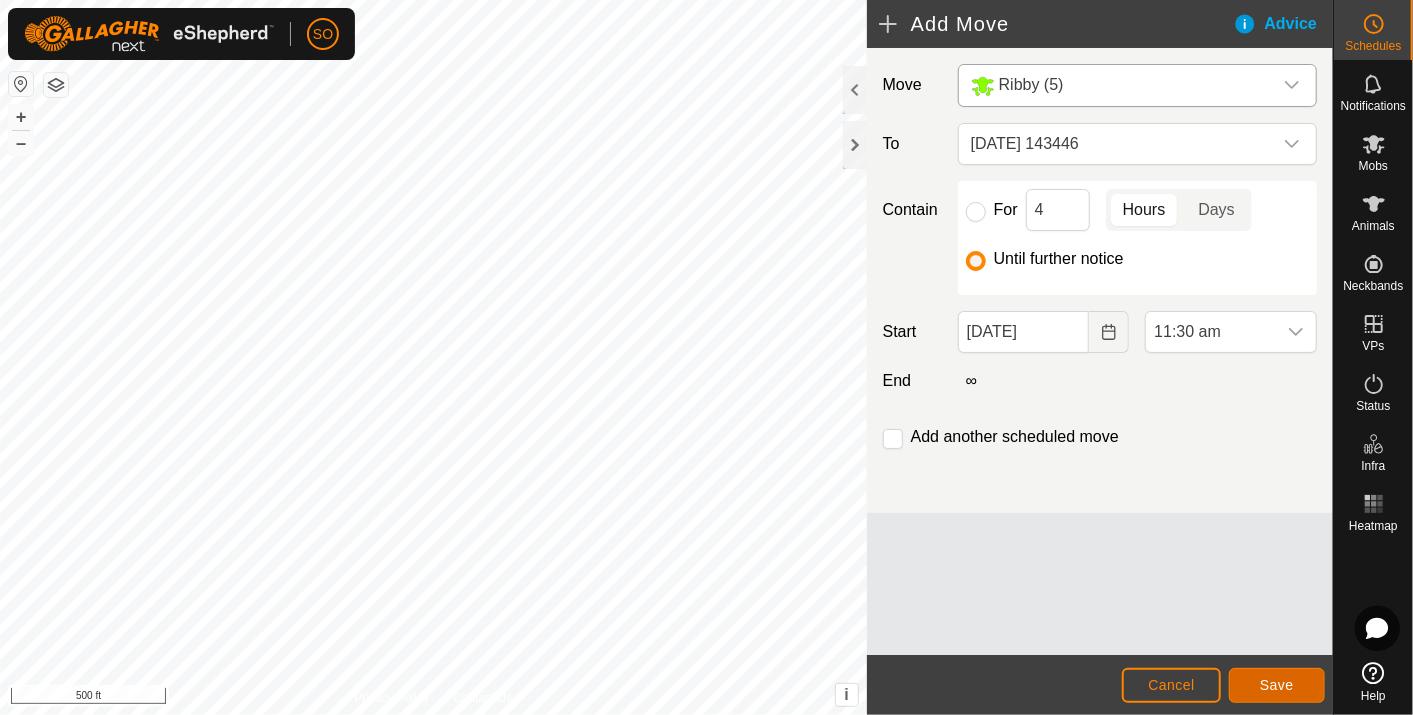 click on "Save" 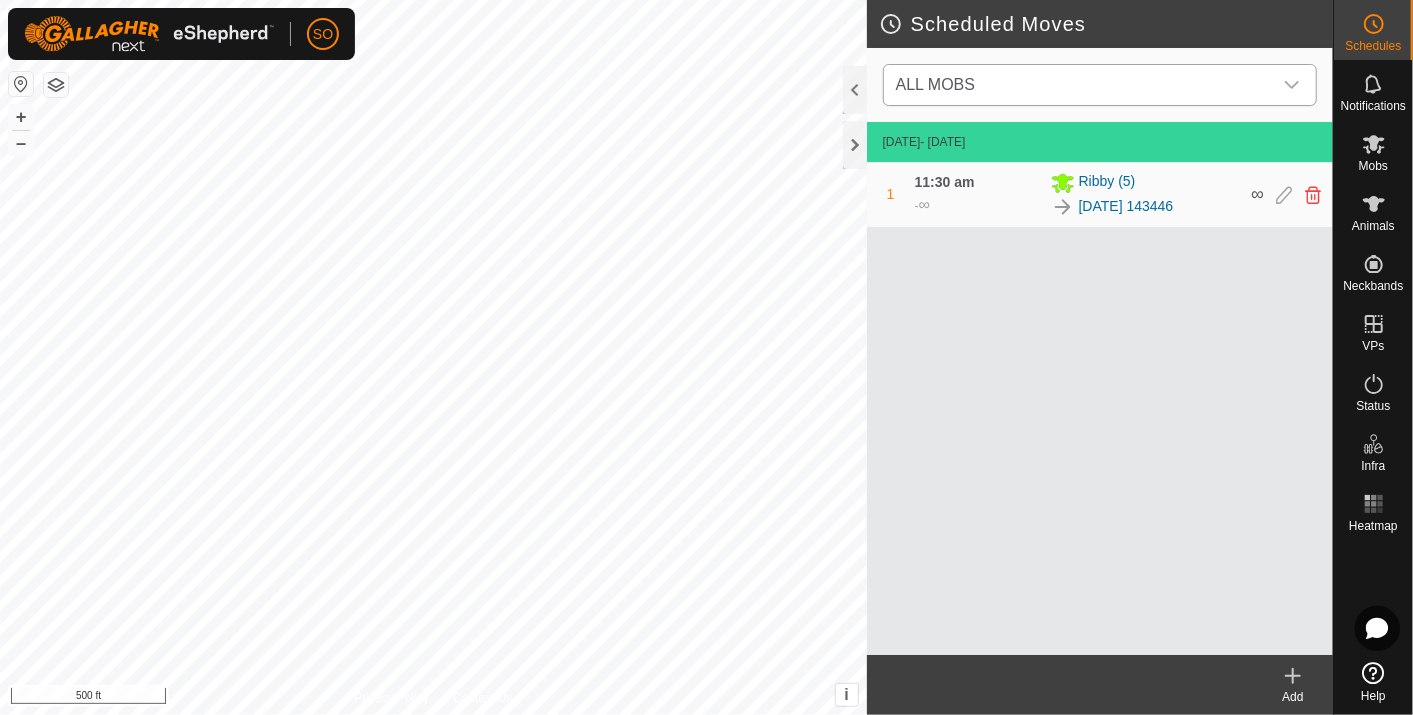 click 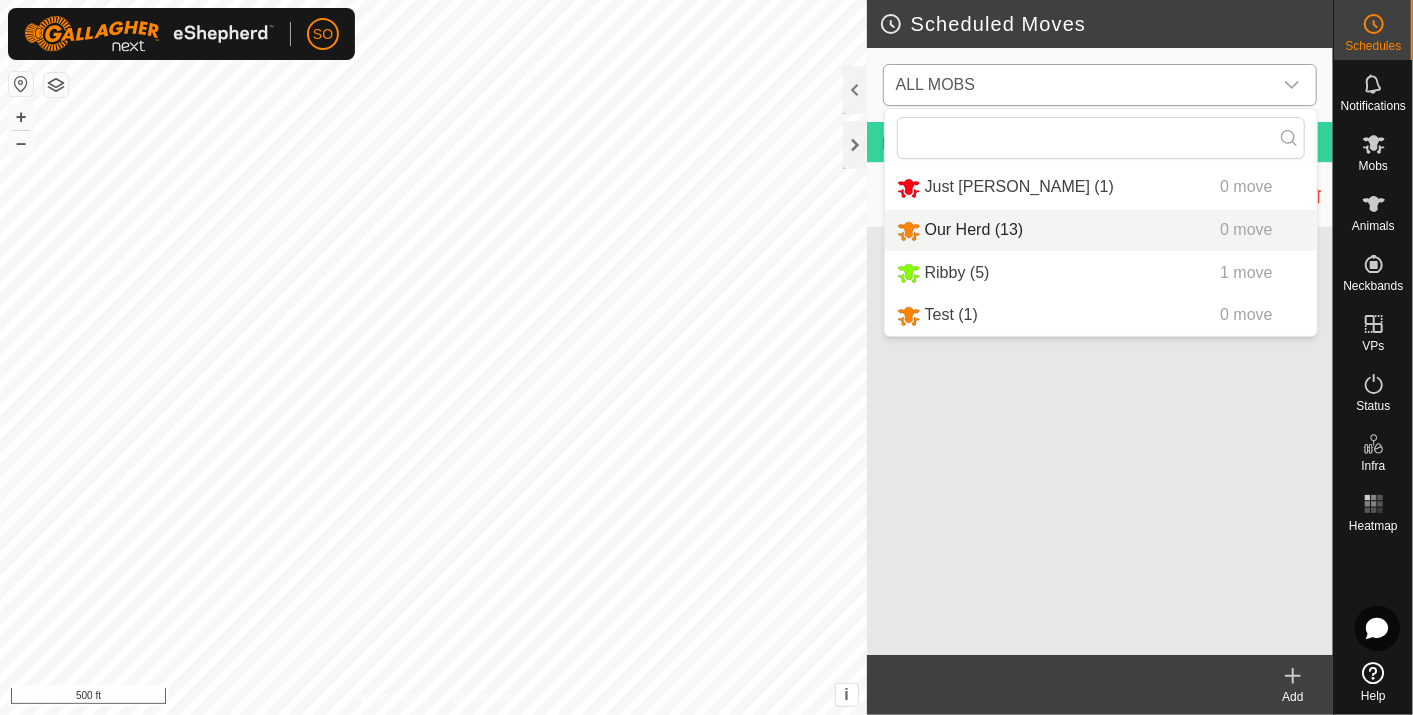 click on "Our Herd (13) 0 move" at bounding box center (1101, 230) 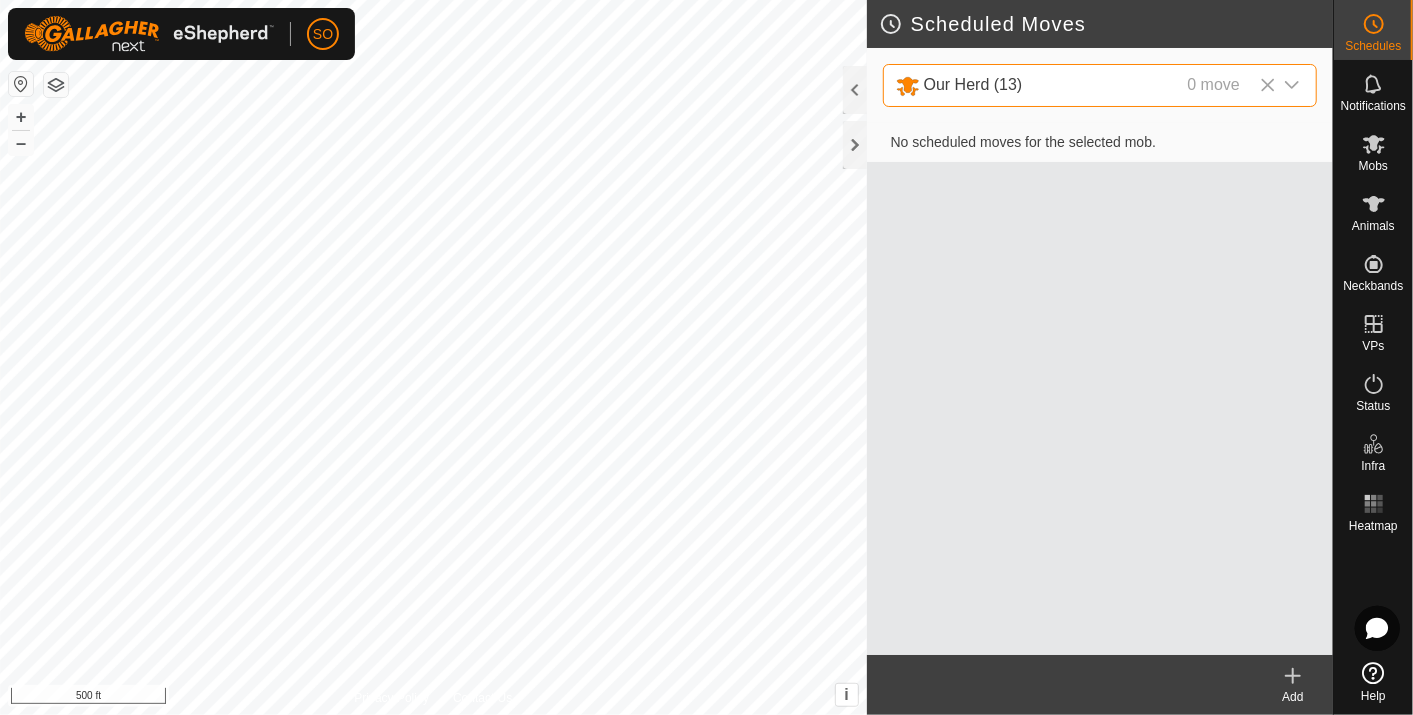 click 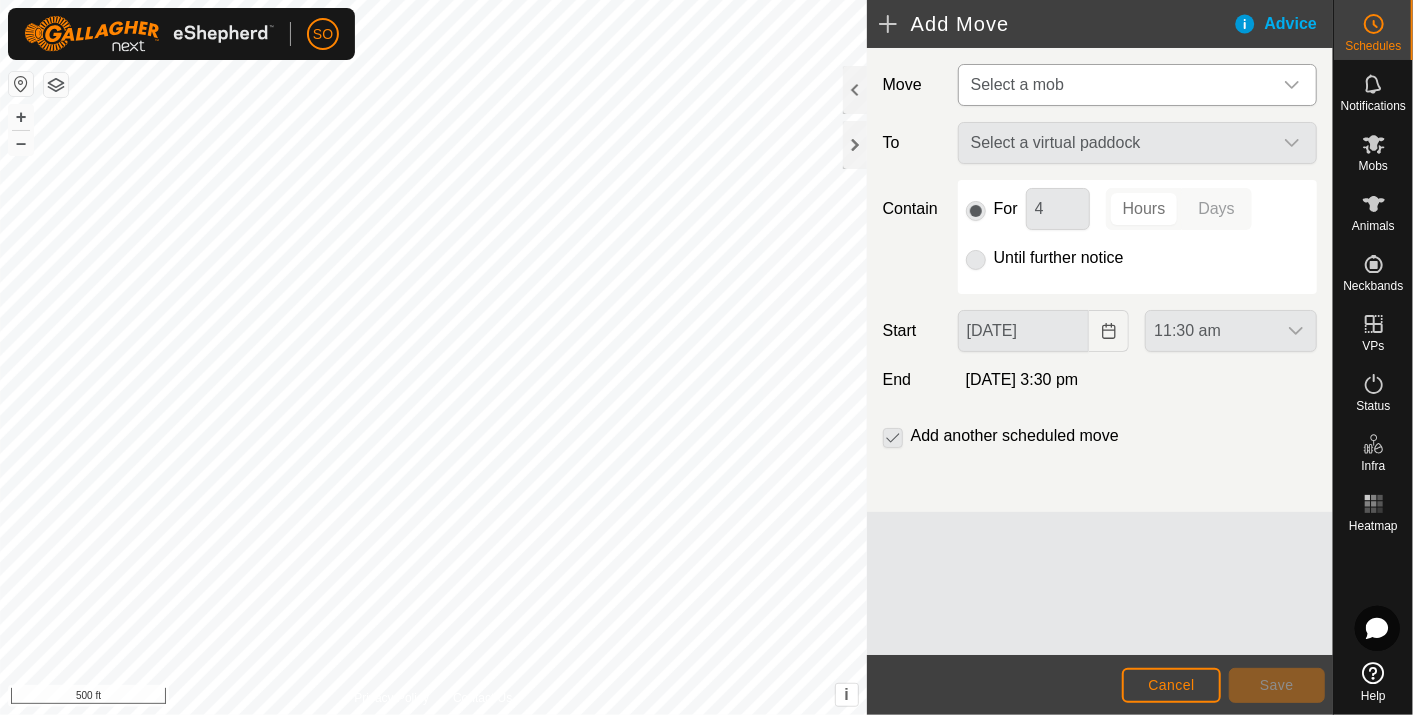 click 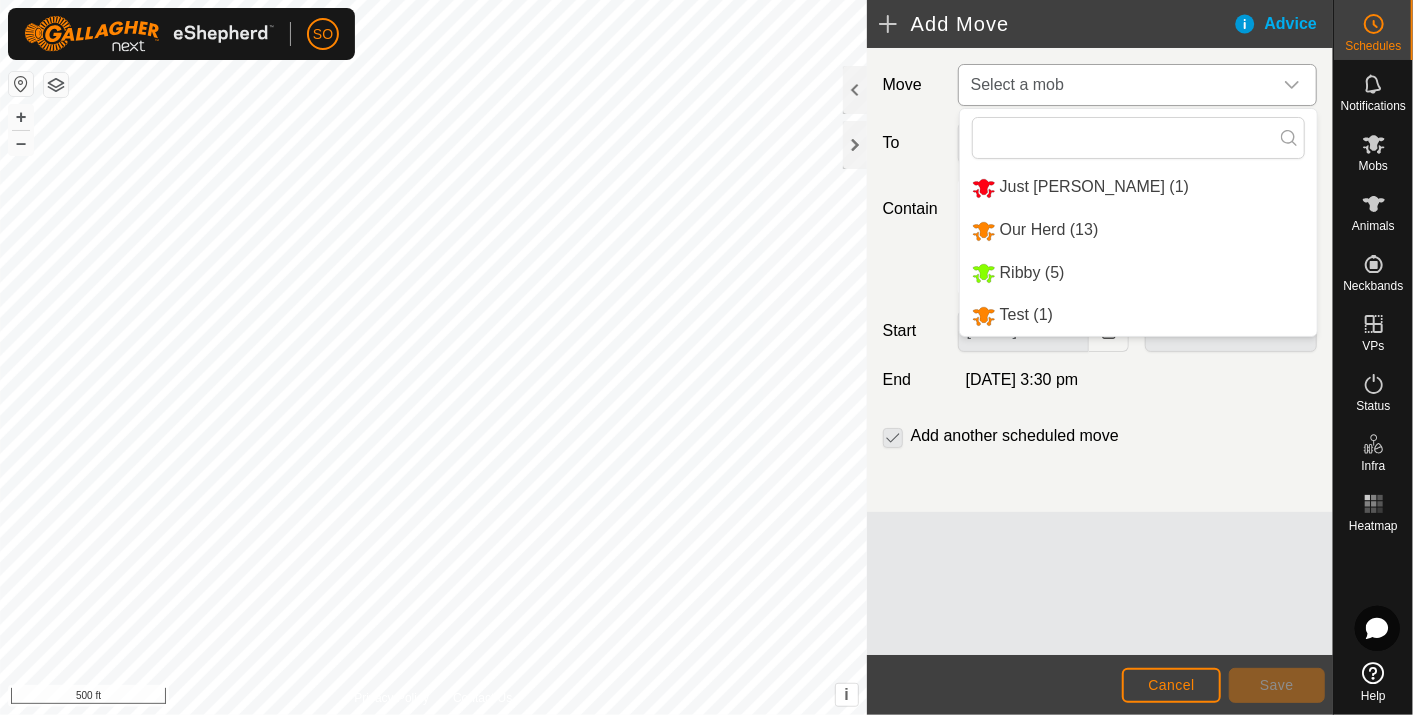 click on "Our Herd (13)" at bounding box center [1138, 230] 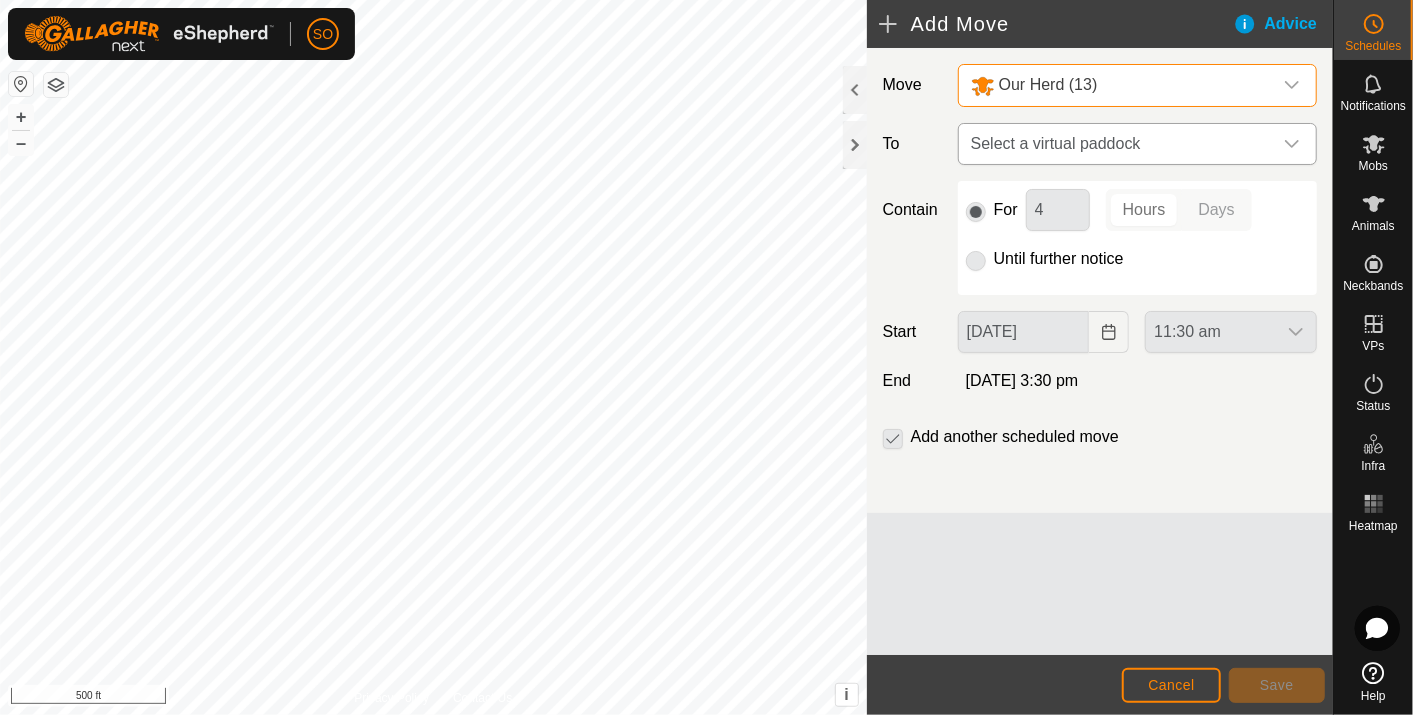 click 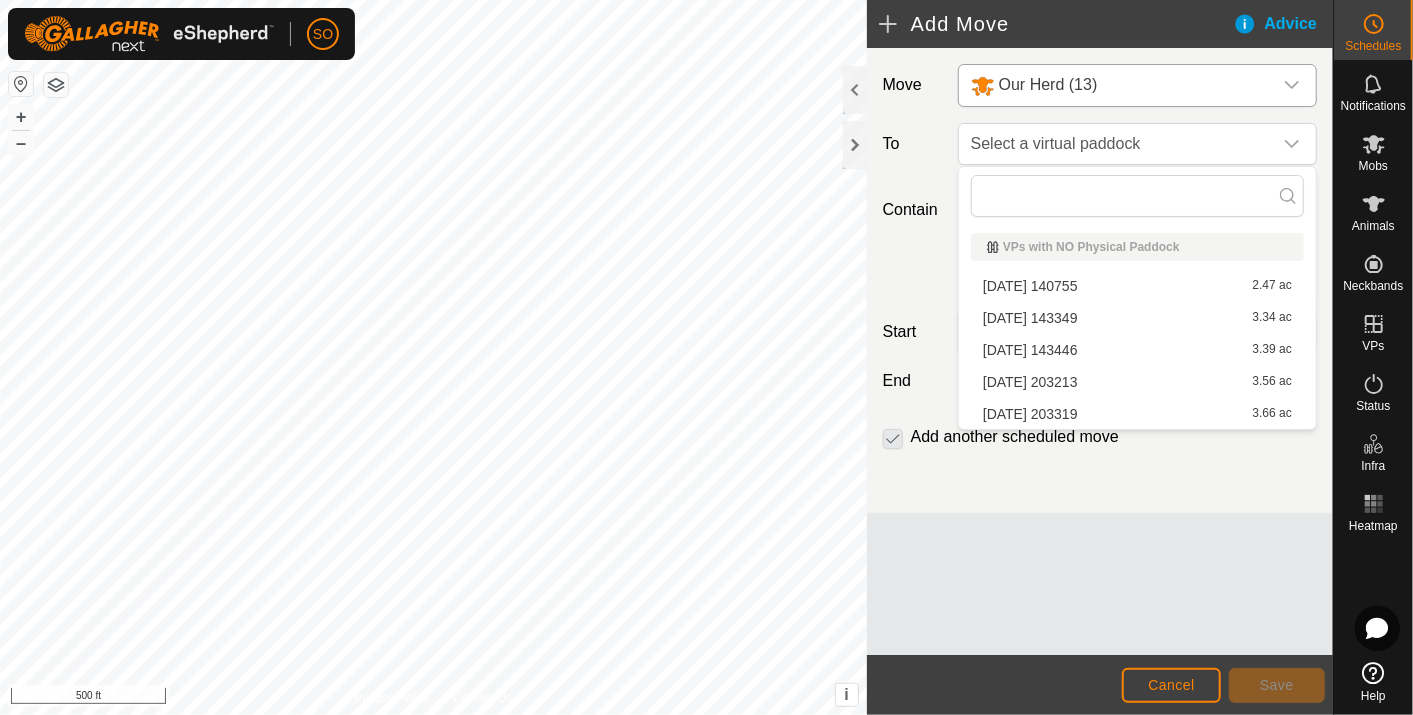 click on "[DATE] 143446  3.39 ac" at bounding box center (1137, 350) 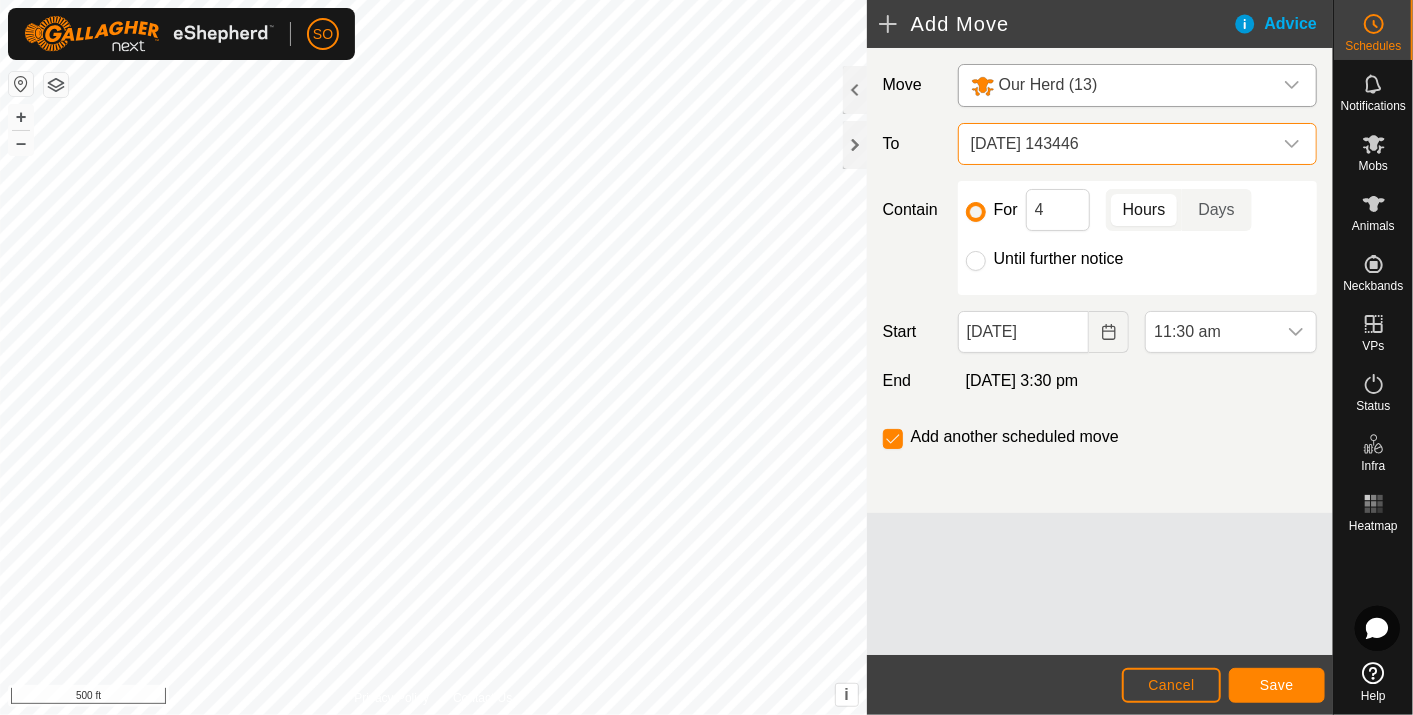 click on "[DATE] 143446" at bounding box center (1117, 144) 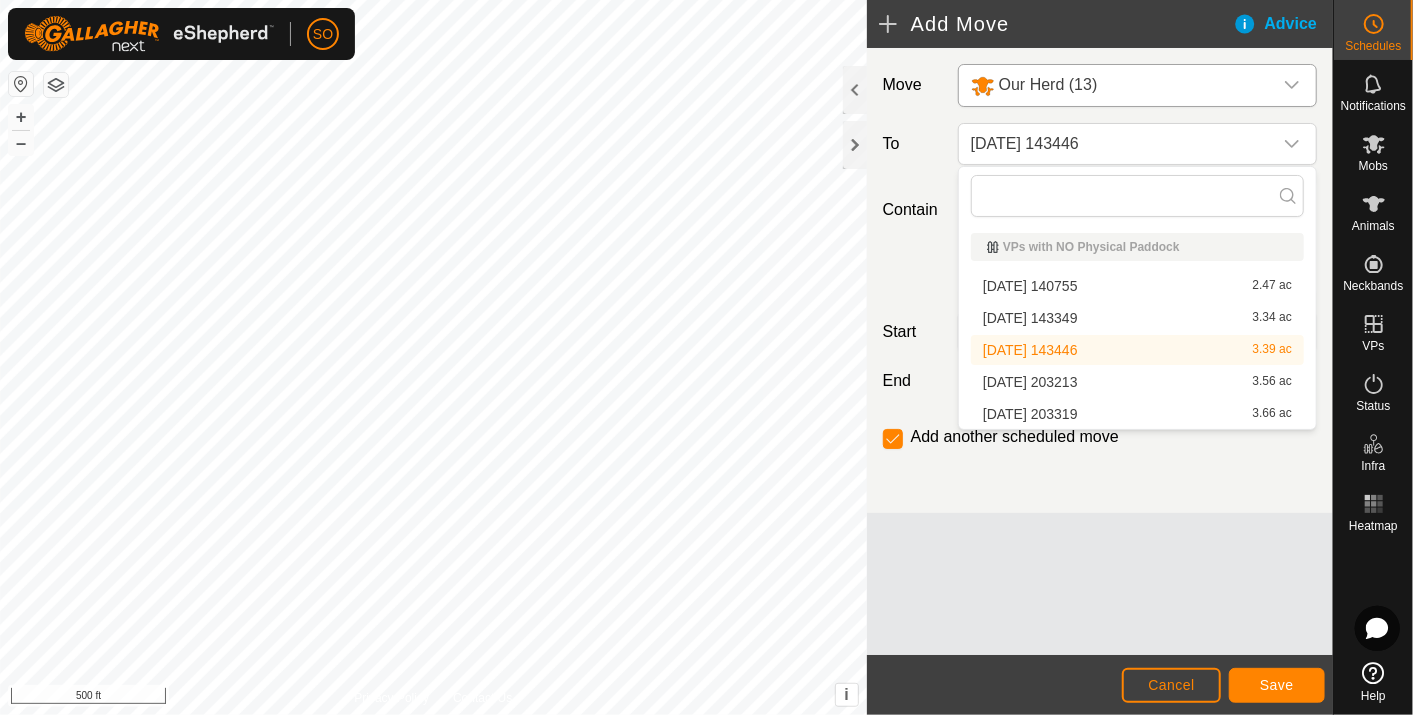 click on "[DATE] 143446  3.39 ac" at bounding box center [1137, 350] 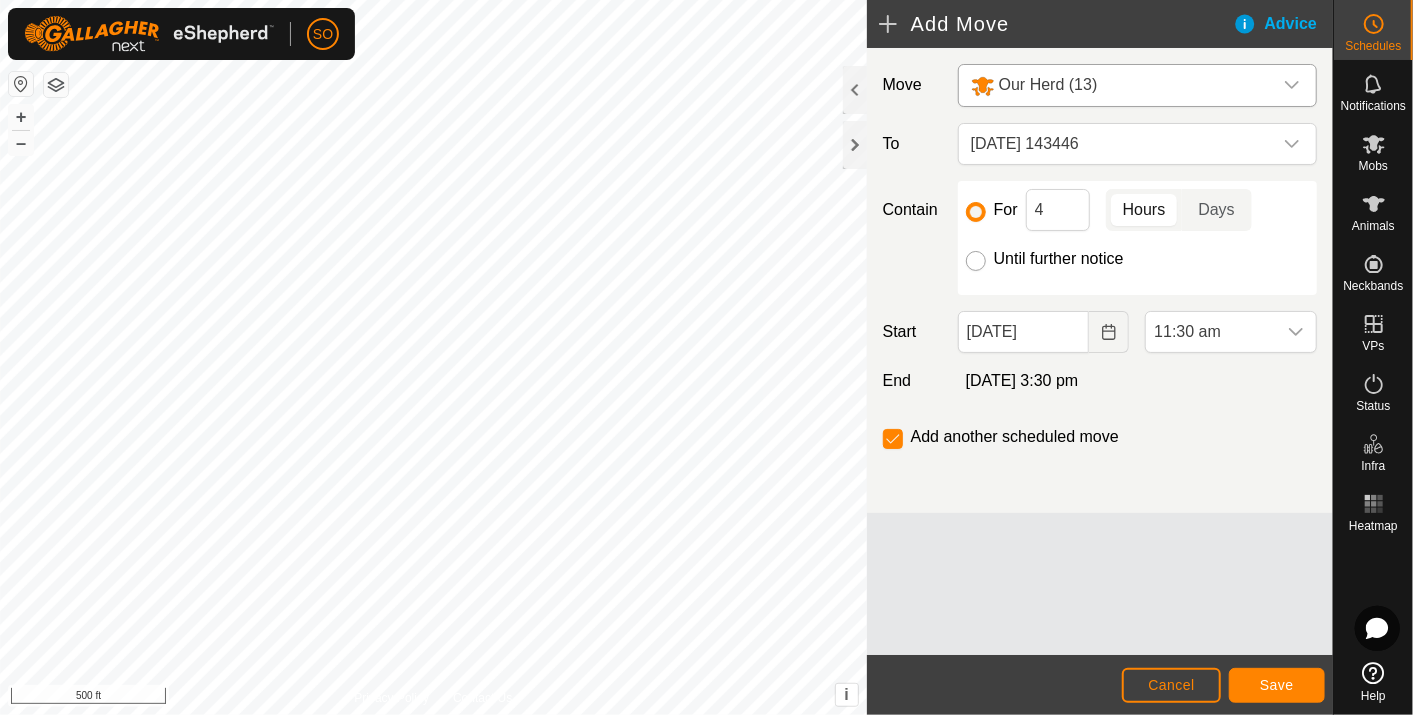 click on "Until further notice" at bounding box center (976, 261) 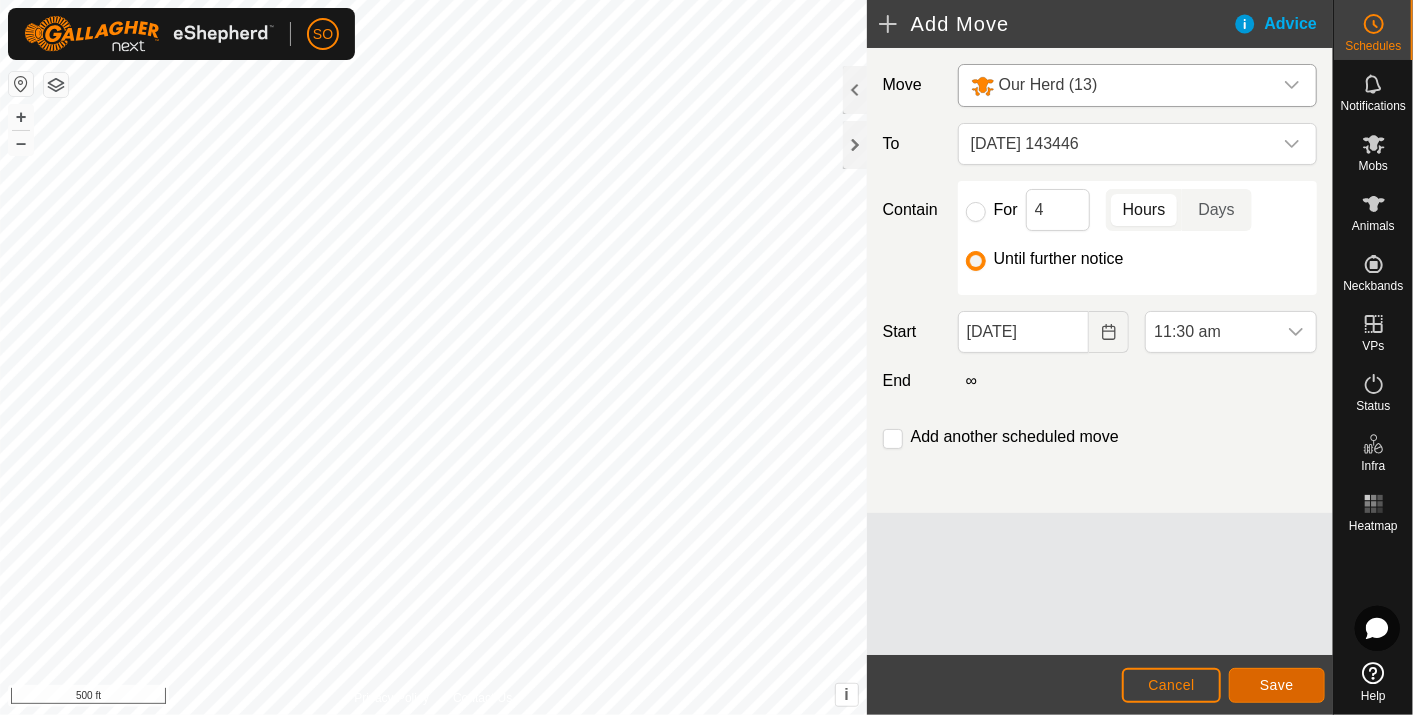 click on "Save" 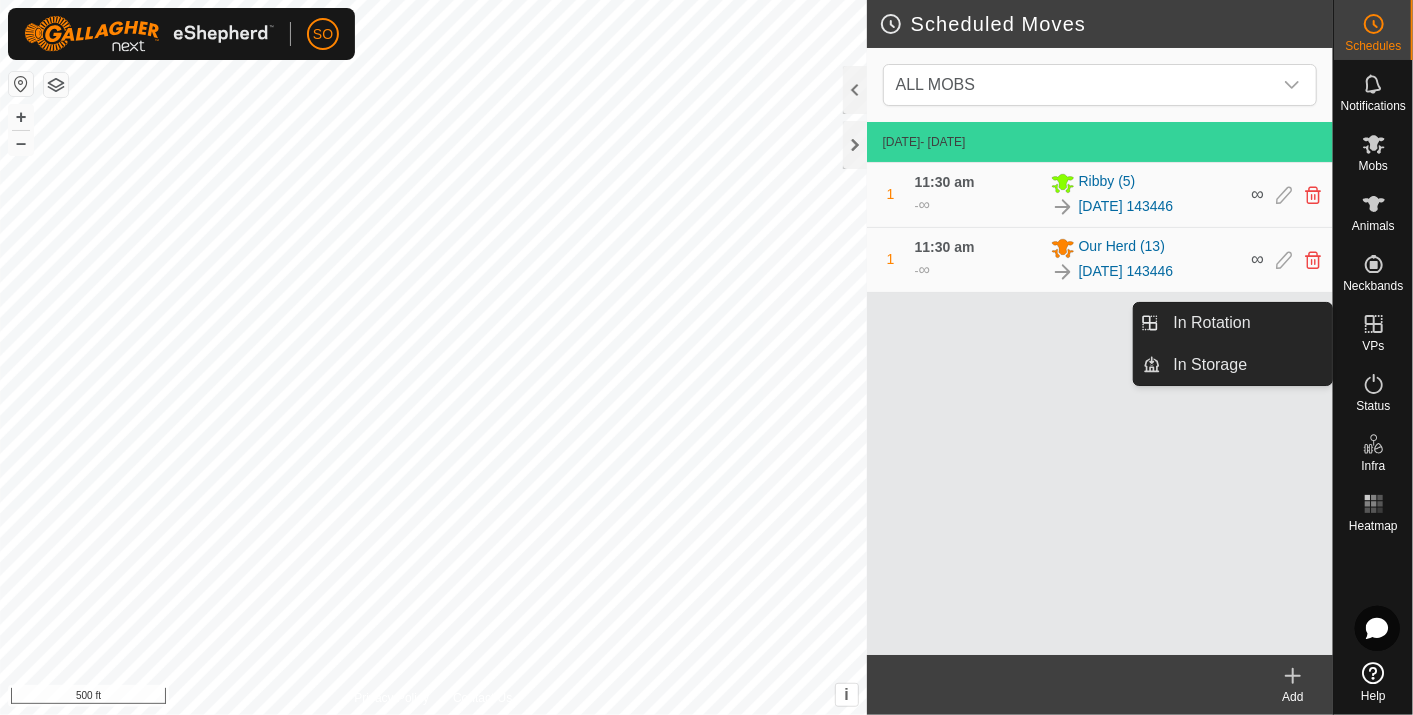 click 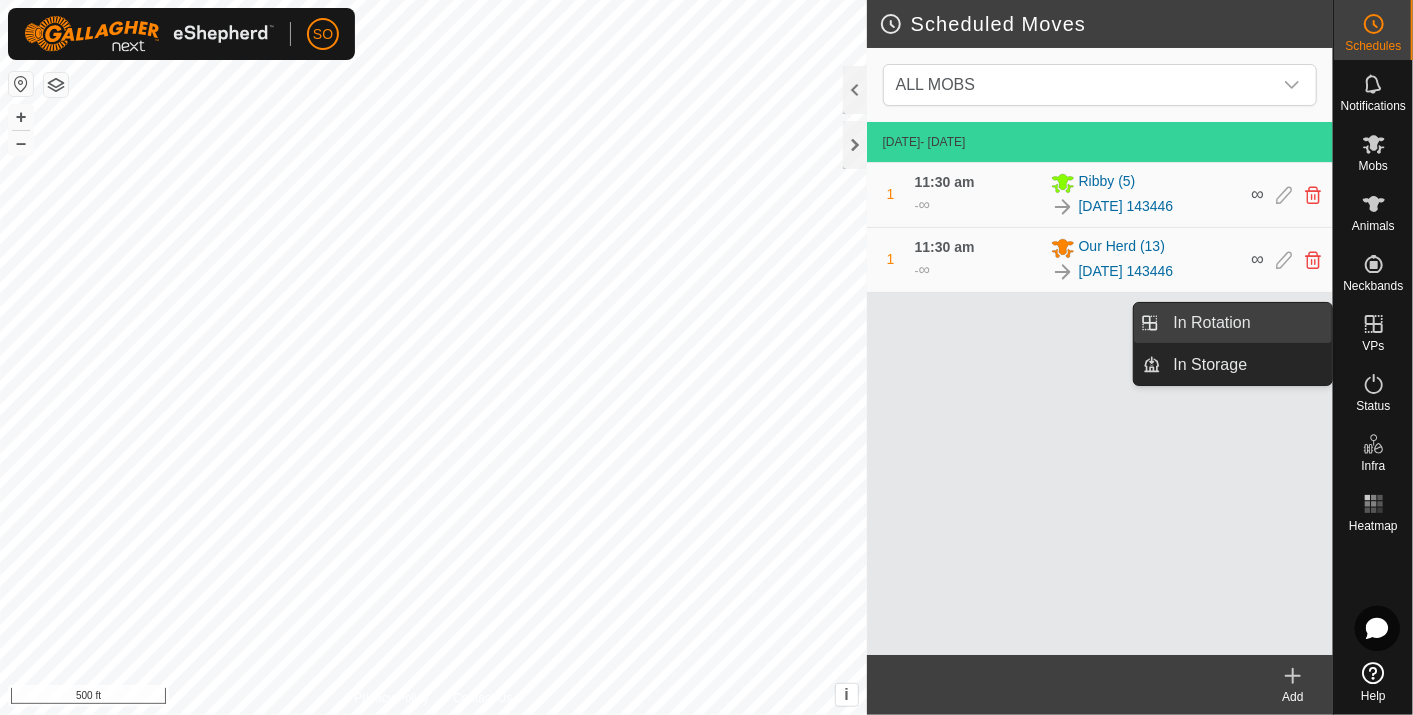 click on "In Rotation" at bounding box center (1247, 323) 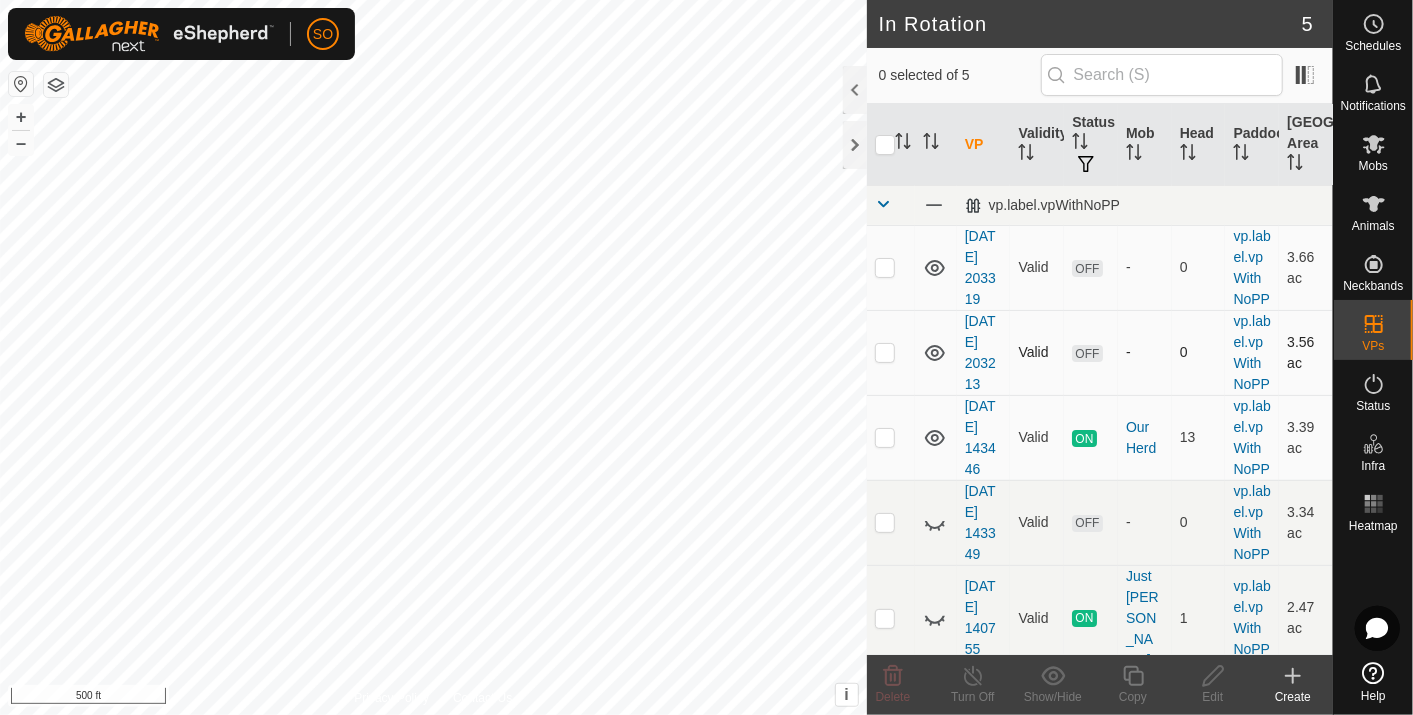 click 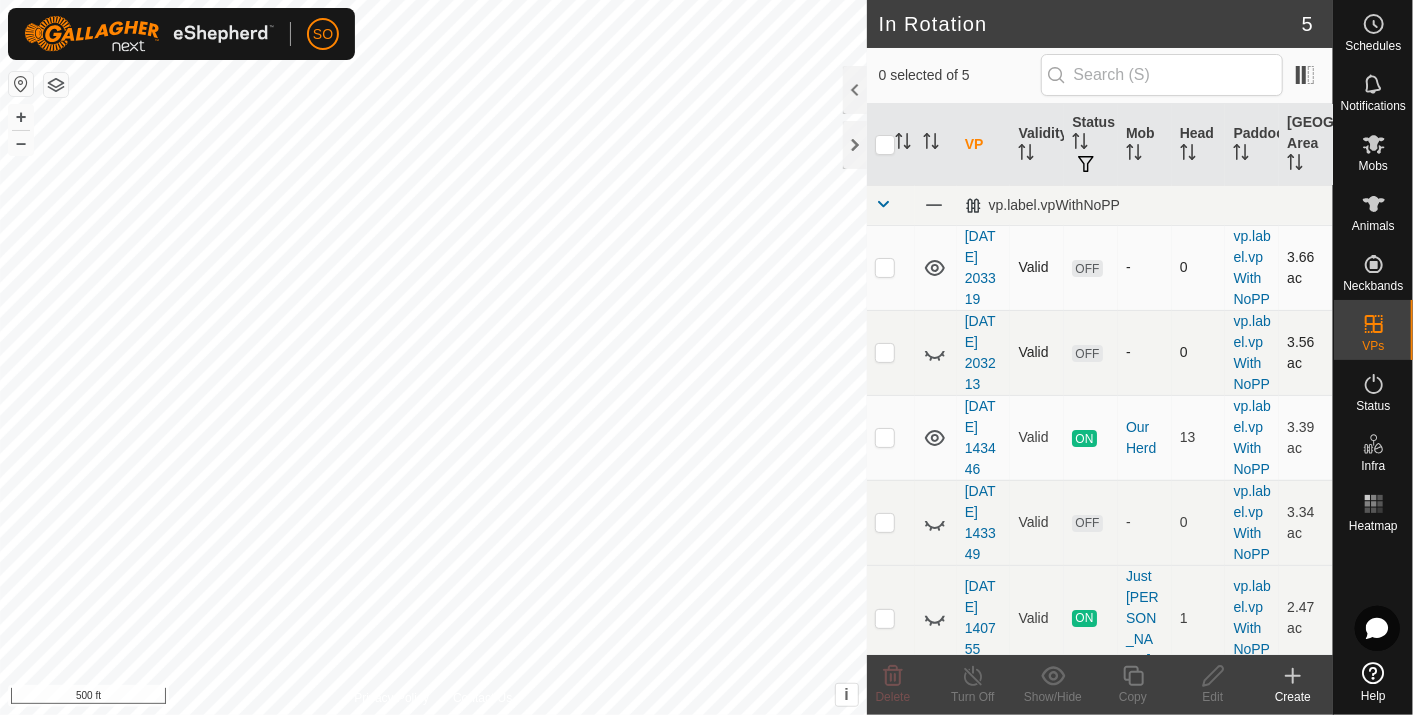 click 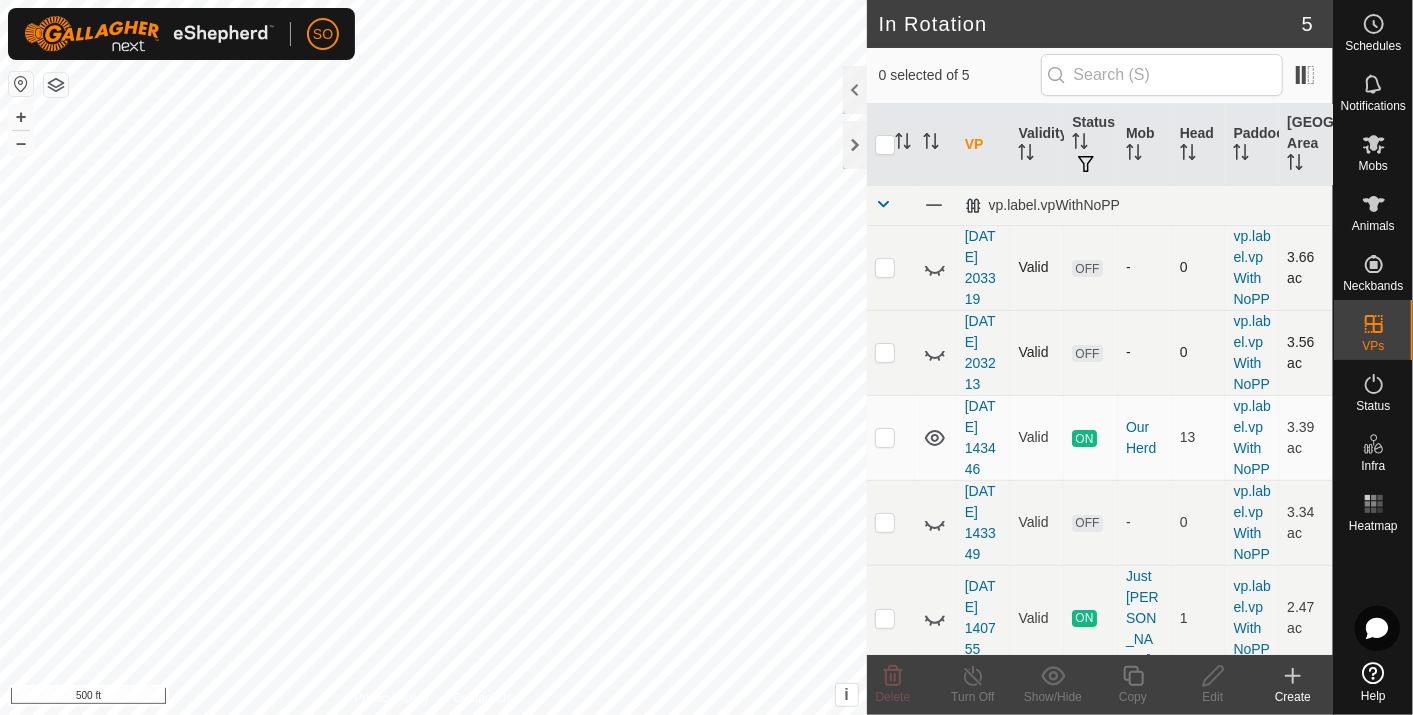 click 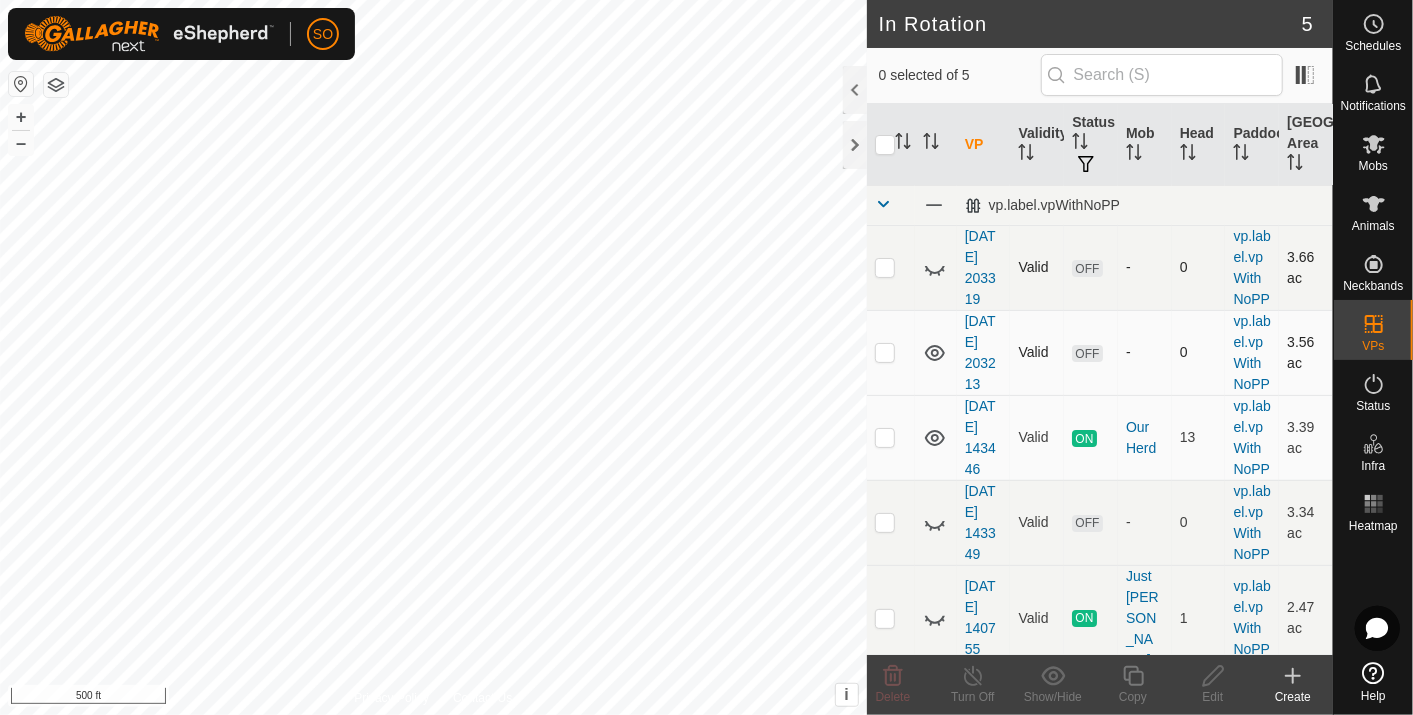 click 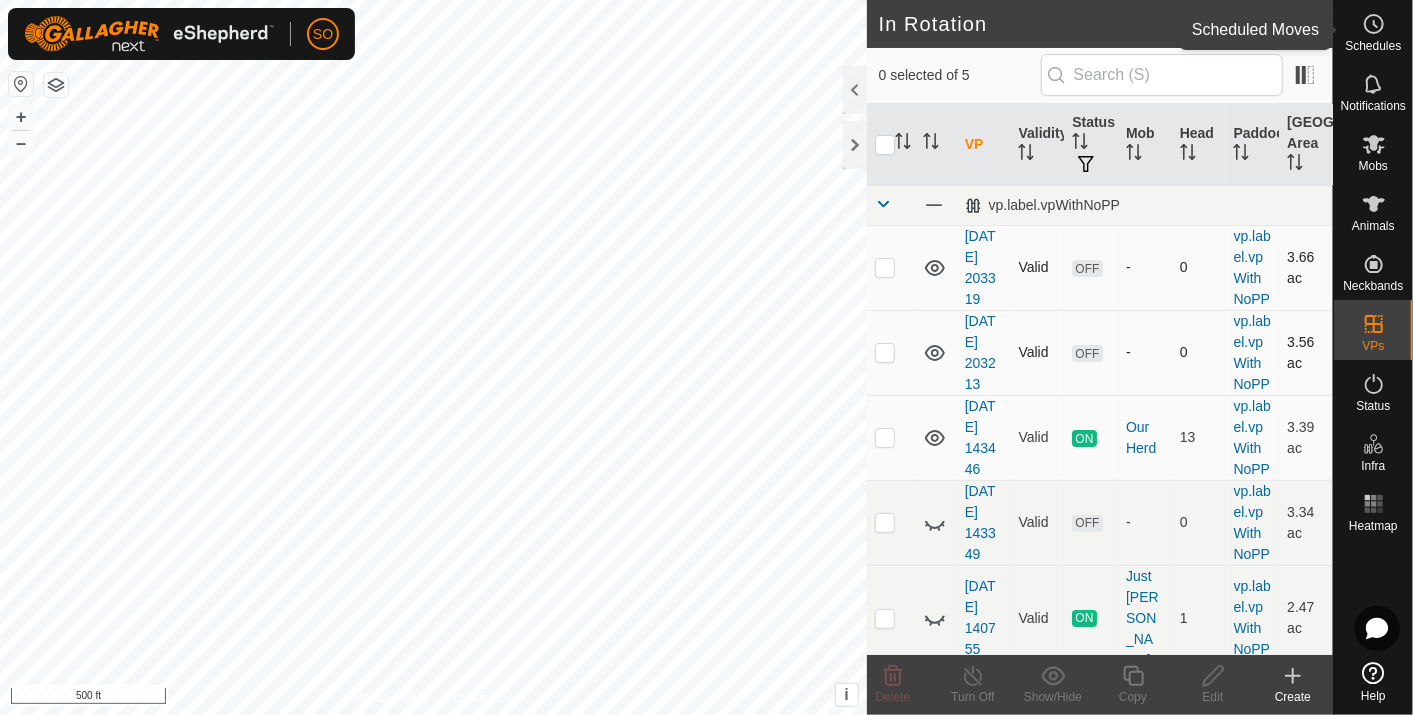 click 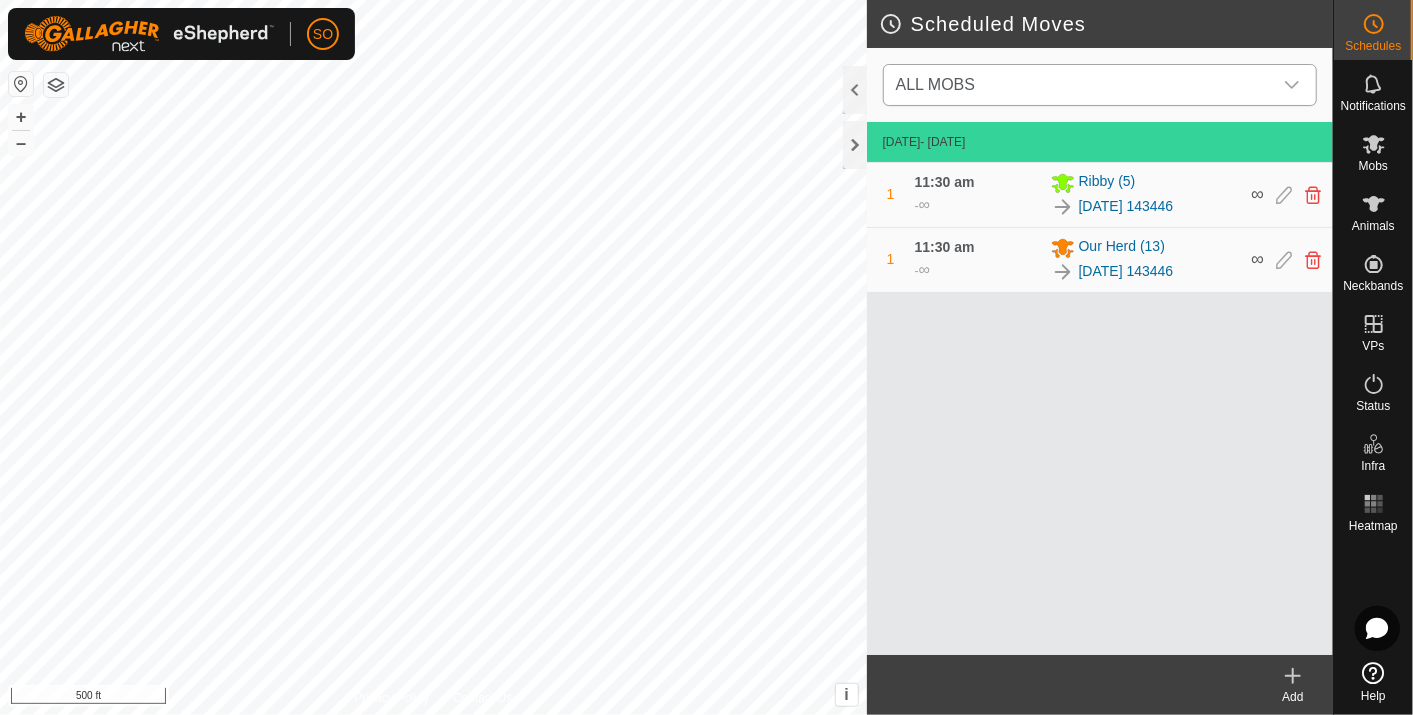 click 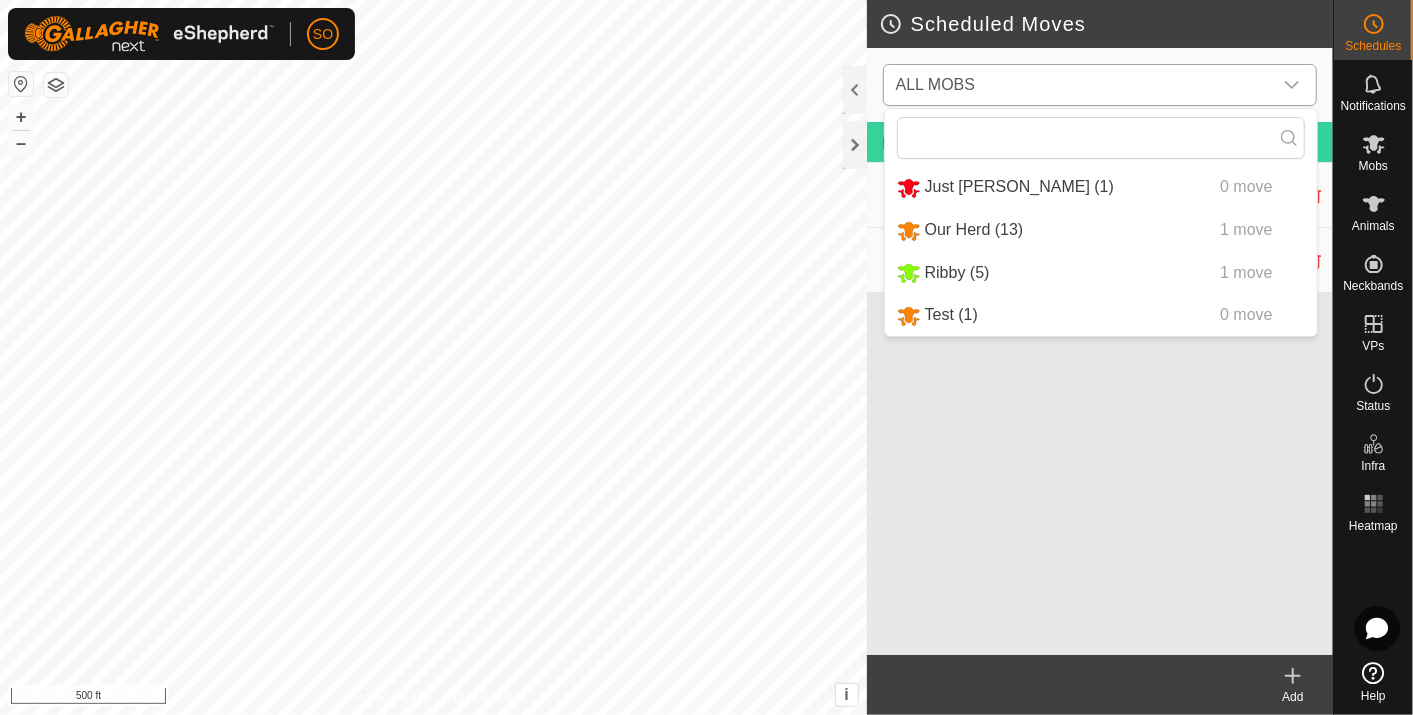 click on "Ribby (5) 1 move" at bounding box center (1101, 273) 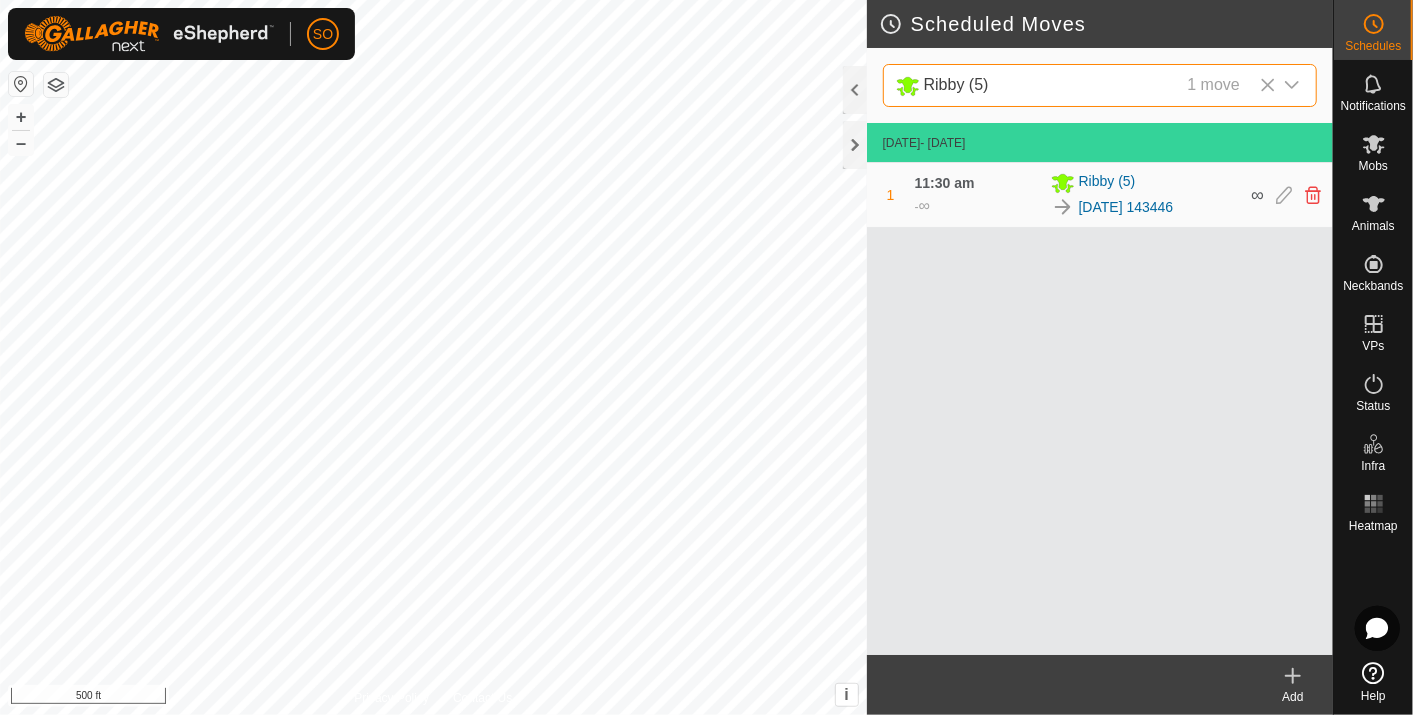 click 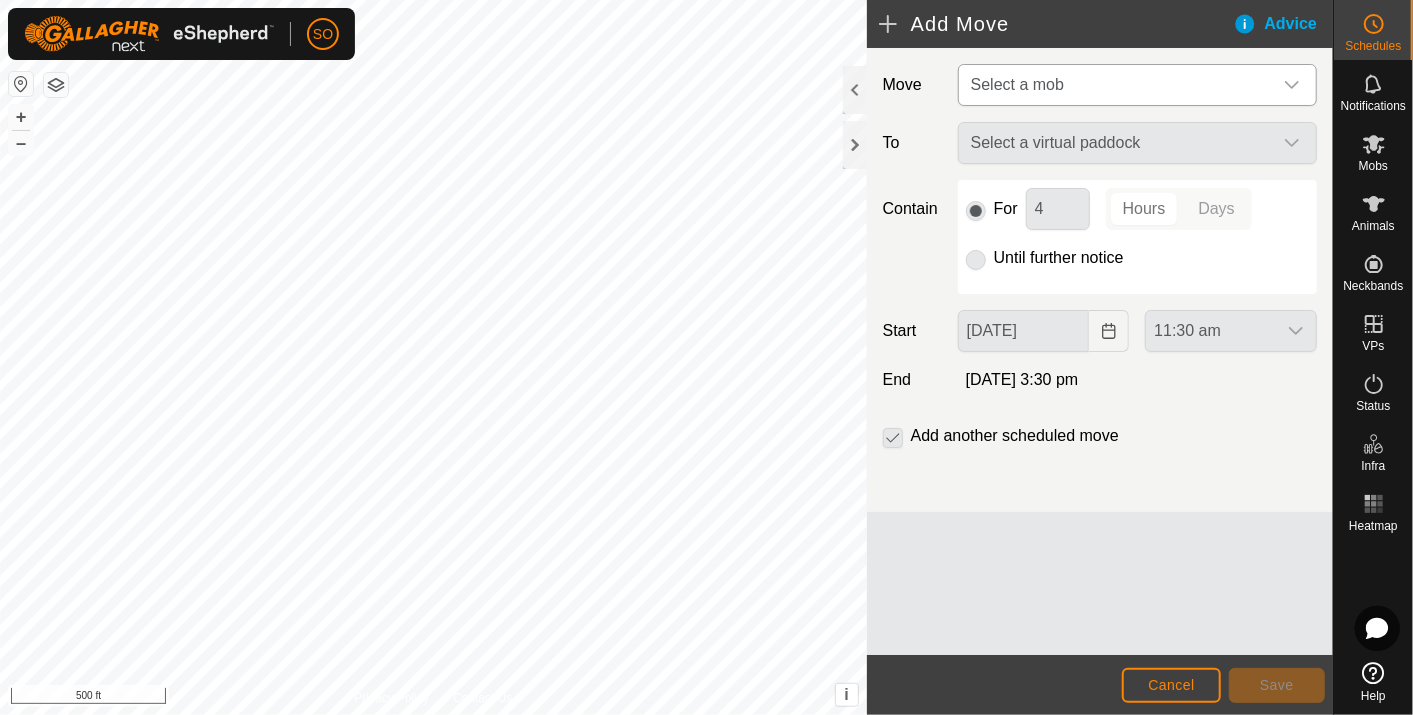 click 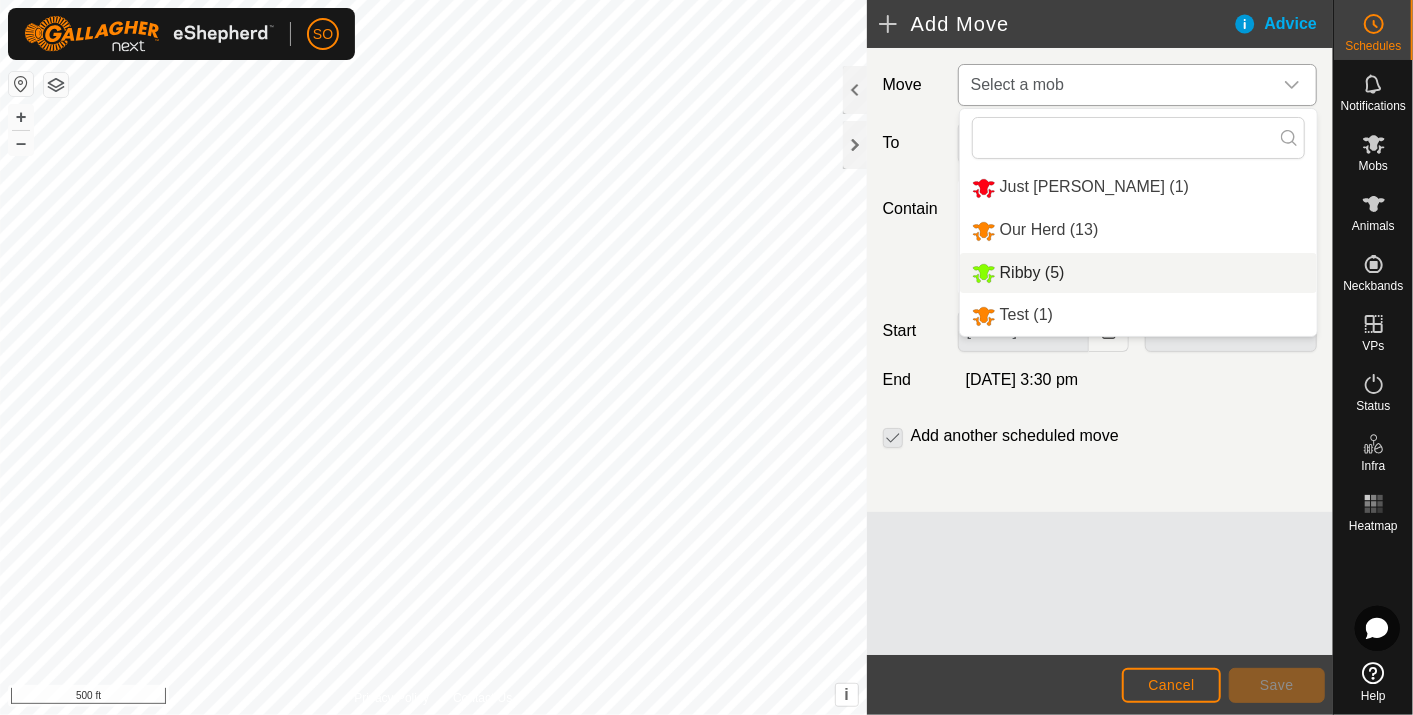 click on "Ribby (5)" at bounding box center [1138, 273] 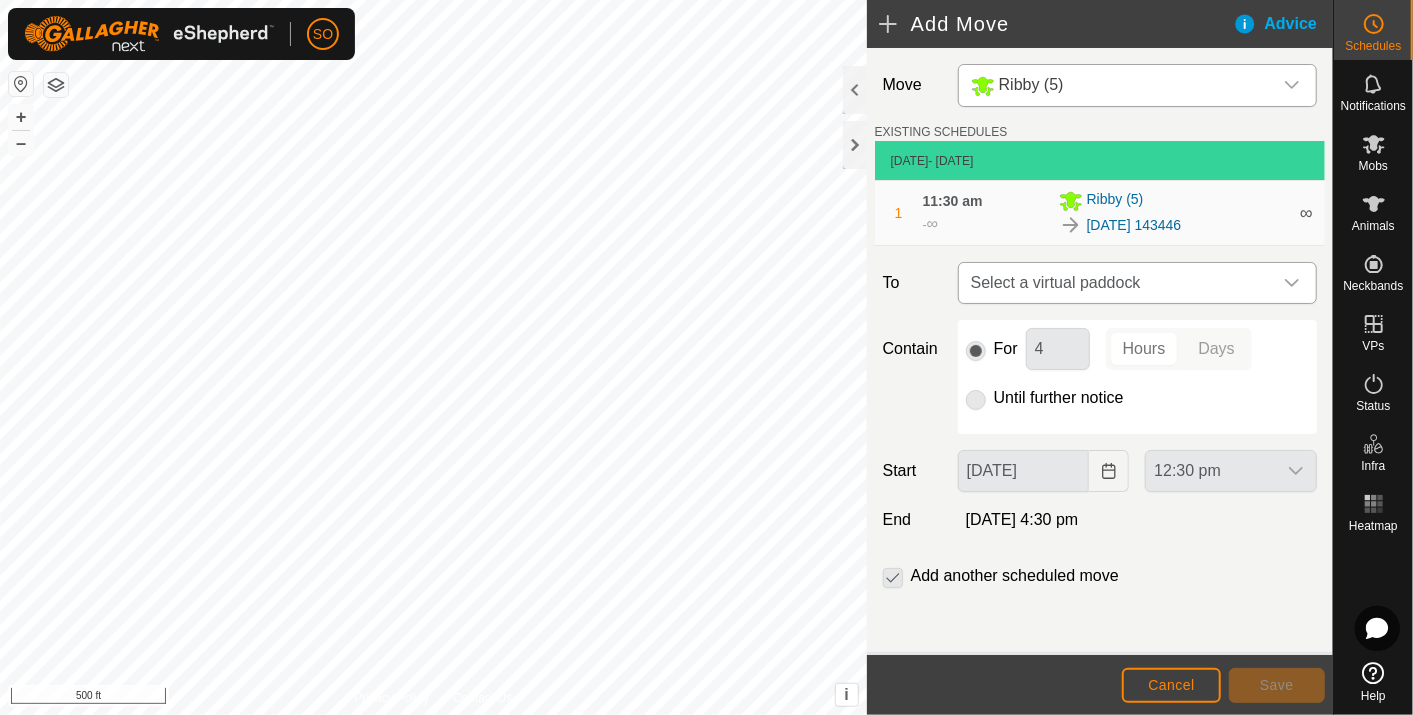 click 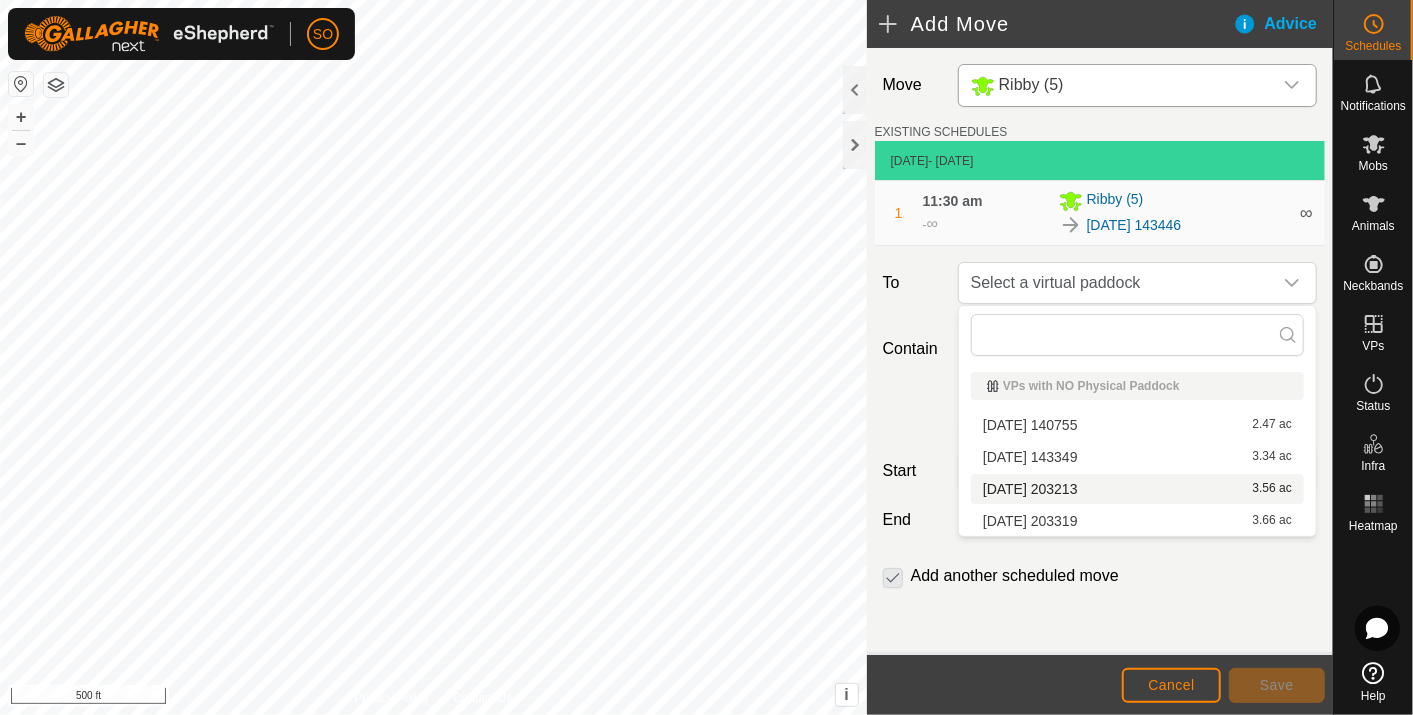 click on "[DATE] 203213  3.56 ac" at bounding box center [1137, 489] 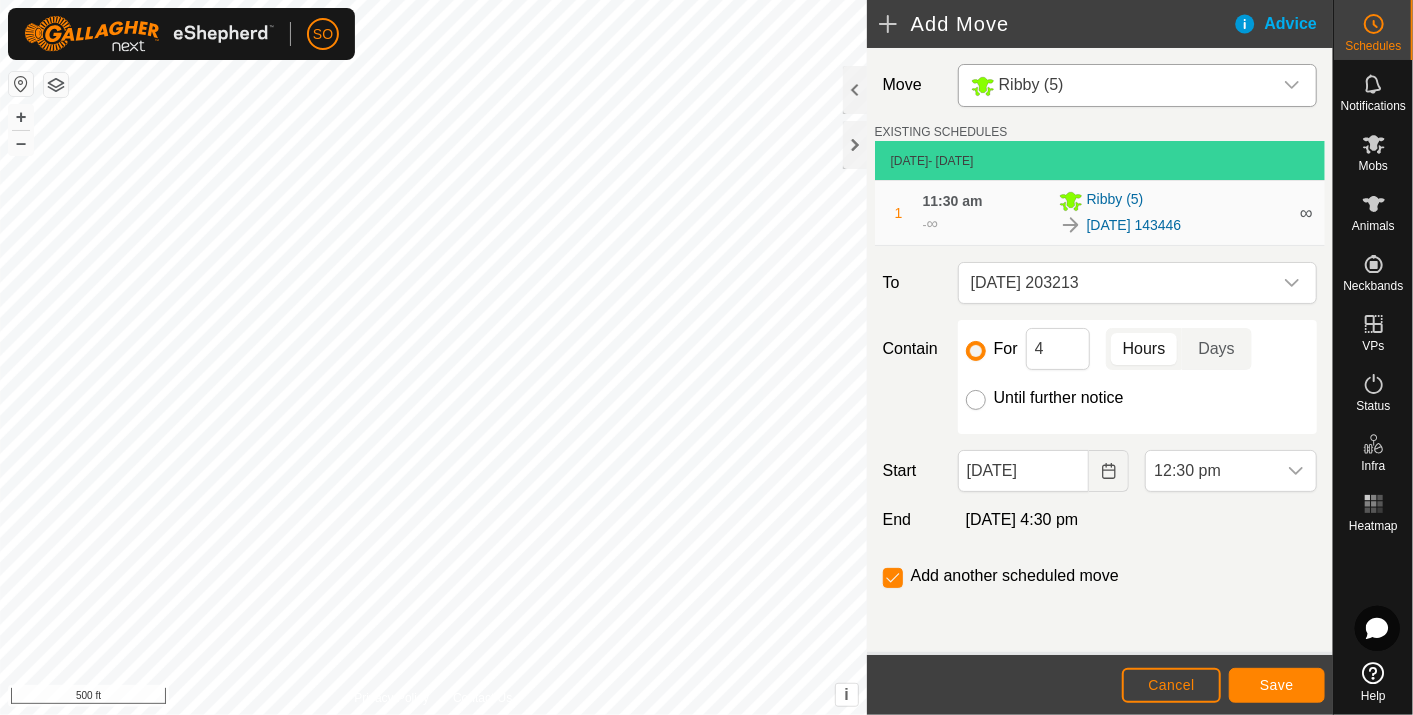 click on "Until further notice" at bounding box center [976, 400] 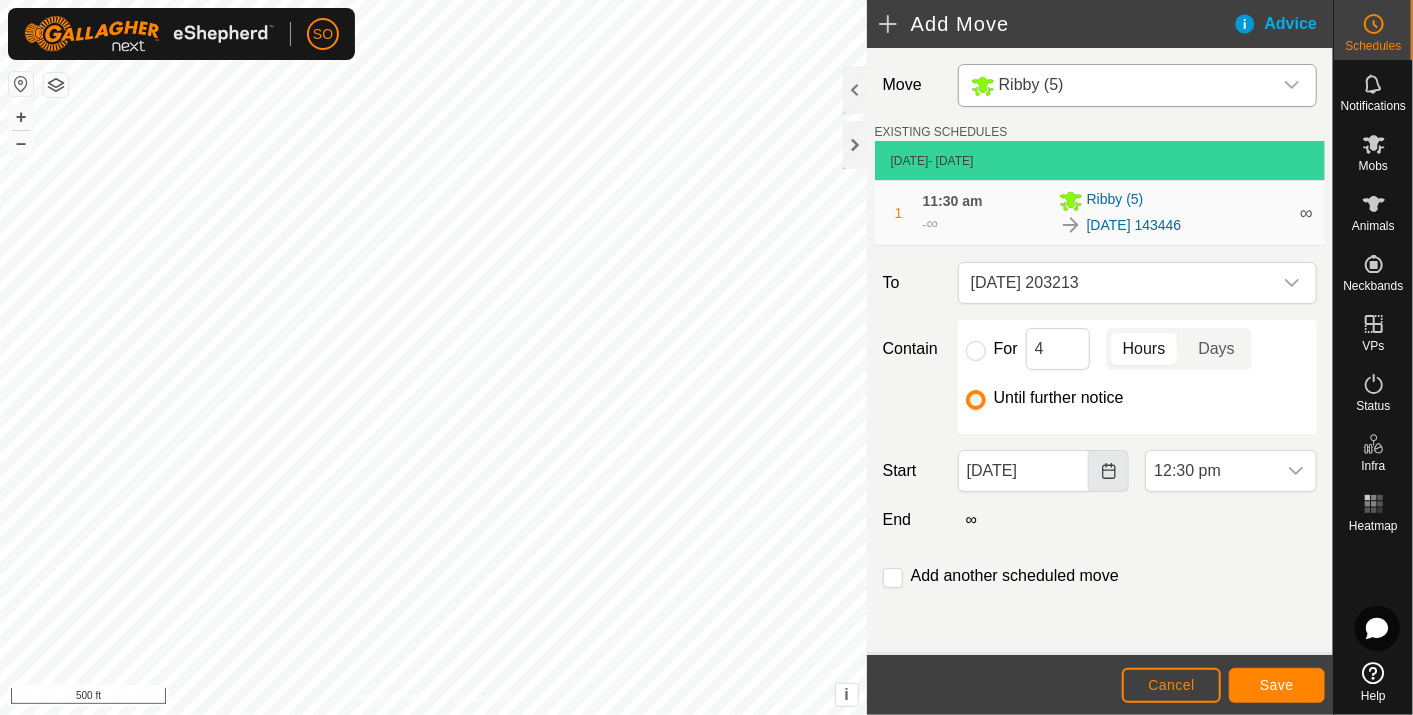 click 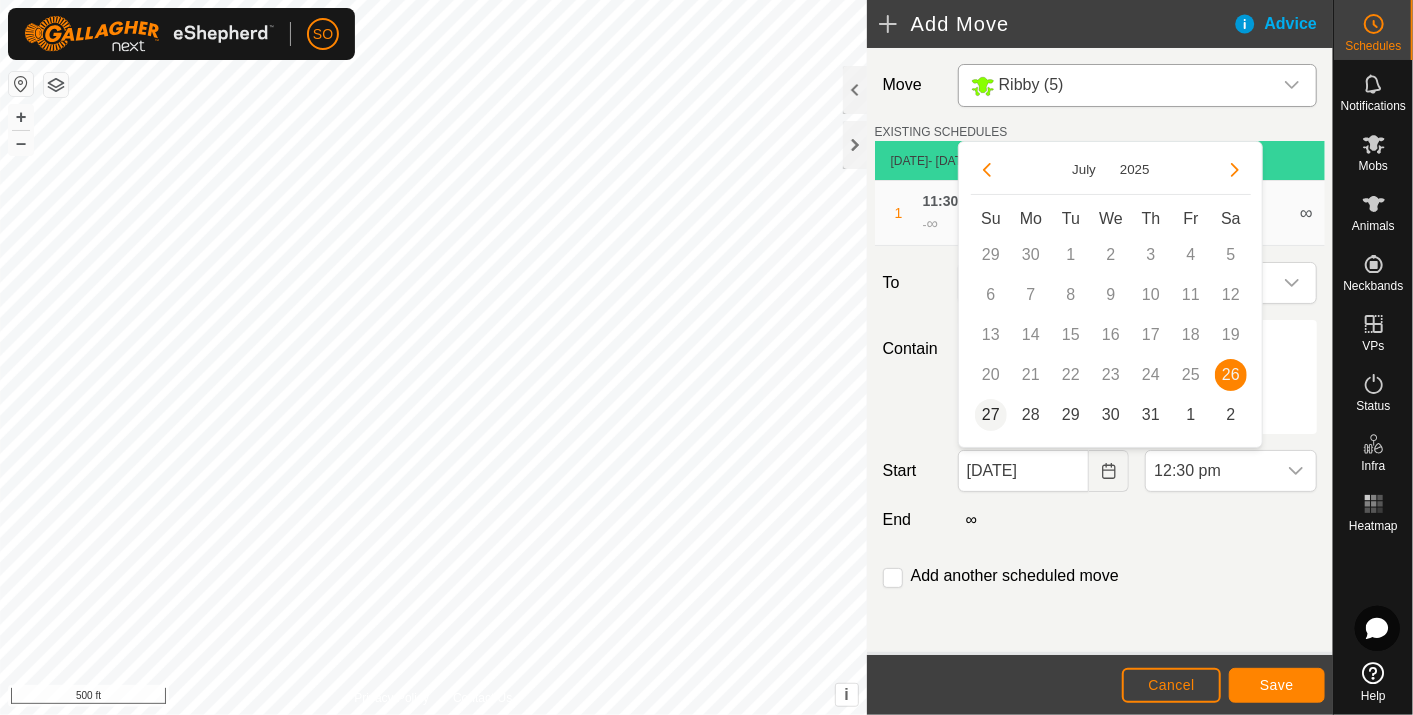 click on "27" at bounding box center [991, 415] 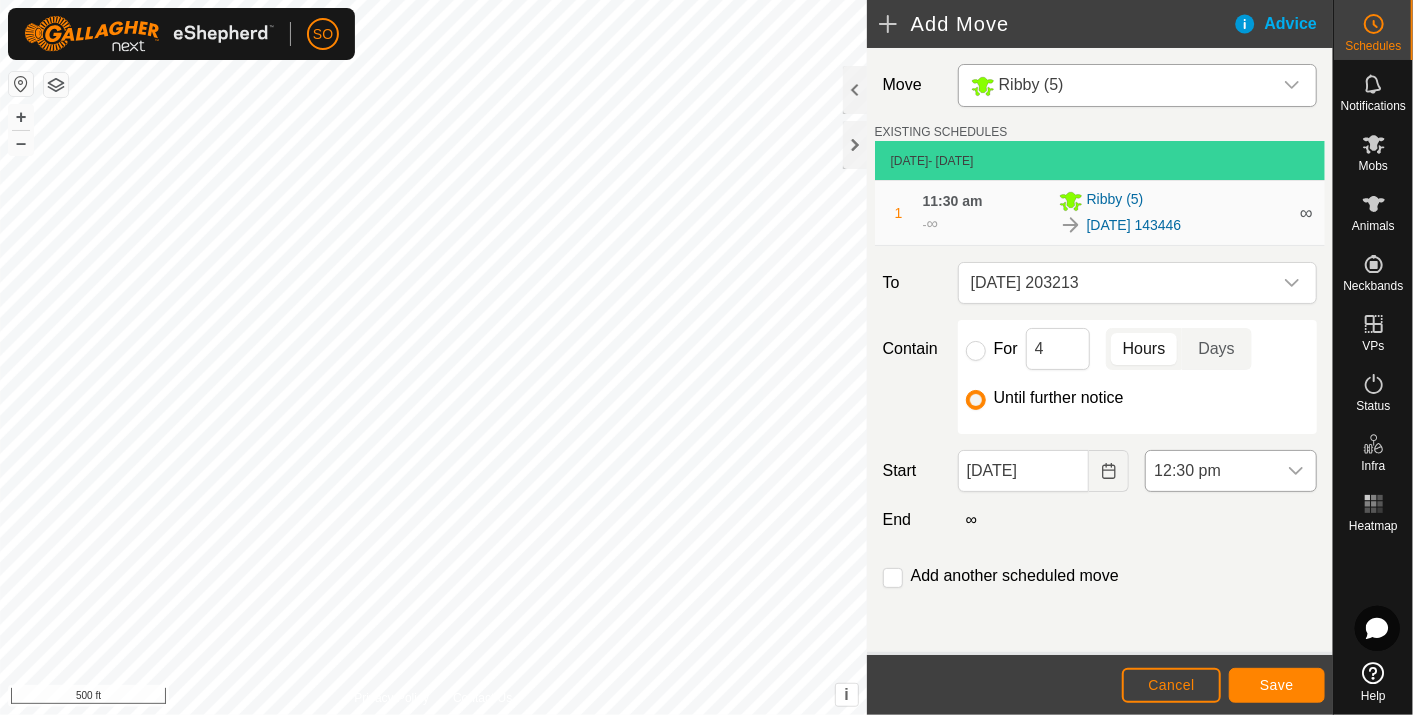 click 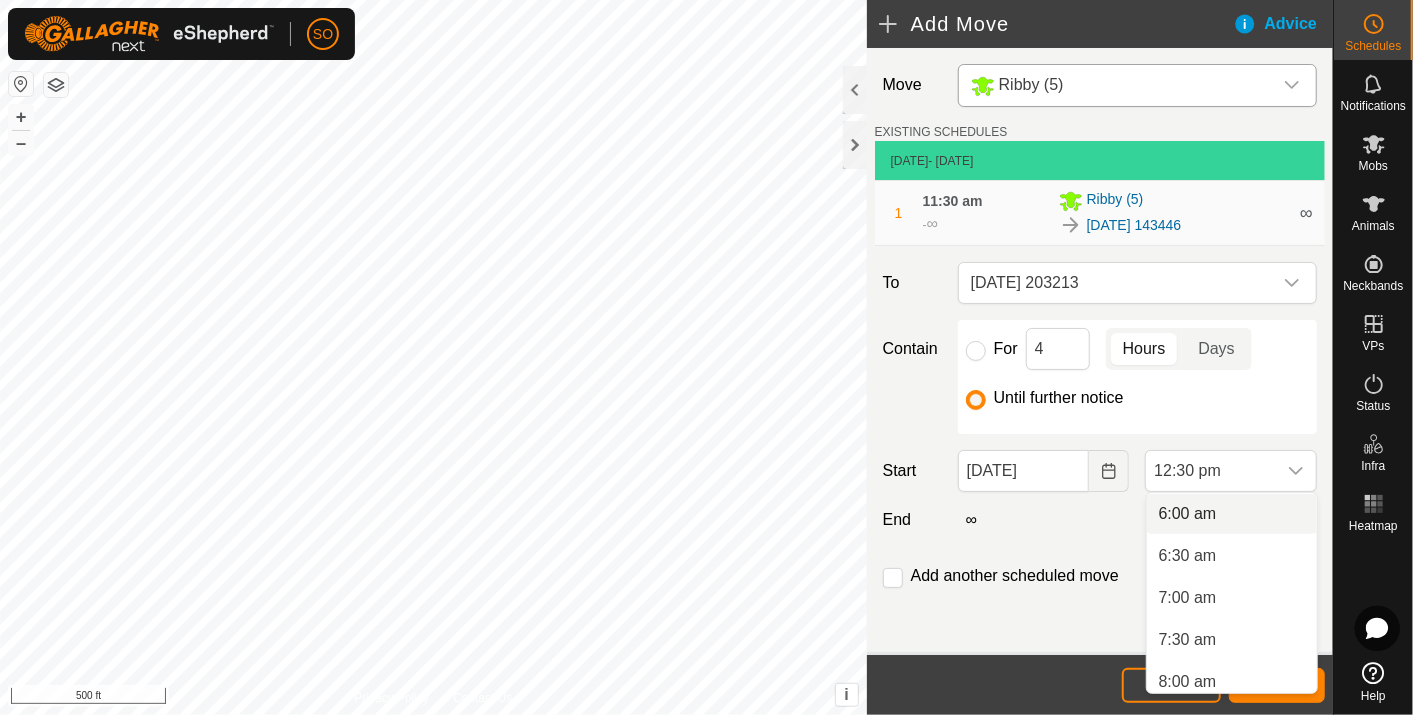 click on "6:00 am" at bounding box center [1232, 514] 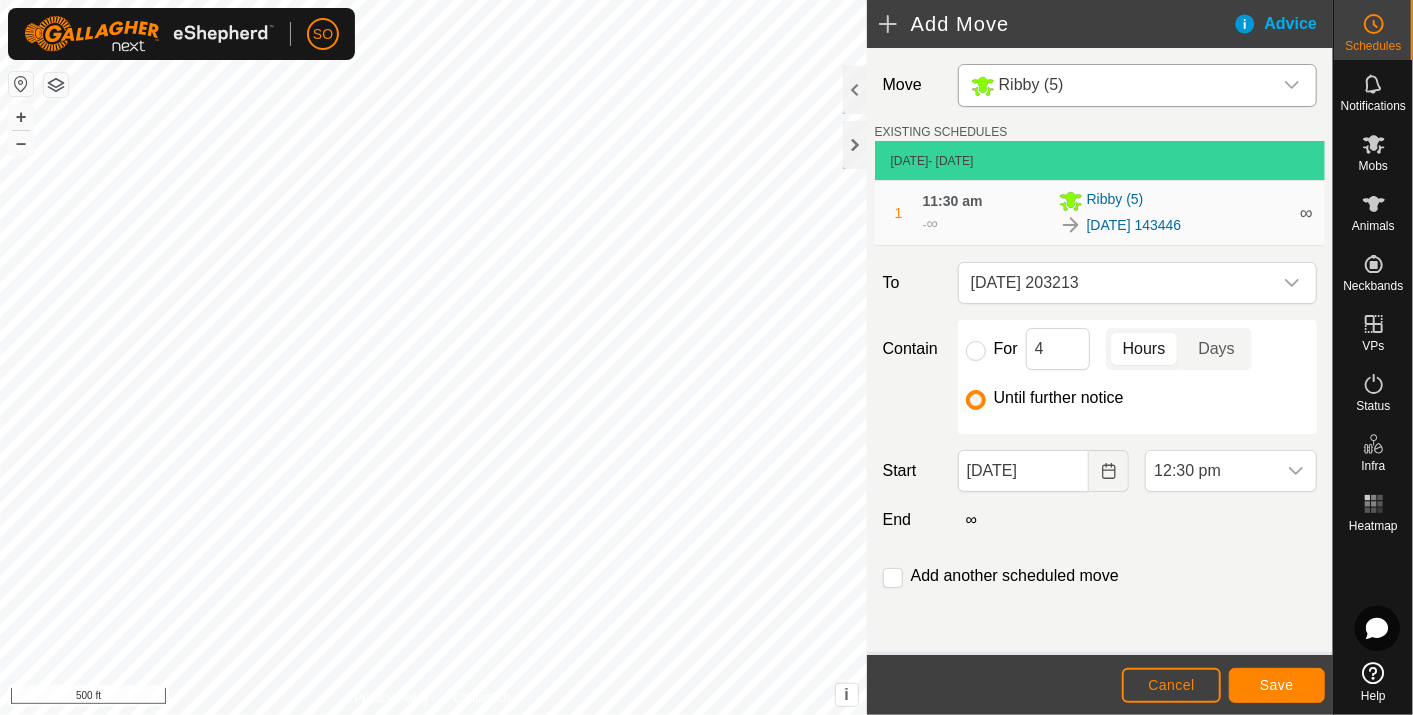 scroll, scrollTop: 889, scrollLeft: 0, axis: vertical 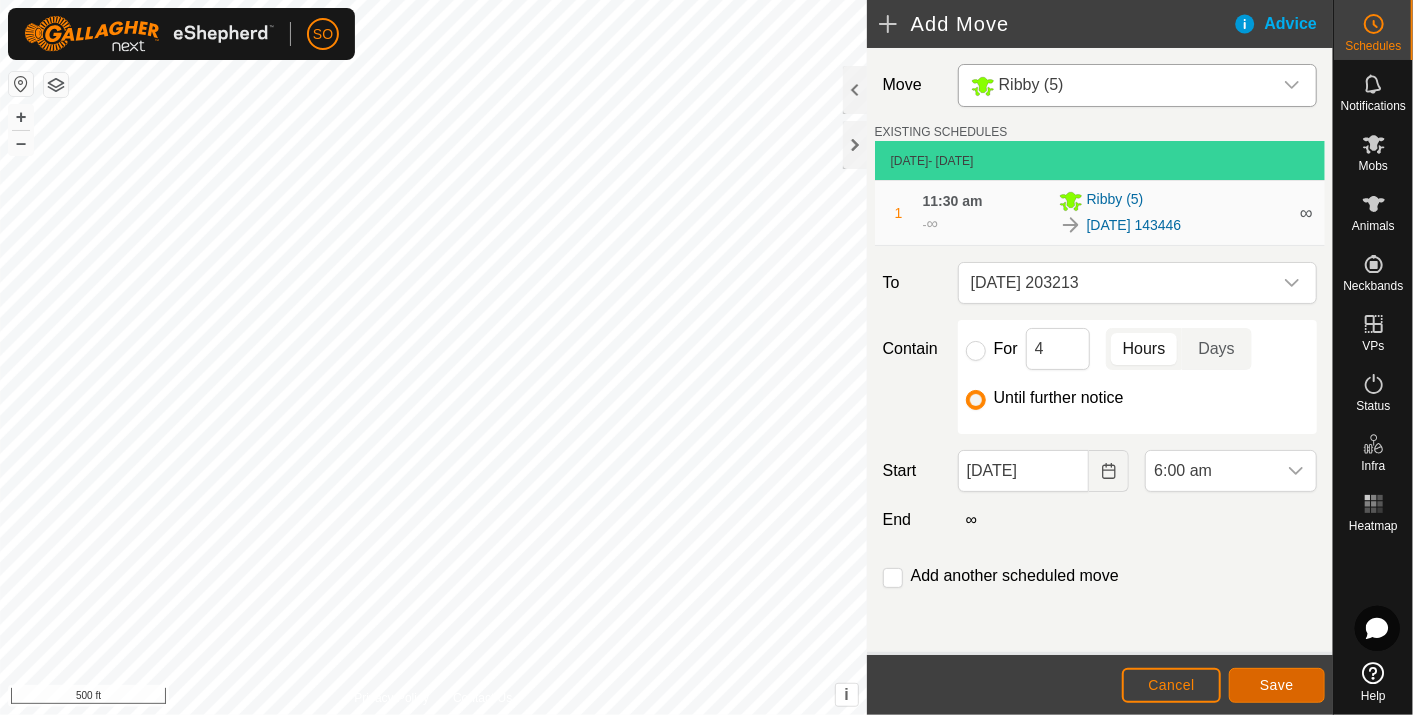 click on "Save" 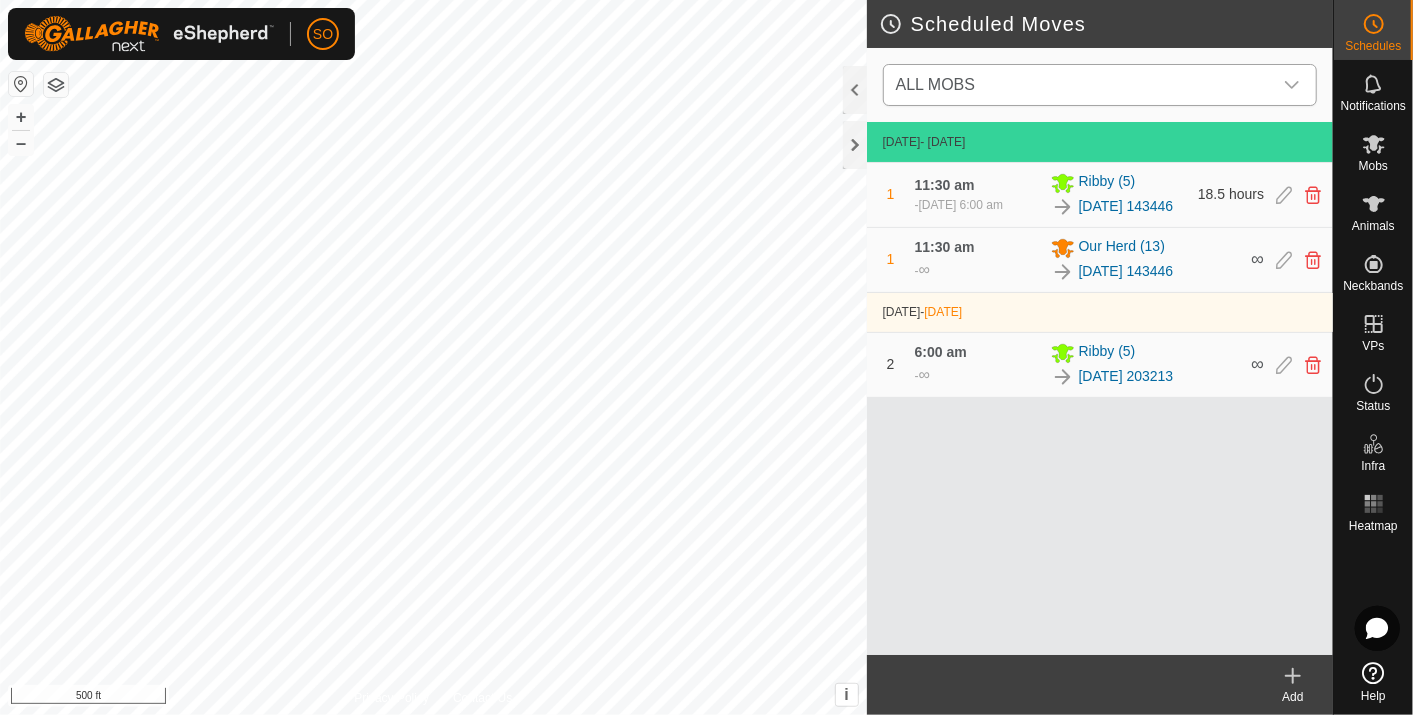 click at bounding box center (1292, 85) 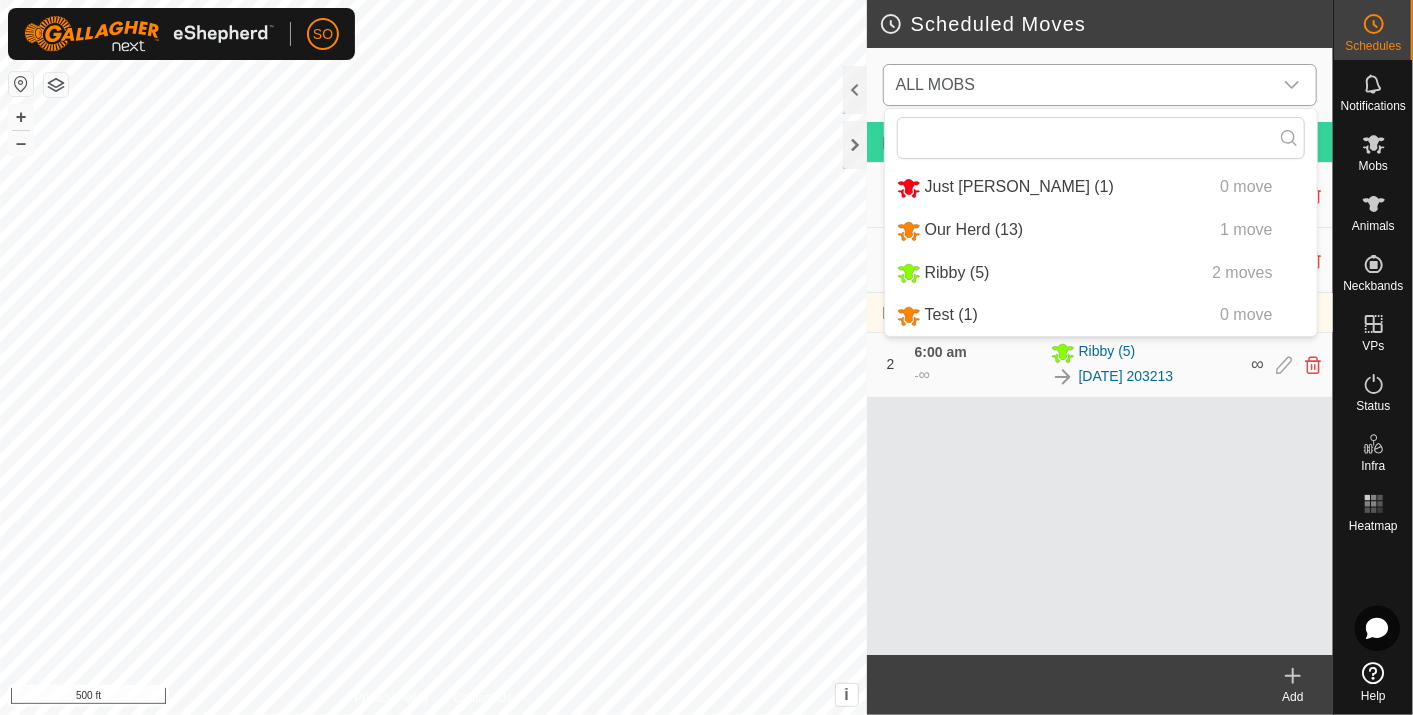 click on "Ribby (5) 2 moves" at bounding box center (1101, 273) 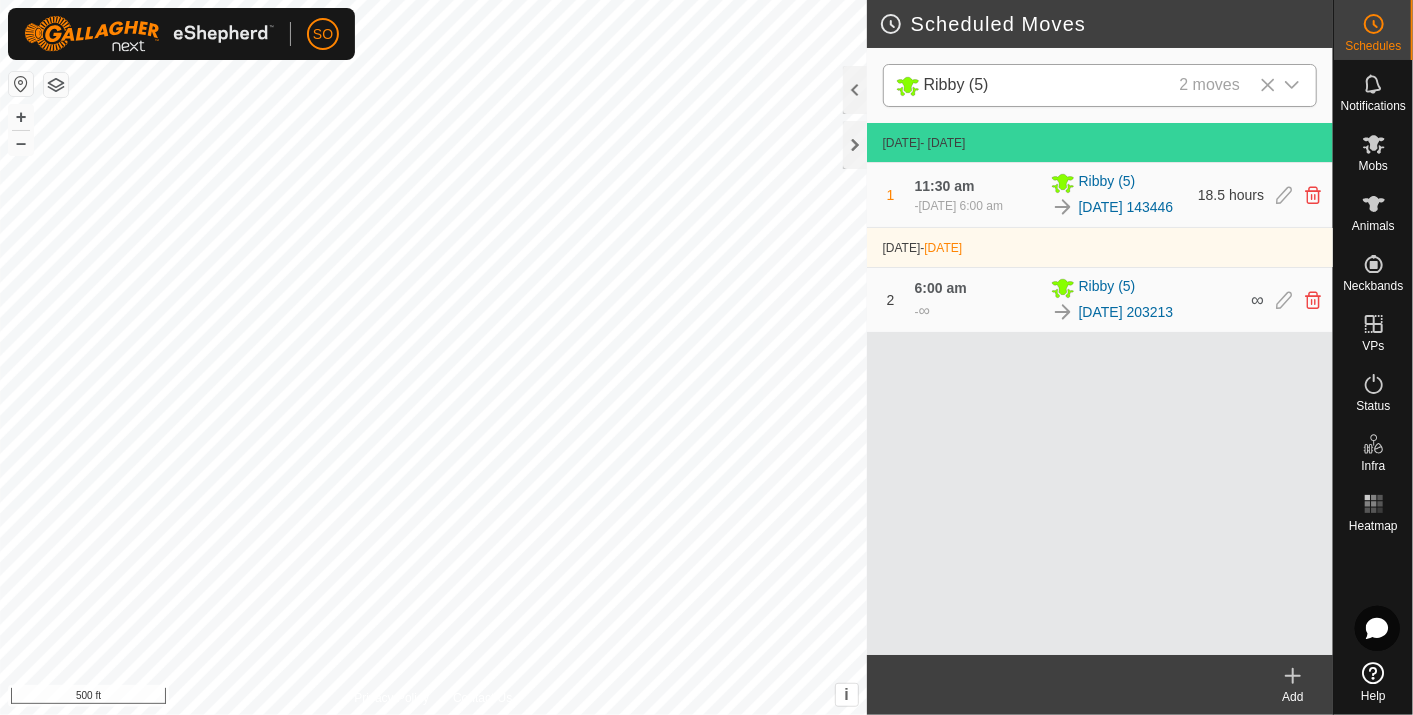 click 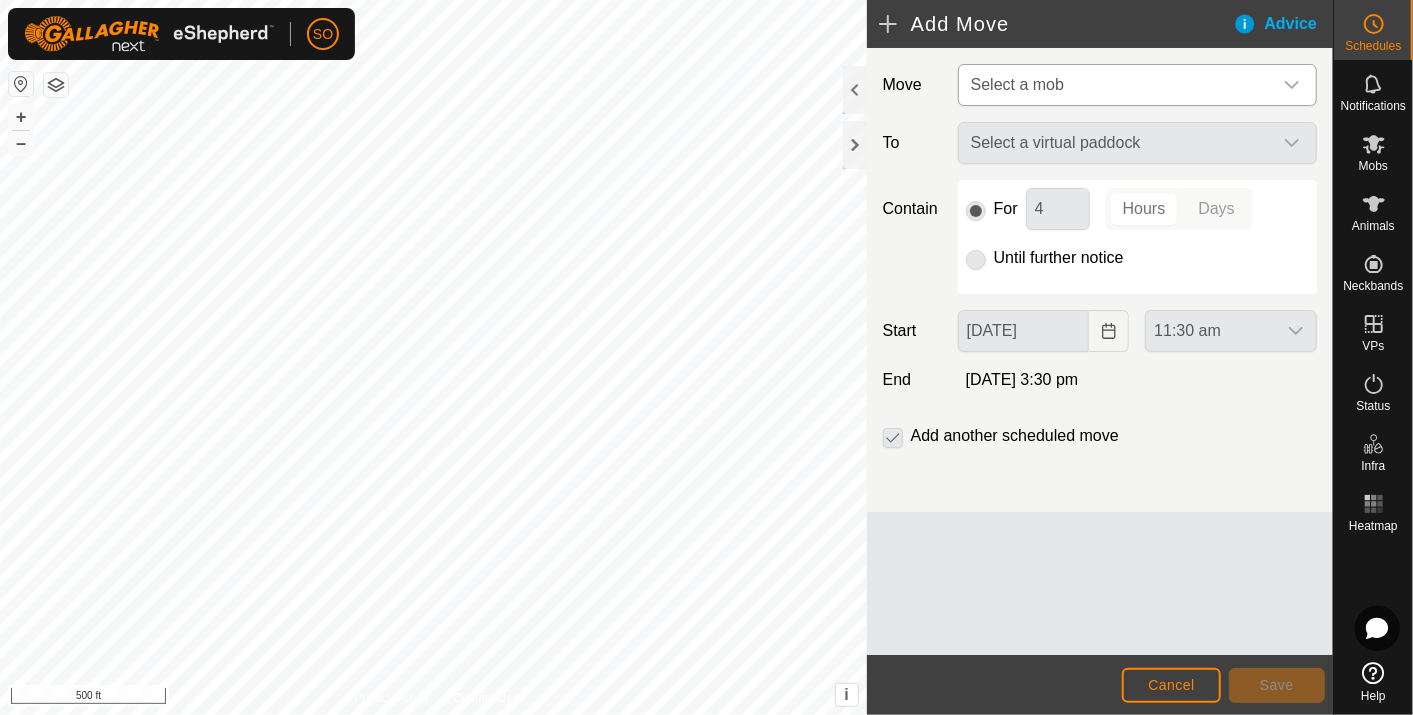 click 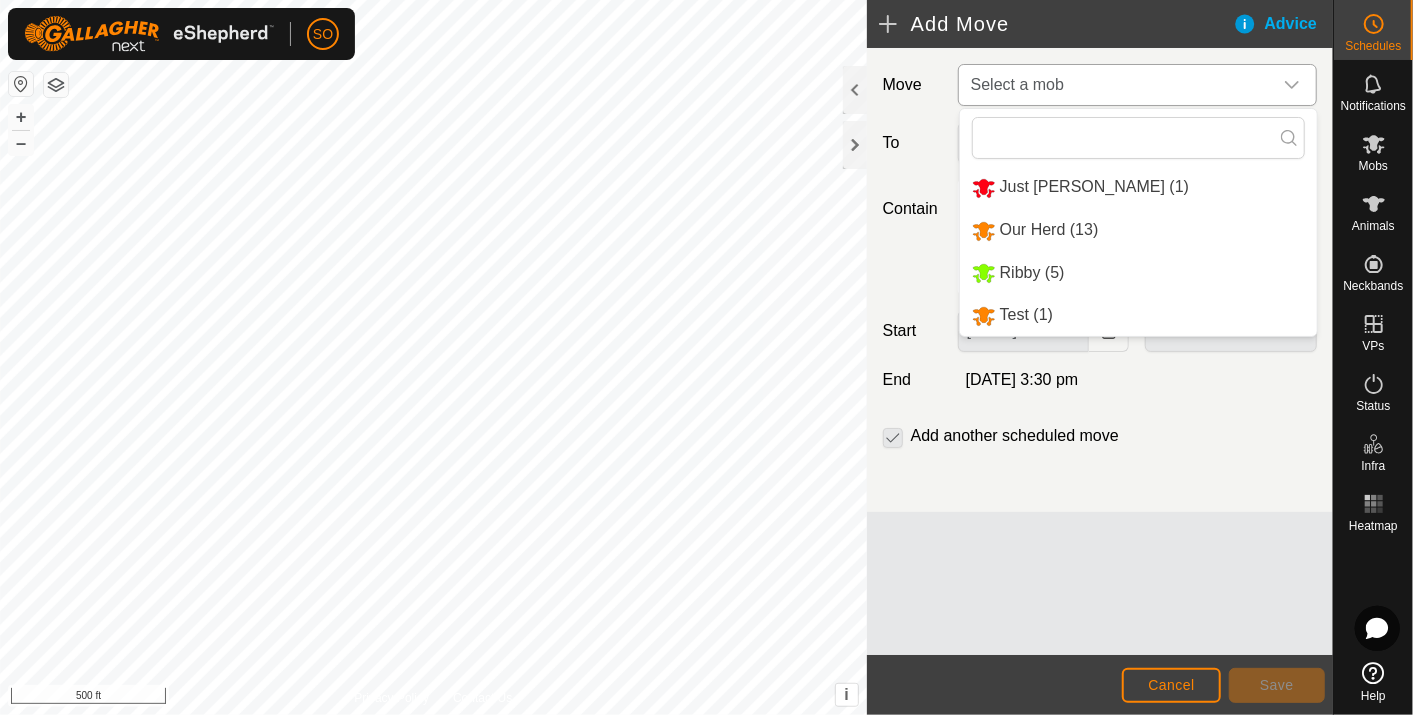 click on "Ribby (5)" at bounding box center (1138, 273) 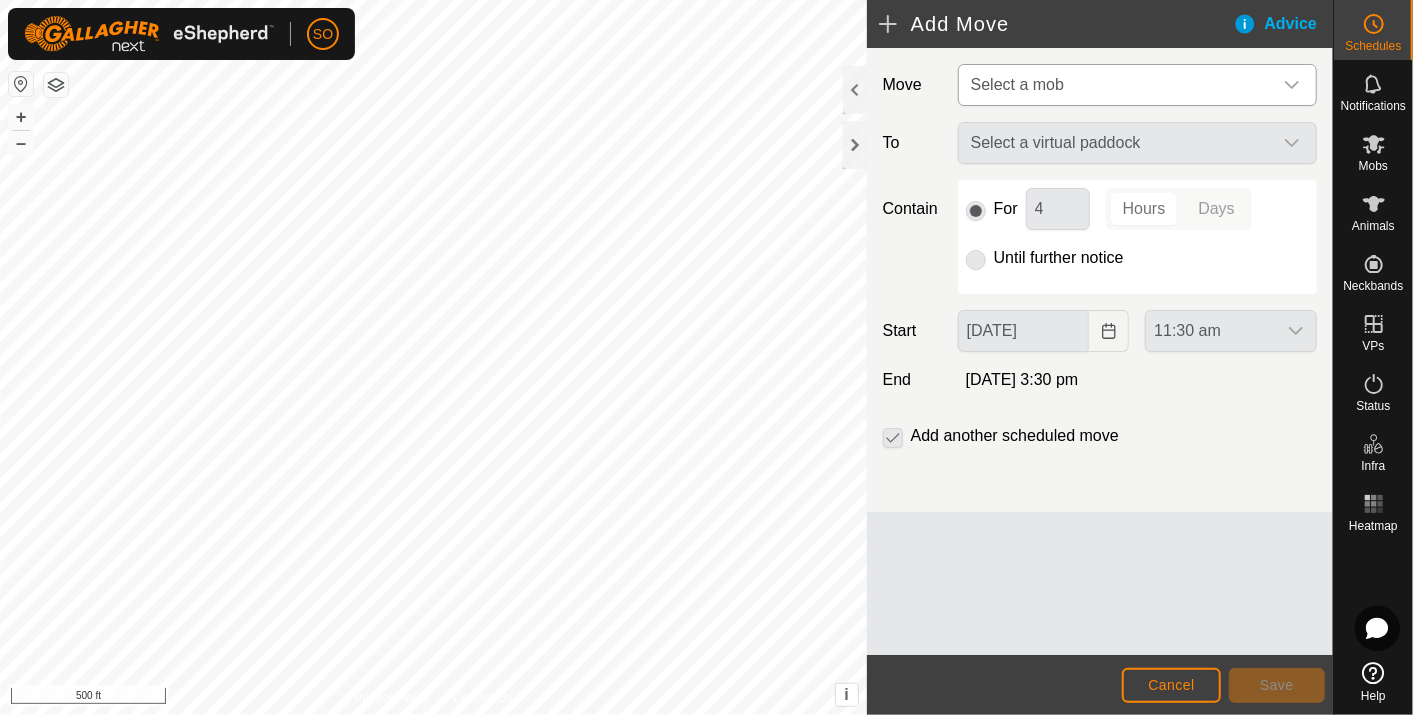 type on "[DATE]" 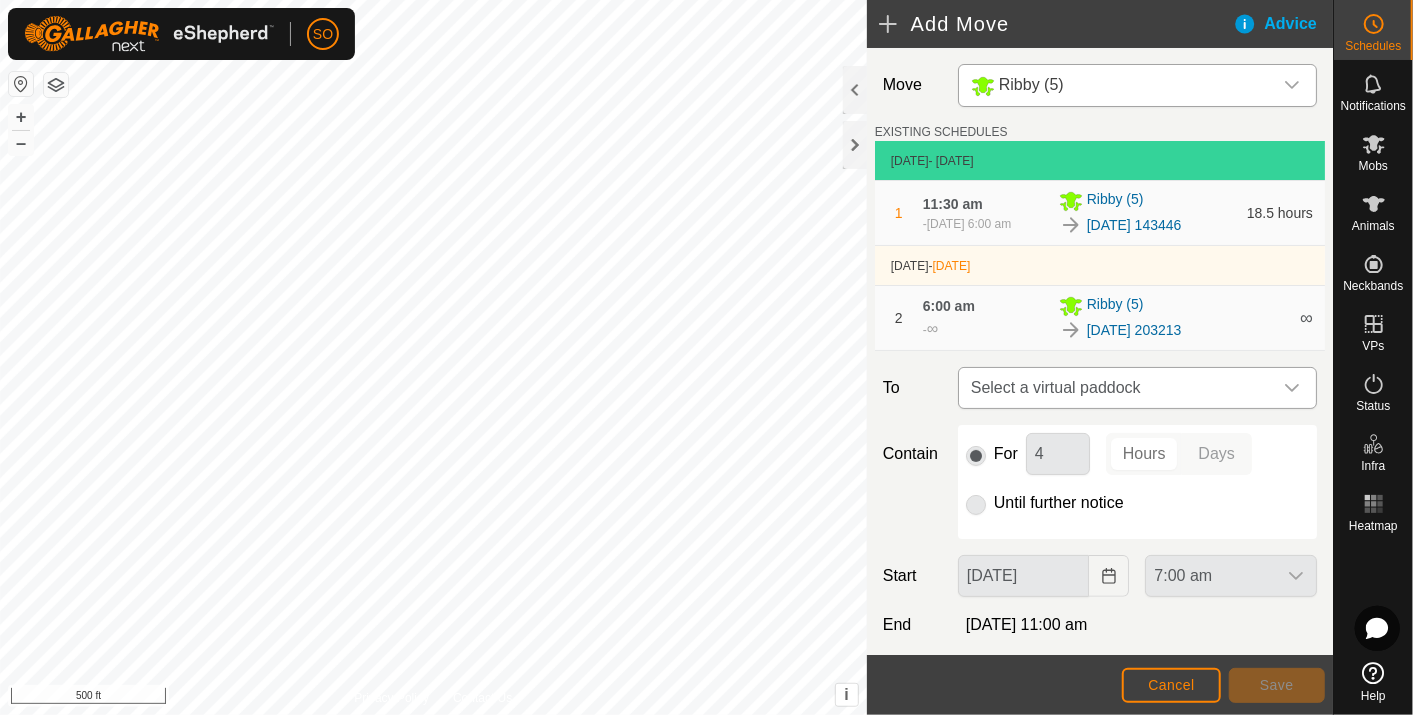 click 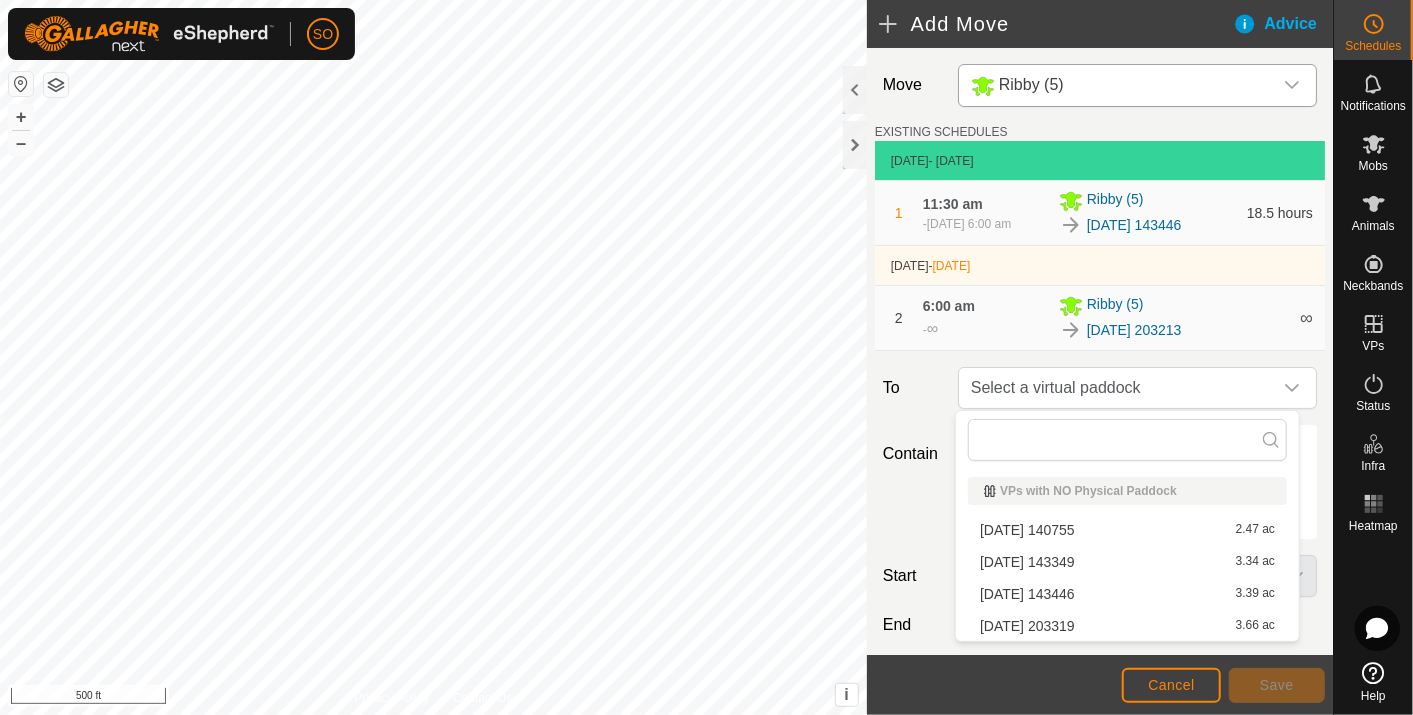 click on "[DATE] 203319  3.66 ac" at bounding box center [1127, 626] 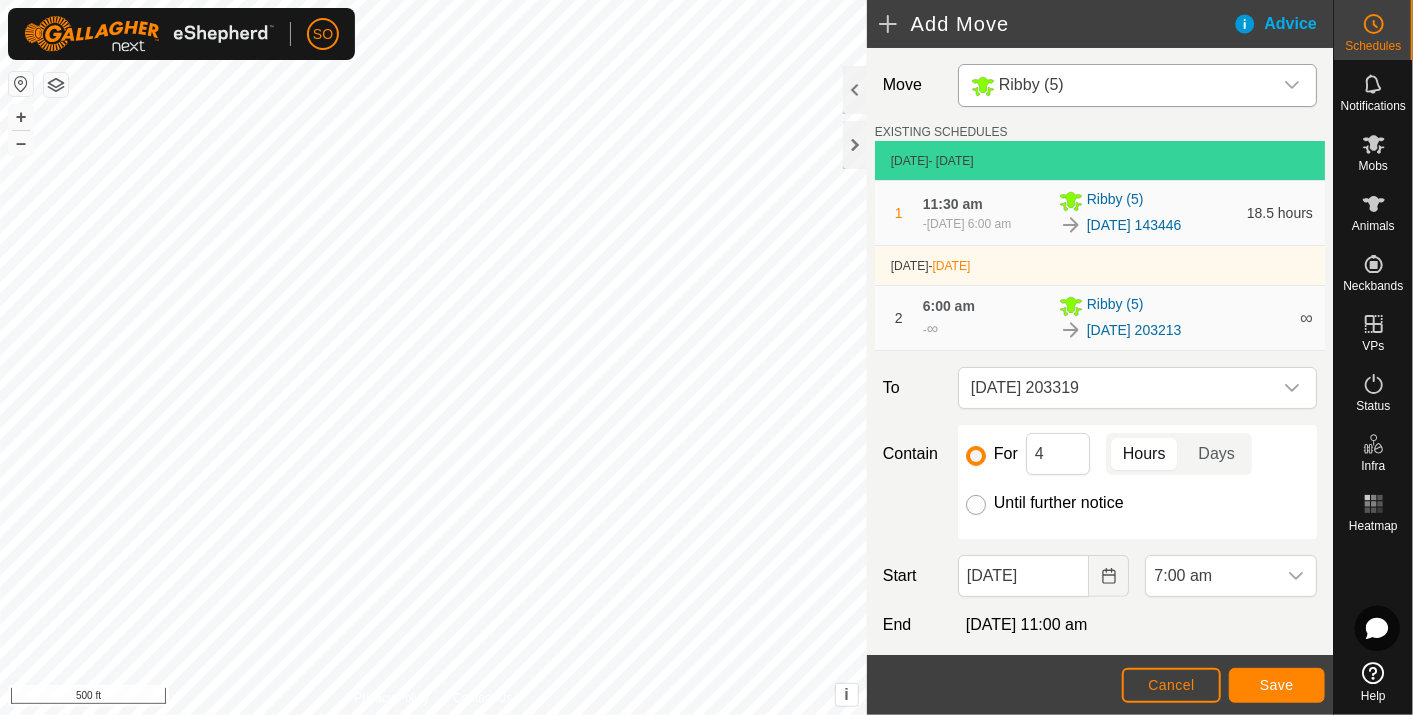 click on "Until further notice" at bounding box center (976, 505) 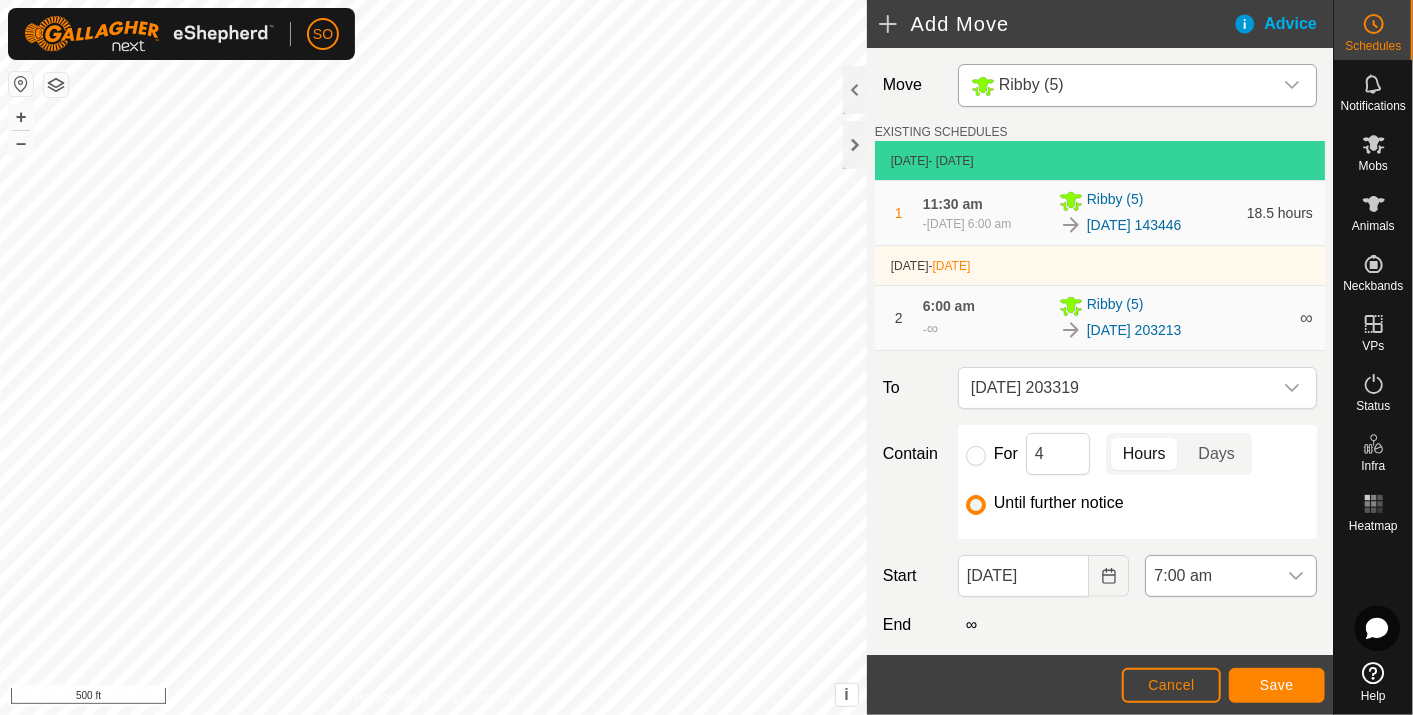 click 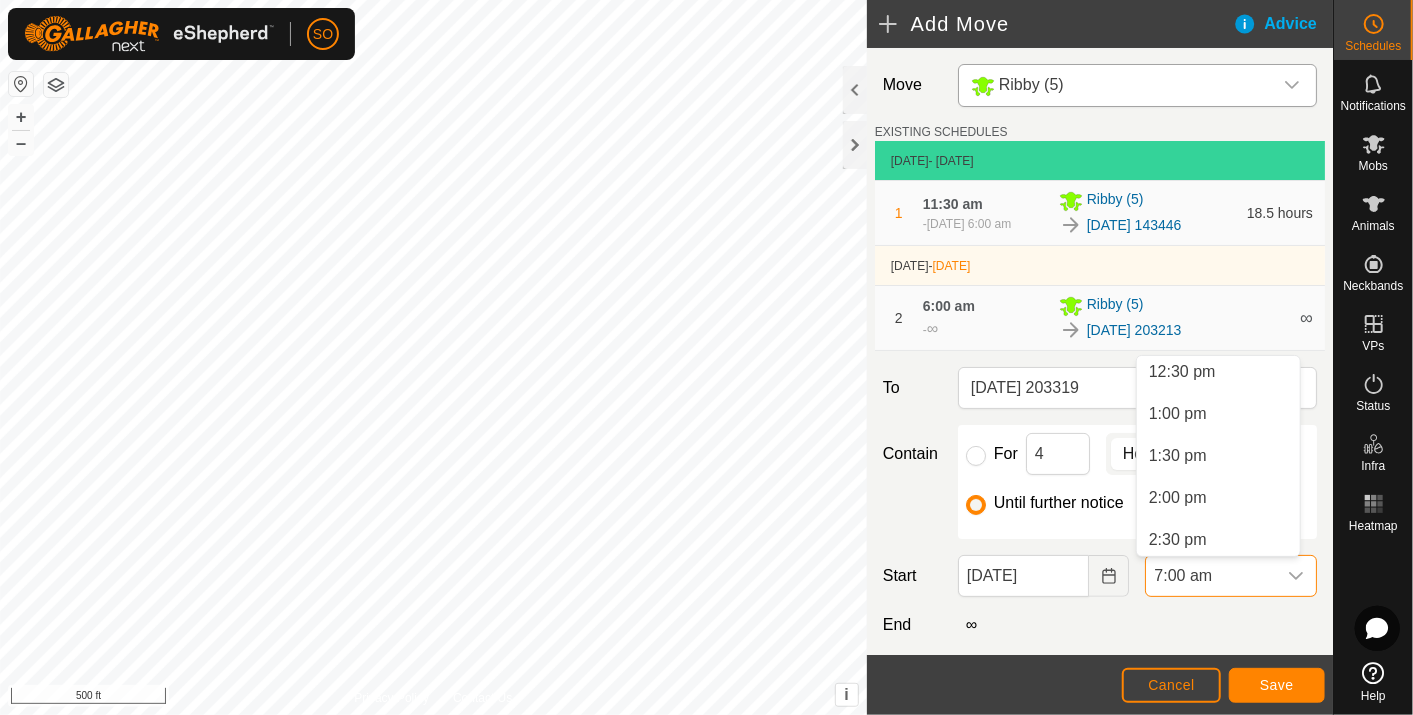 scroll, scrollTop: 1062, scrollLeft: 0, axis: vertical 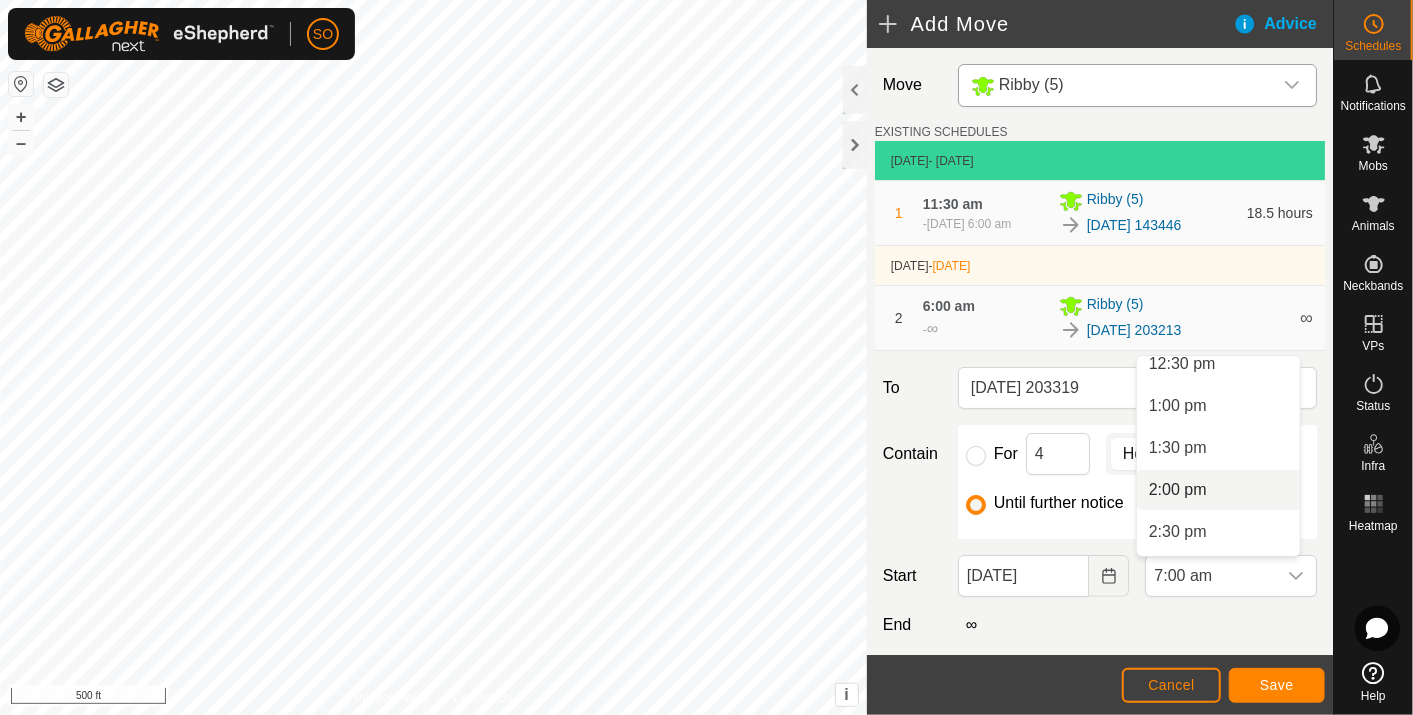 click on "2:00 pm" at bounding box center (1218, 490) 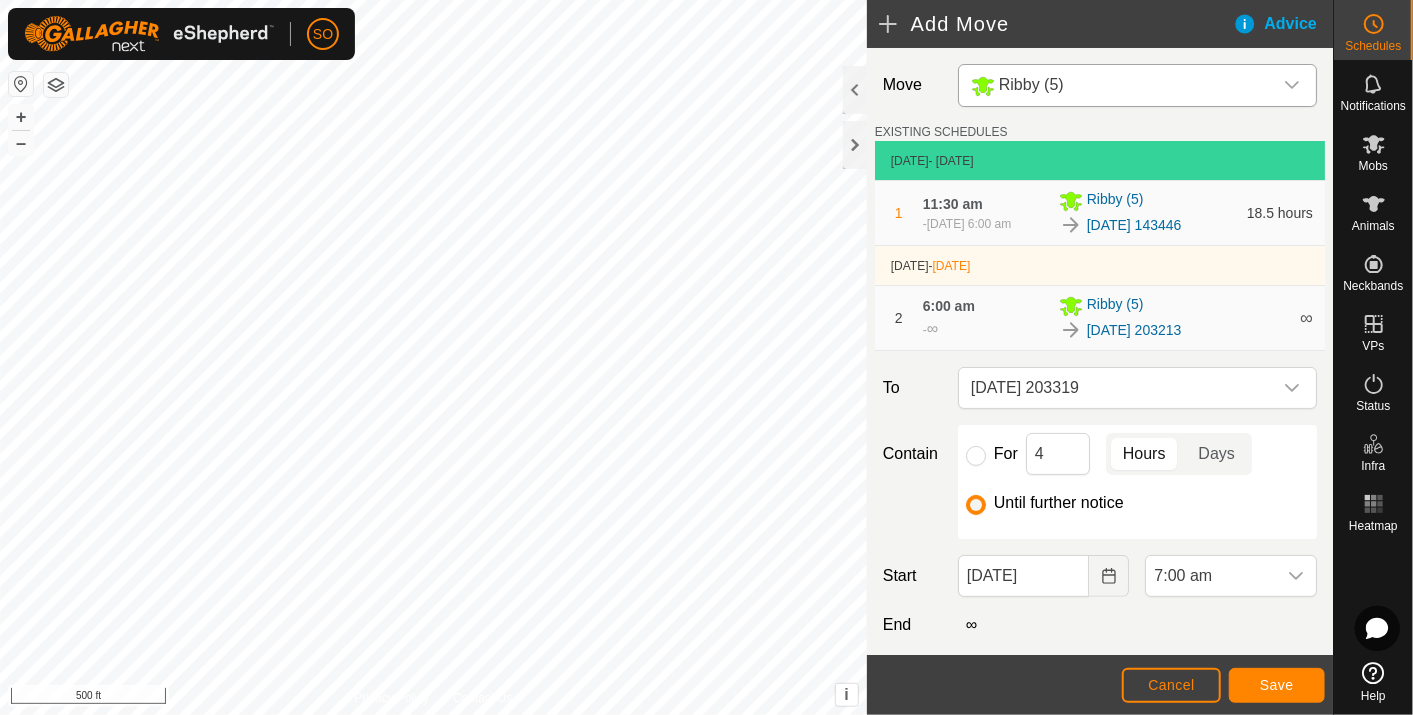 scroll, scrollTop: 587, scrollLeft: 0, axis: vertical 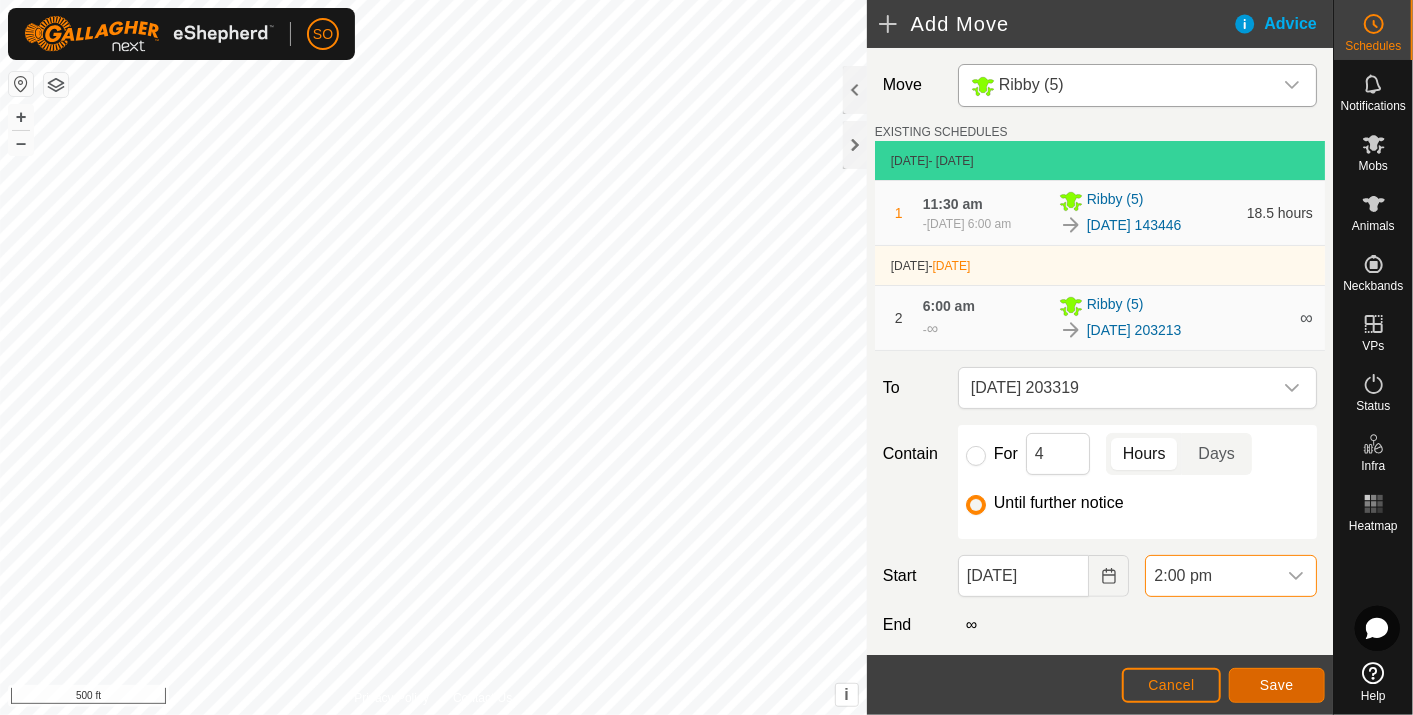 click on "Save" 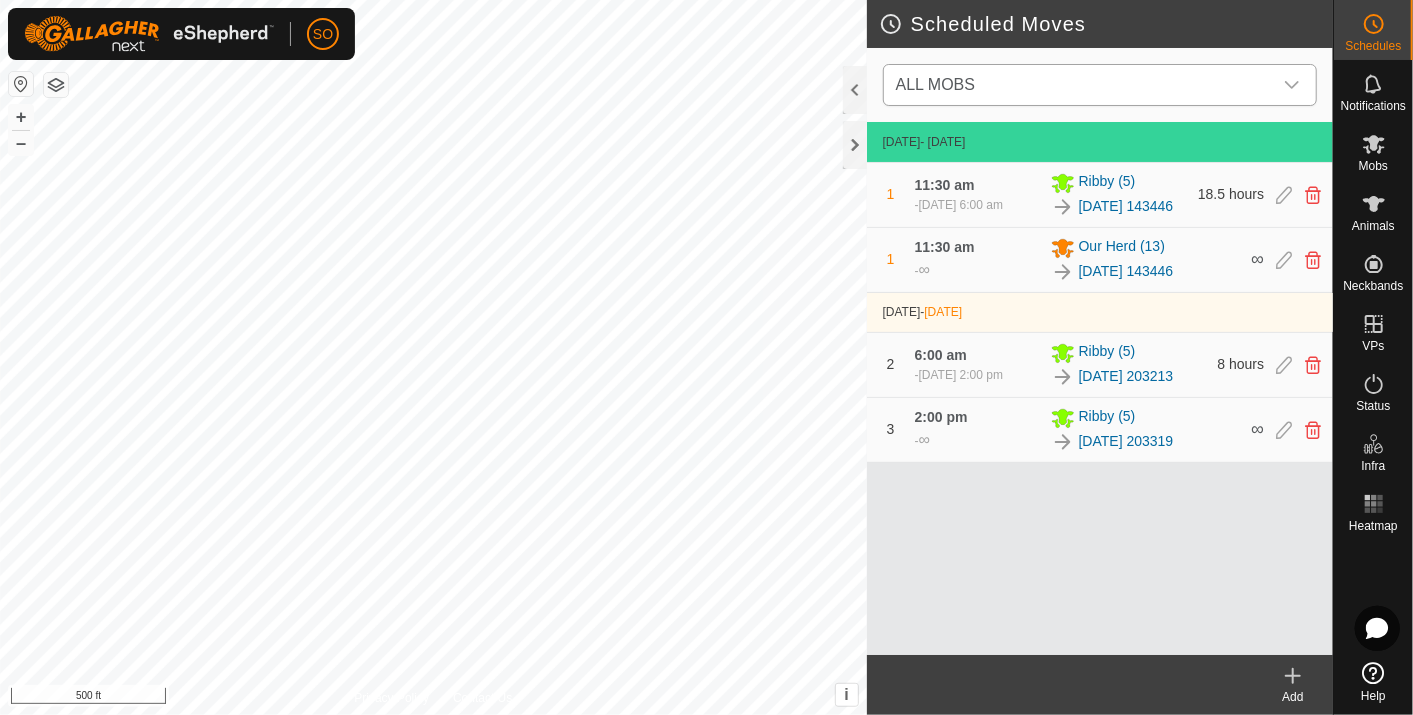 click 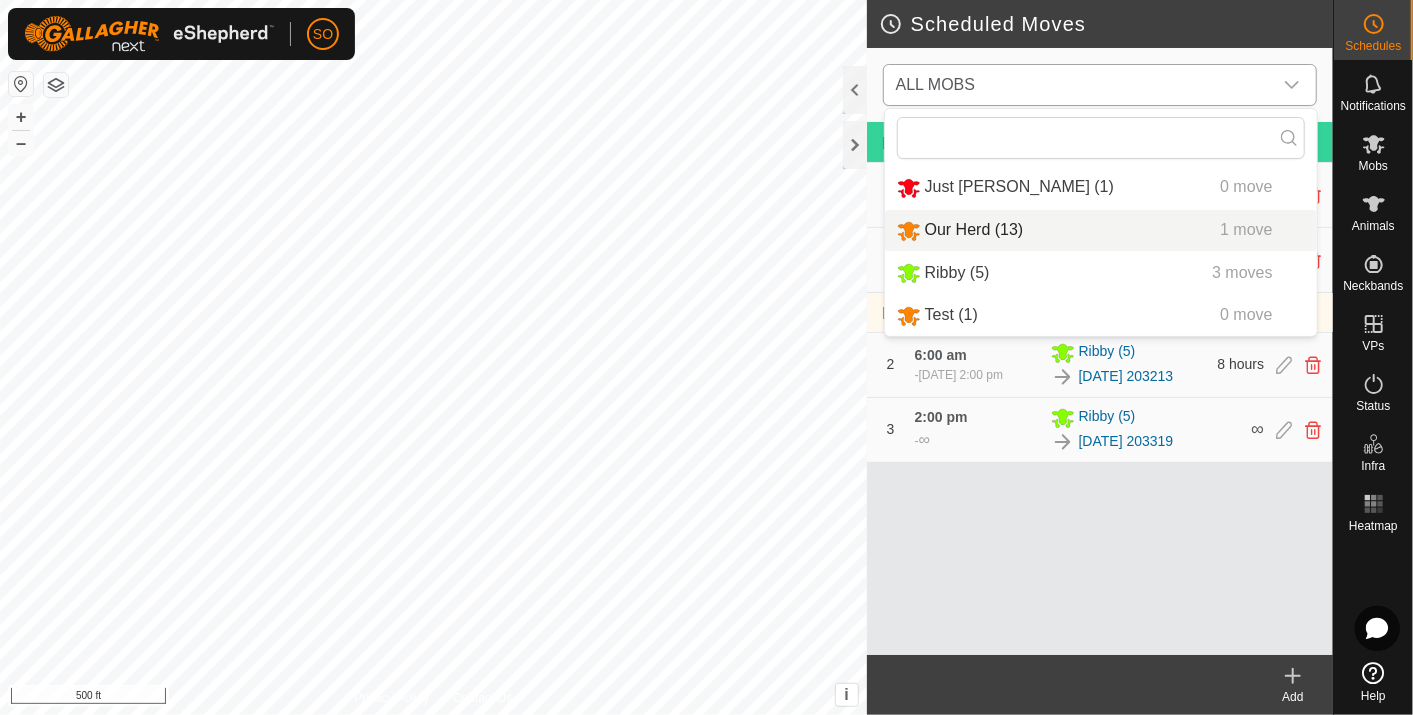 click on "Our Herd (13) 1 move" at bounding box center [1101, 230] 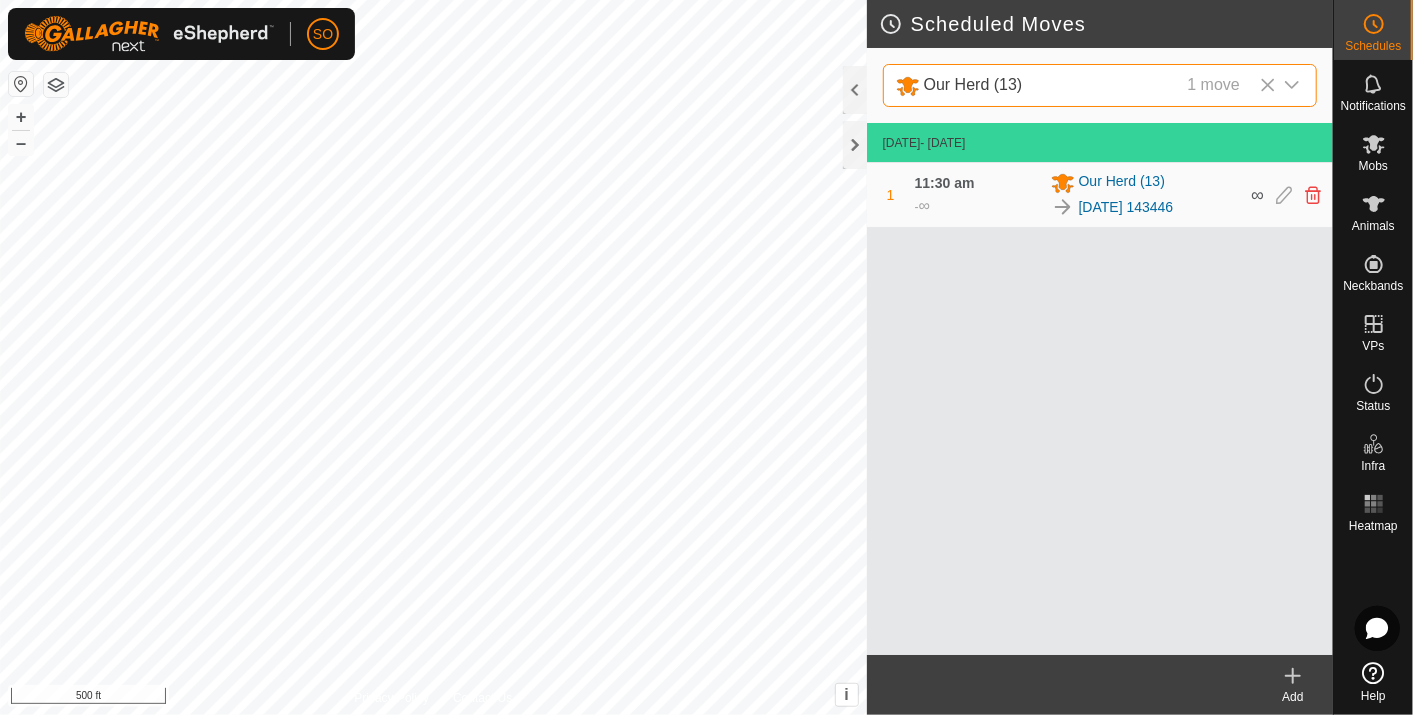click 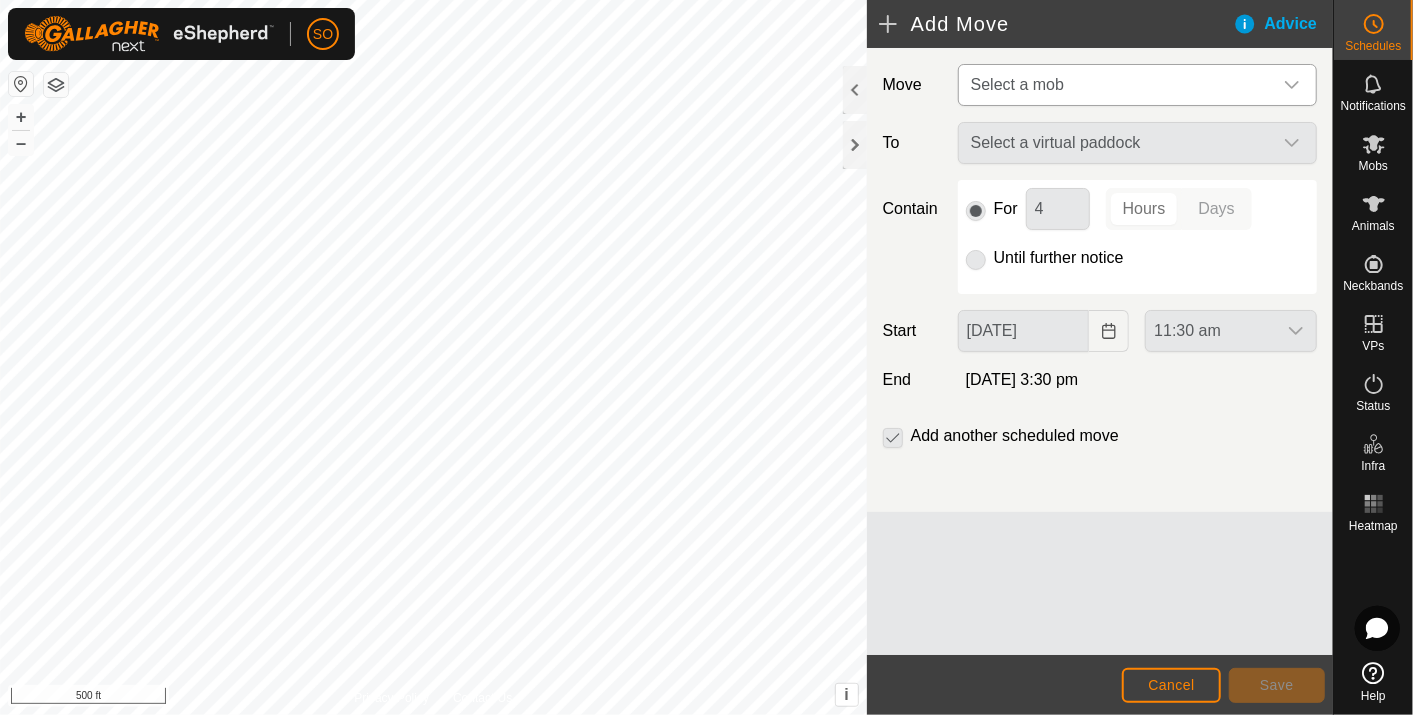 click 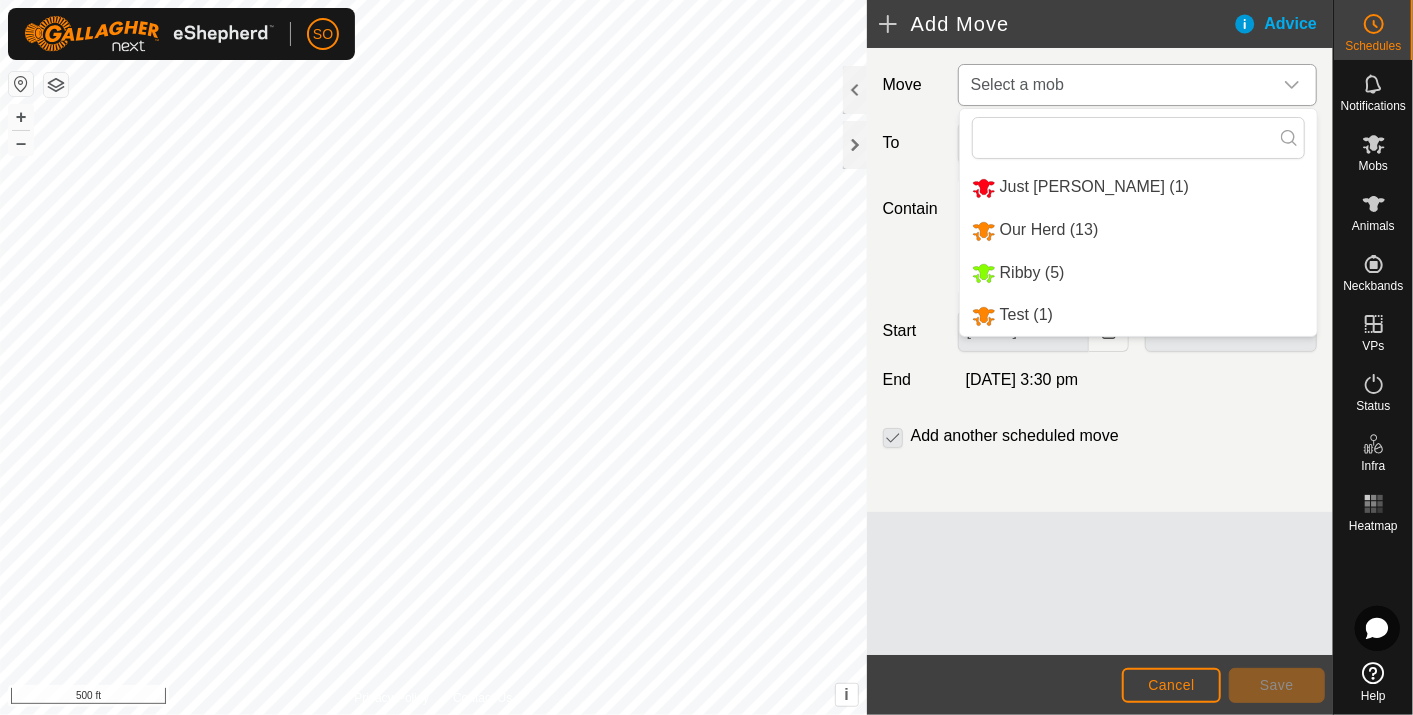 click on "Our Herd (13)" at bounding box center (1138, 230) 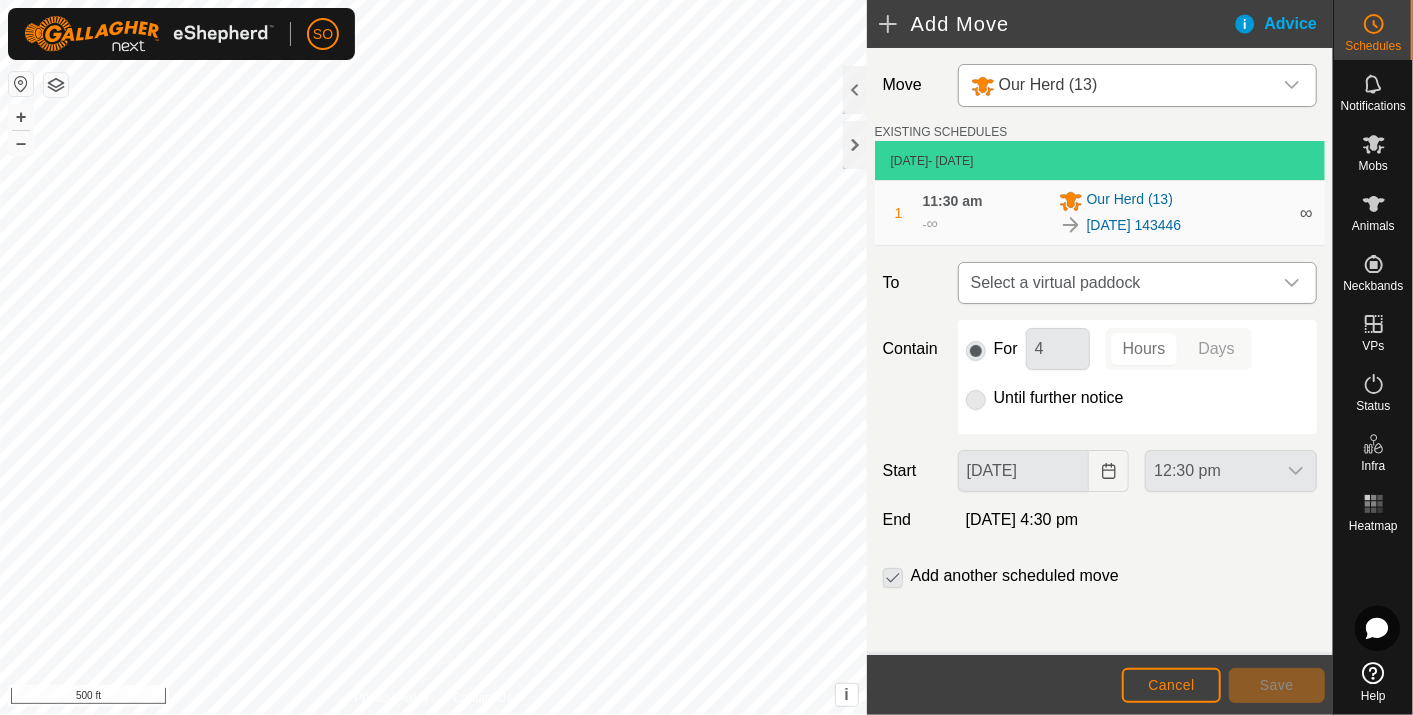 click 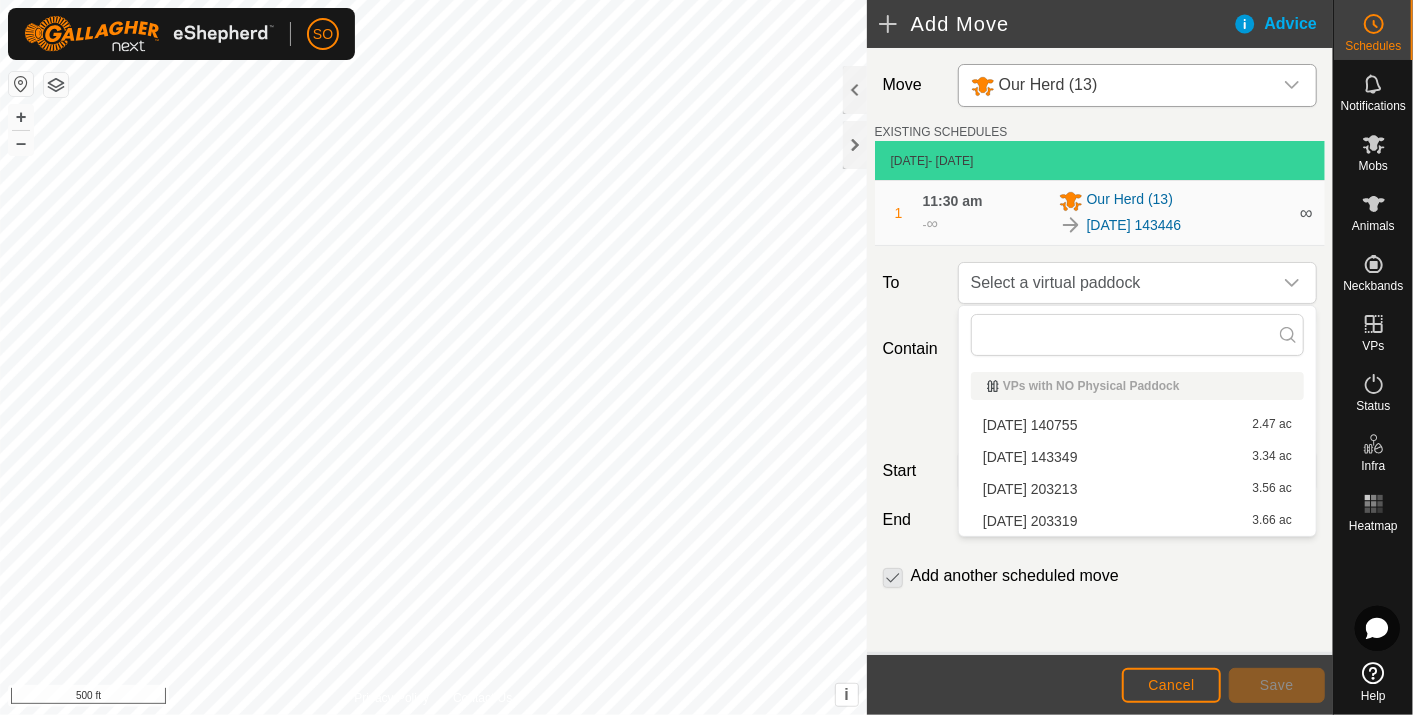 click on "[DATE] 203213  3.56 ac" at bounding box center [1137, 489] 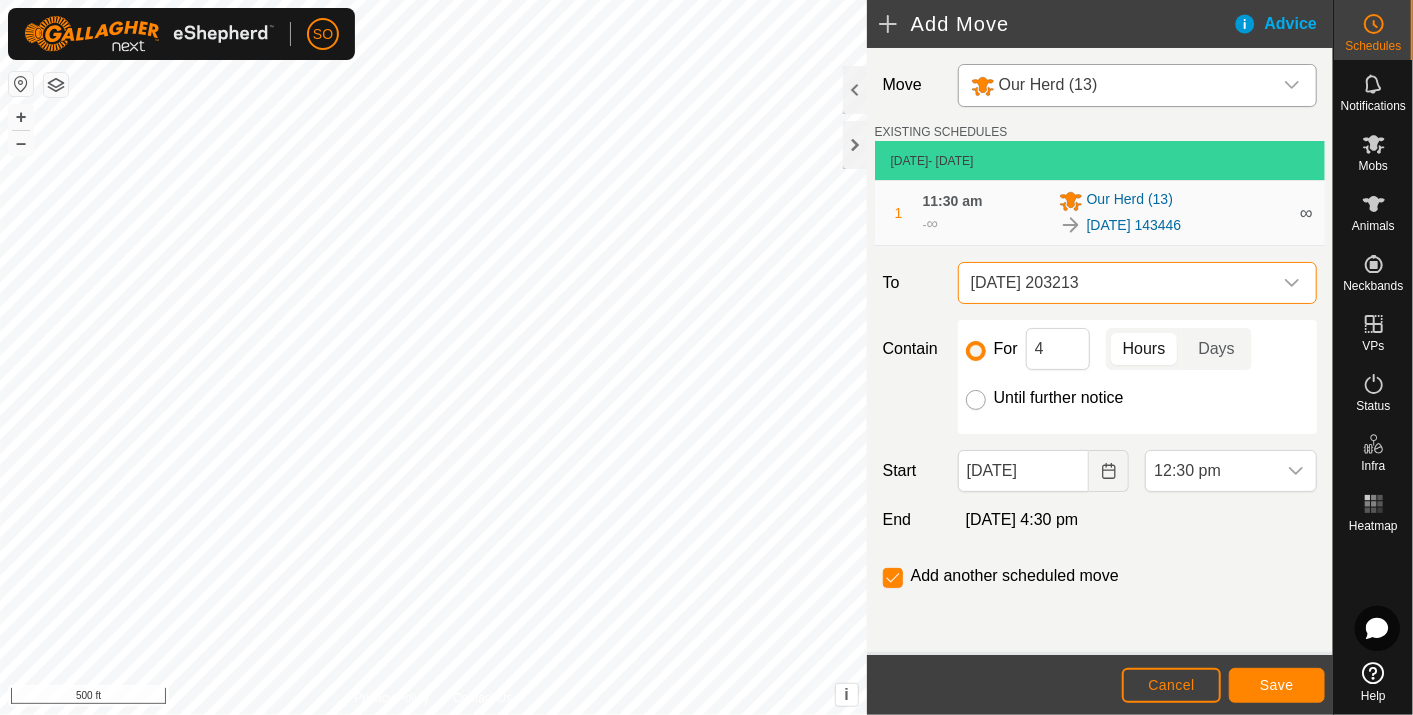 click on "Until further notice" at bounding box center (976, 400) 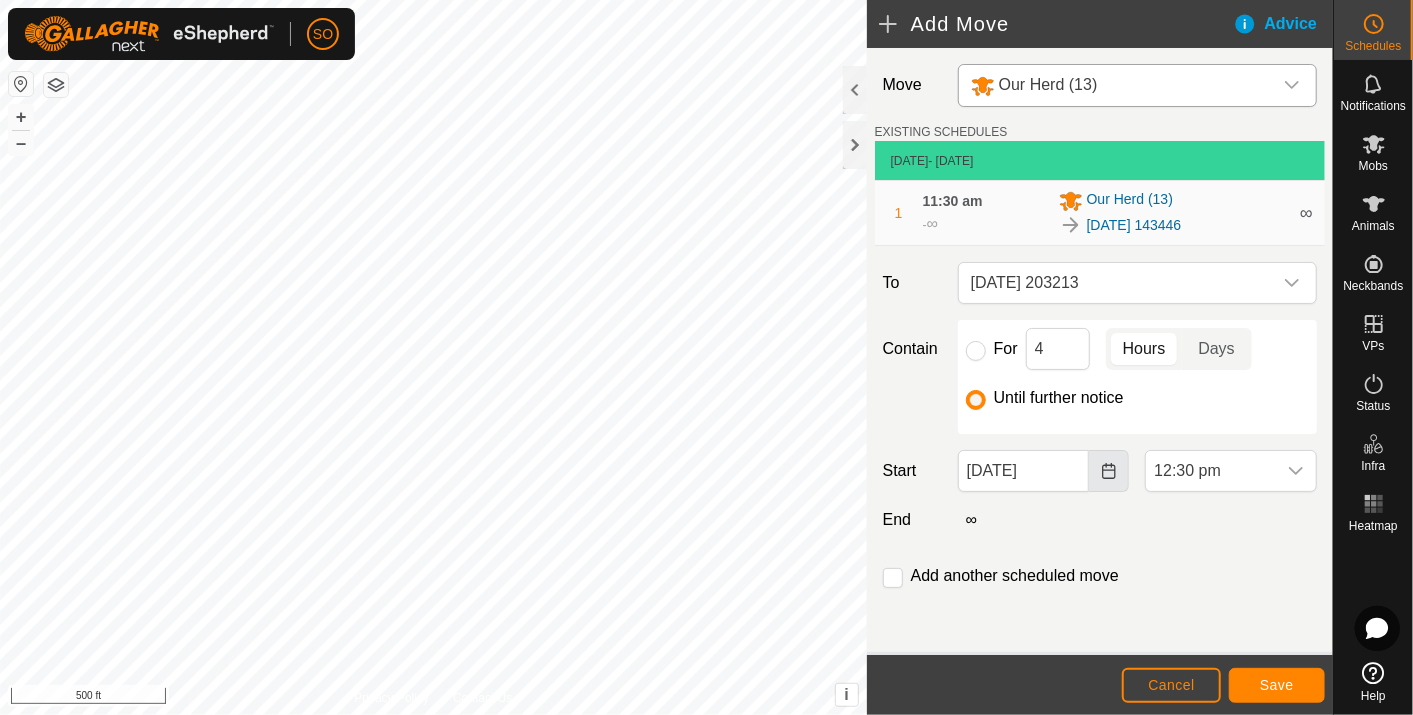 click 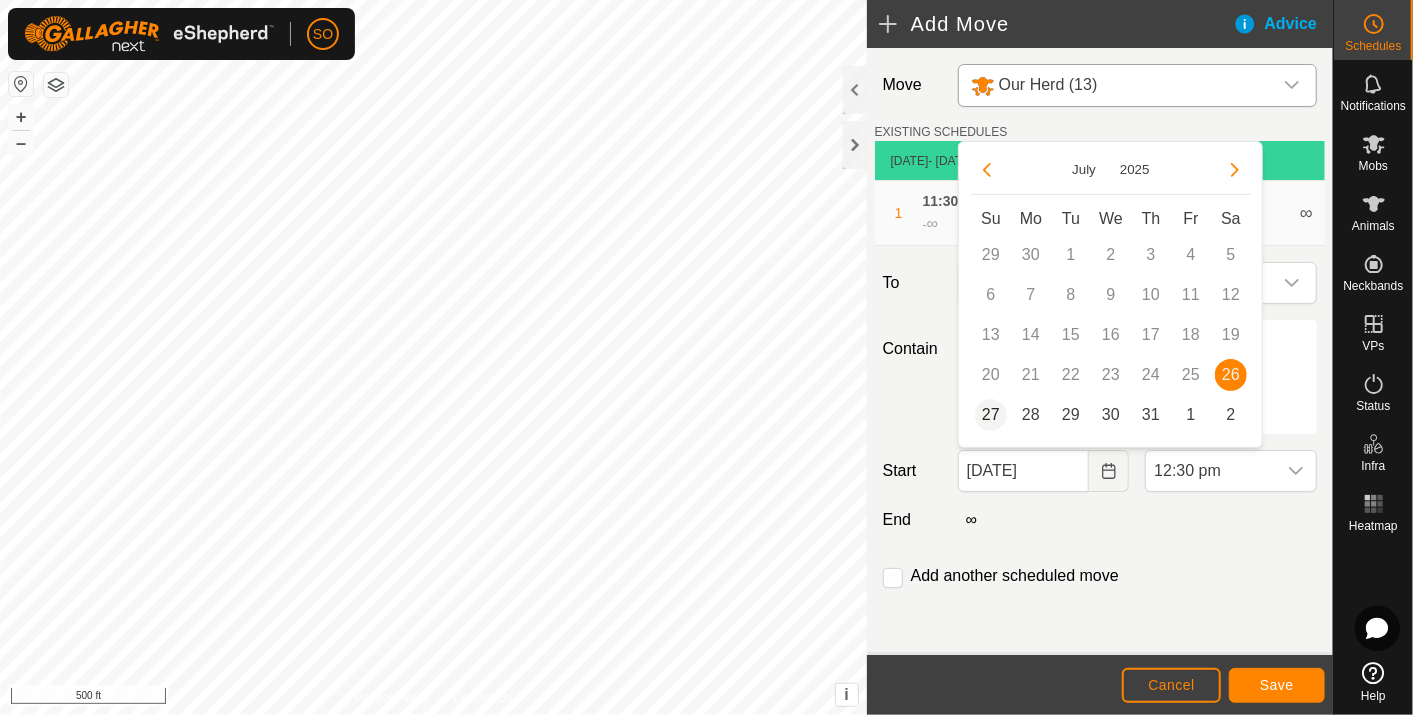 click on "27" at bounding box center (991, 415) 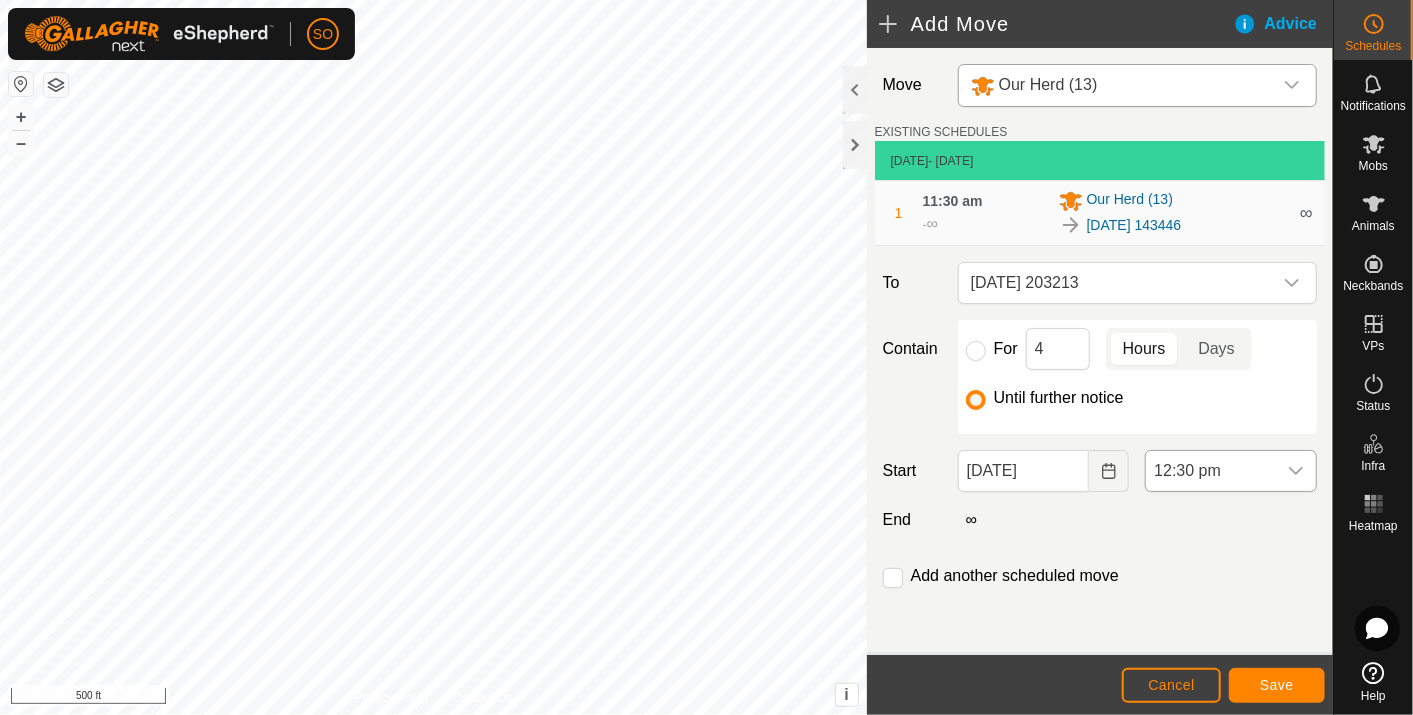 click 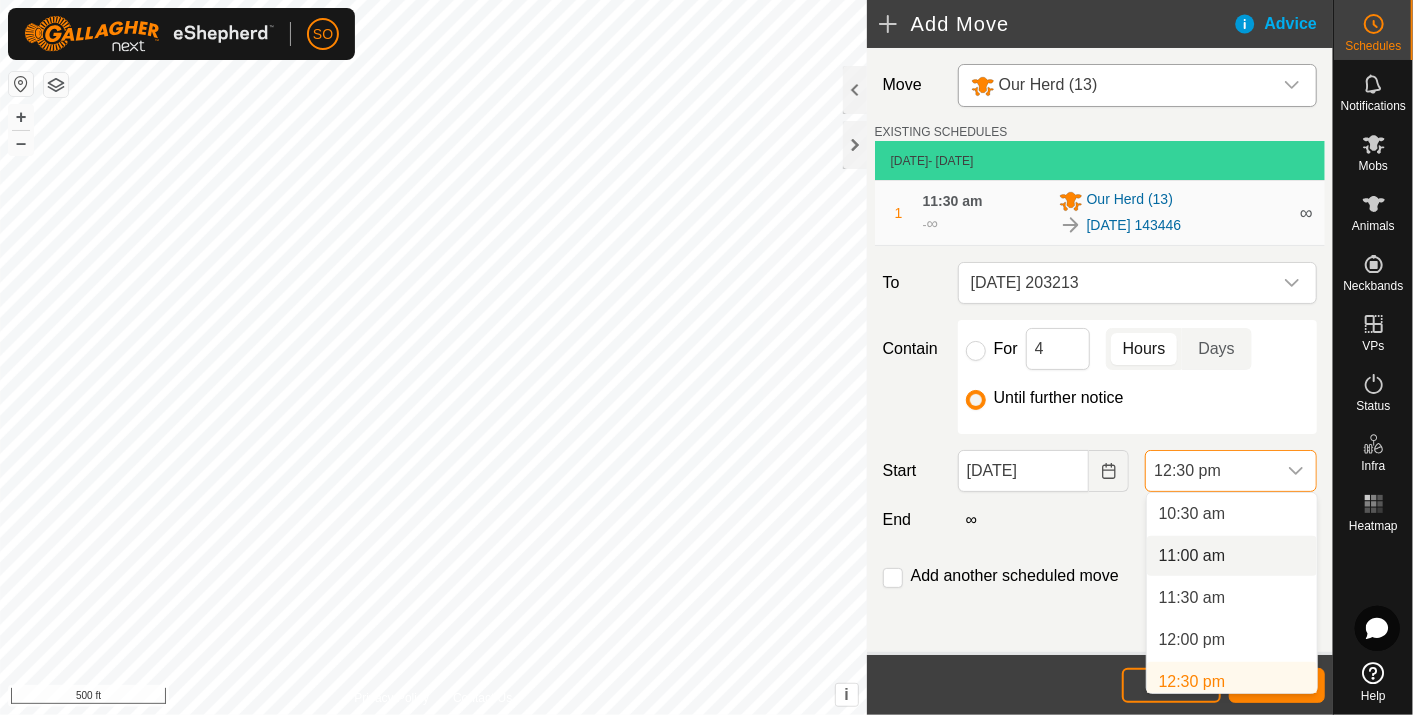 scroll, scrollTop: 770, scrollLeft: 0, axis: vertical 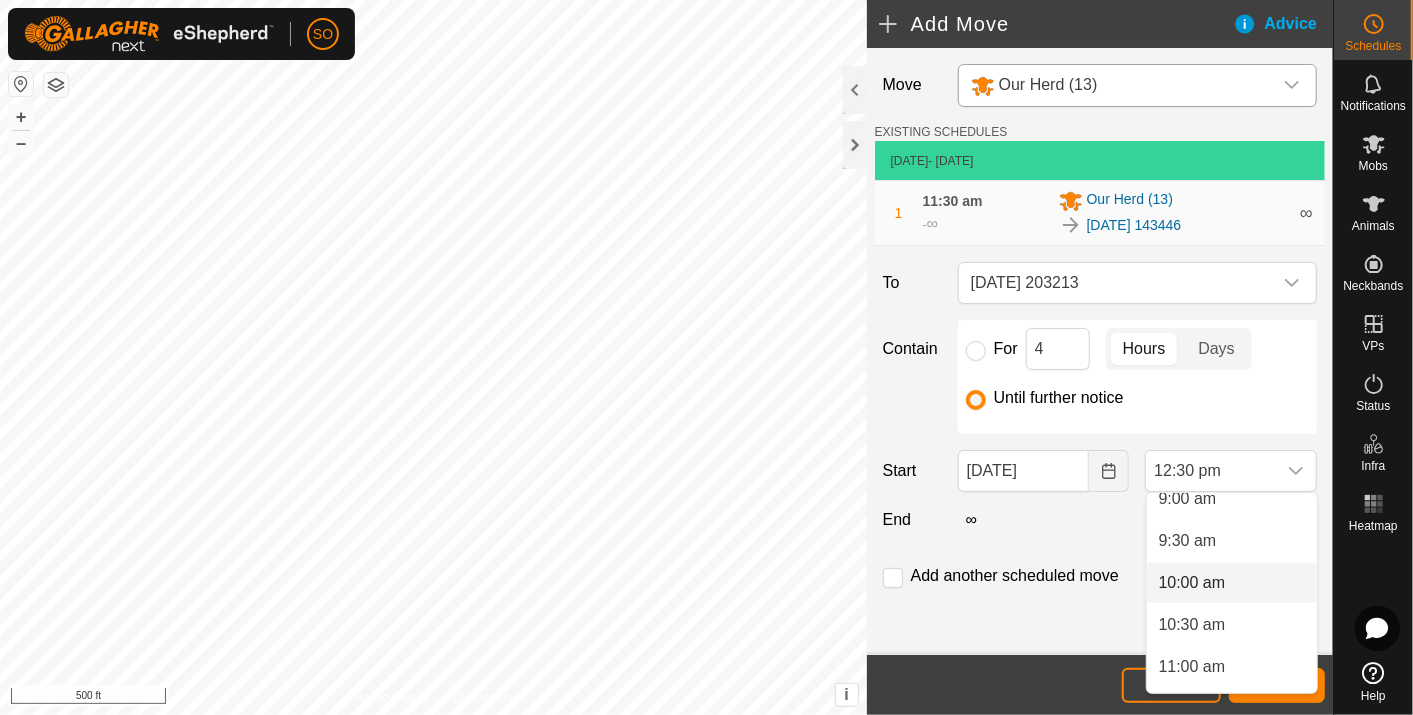 click on "10:00 am" at bounding box center (1232, 583) 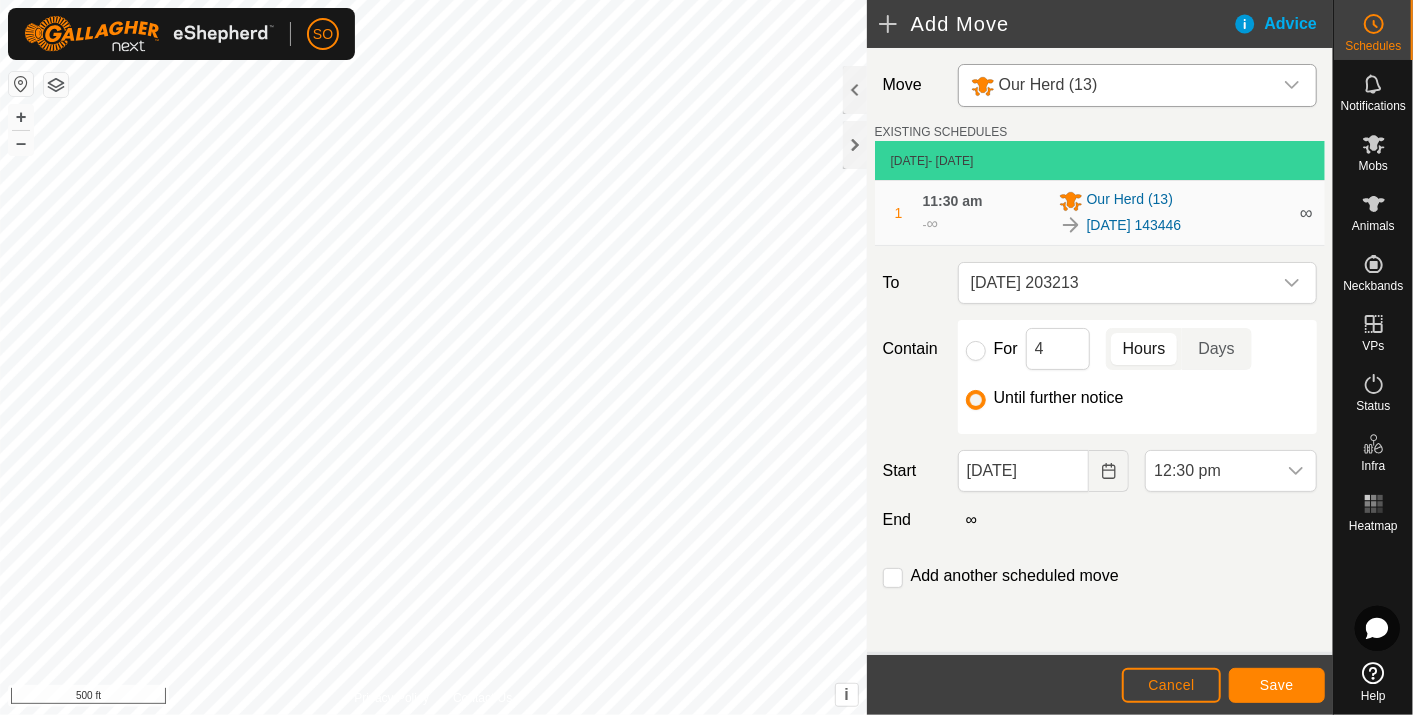 scroll, scrollTop: 889, scrollLeft: 0, axis: vertical 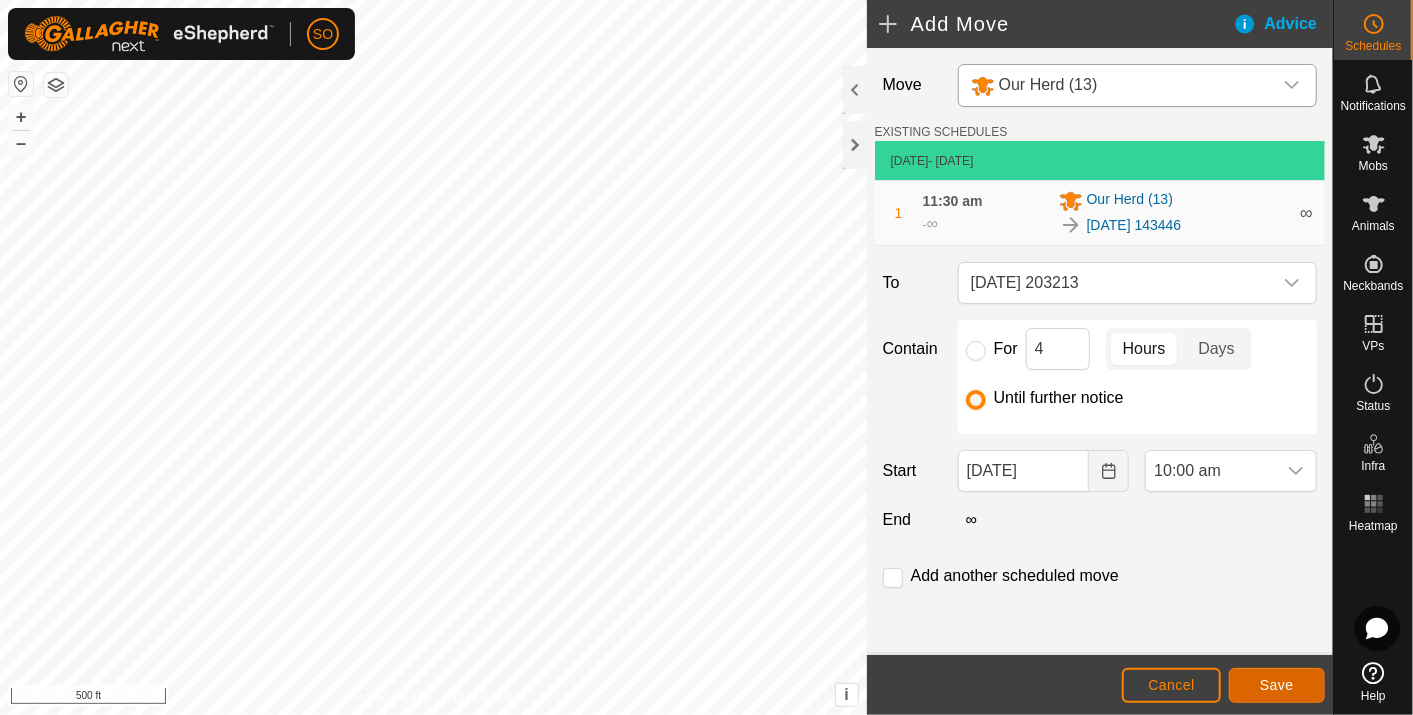 click on "Save" 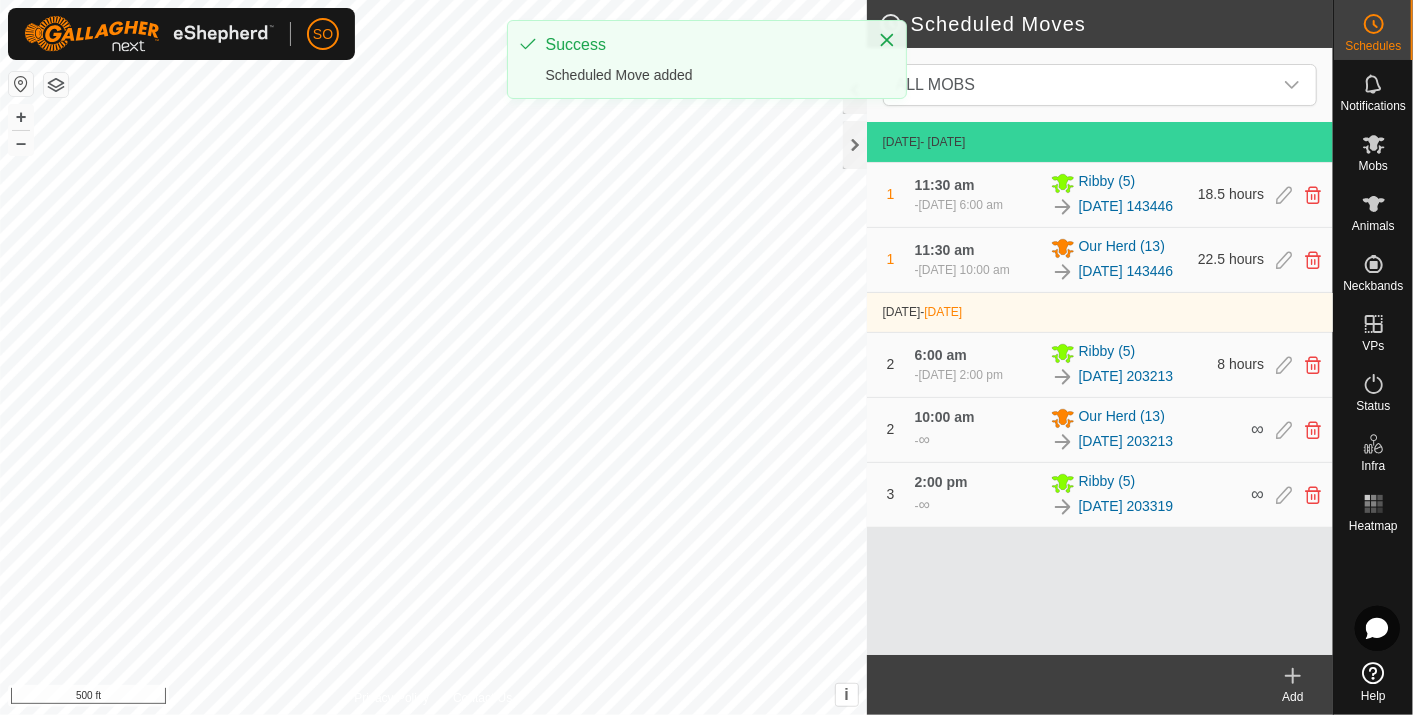 click 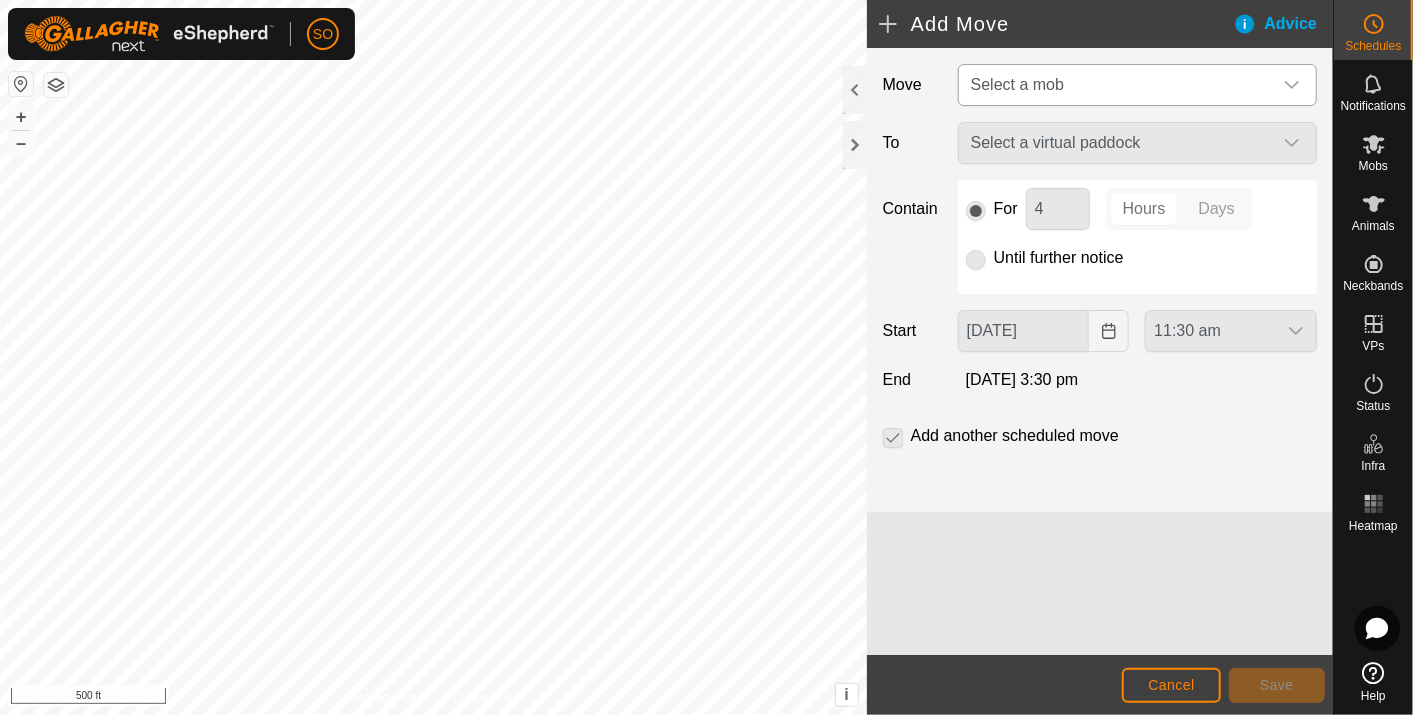 click 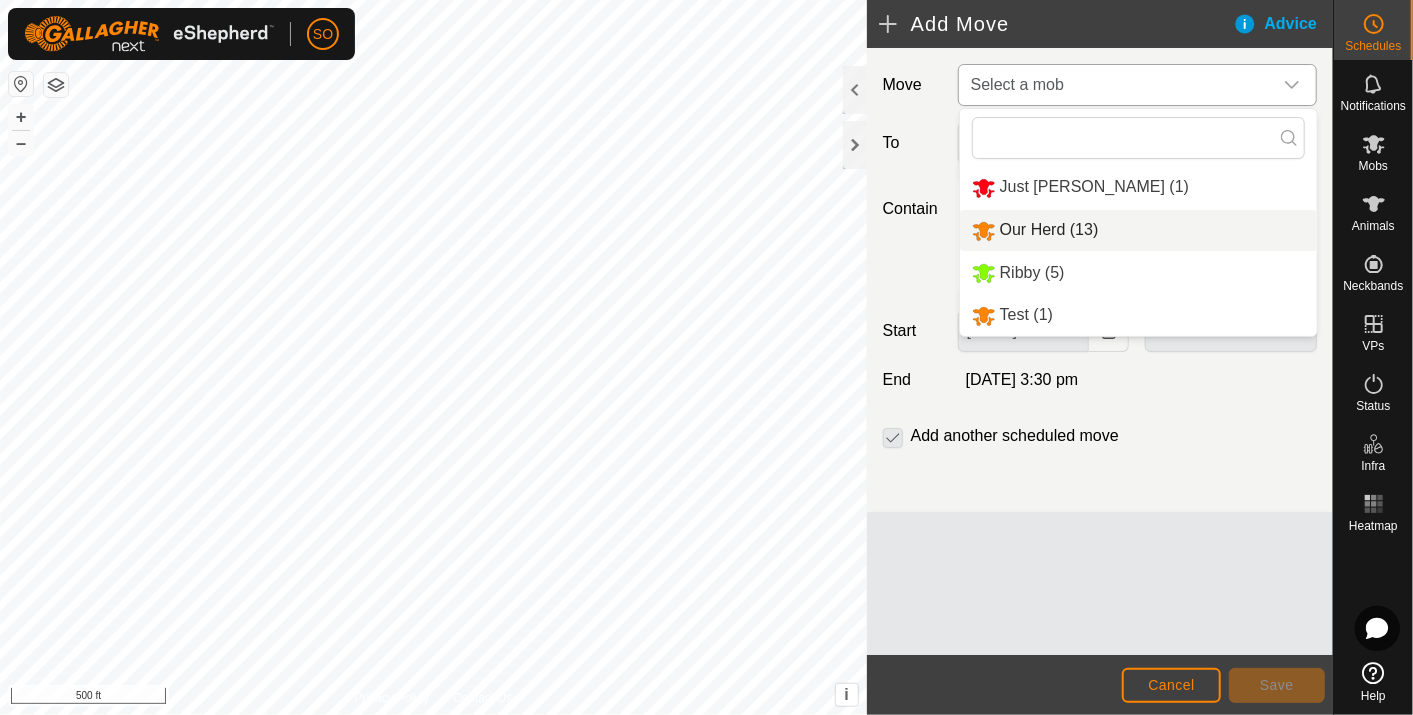 click on "Our Herd (13)" at bounding box center (1138, 230) 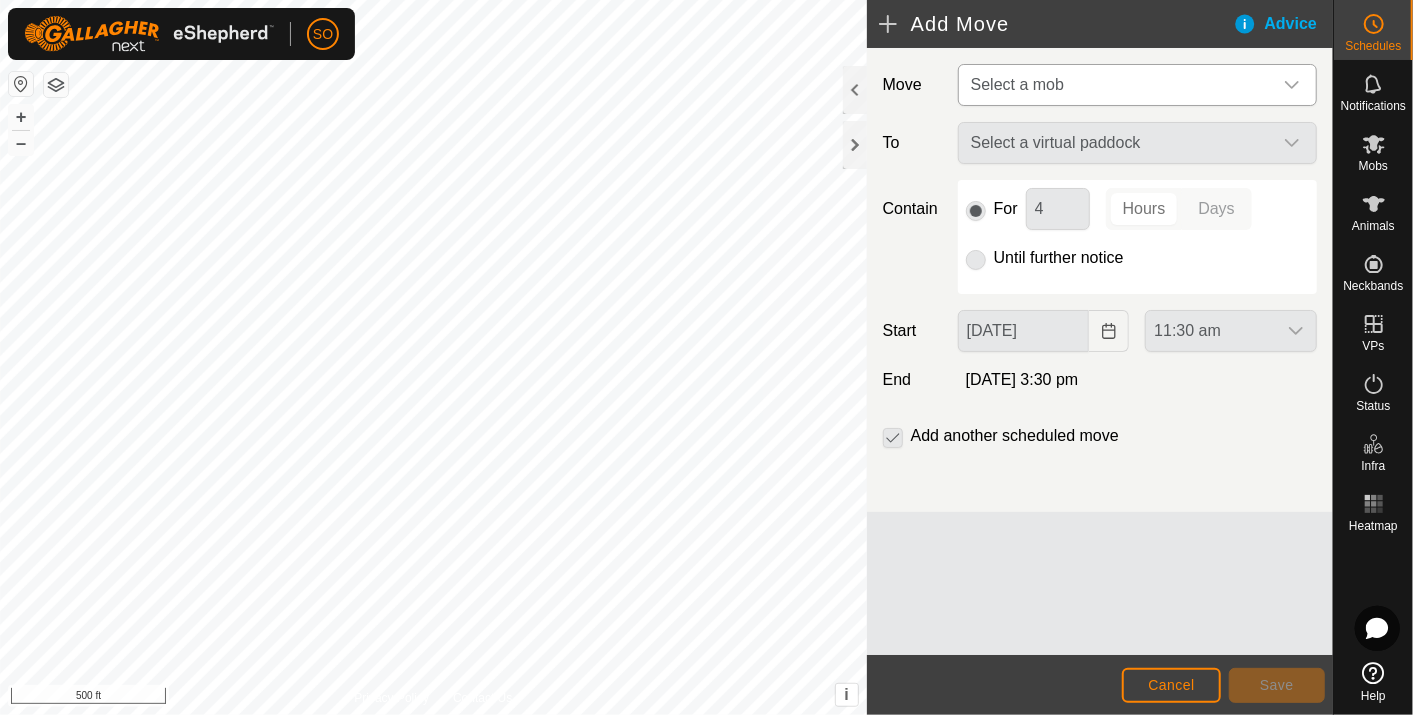 type on "[DATE]" 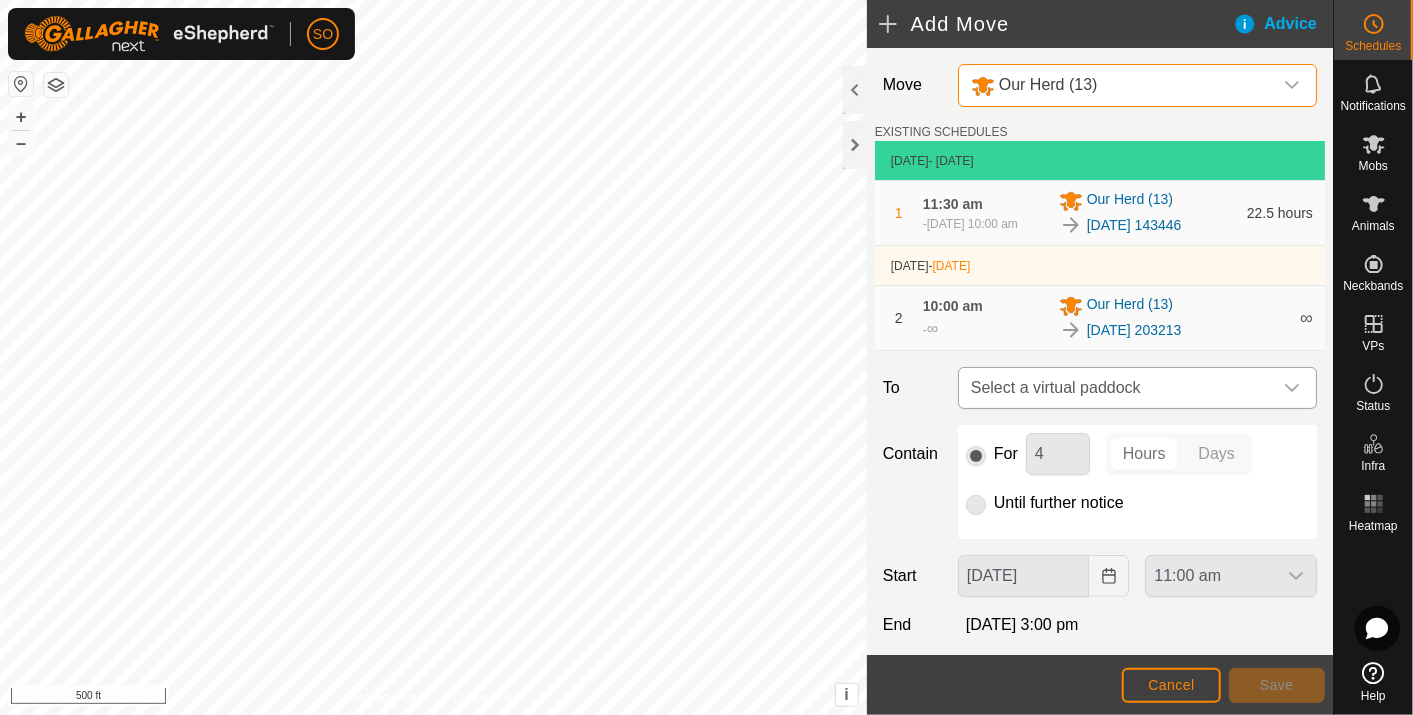 click 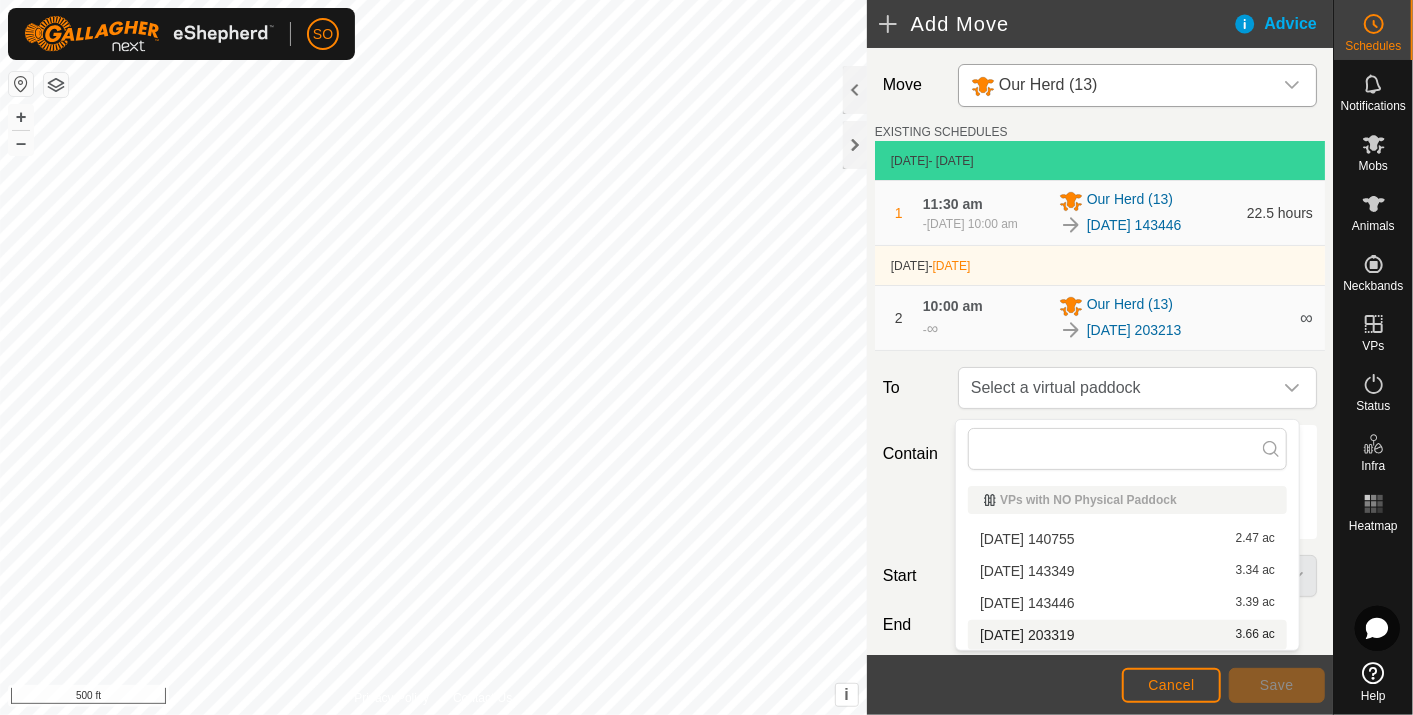 click on "[DATE] 203319  3.66 ac" at bounding box center [1127, 635] 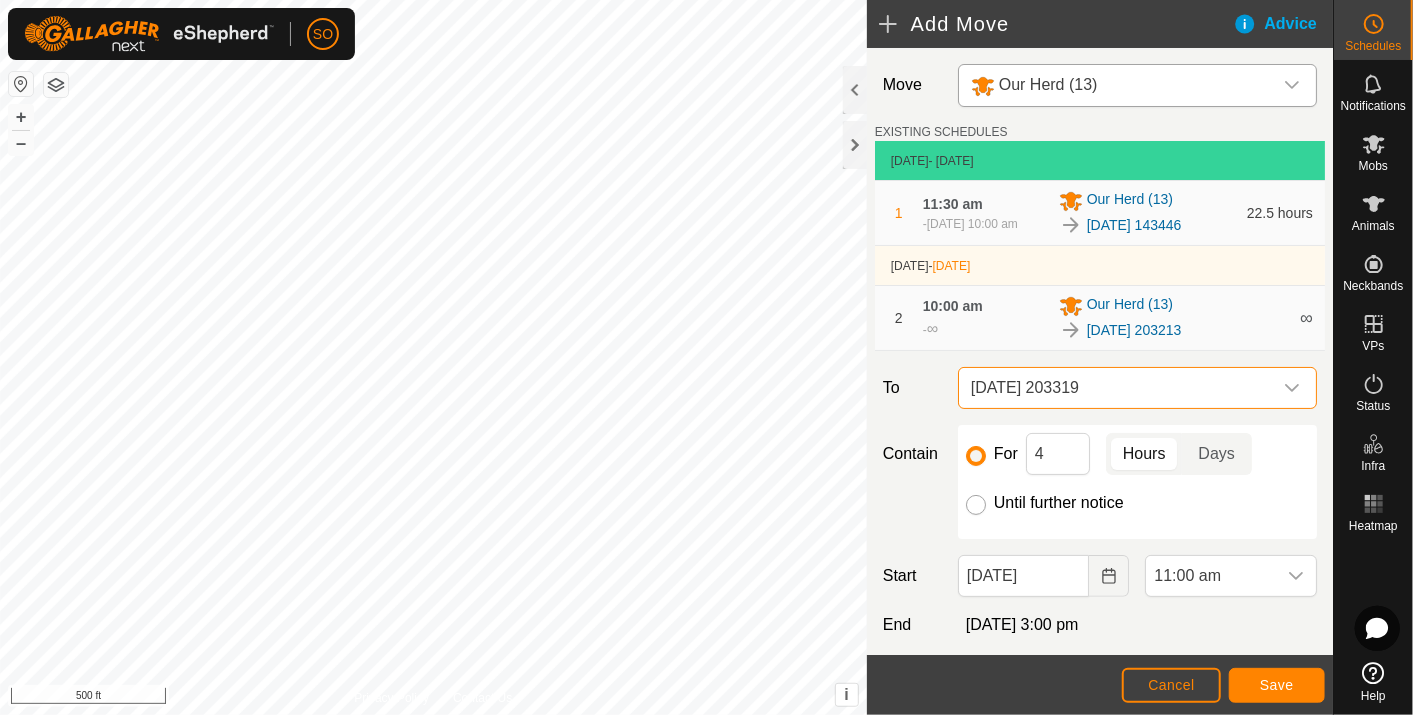 click on "Until further notice" at bounding box center [976, 505] 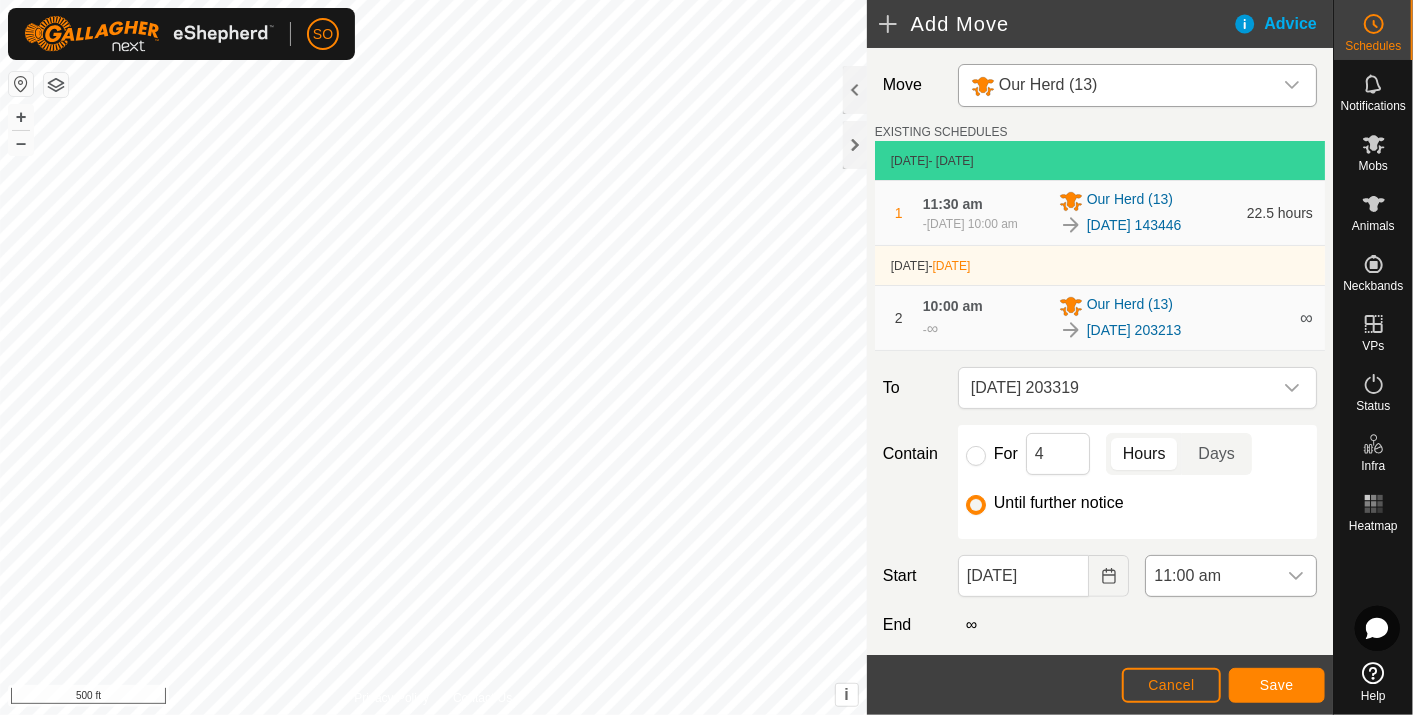 click 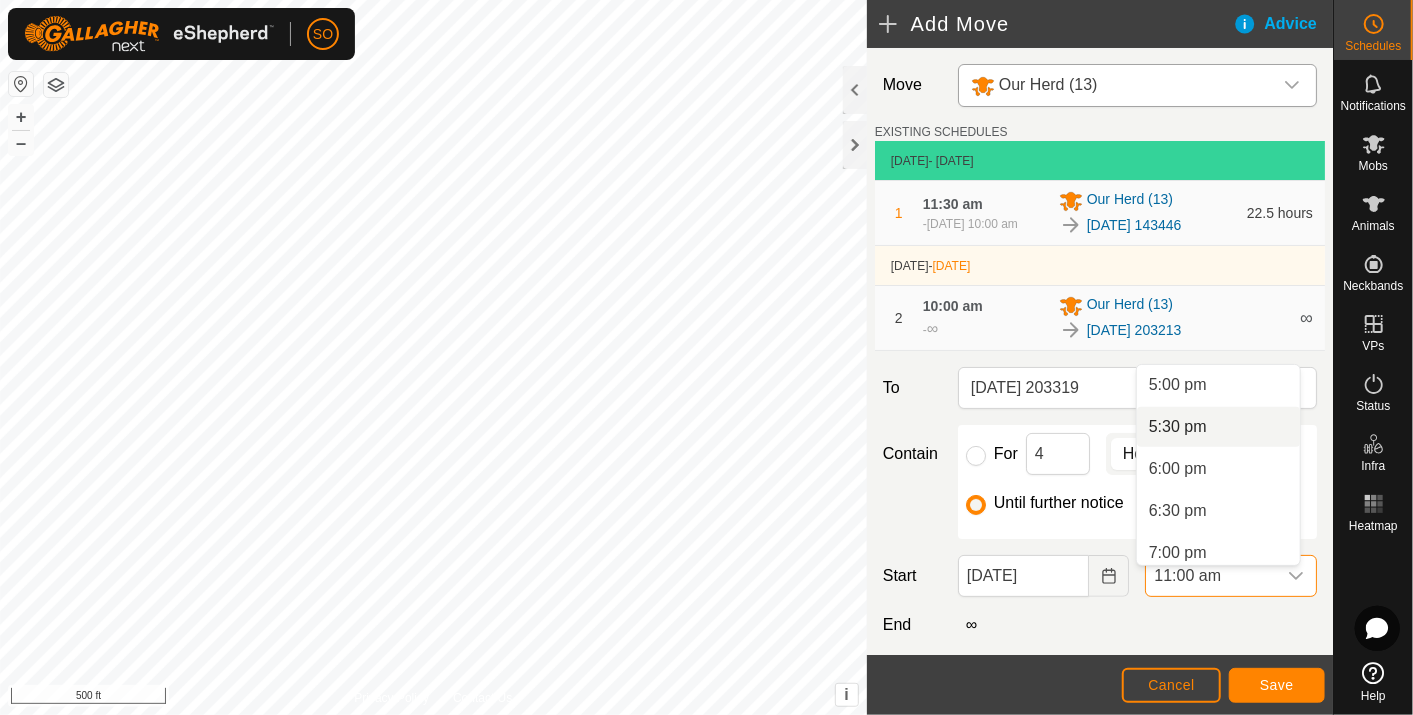 scroll, scrollTop: 1430, scrollLeft: 0, axis: vertical 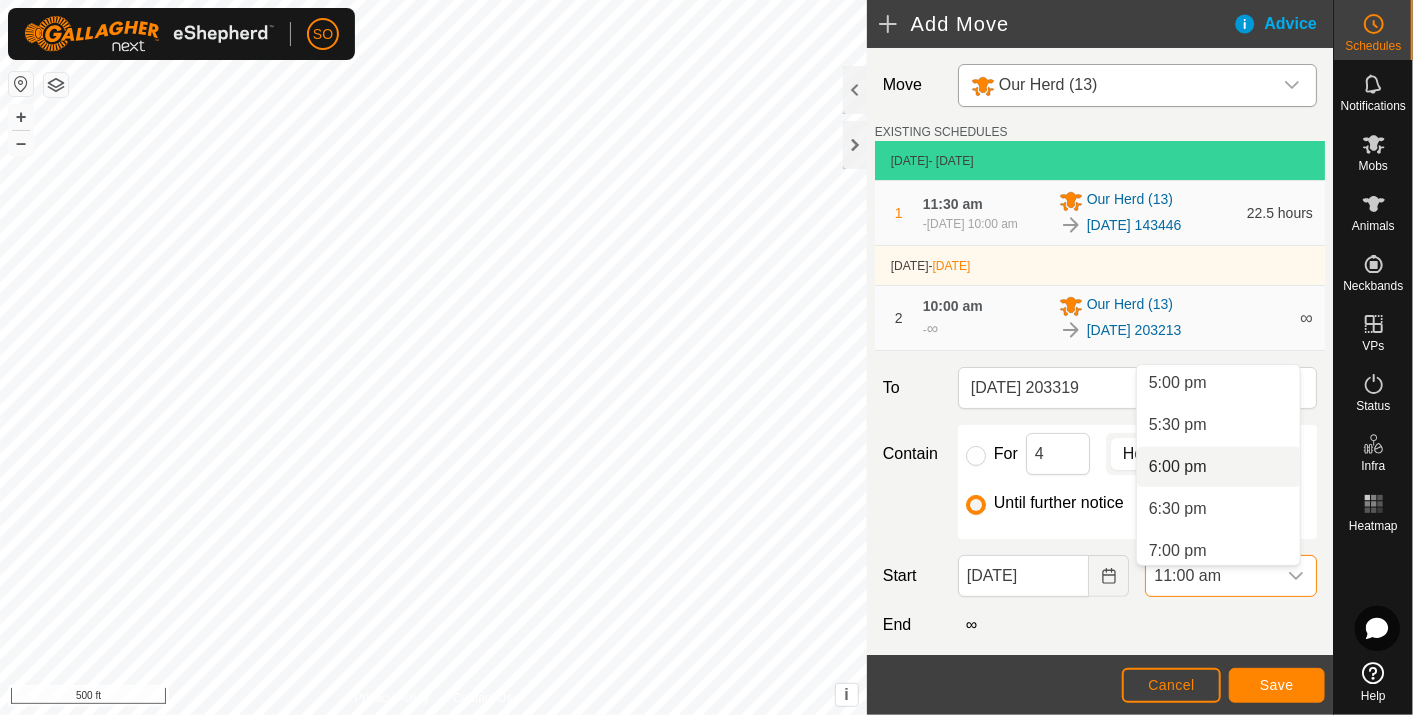 click on "6:00 pm" at bounding box center (1218, 467) 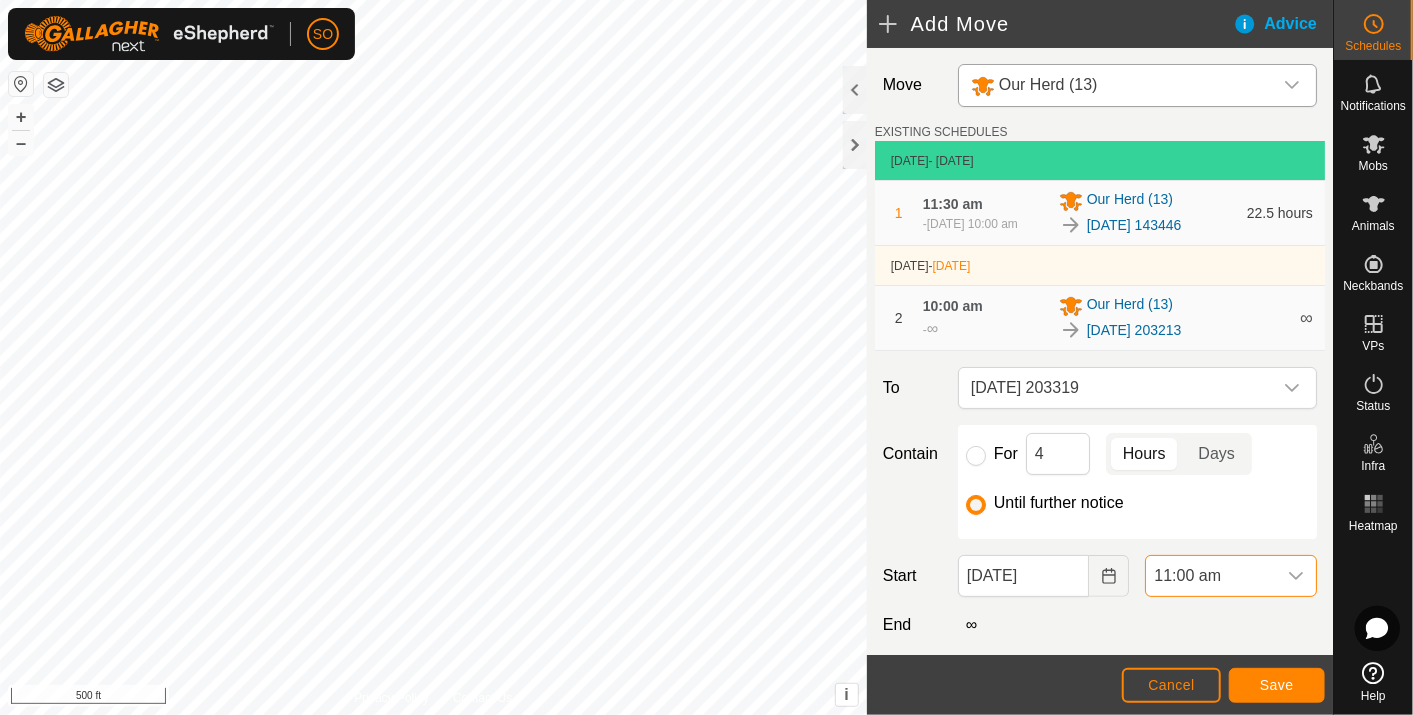 scroll, scrollTop: 923, scrollLeft: 0, axis: vertical 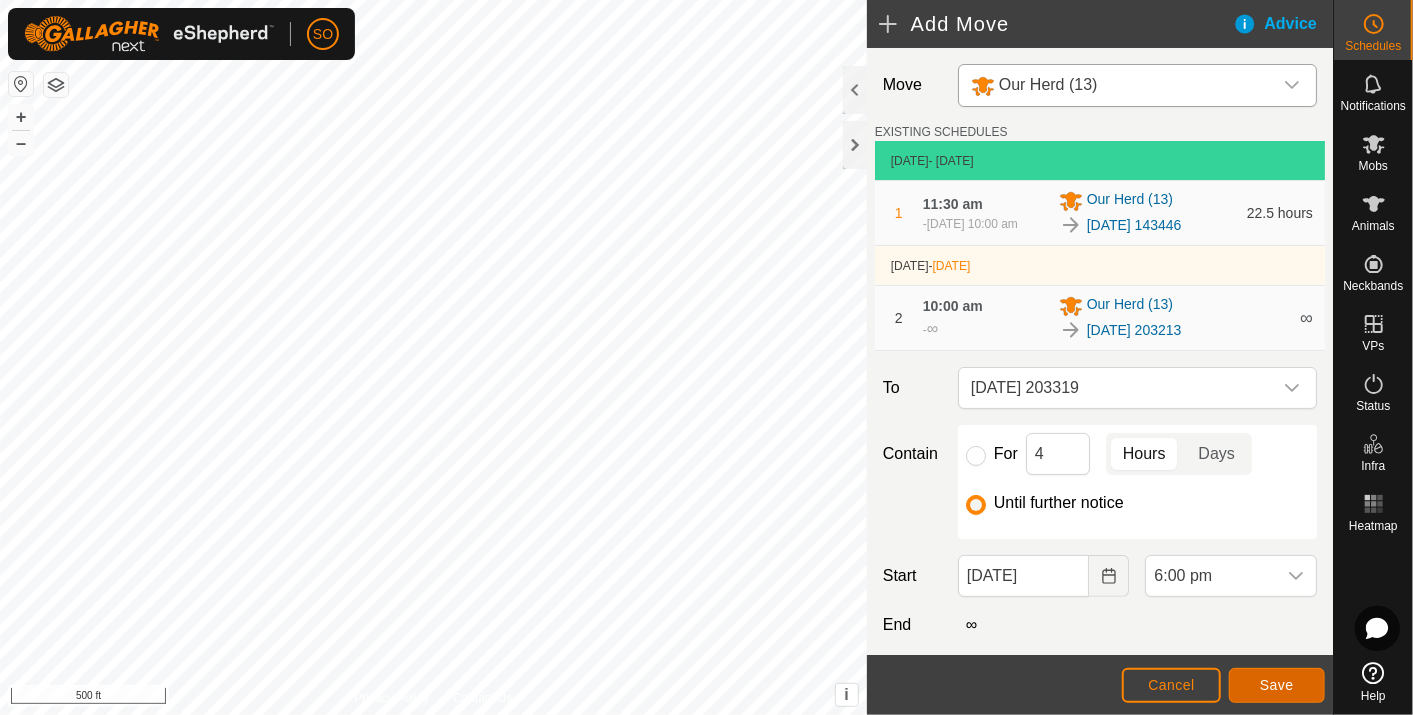 click on "Save" 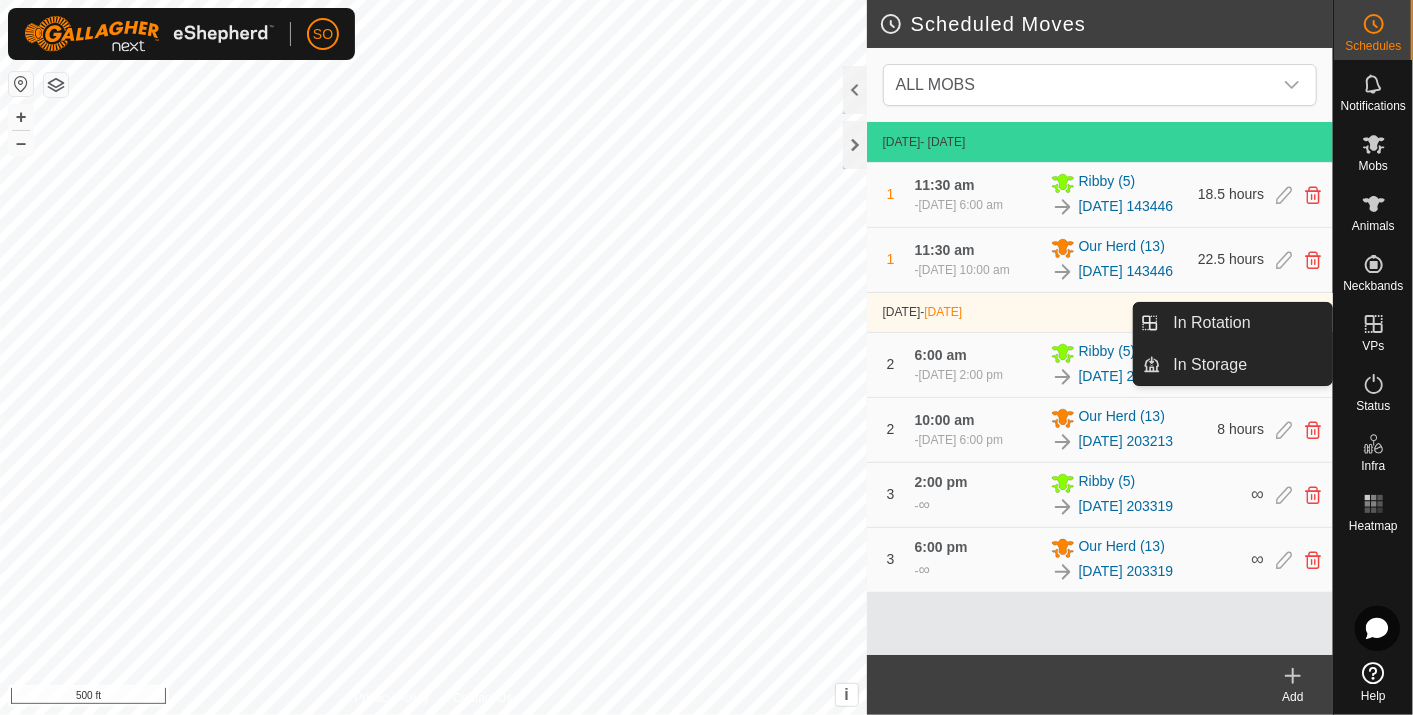 click 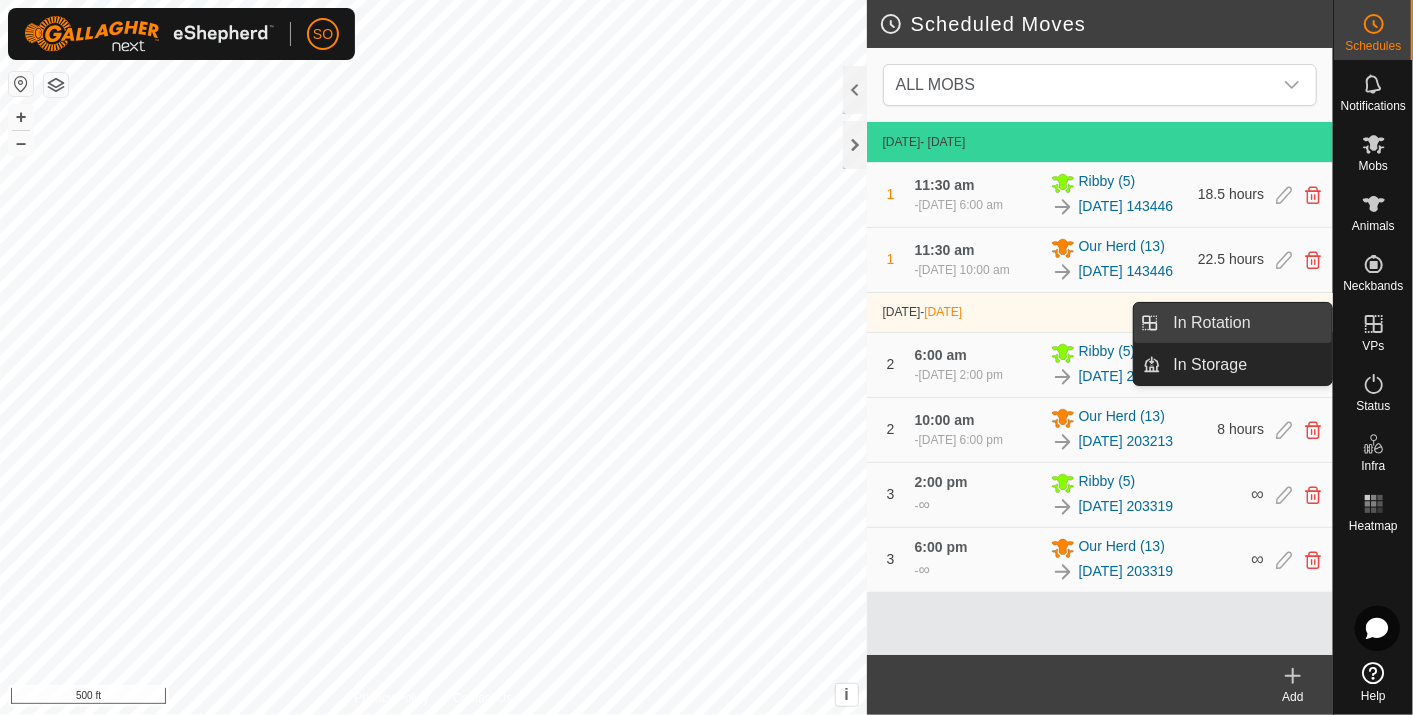 click on "In Rotation" at bounding box center [1247, 323] 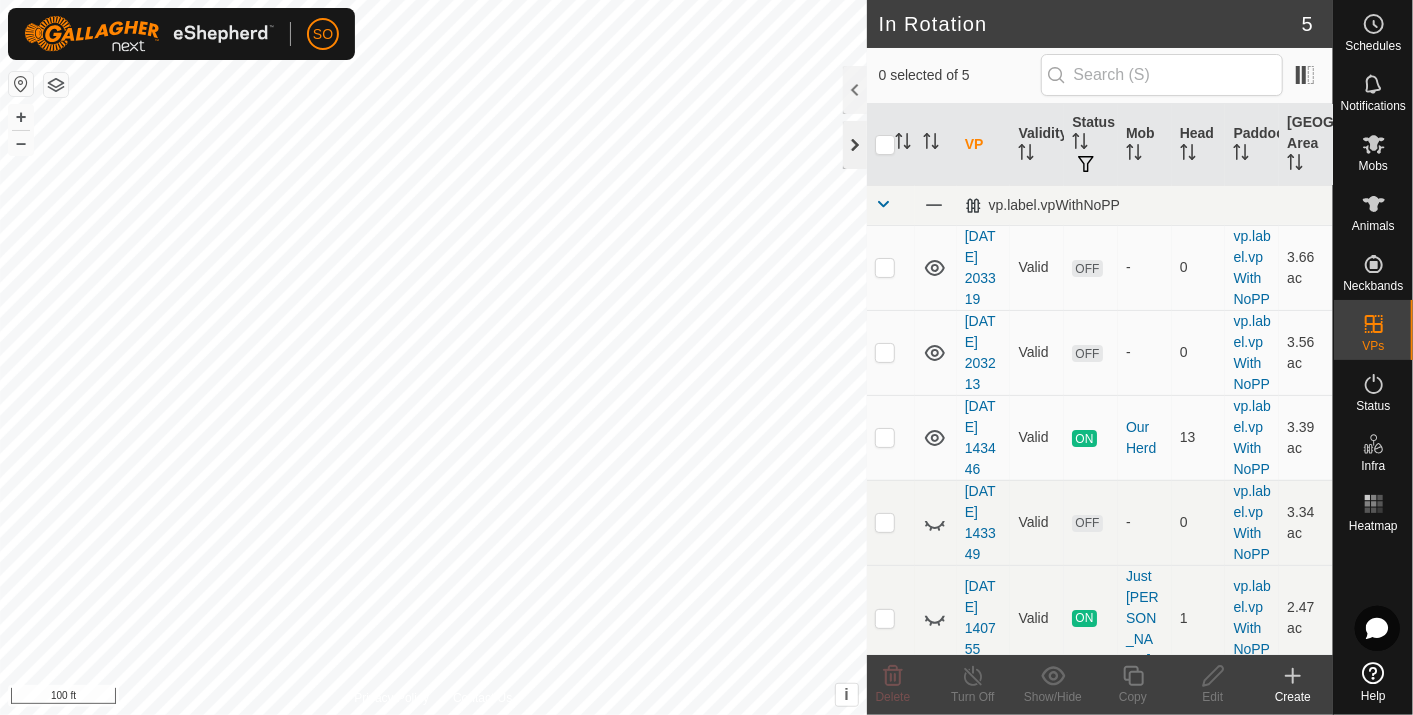 click 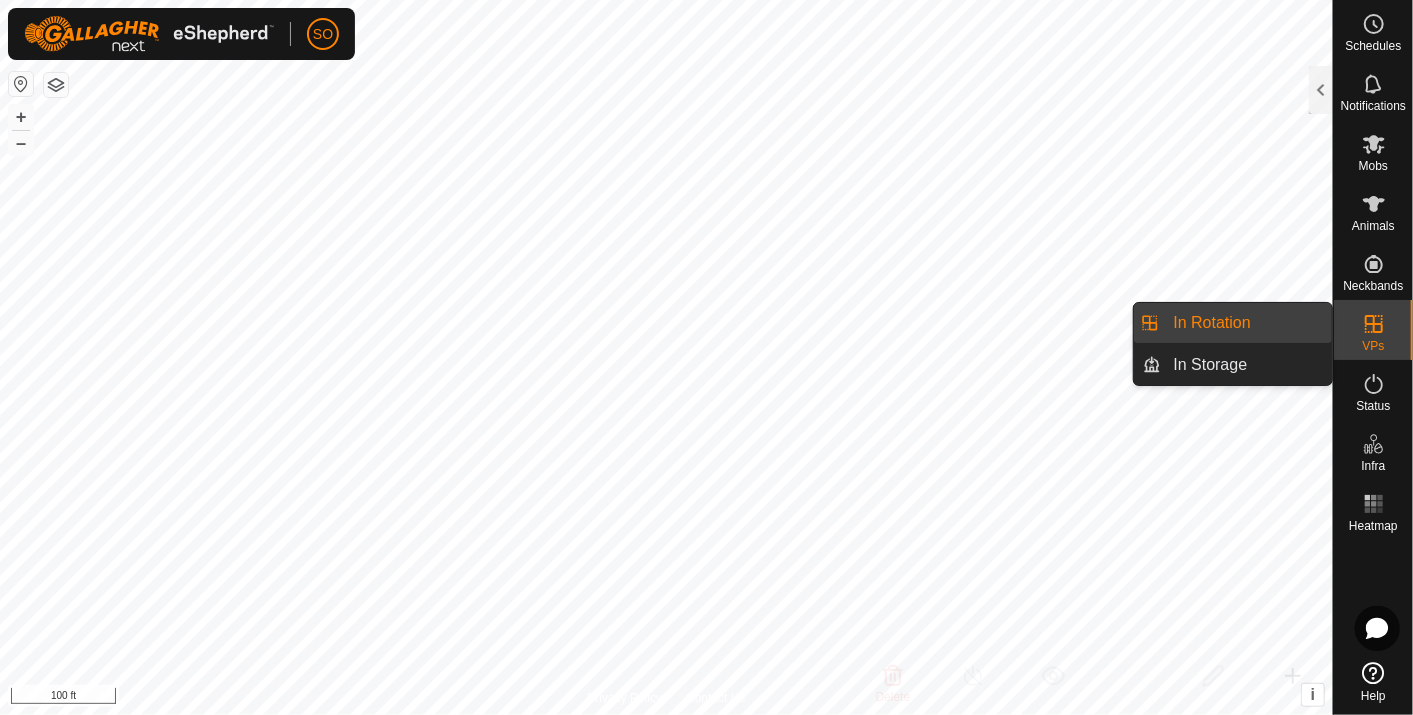 click 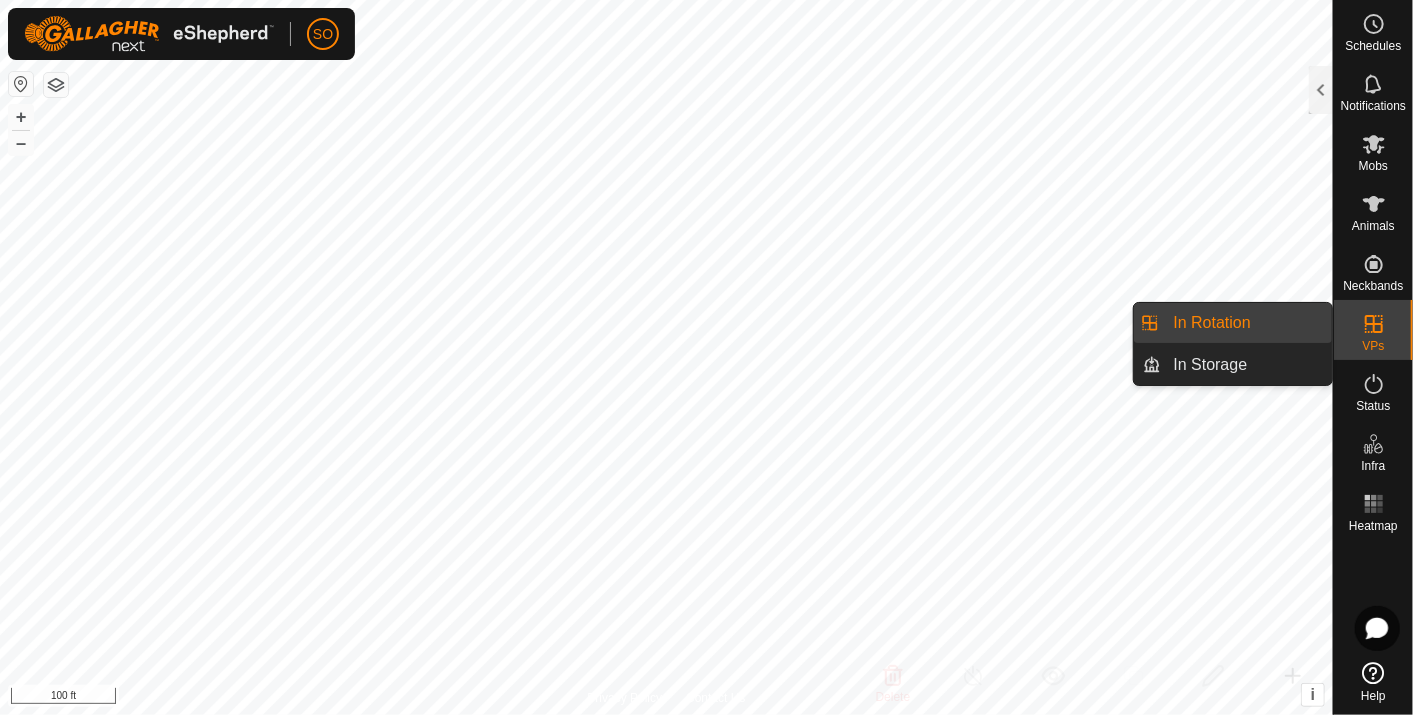 click on "In Rotation" at bounding box center (1247, 323) 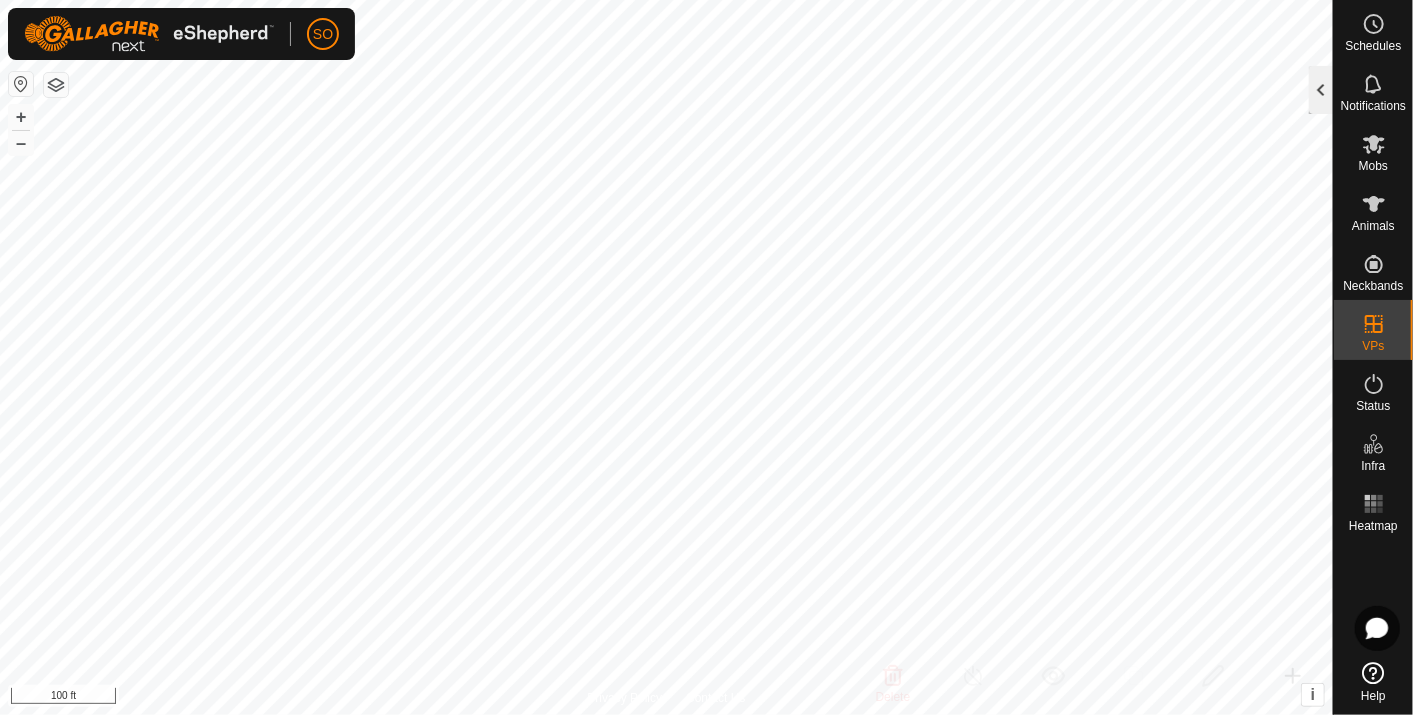 click 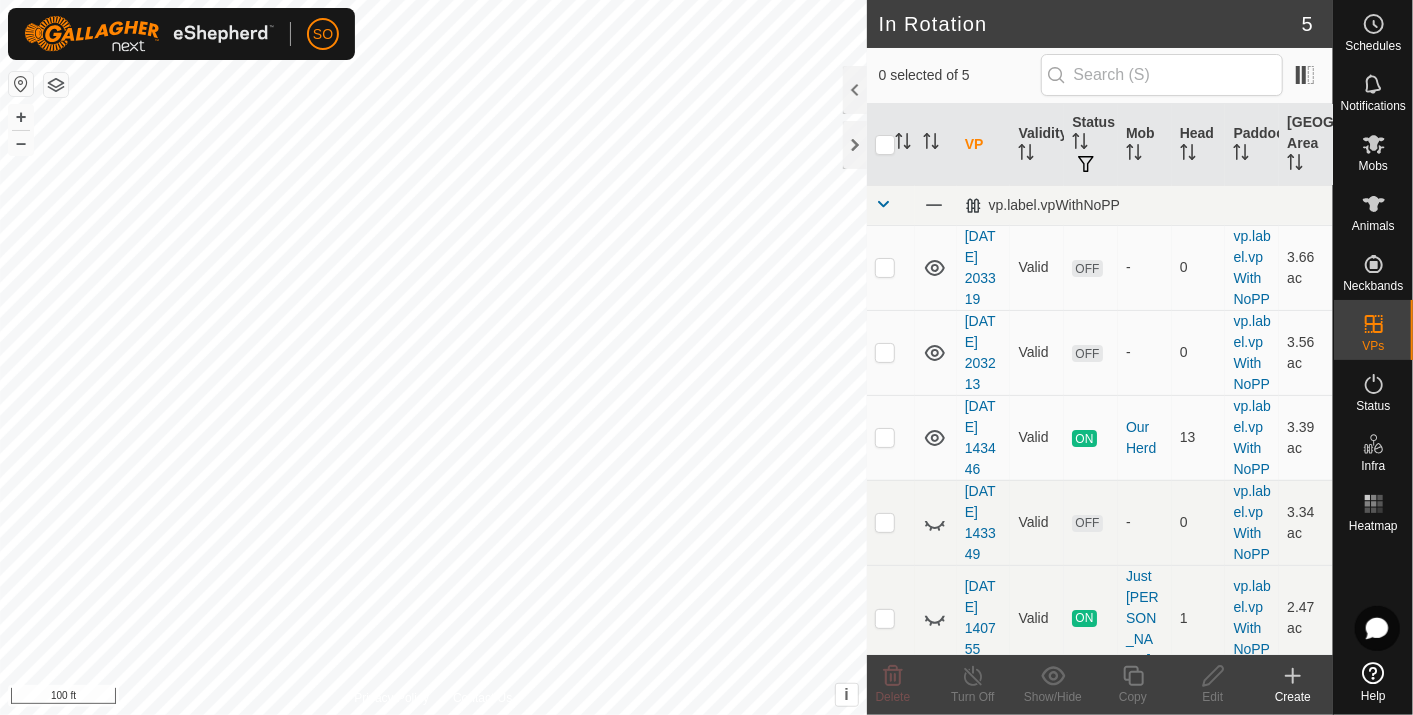 click 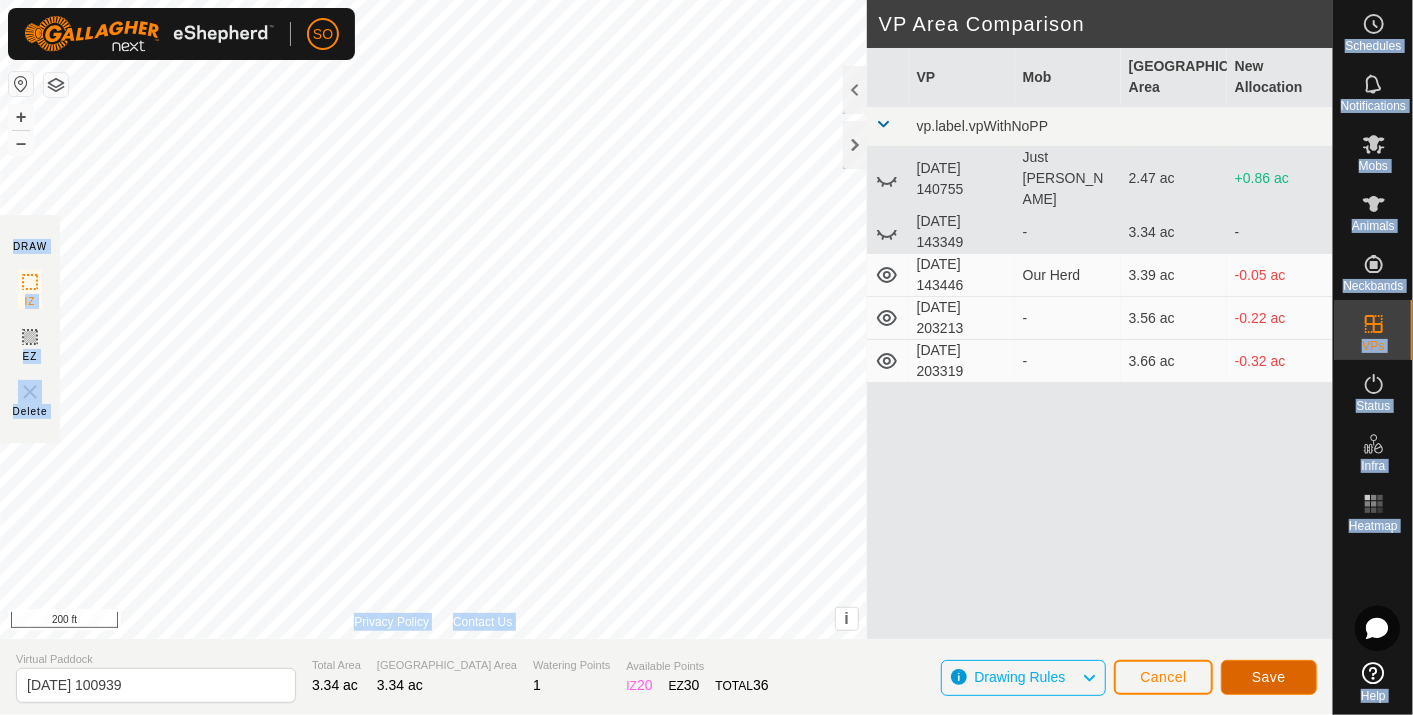 click on "Save" 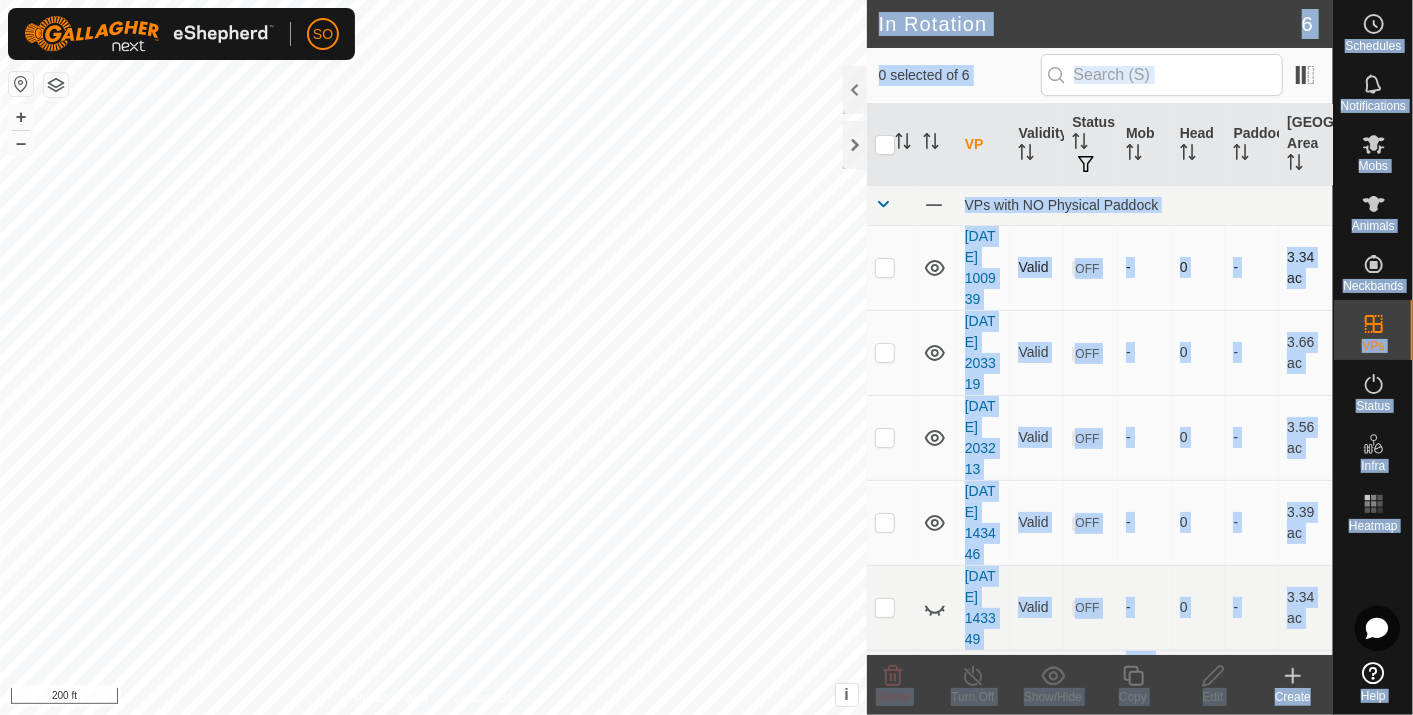 click at bounding box center [936, 267] 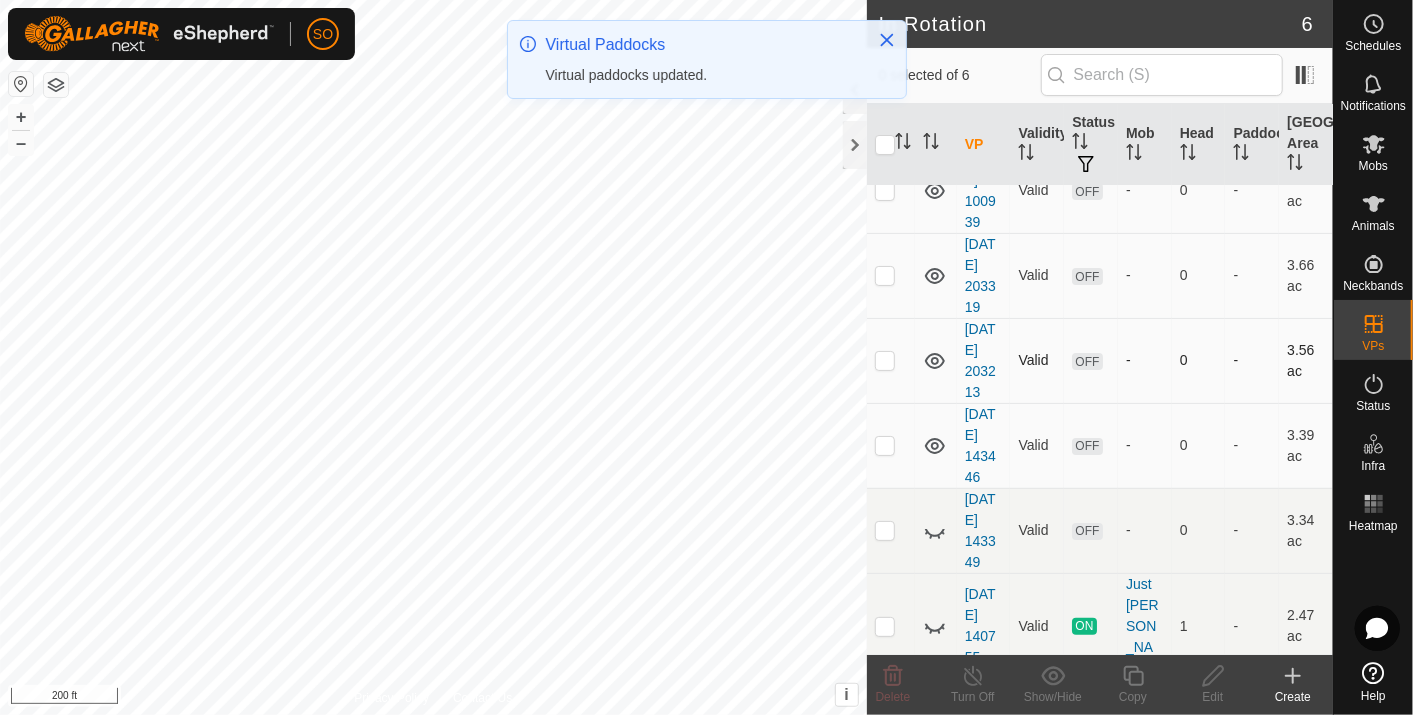 scroll, scrollTop: 0, scrollLeft: 0, axis: both 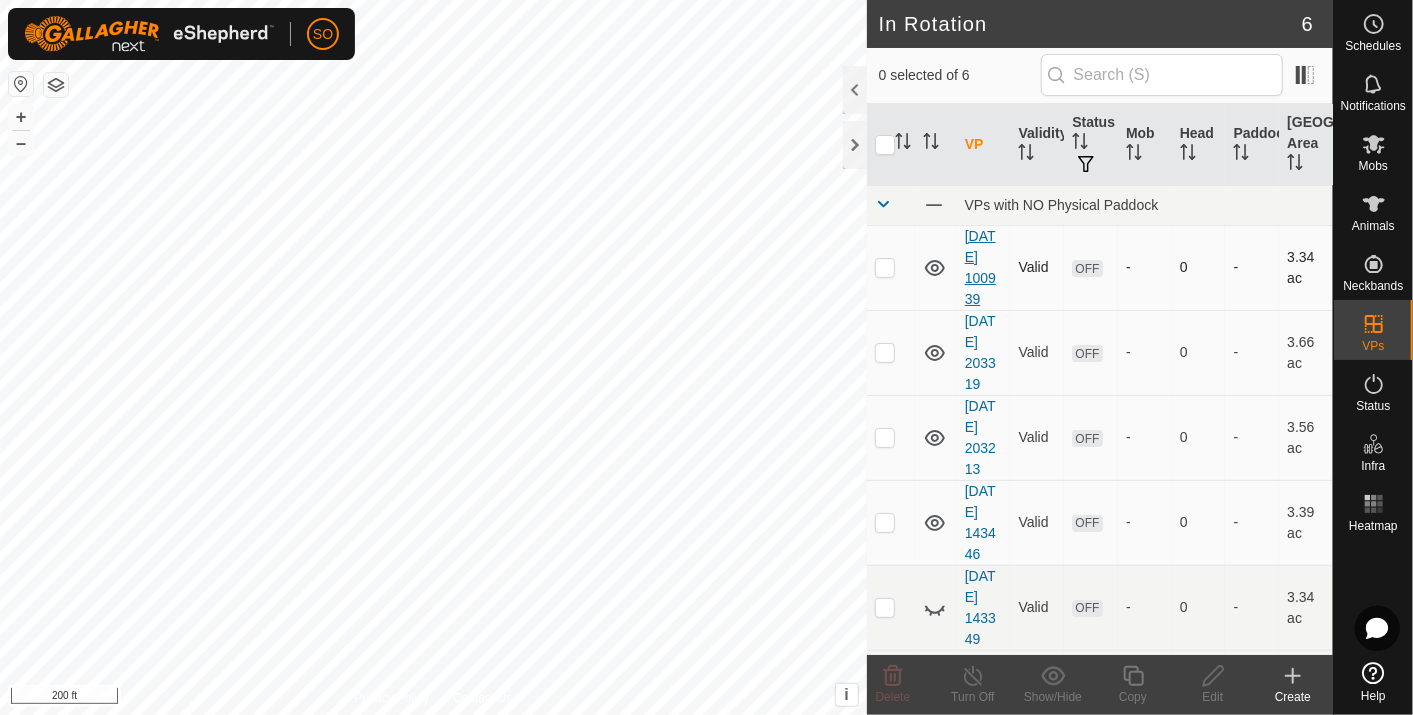 click on "[DATE] 100939" at bounding box center [980, 267] 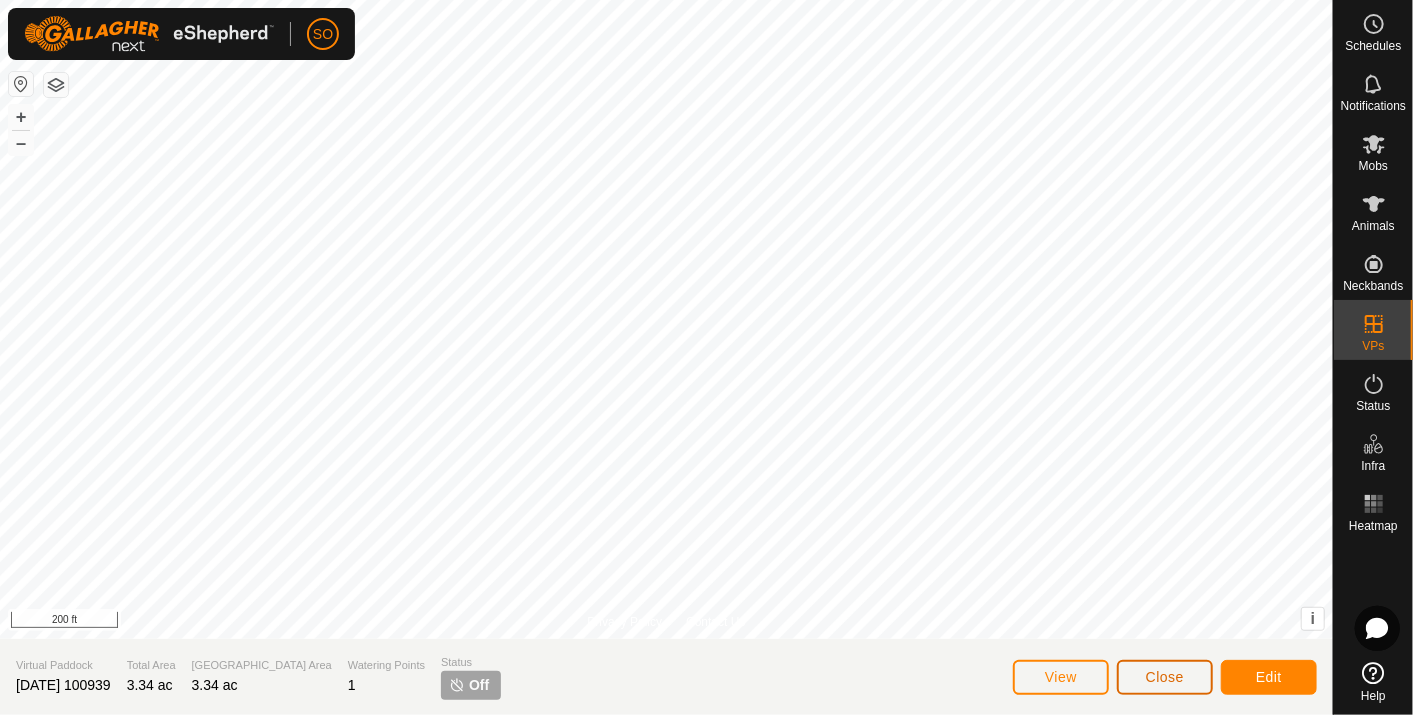 click on "Close" 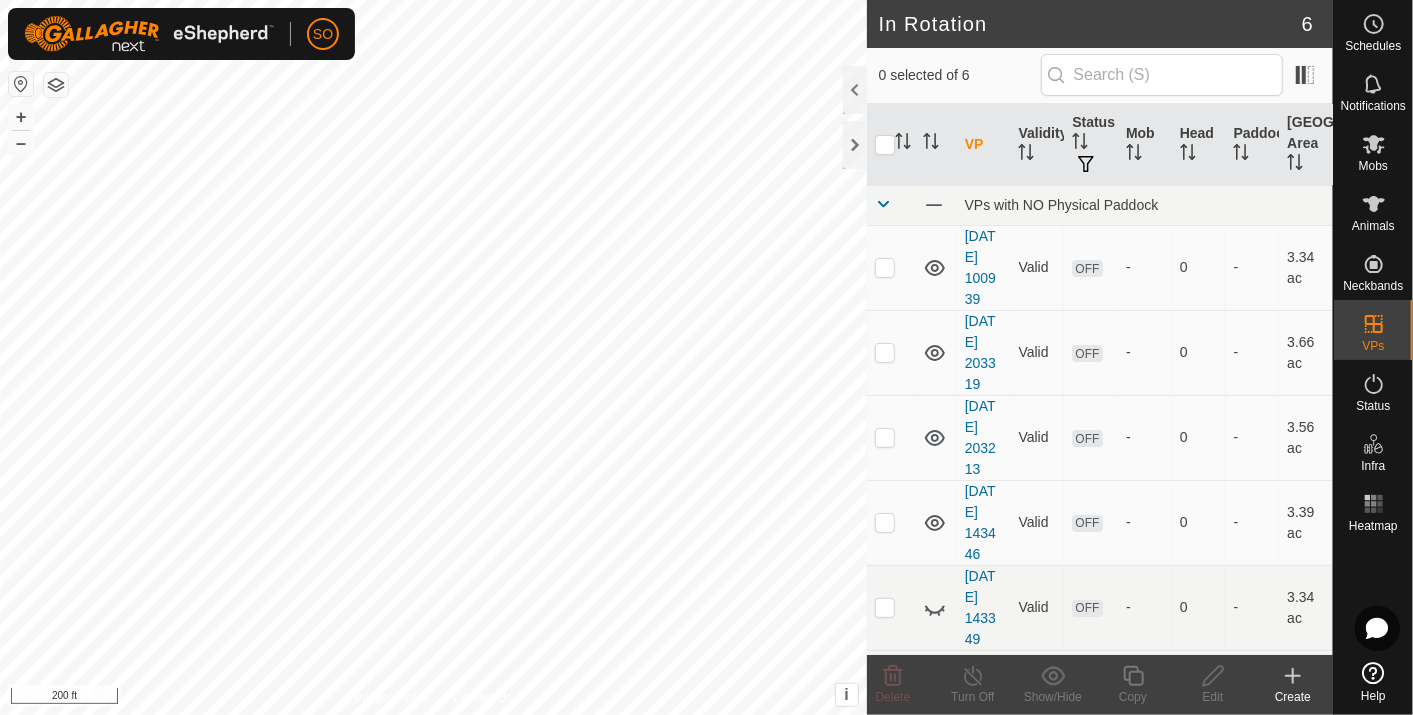 click 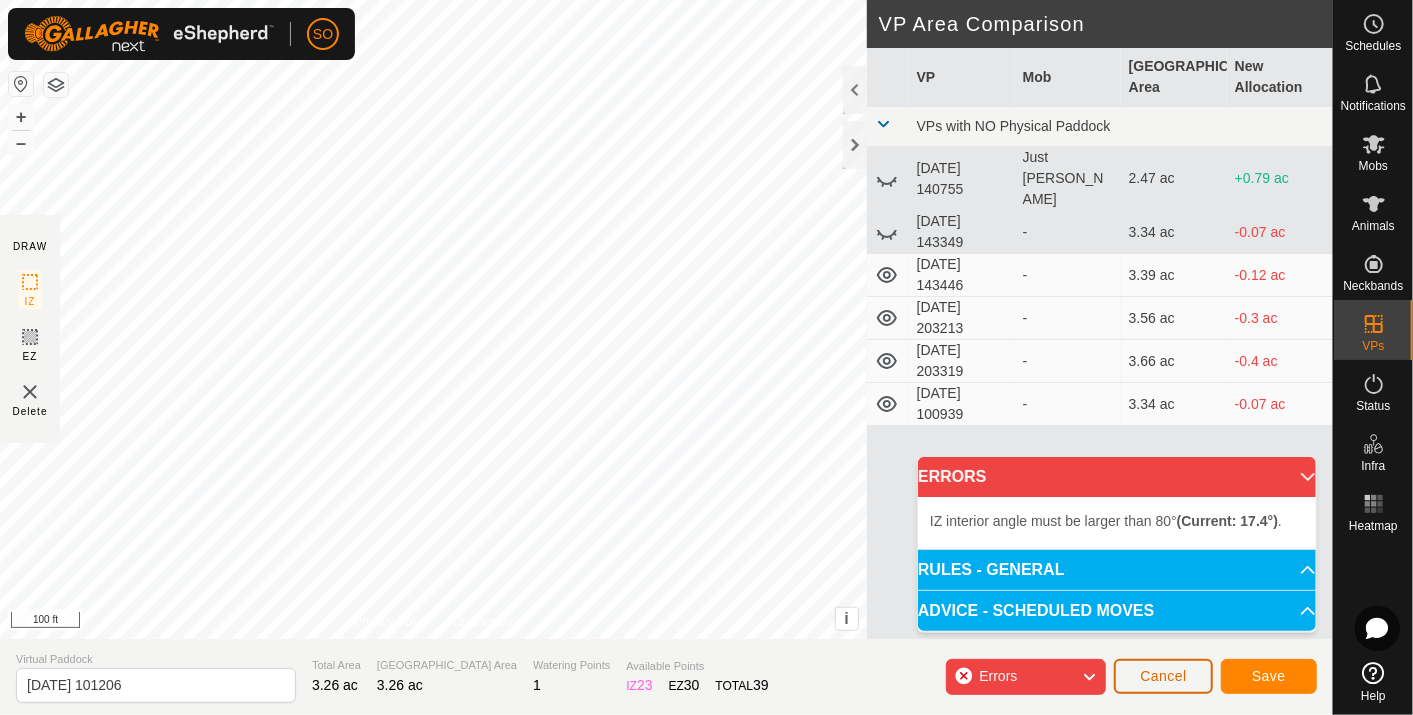 click on "Cancel" 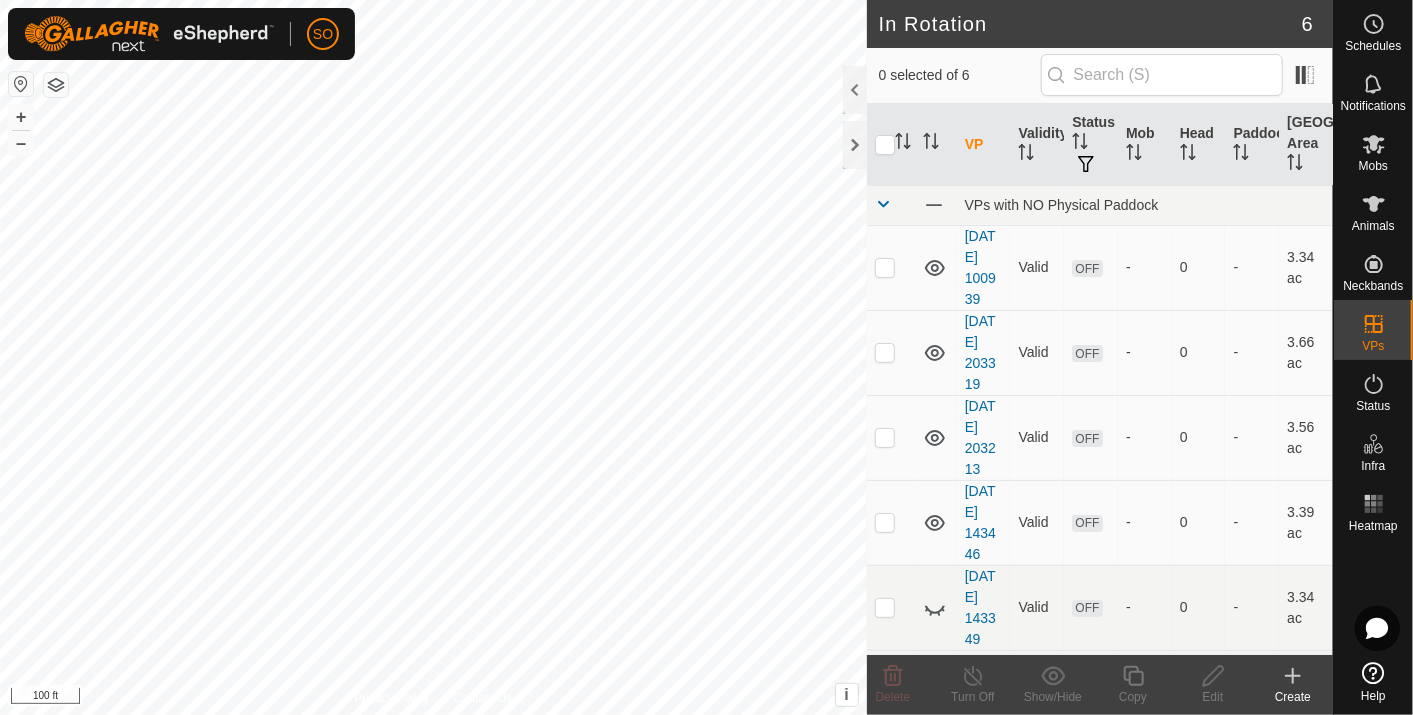 click 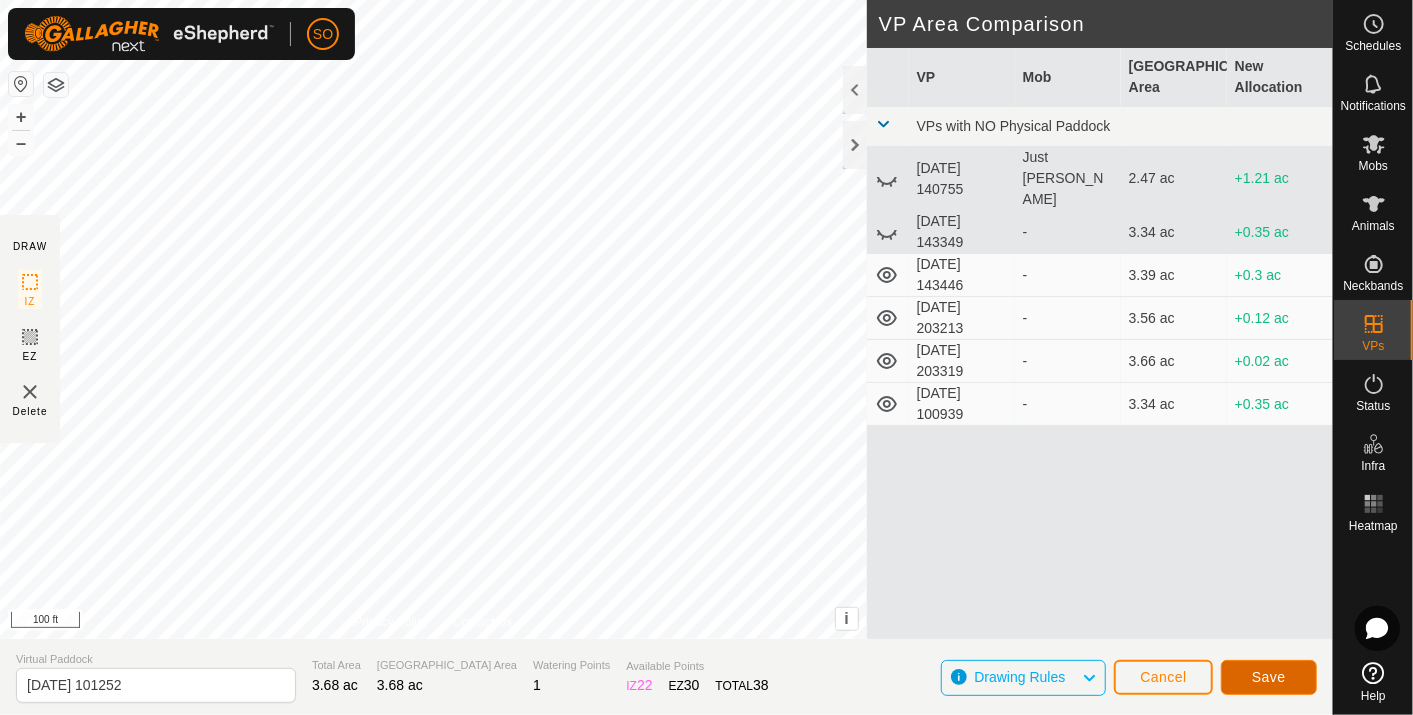 click on "Save" 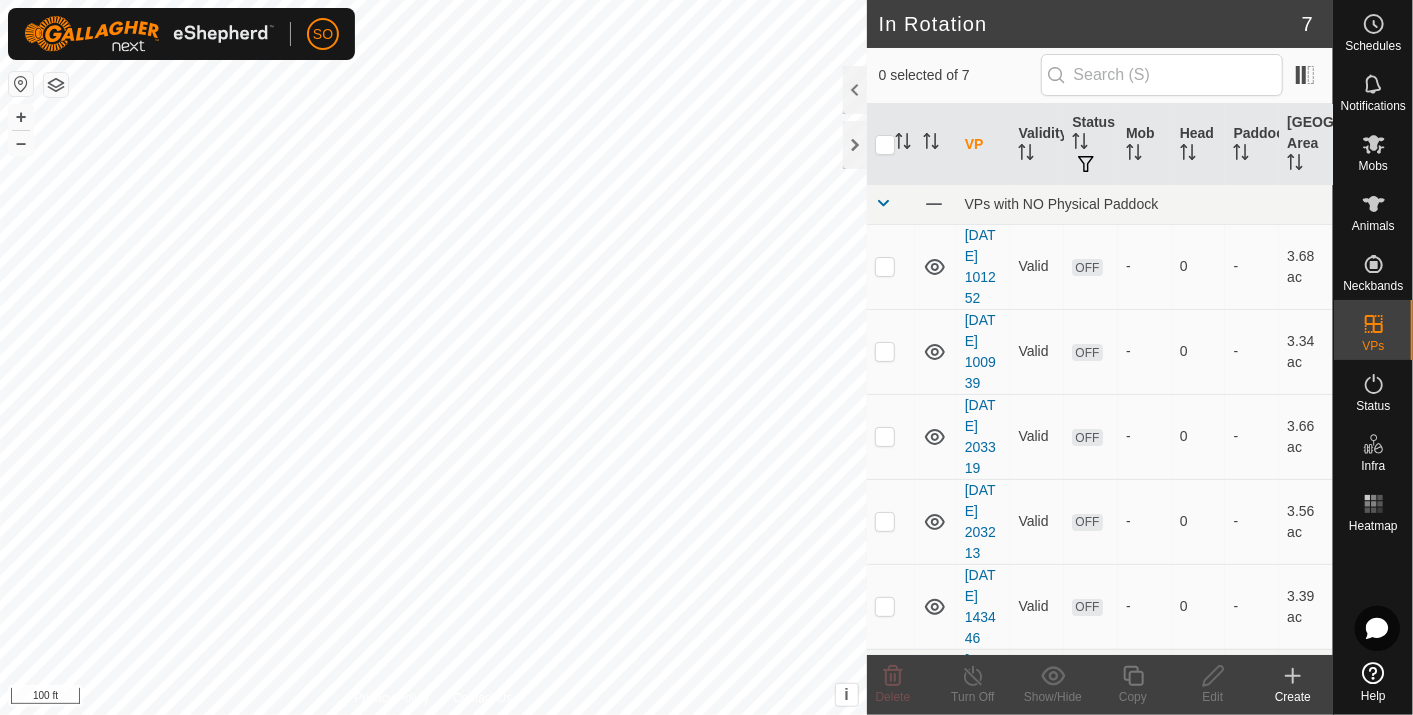 scroll, scrollTop: 0, scrollLeft: 0, axis: both 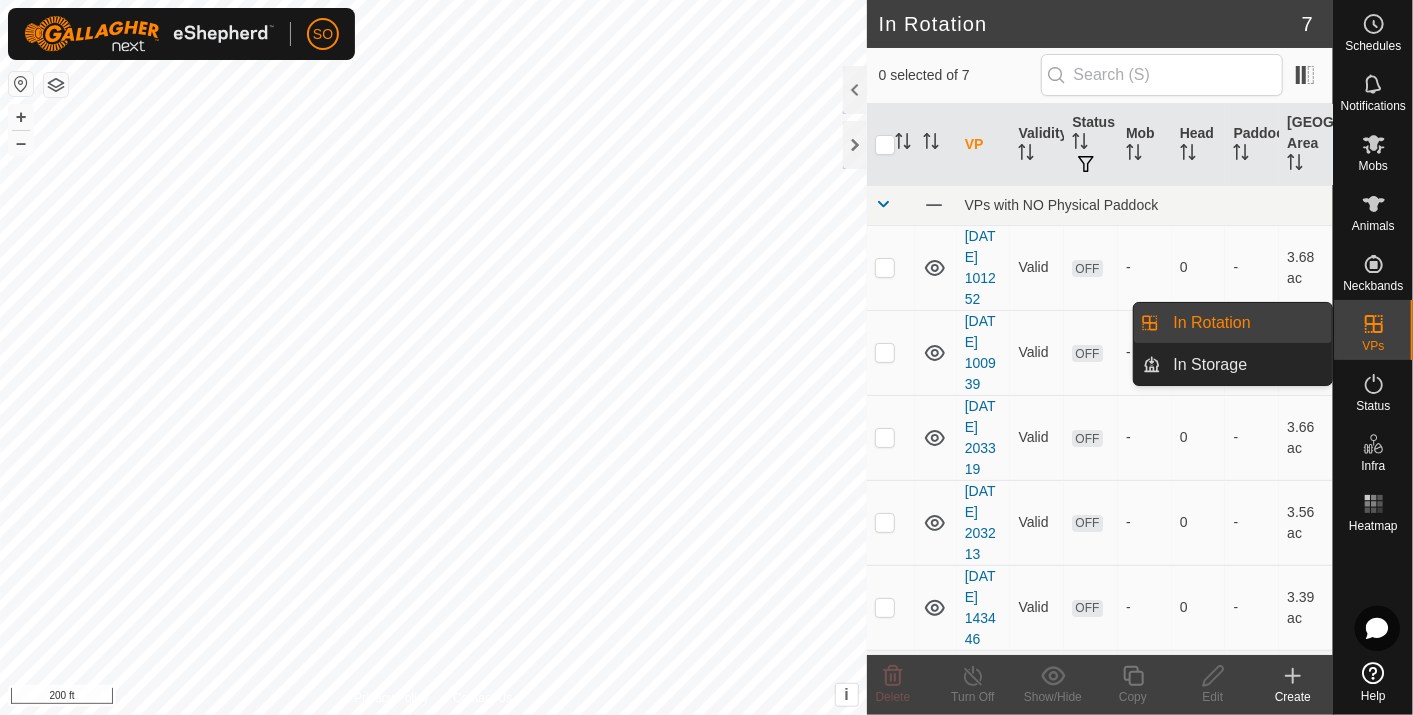 click on "In Rotation" at bounding box center [1247, 323] 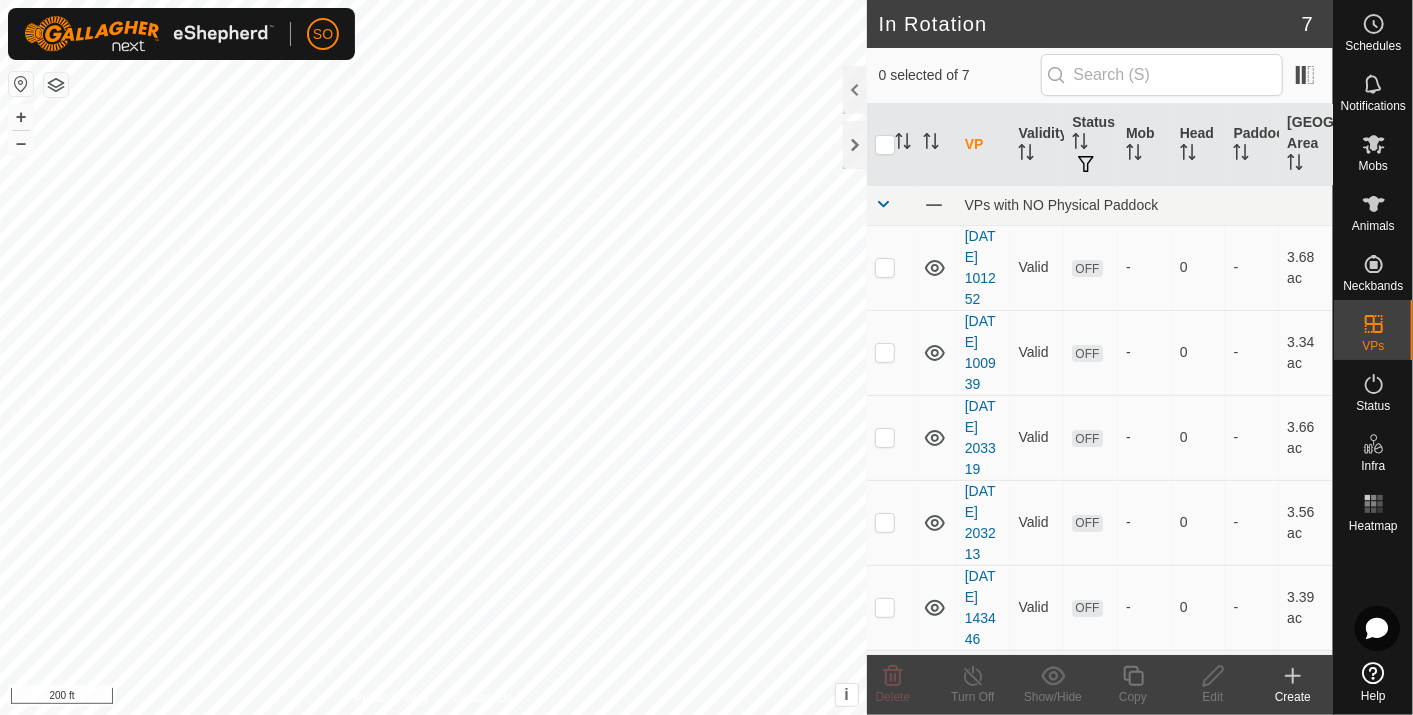 click 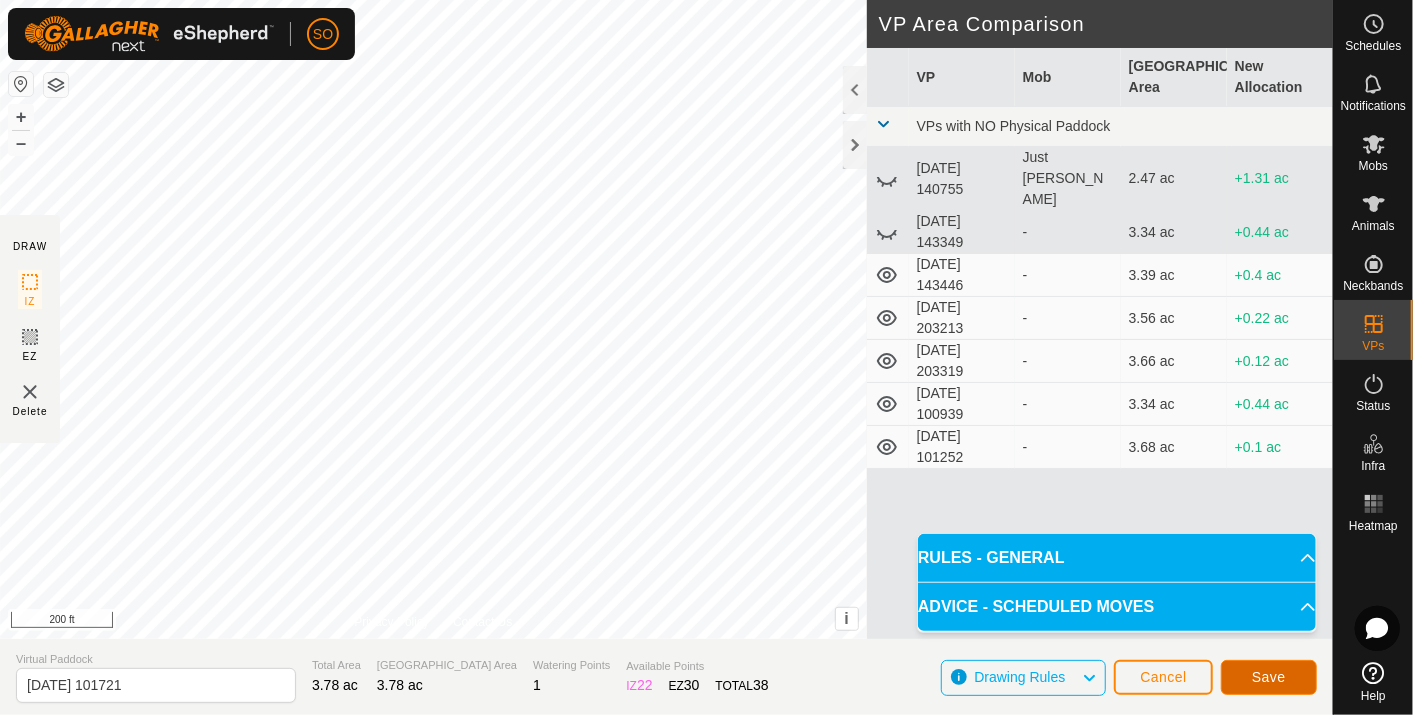 click on "Save" 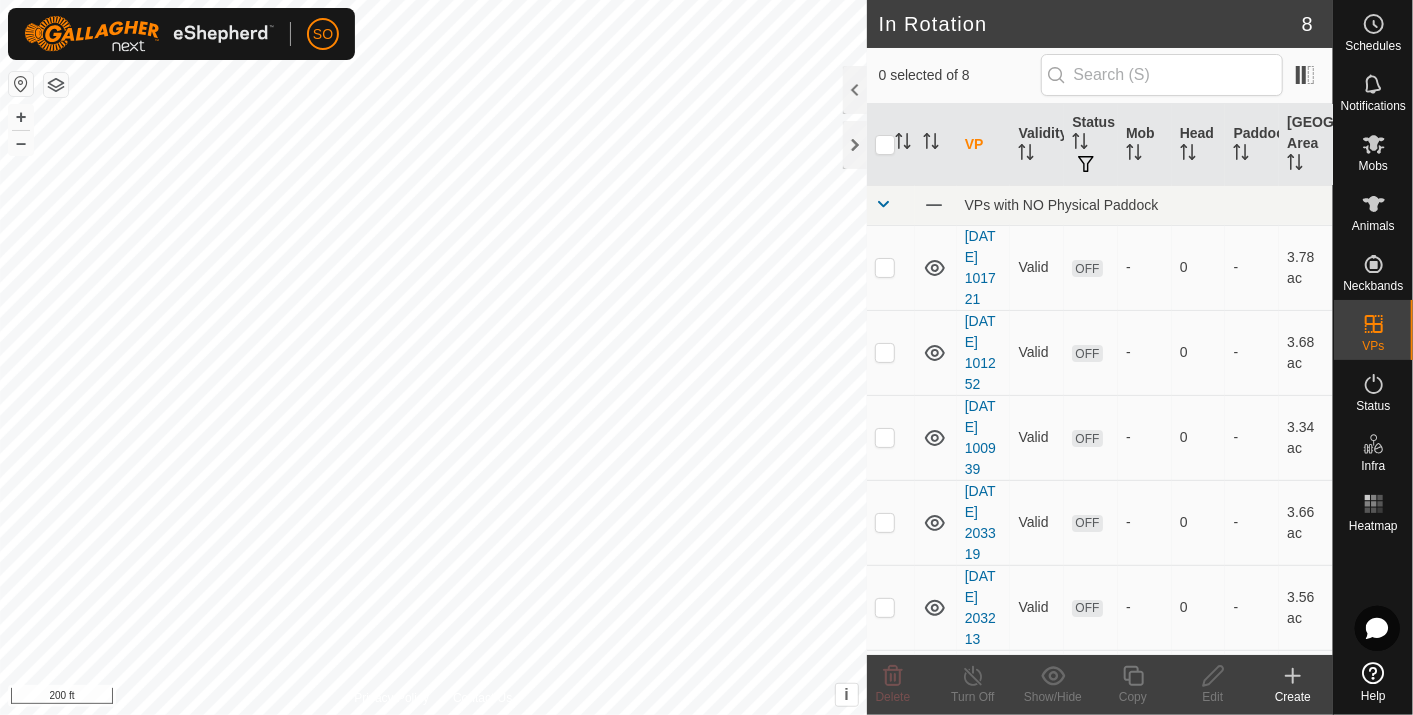 click 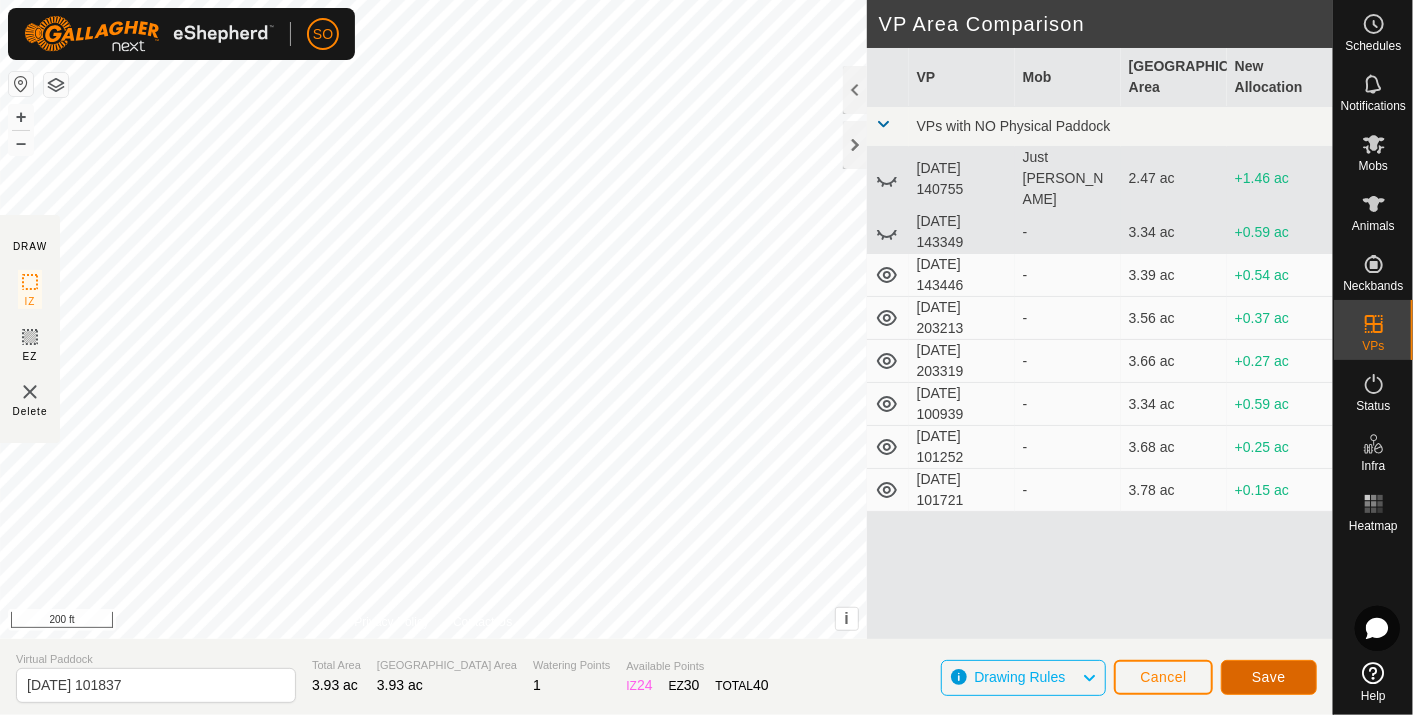 click on "Save" 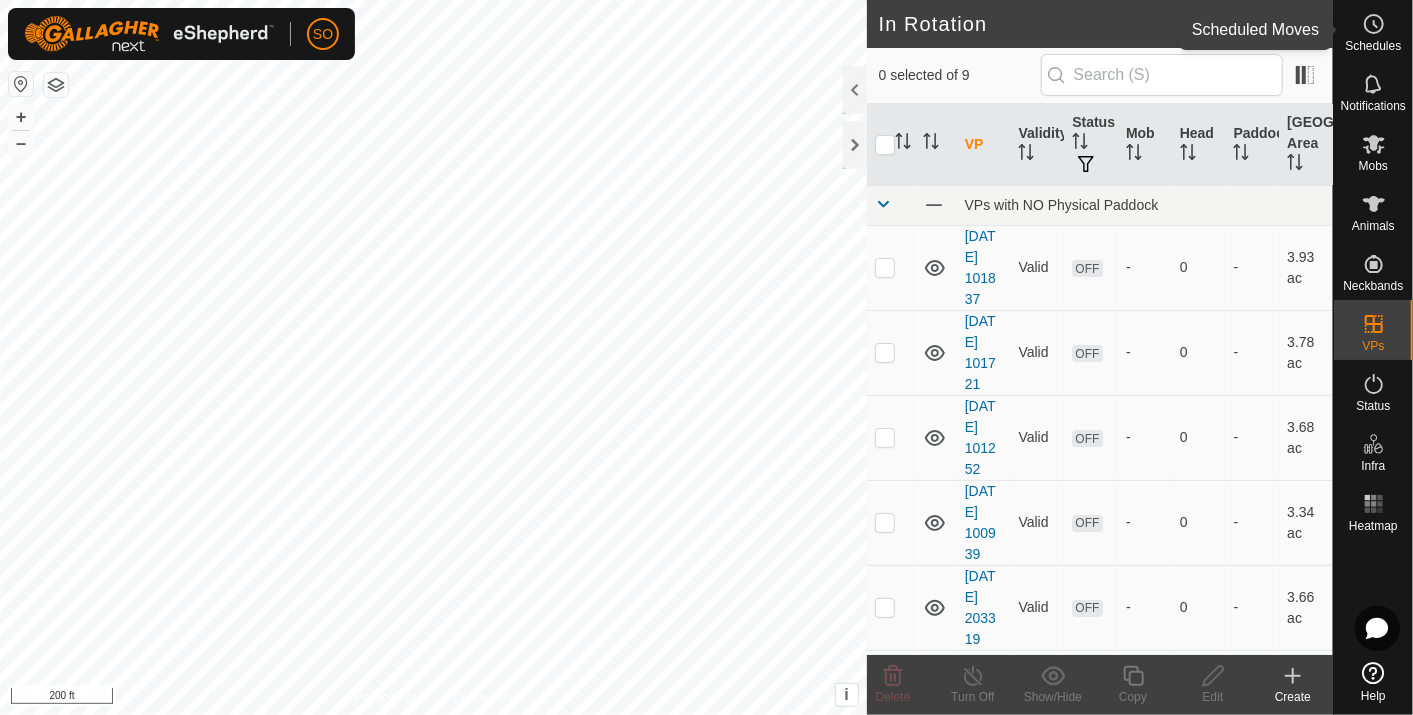 click 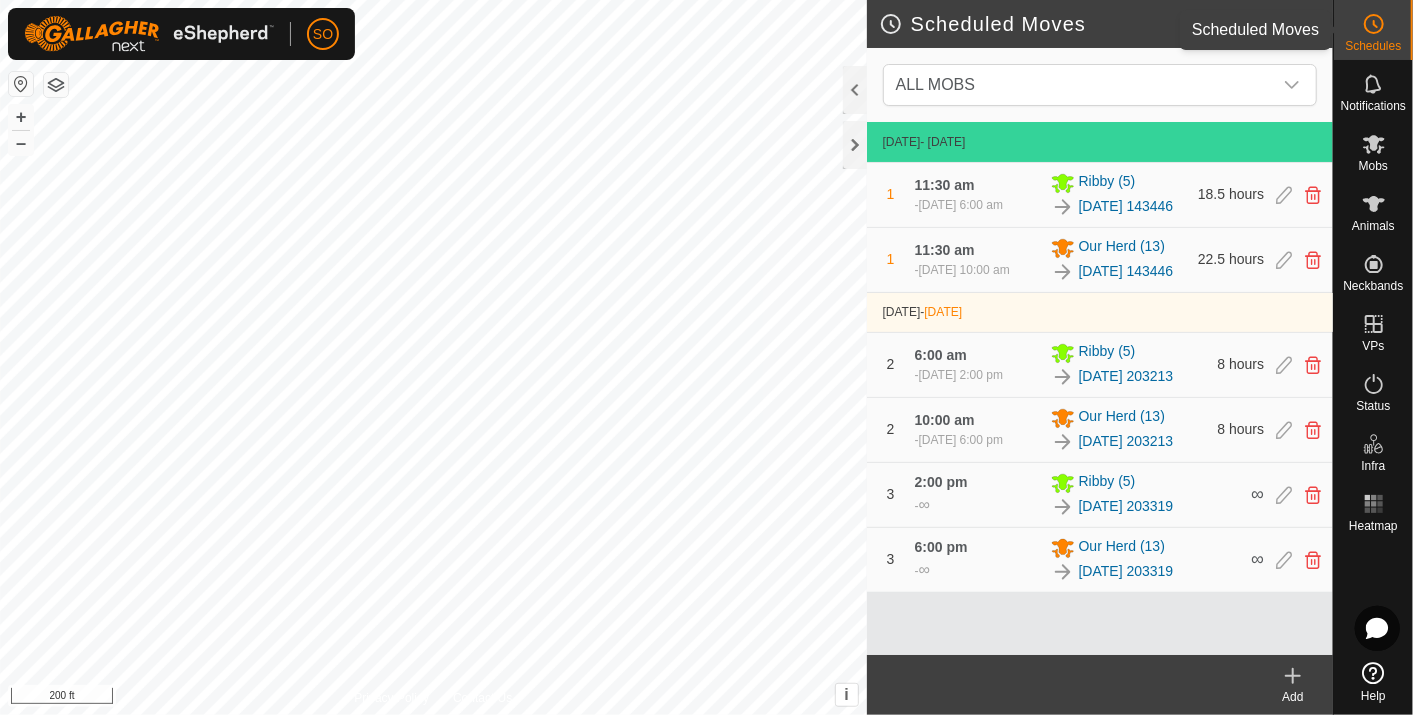 click 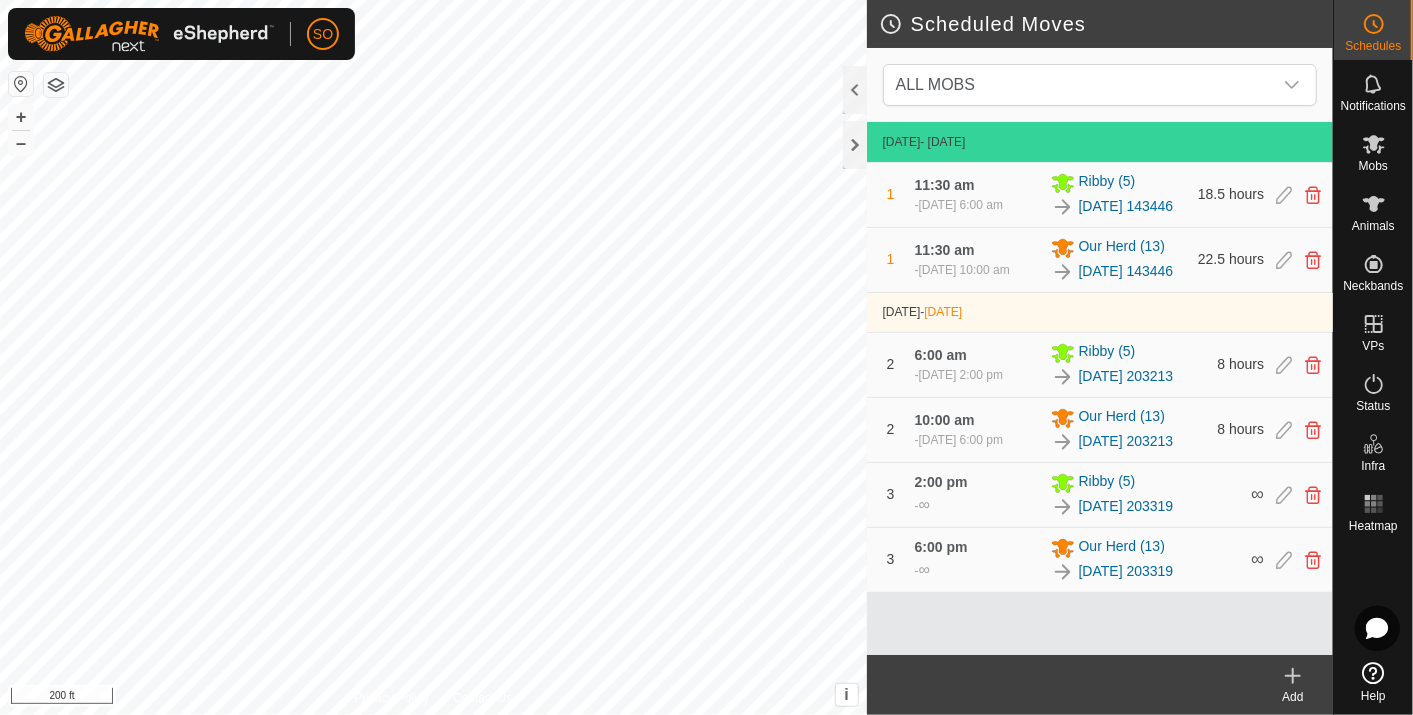 click 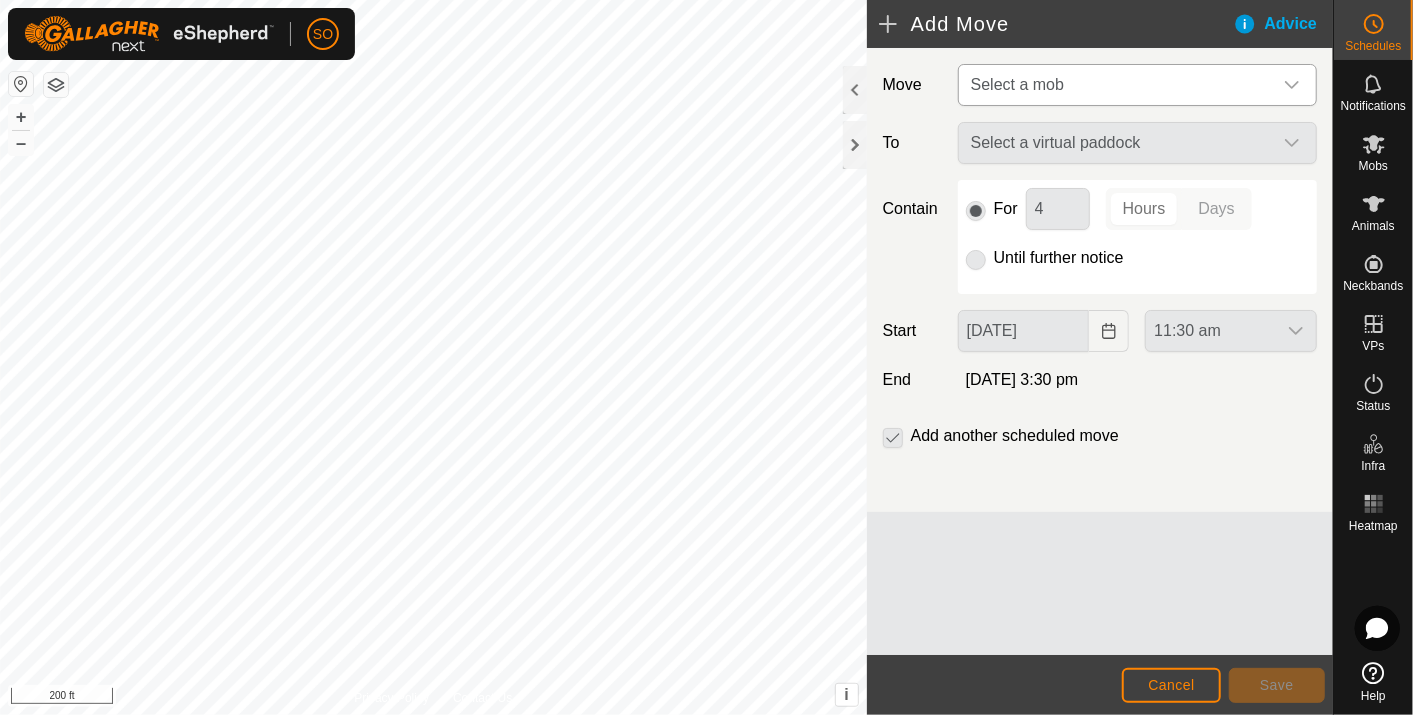click 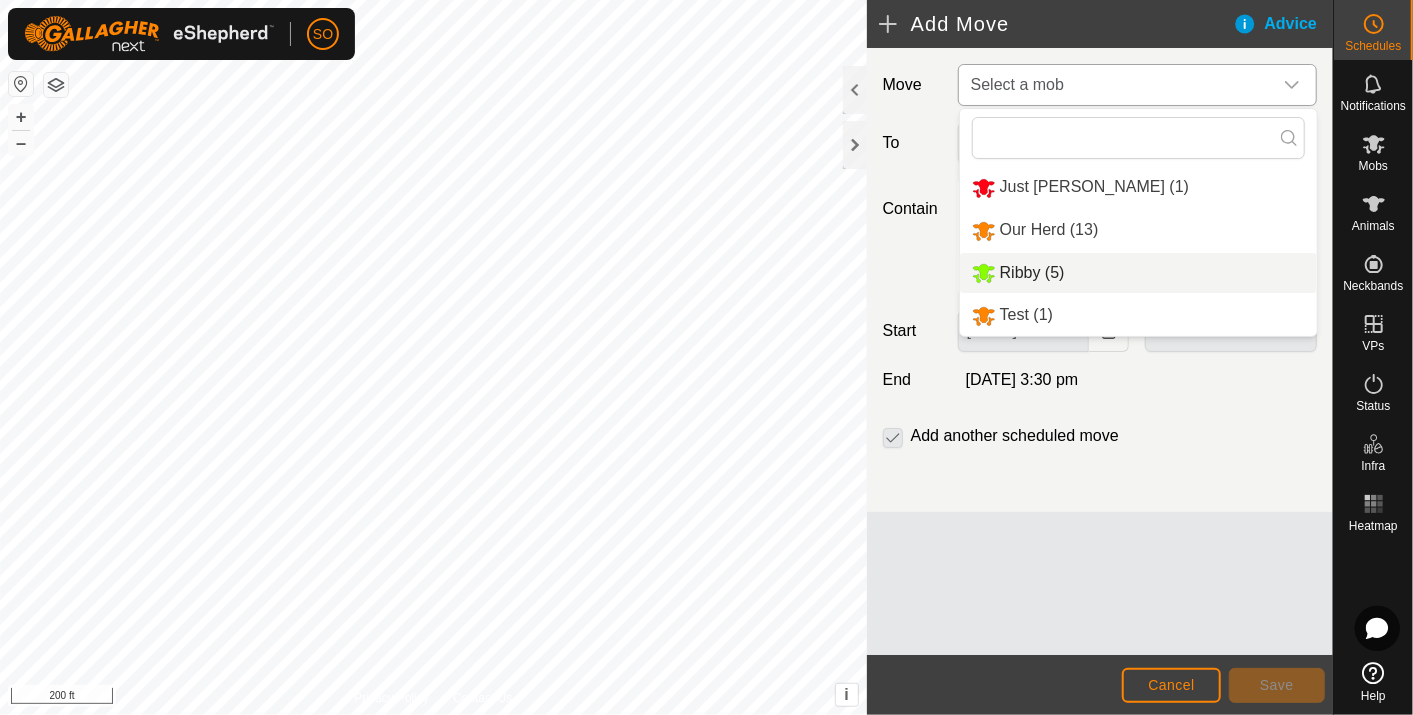 click on "Ribby (5)" at bounding box center (1138, 273) 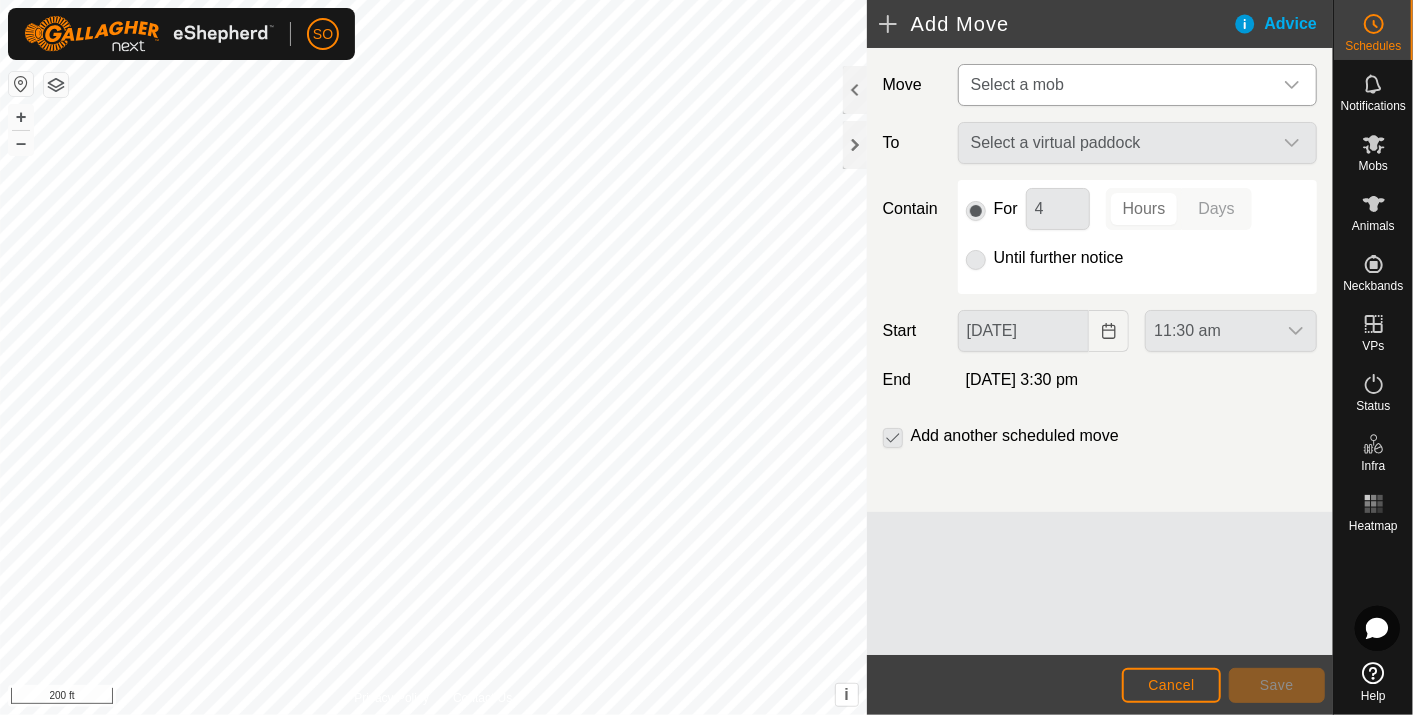 type on "[DATE]" 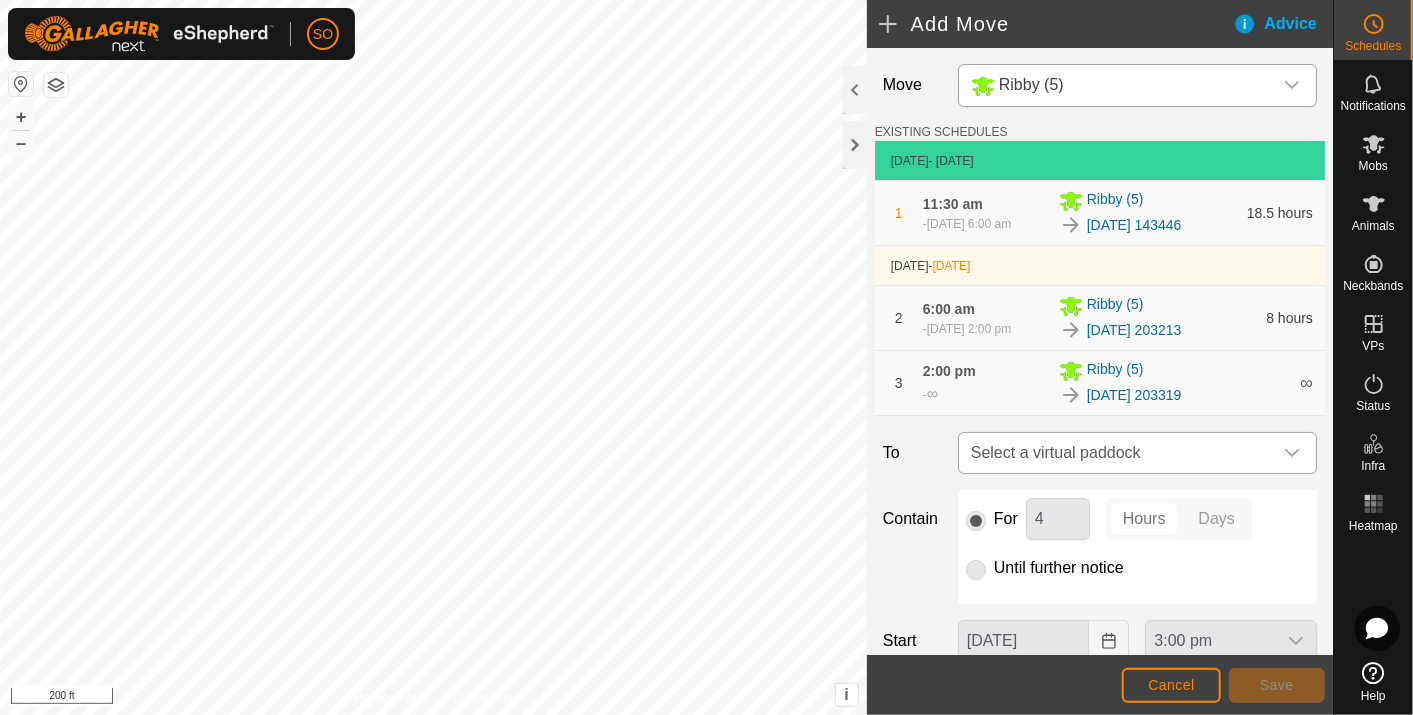 click 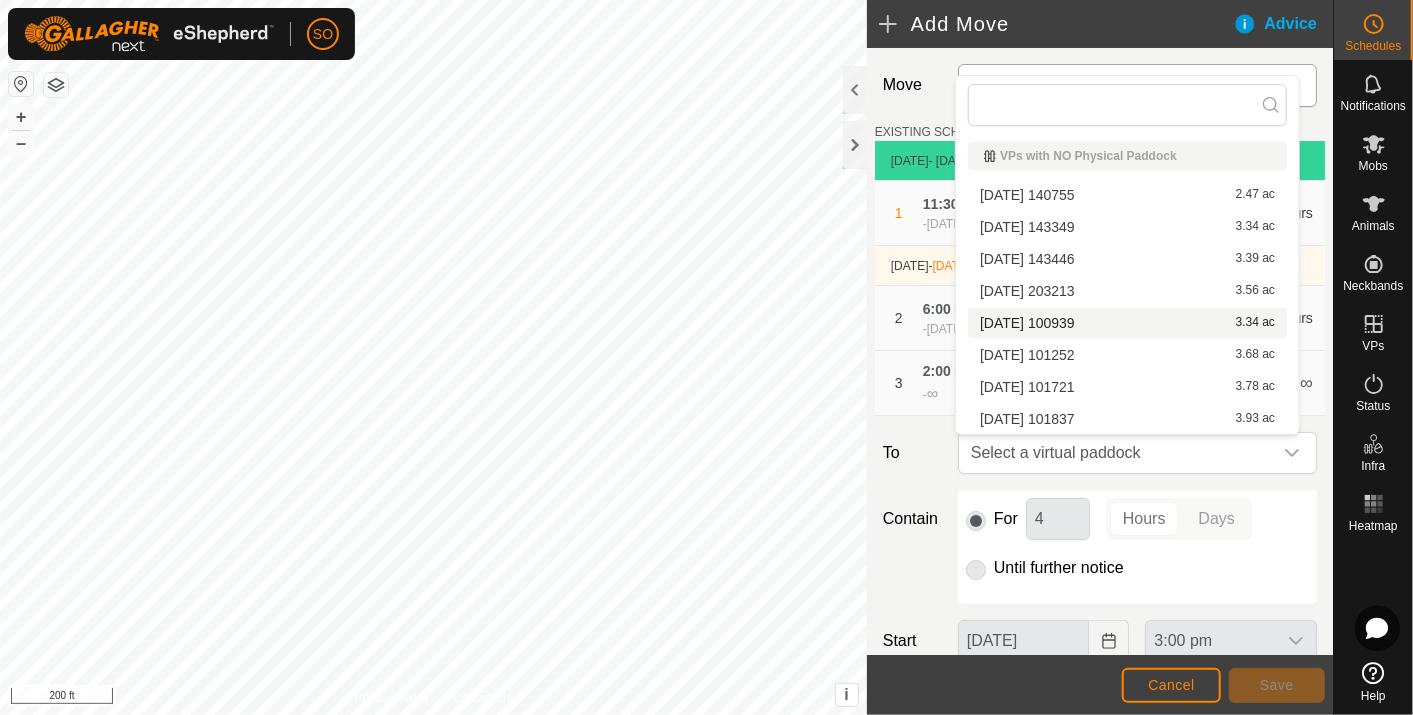 click on "2025-07-26 100939  3.34 ac" at bounding box center [1127, 323] 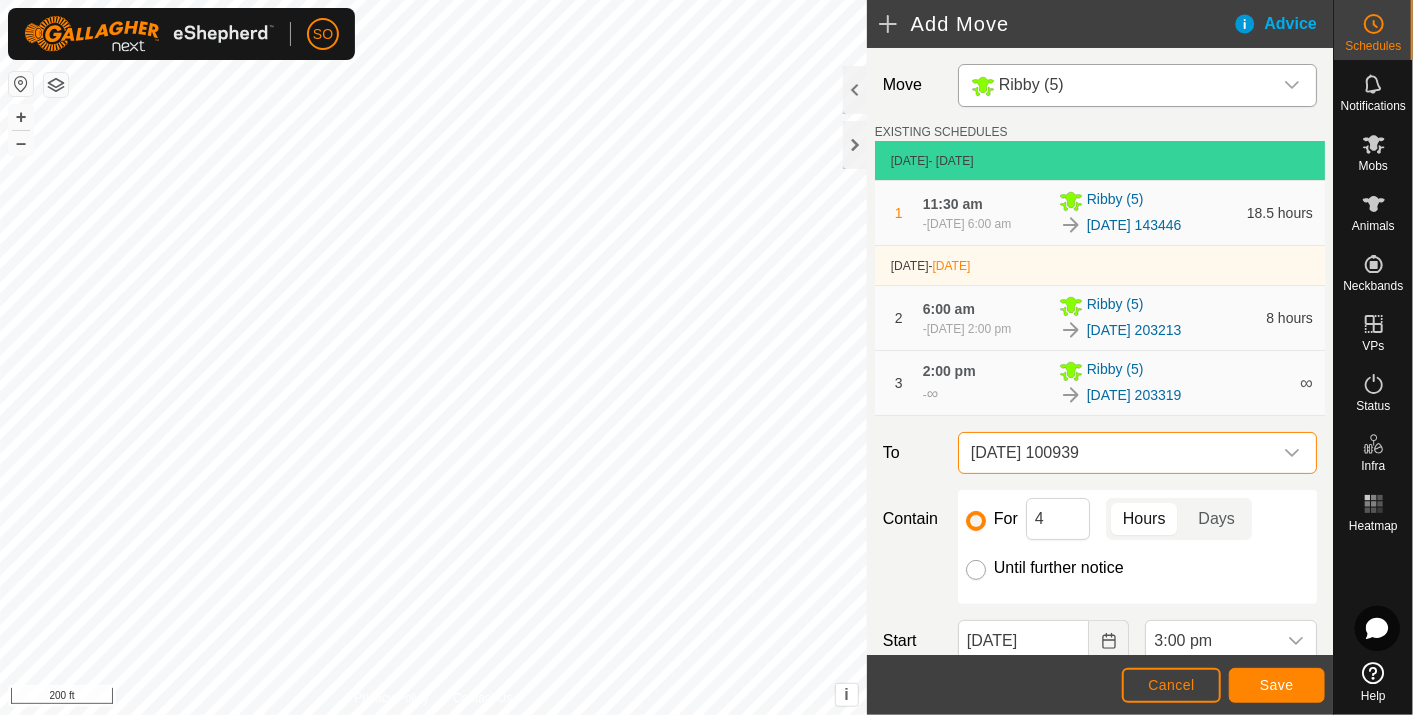 click on "Until further notice" at bounding box center (976, 570) 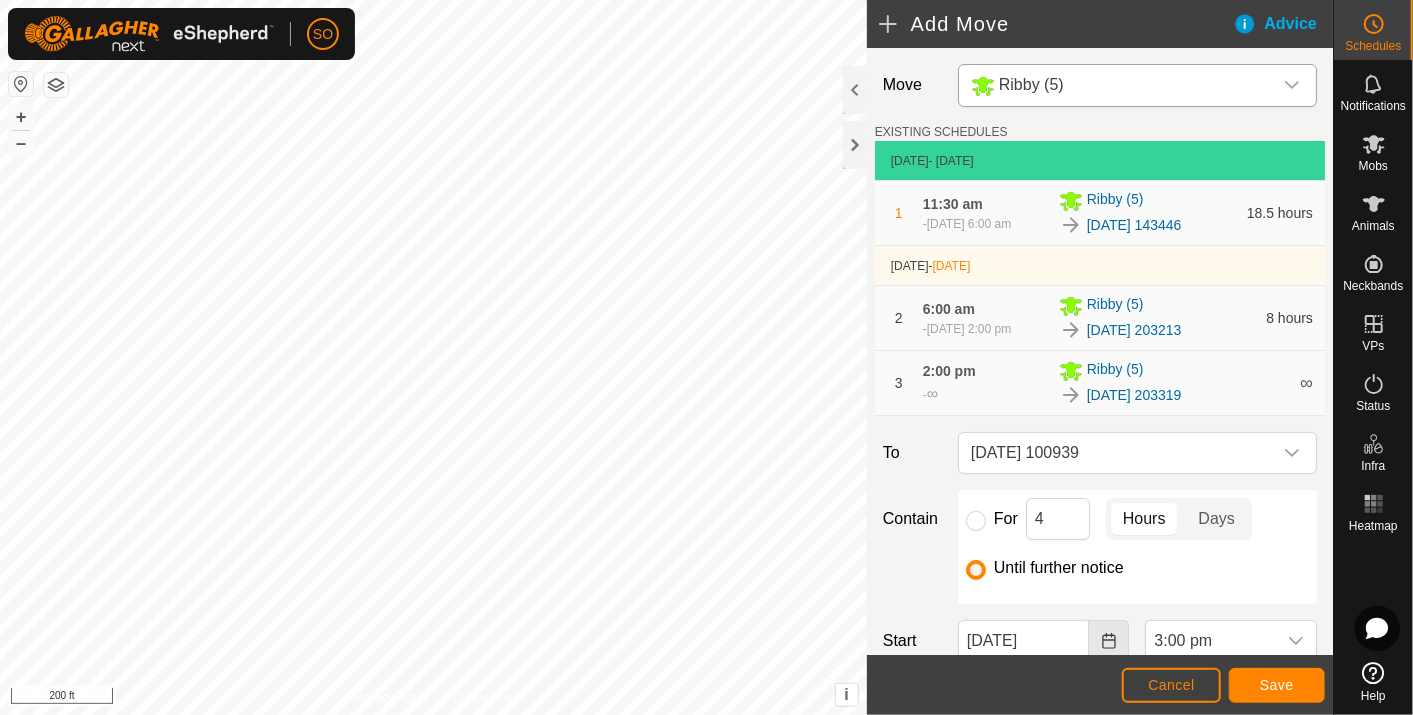click 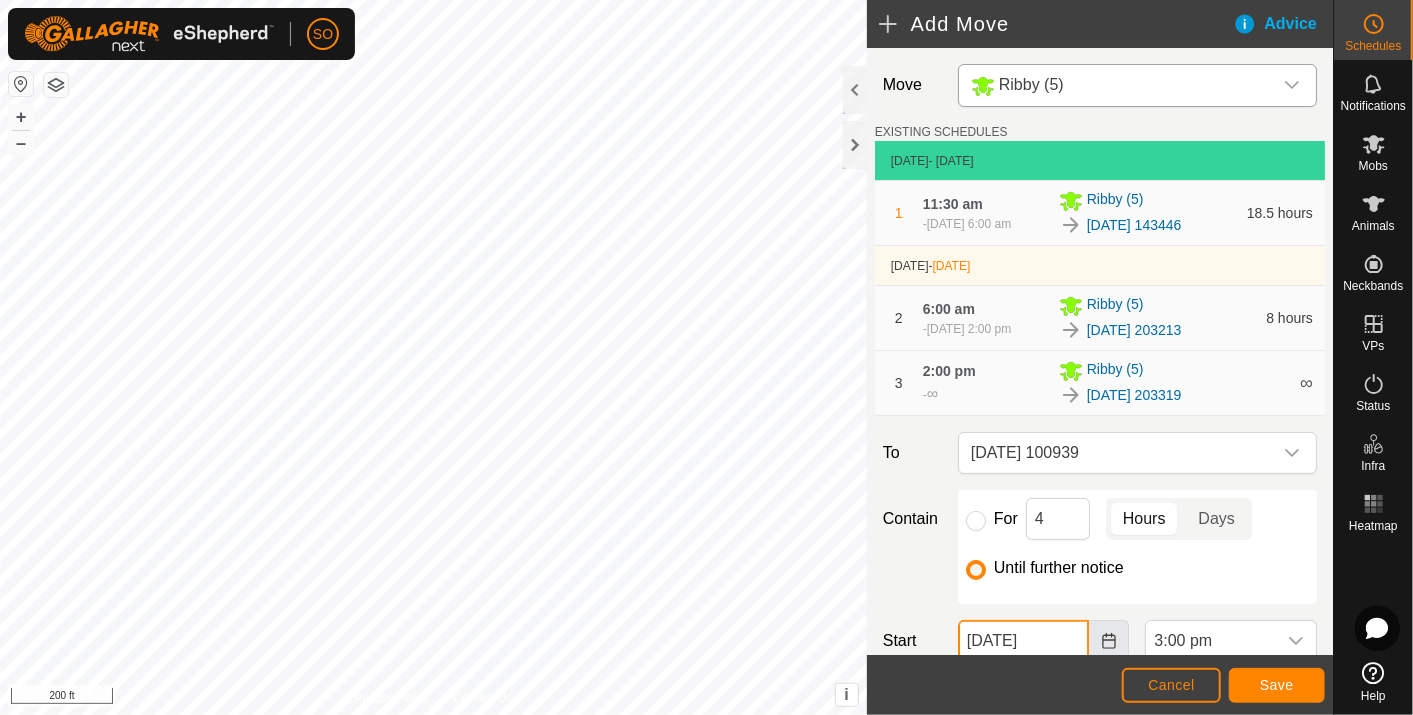 scroll, scrollTop: 4, scrollLeft: 0, axis: vertical 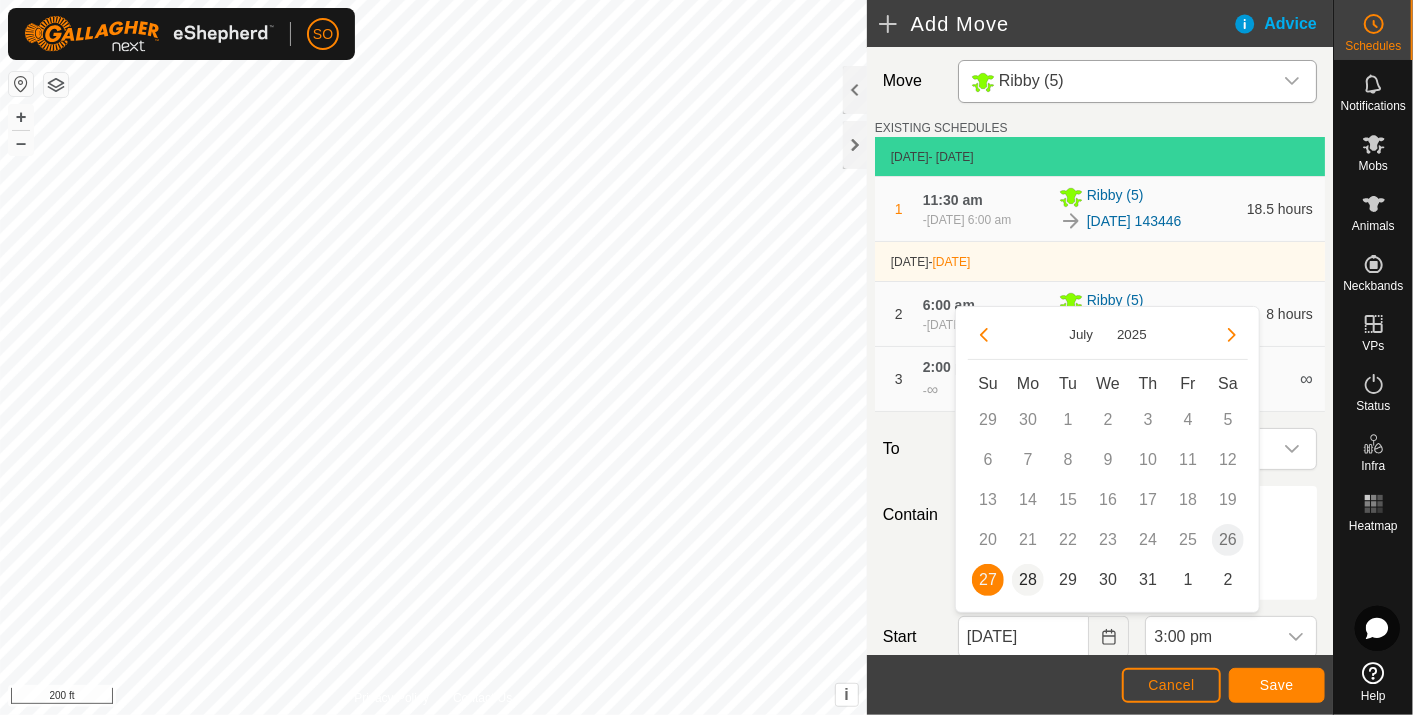 click on "28" at bounding box center (1028, 580) 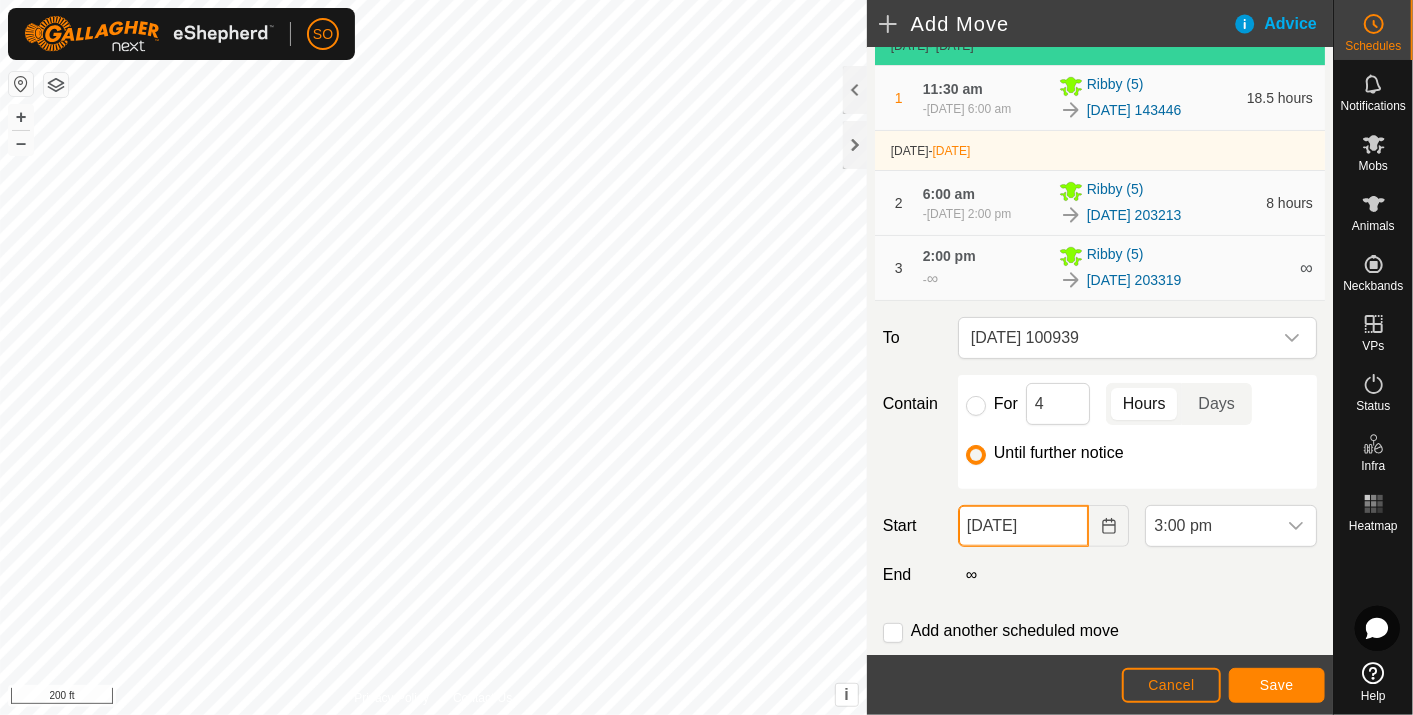 scroll, scrollTop: 164, scrollLeft: 0, axis: vertical 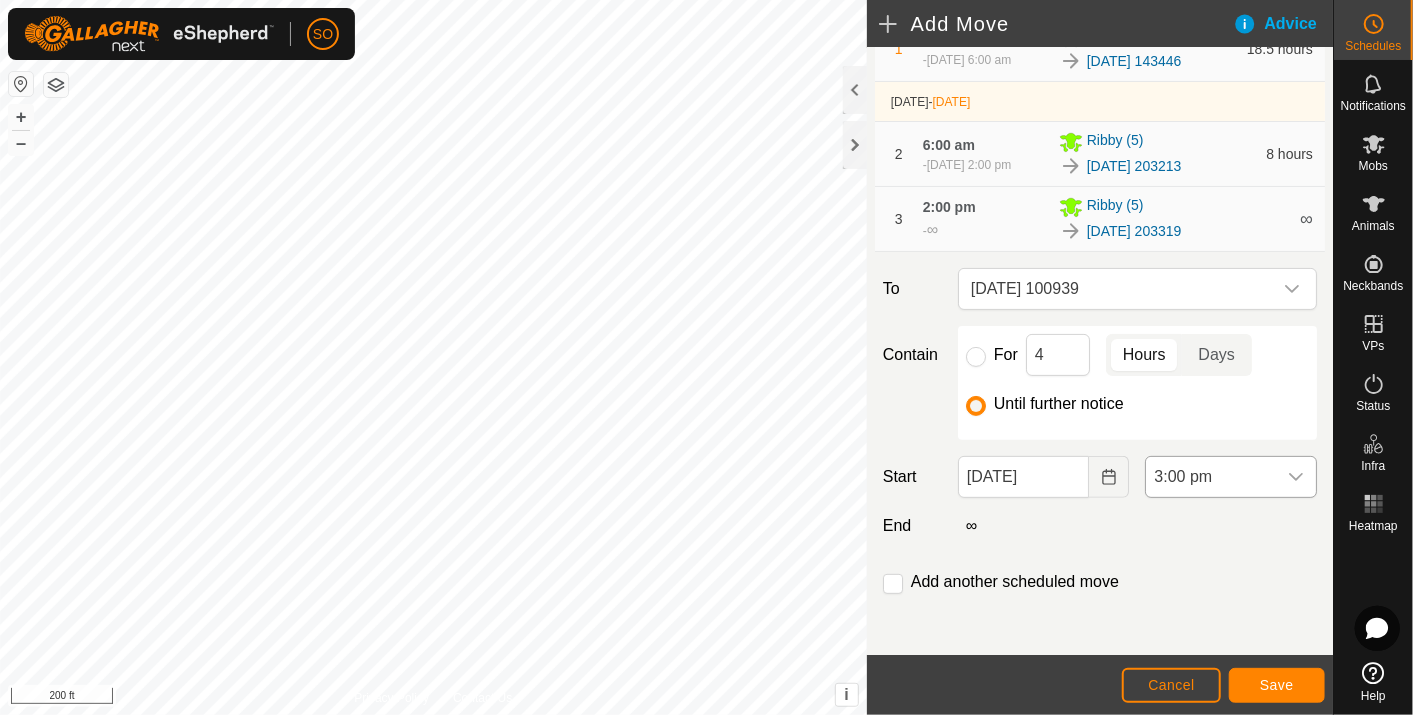 click 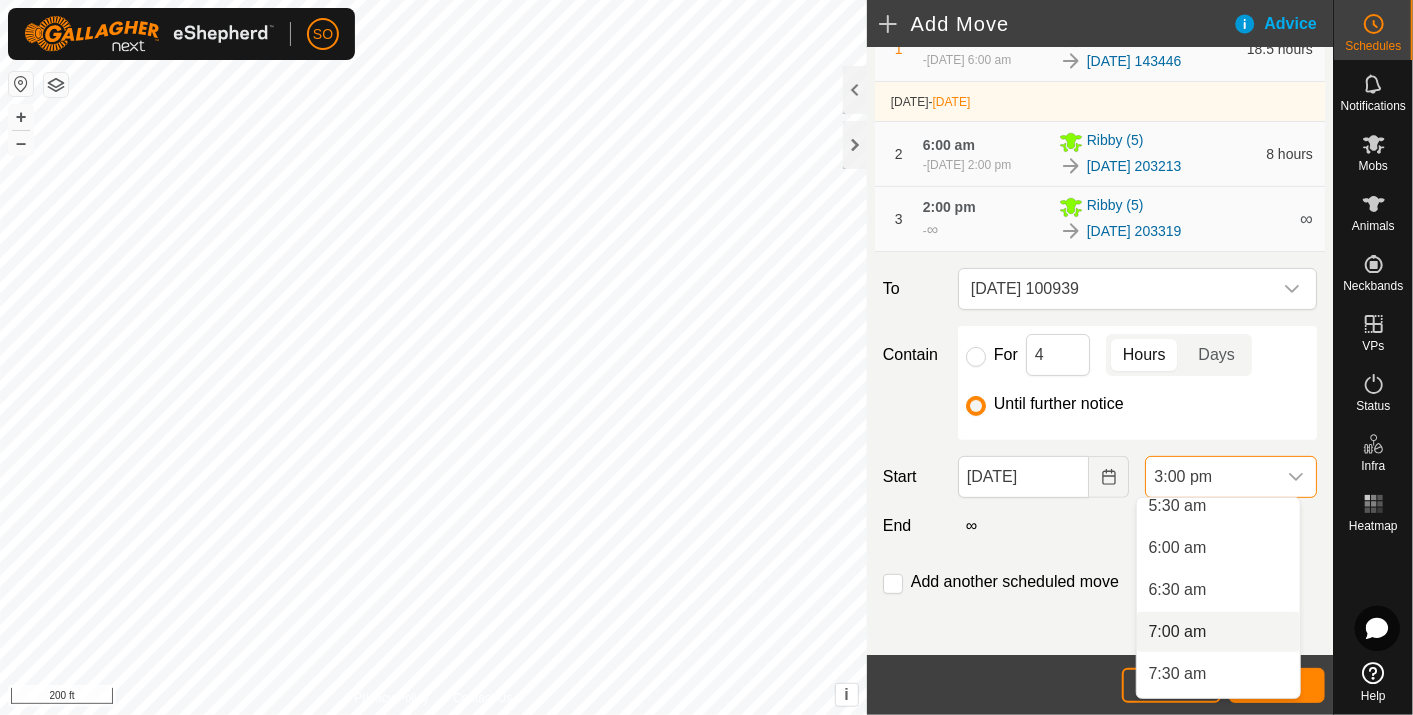 scroll, scrollTop: 432, scrollLeft: 0, axis: vertical 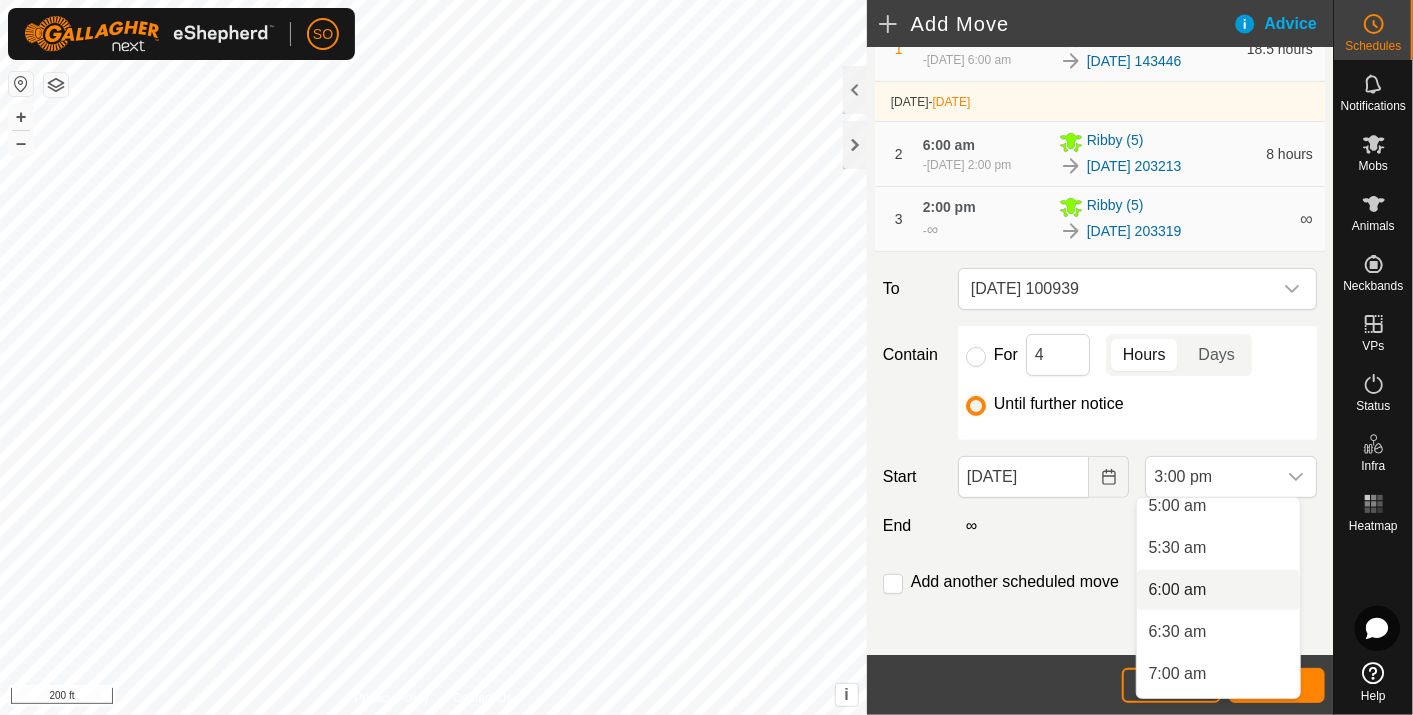 click on "6:00 am" at bounding box center [1218, 590] 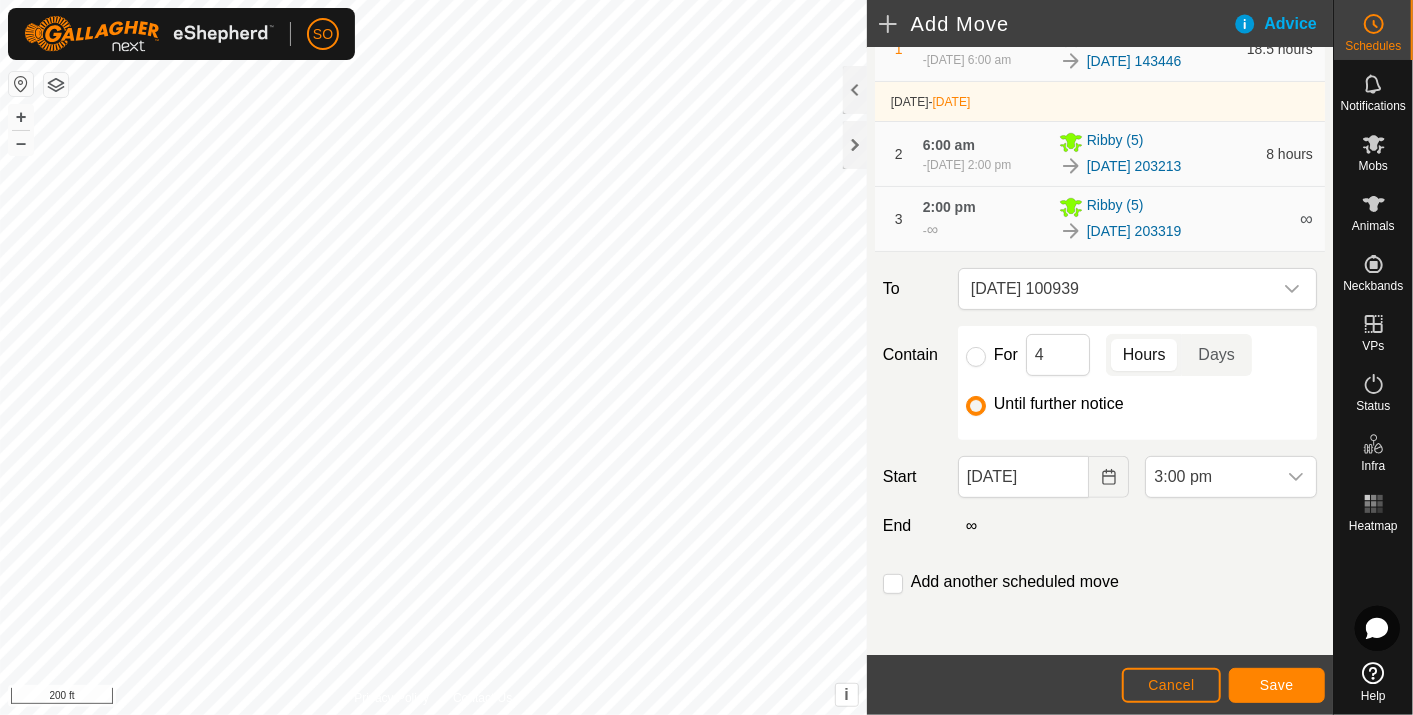 scroll, scrollTop: 1099, scrollLeft: 0, axis: vertical 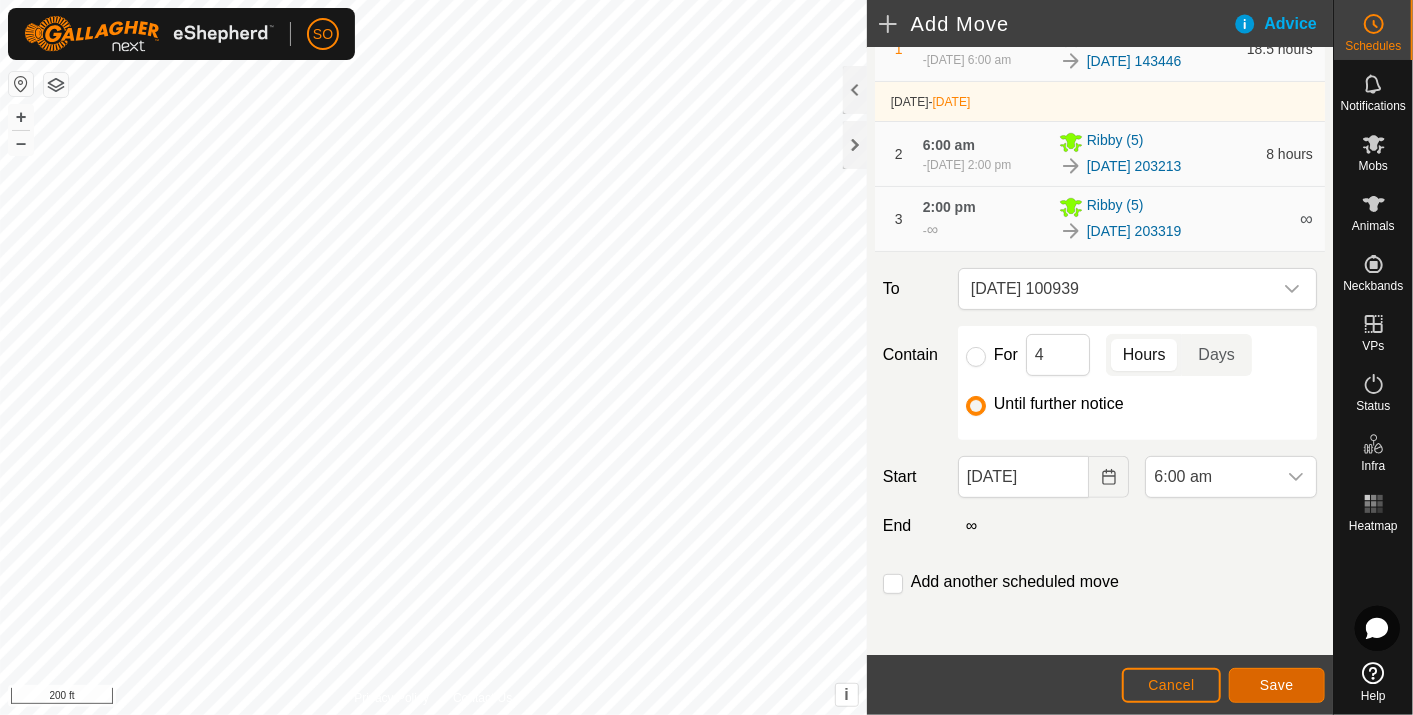 click on "Save" 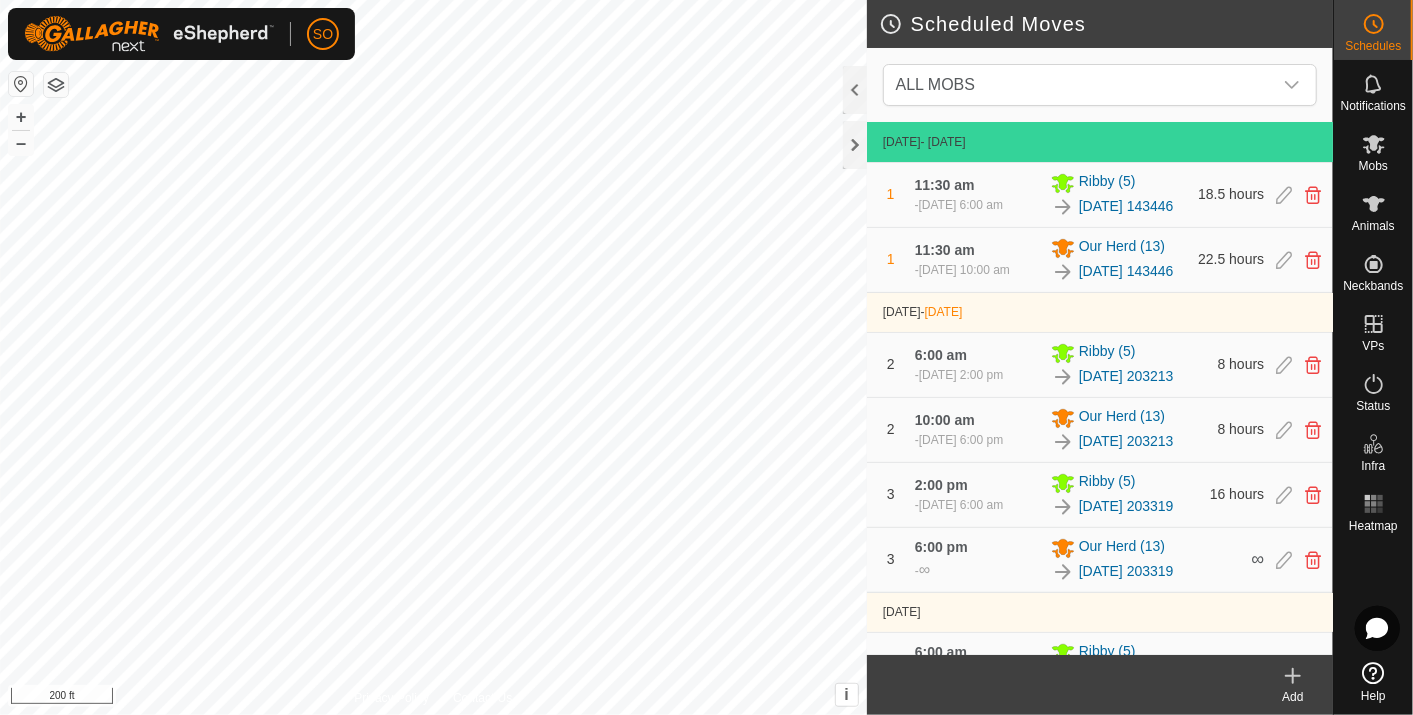 click 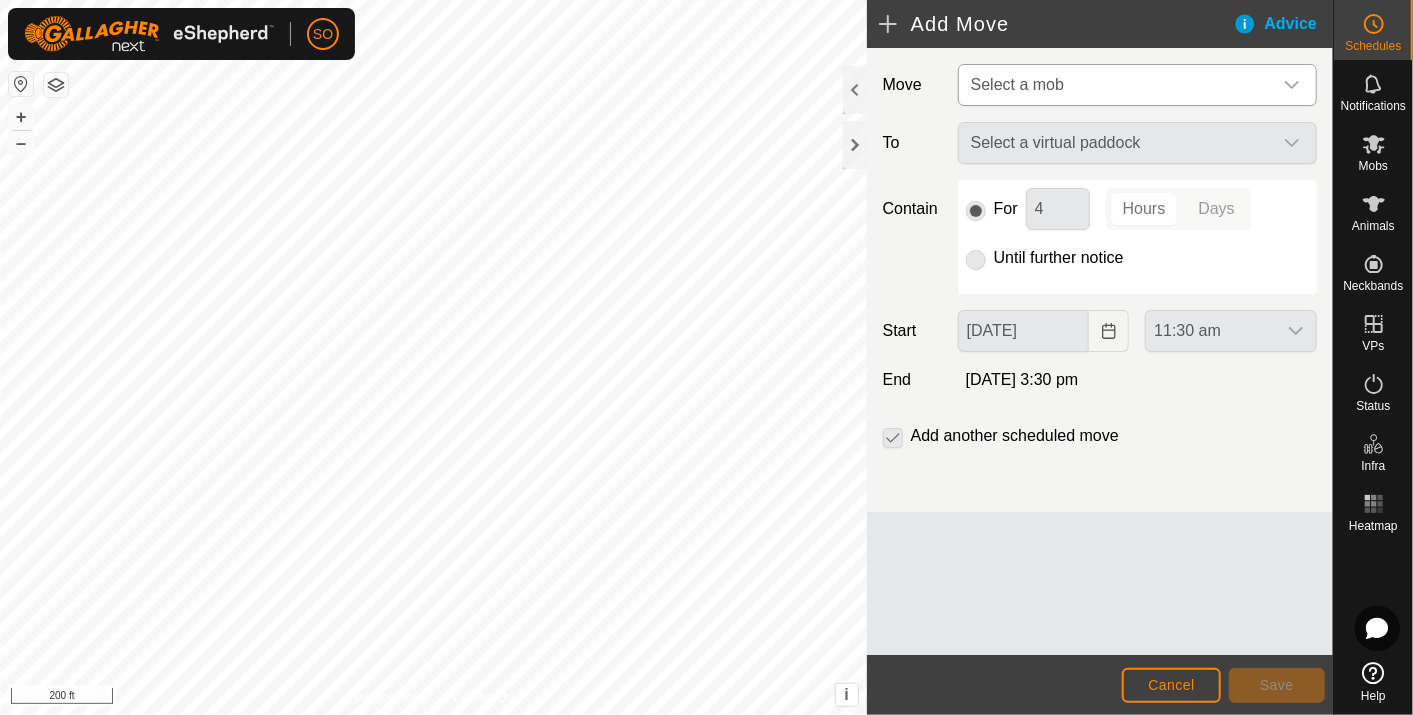 click 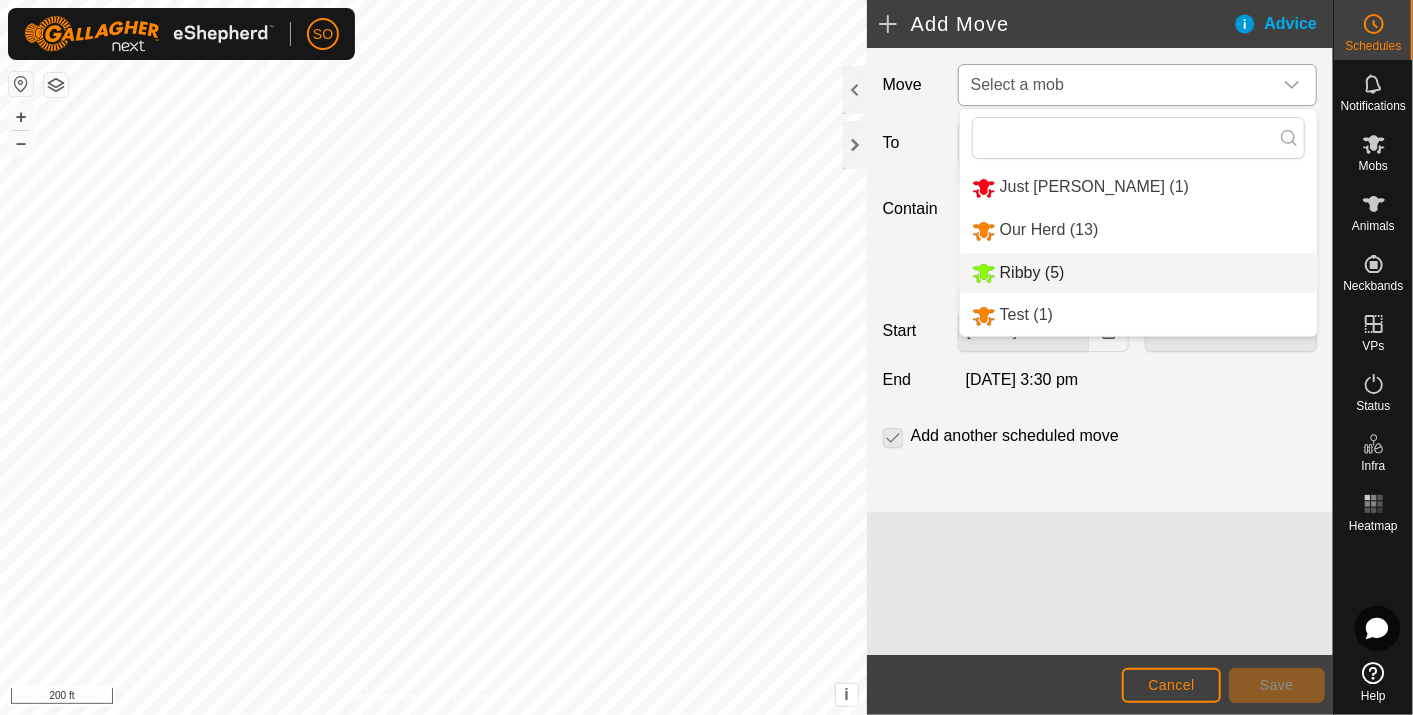 click on "Ribby (5)" at bounding box center [1138, 273] 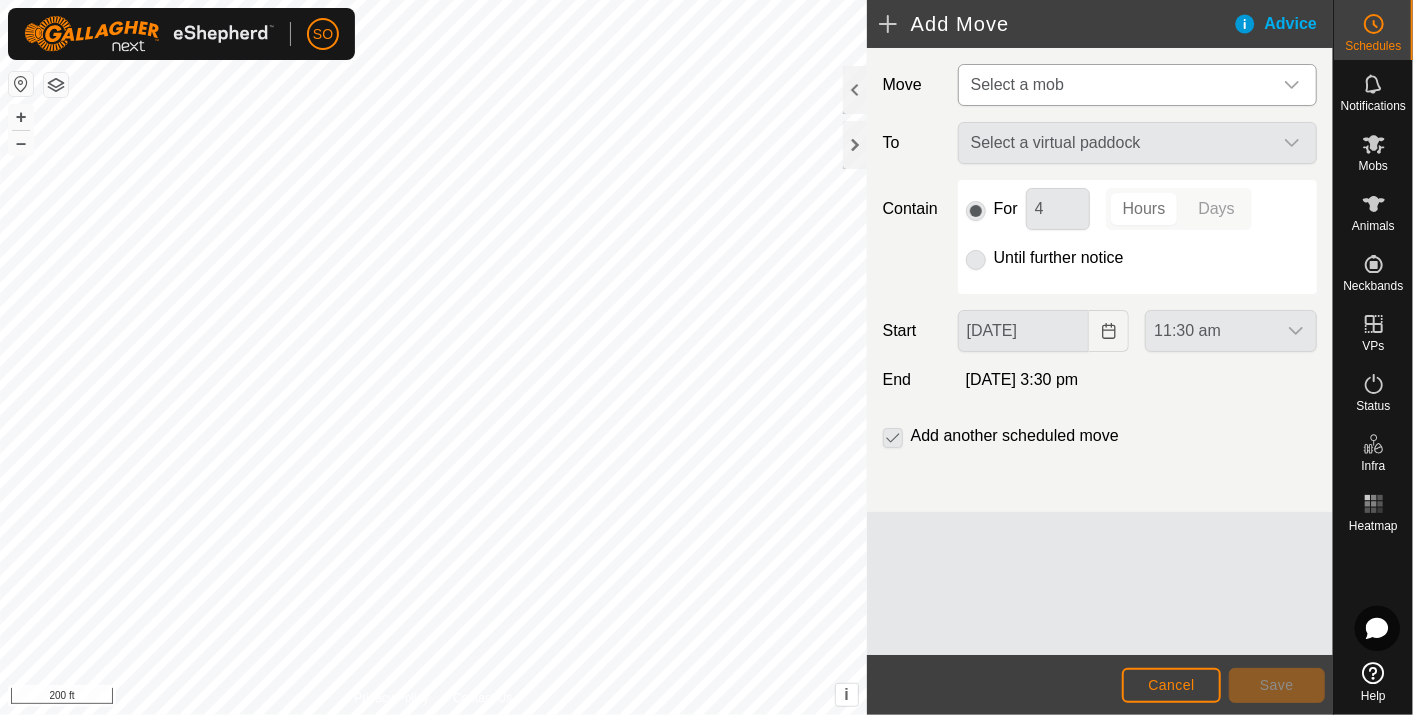 type on "28 Jul, 2025" 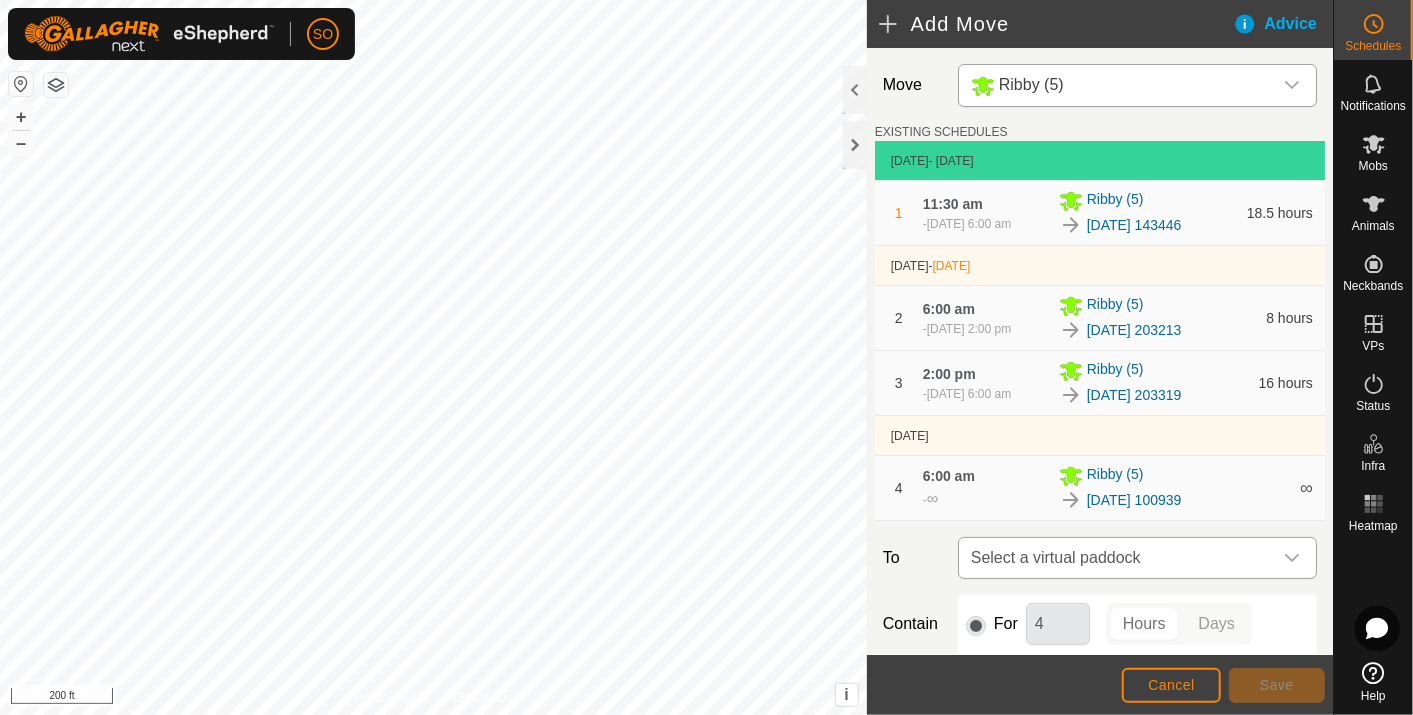 click 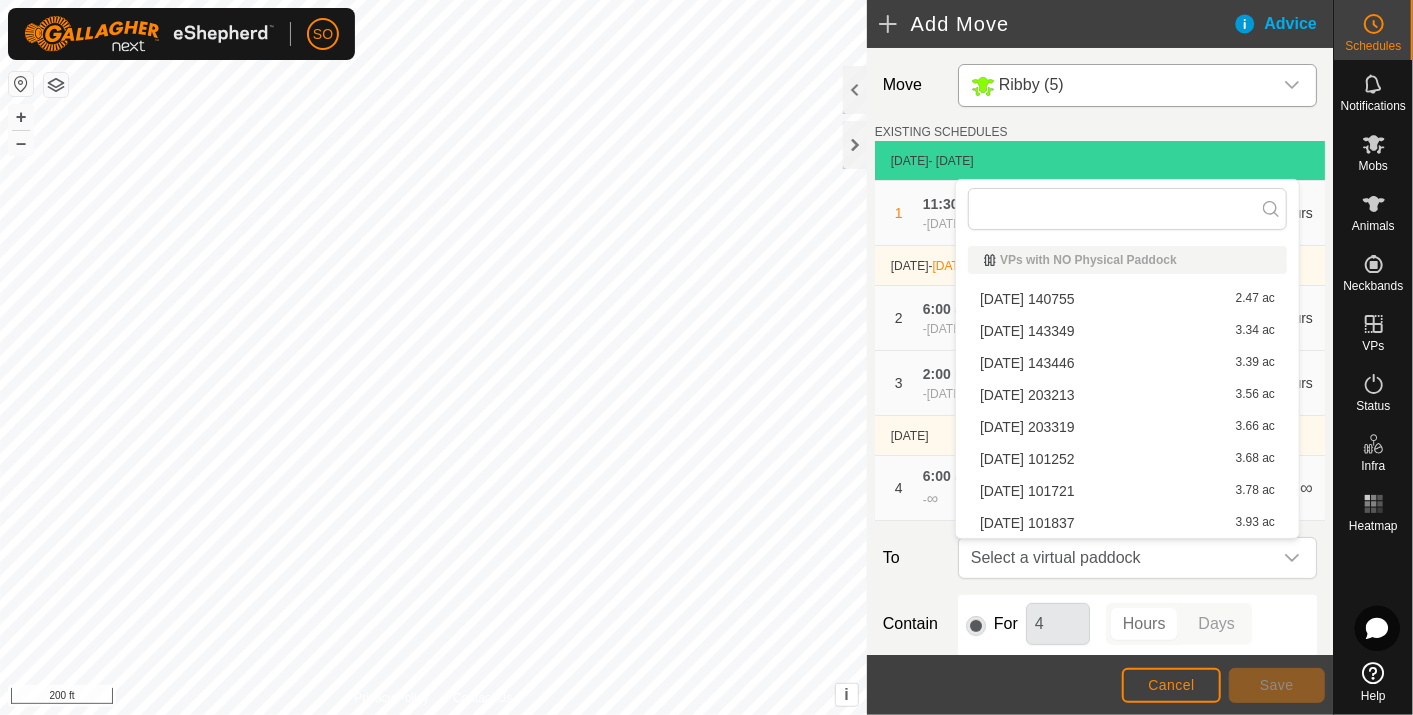 click on "2025-07-26 101252  3.68 ac" at bounding box center [1127, 459] 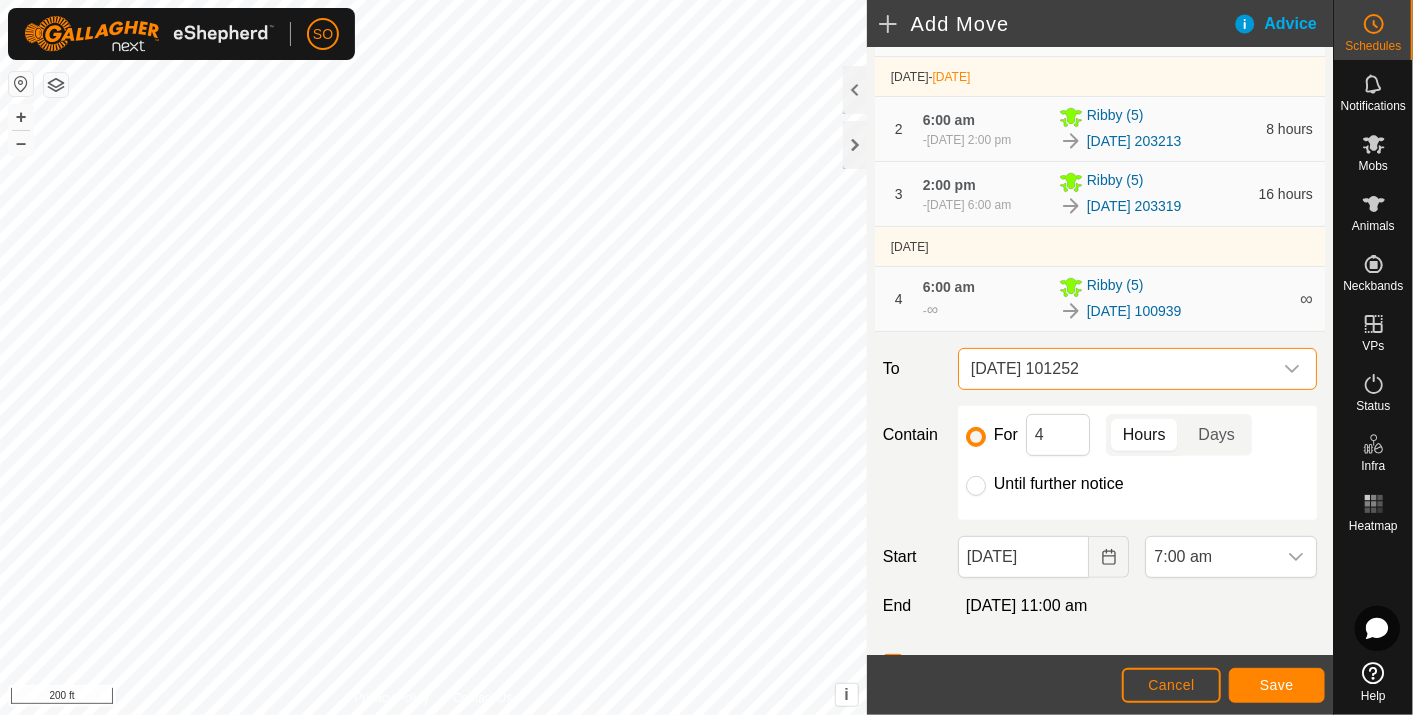 scroll, scrollTop: 222, scrollLeft: 0, axis: vertical 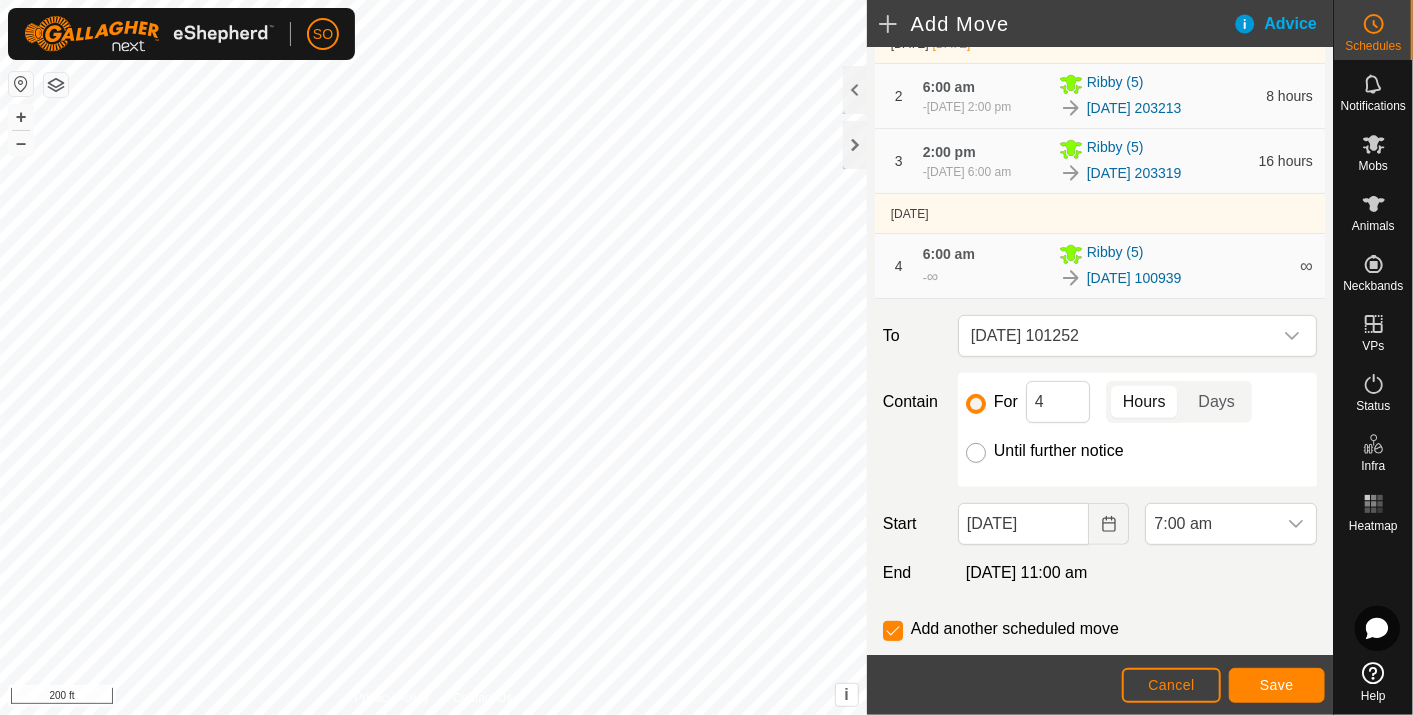 click on "Until further notice" at bounding box center (976, 453) 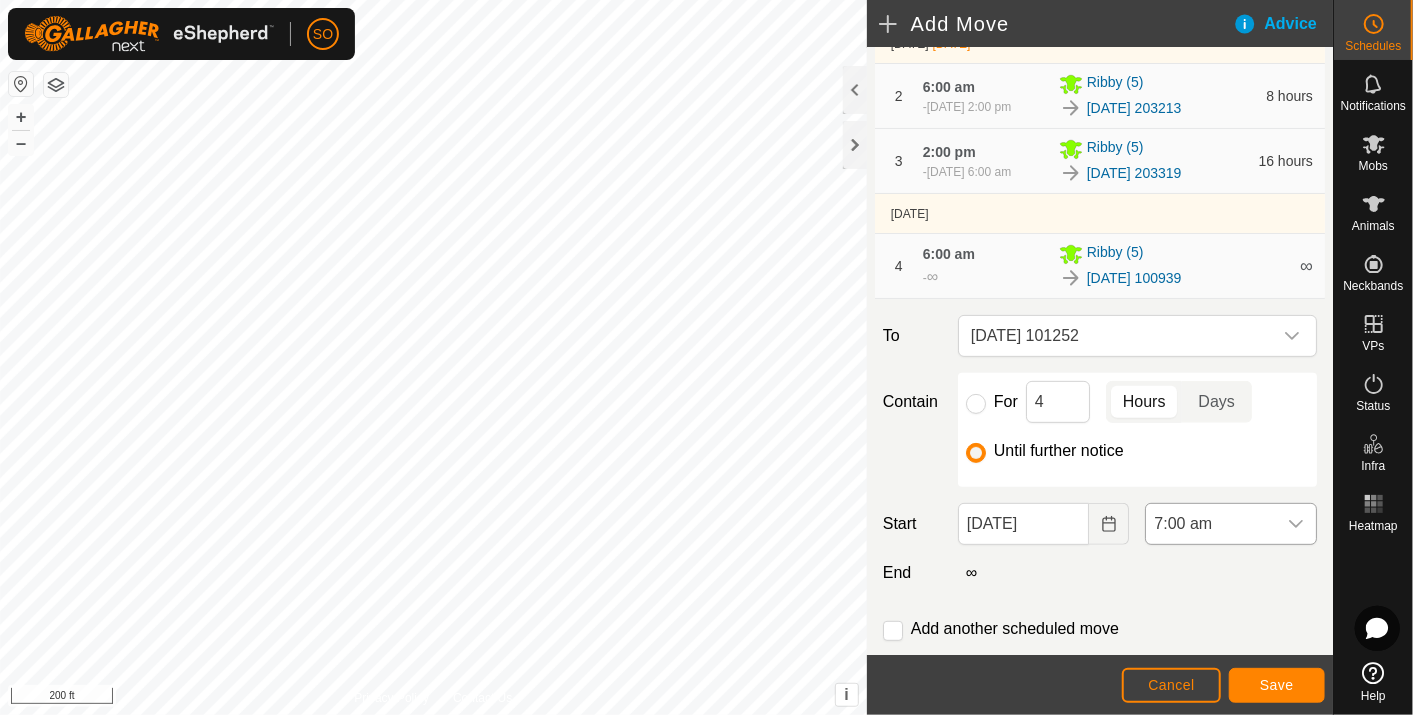 click 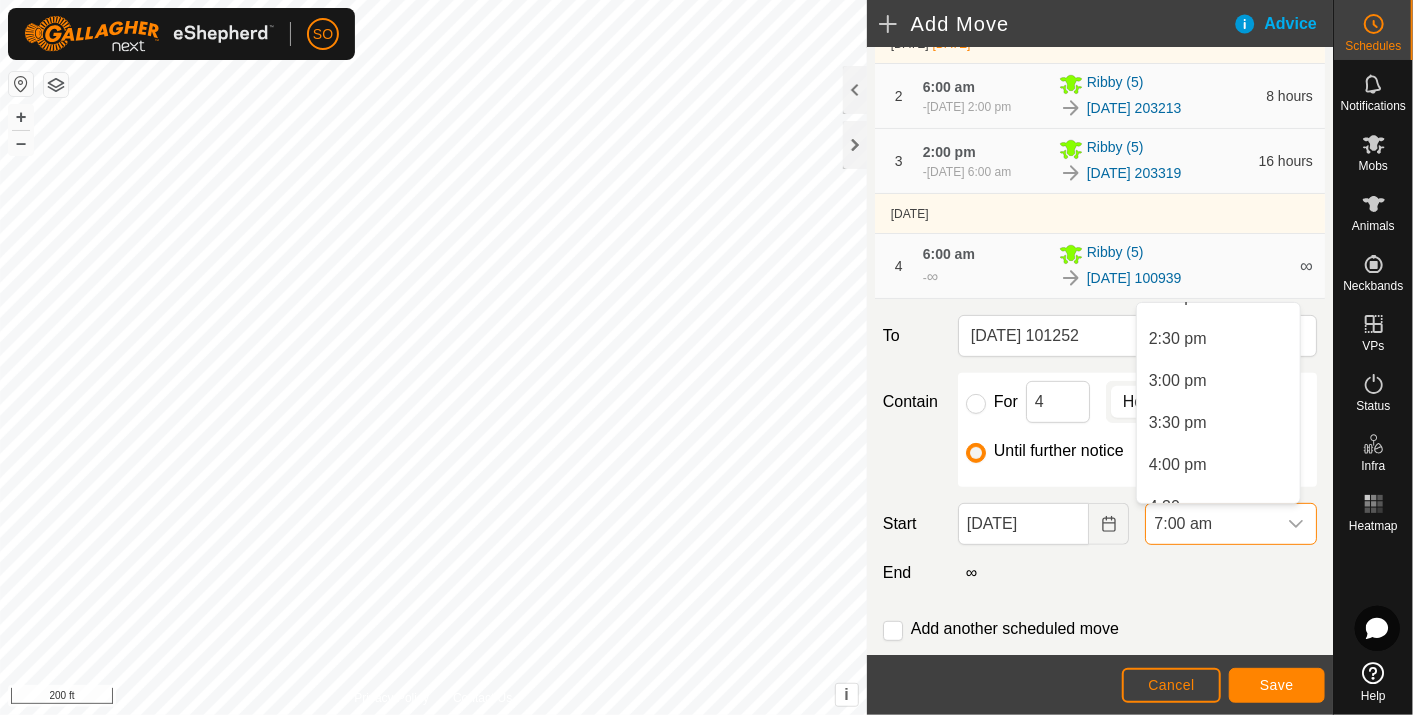 scroll, scrollTop: 1205, scrollLeft: 0, axis: vertical 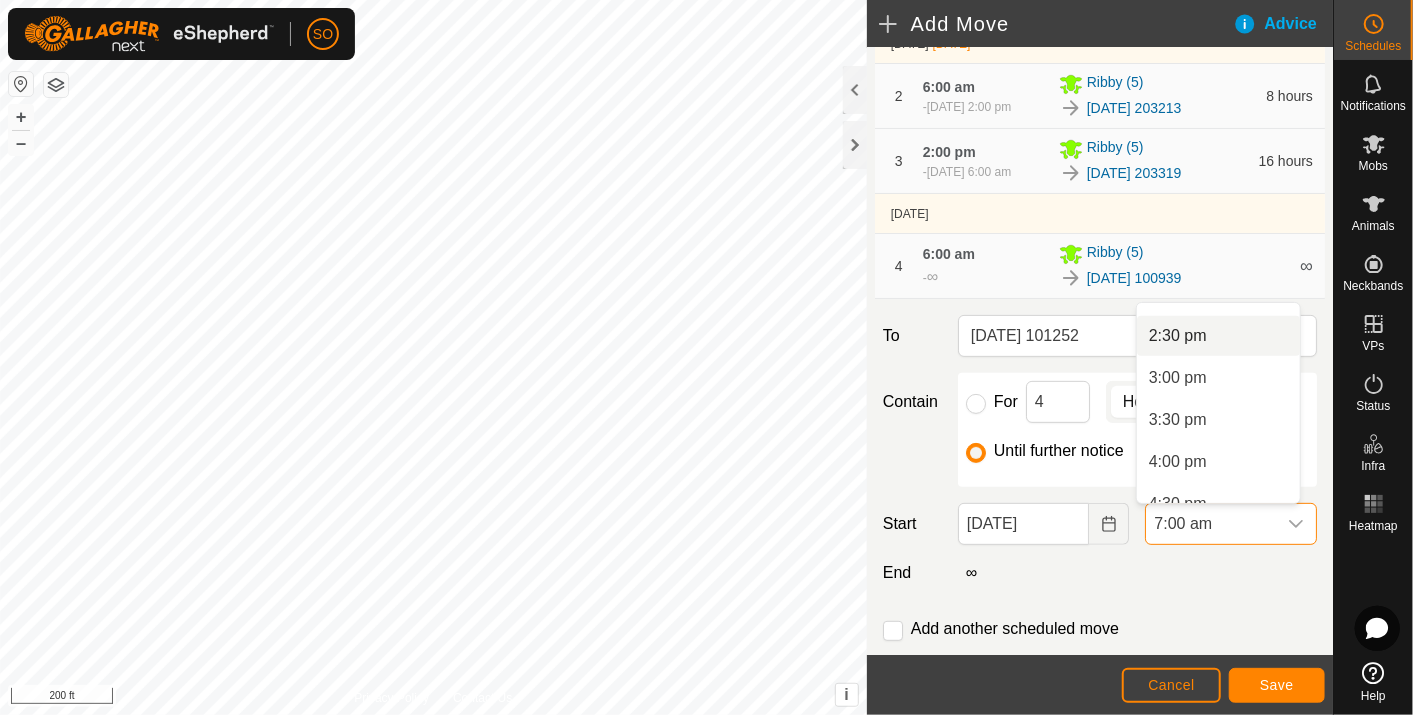 click on "2:30 pm" at bounding box center [1218, 336] 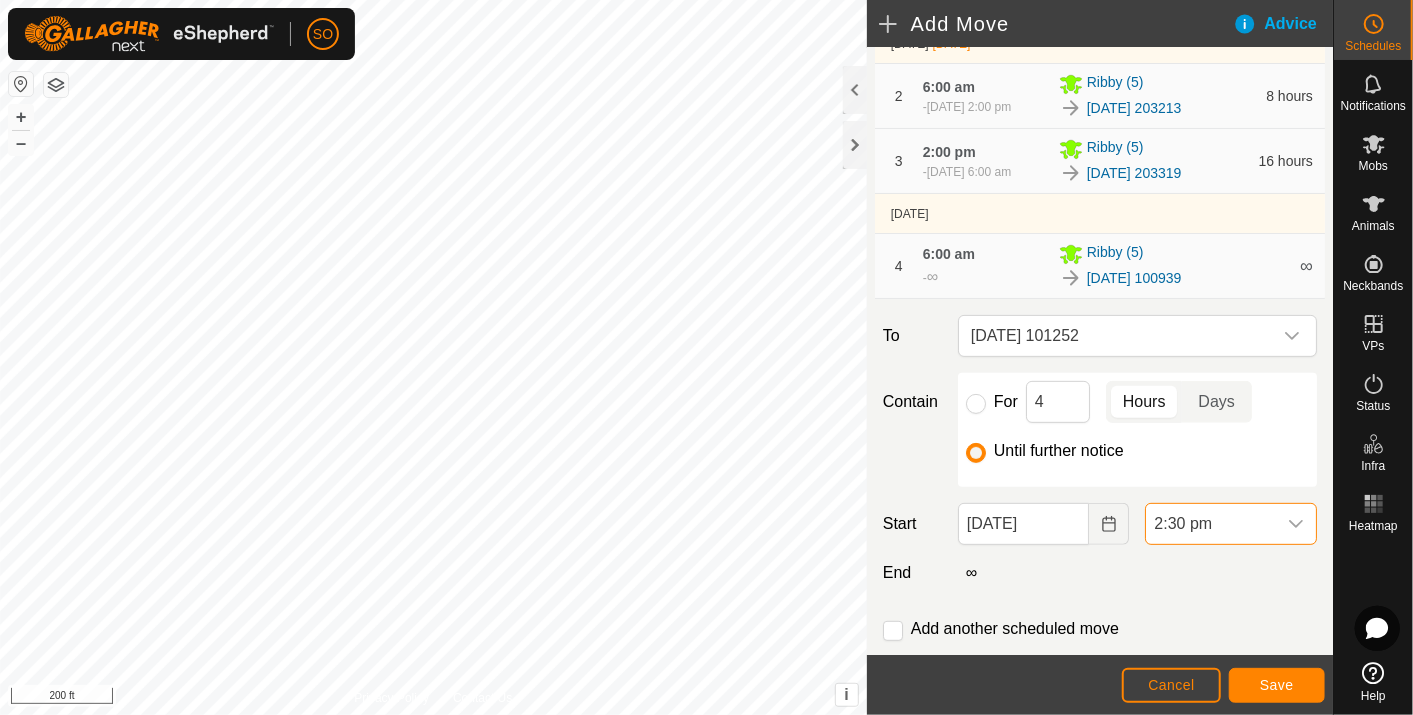 scroll, scrollTop: 587, scrollLeft: 0, axis: vertical 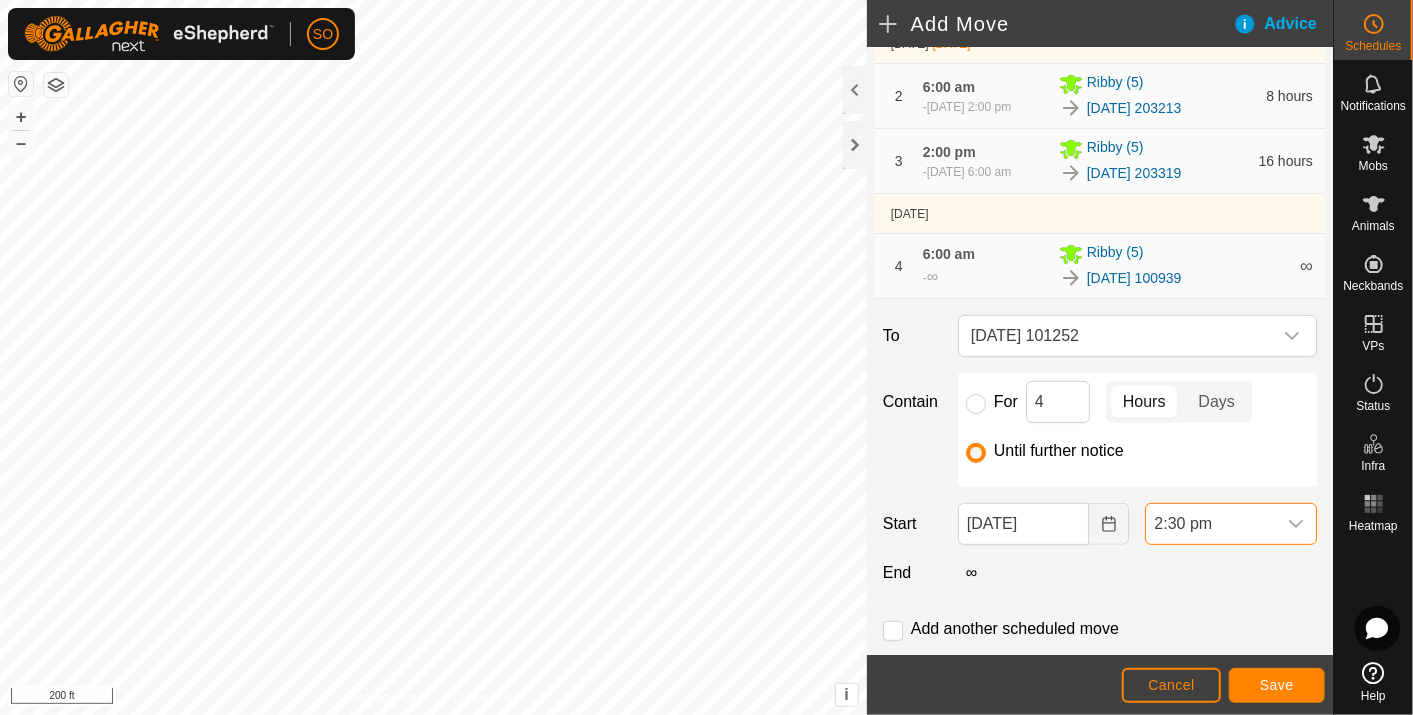 click 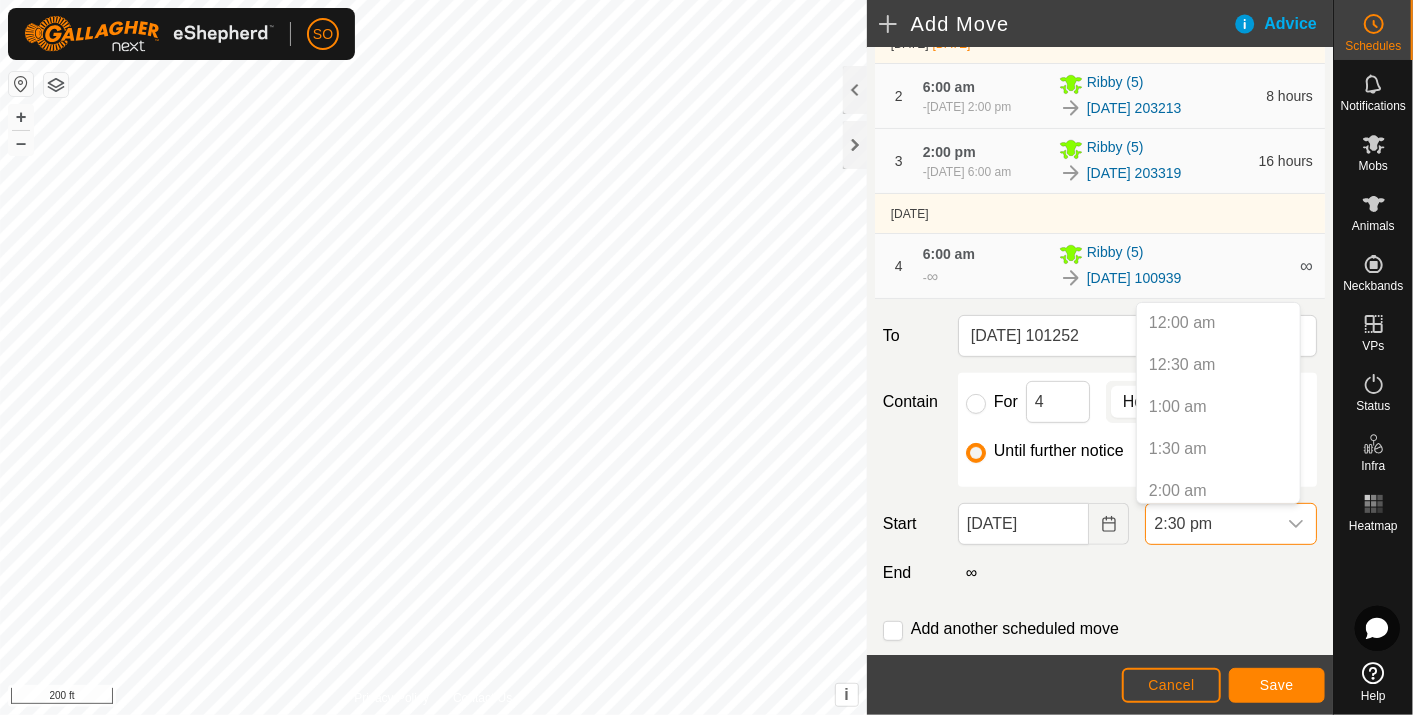 scroll, scrollTop: 1057, scrollLeft: 0, axis: vertical 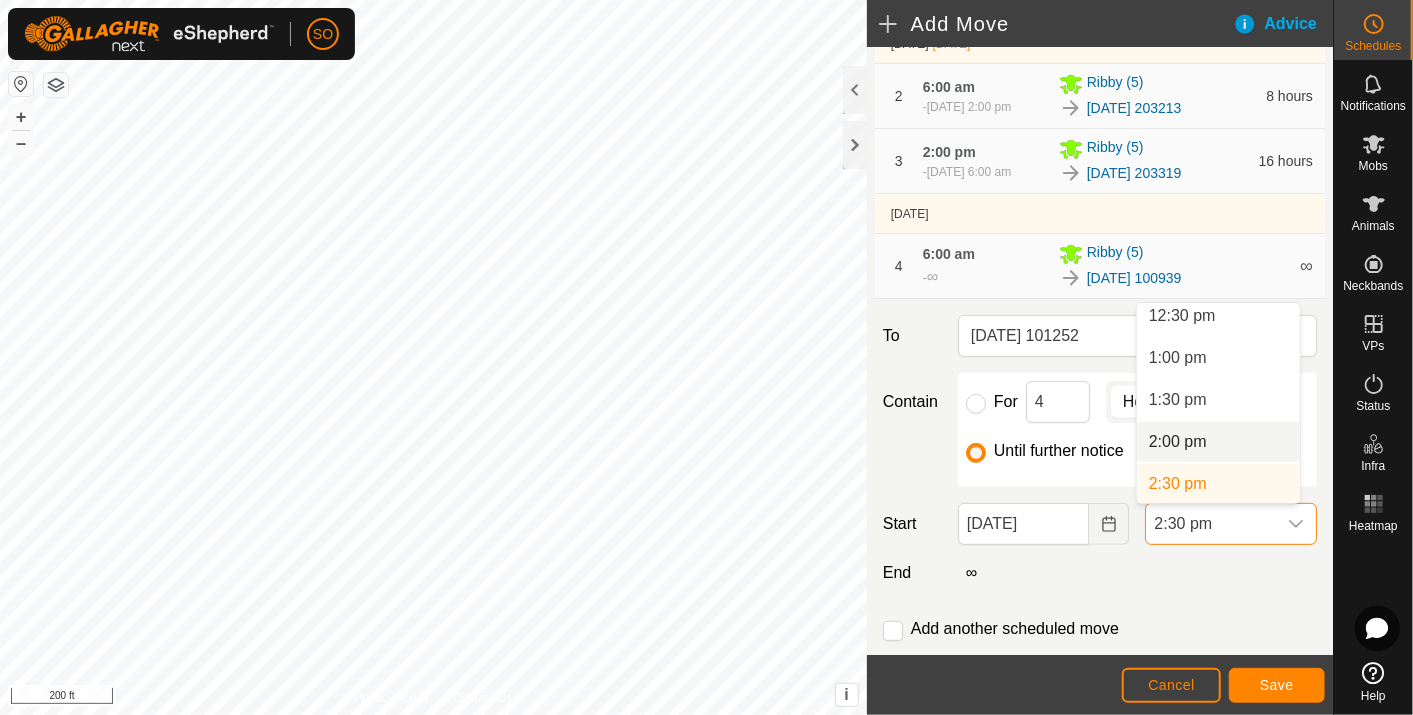click on "2:00 pm" at bounding box center (1218, 442) 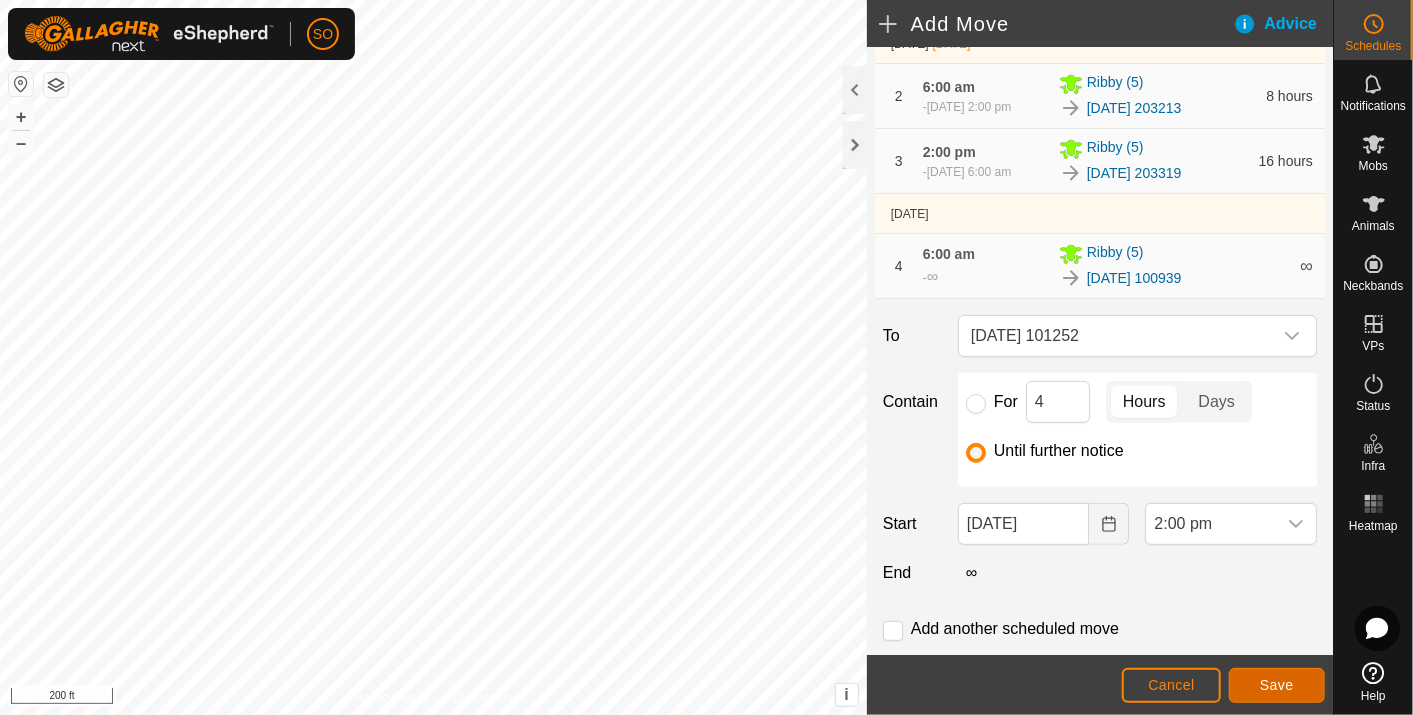 click on "Save" 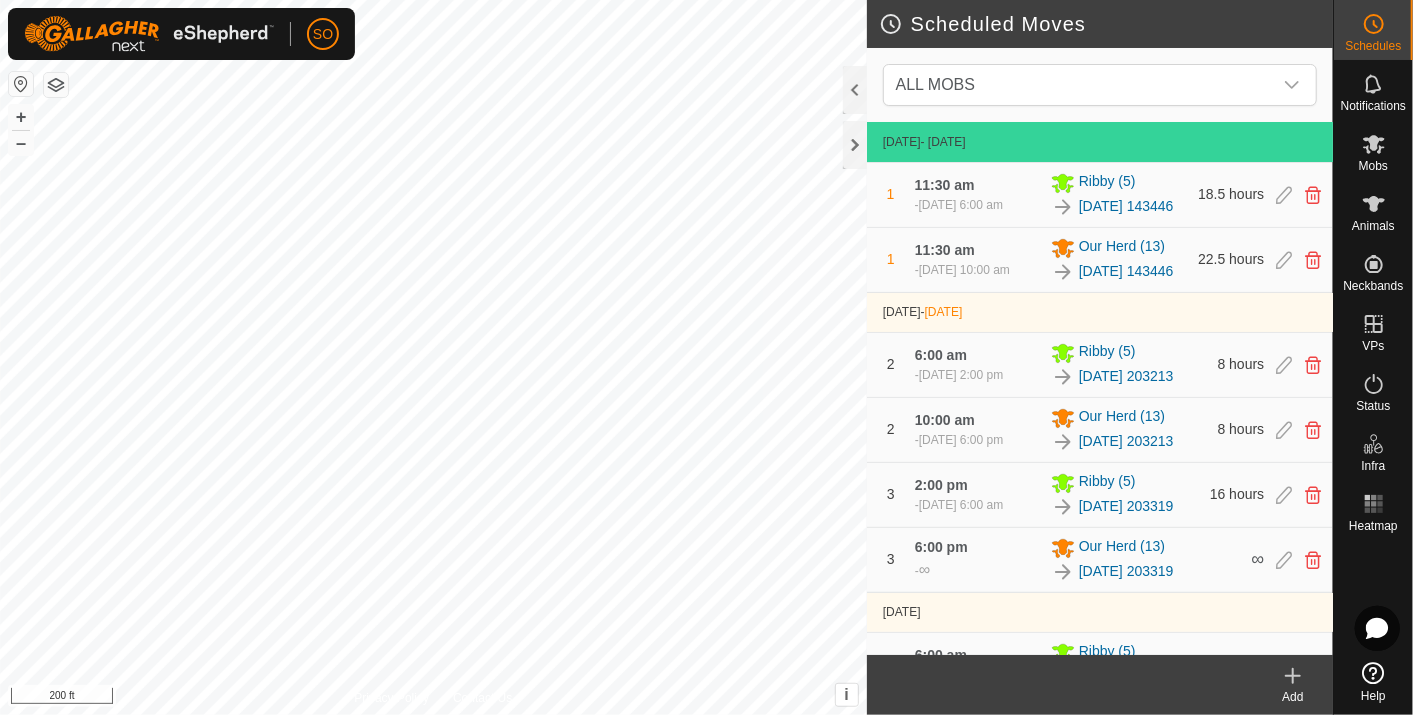 click 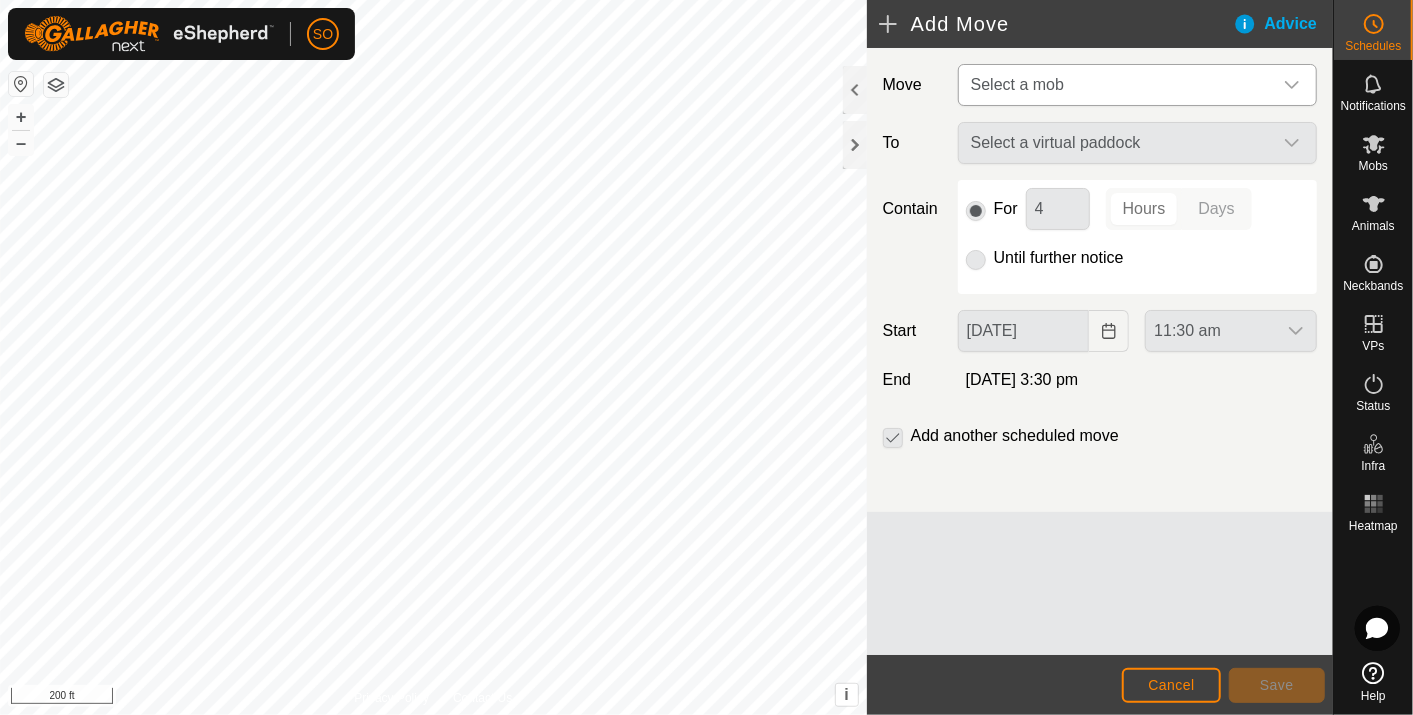 click 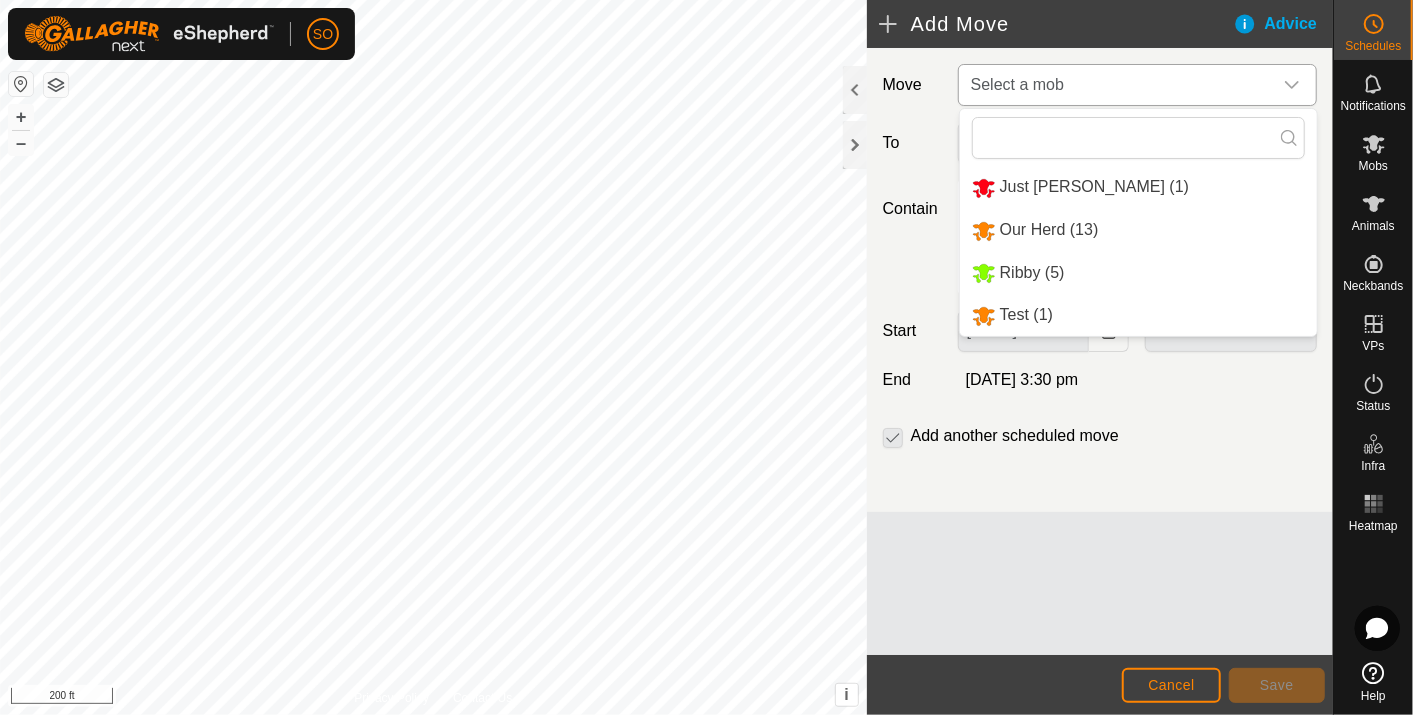 click on "Our Herd (13)" at bounding box center [1138, 230] 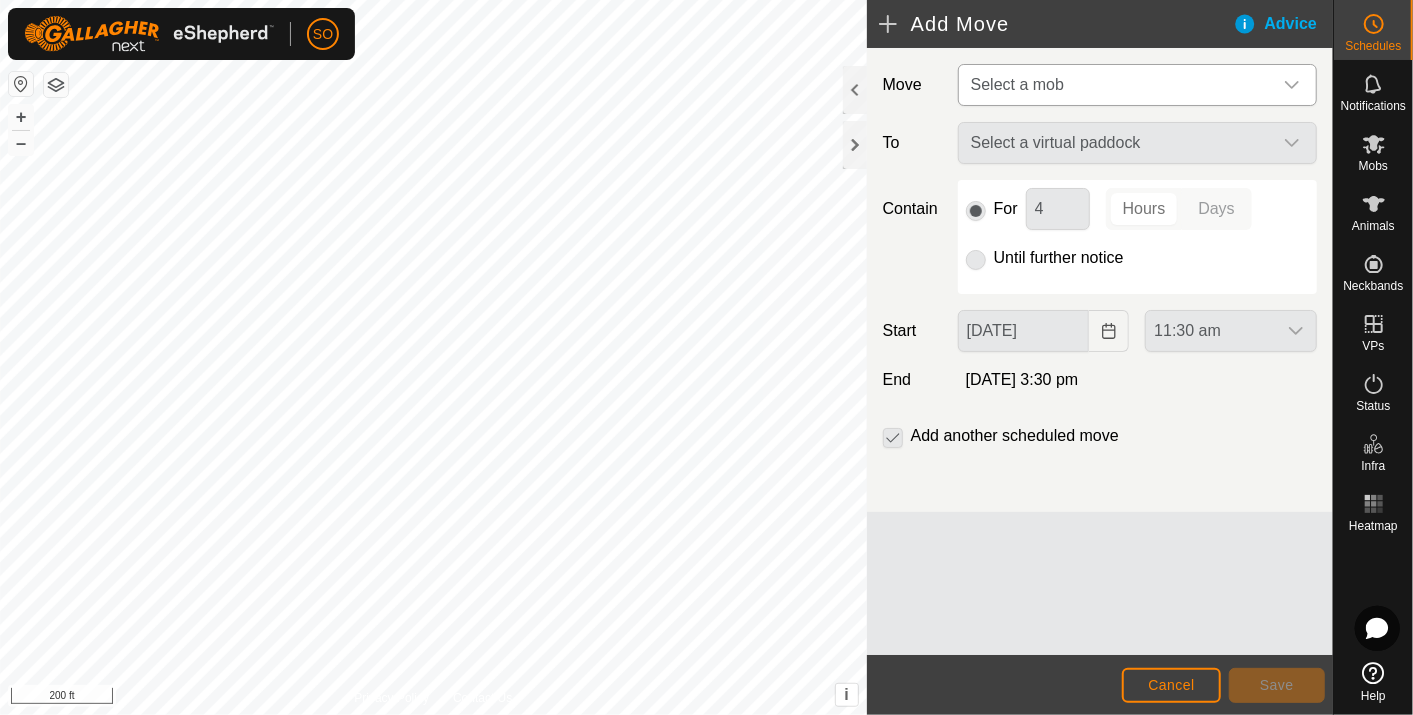 type on "[DATE]" 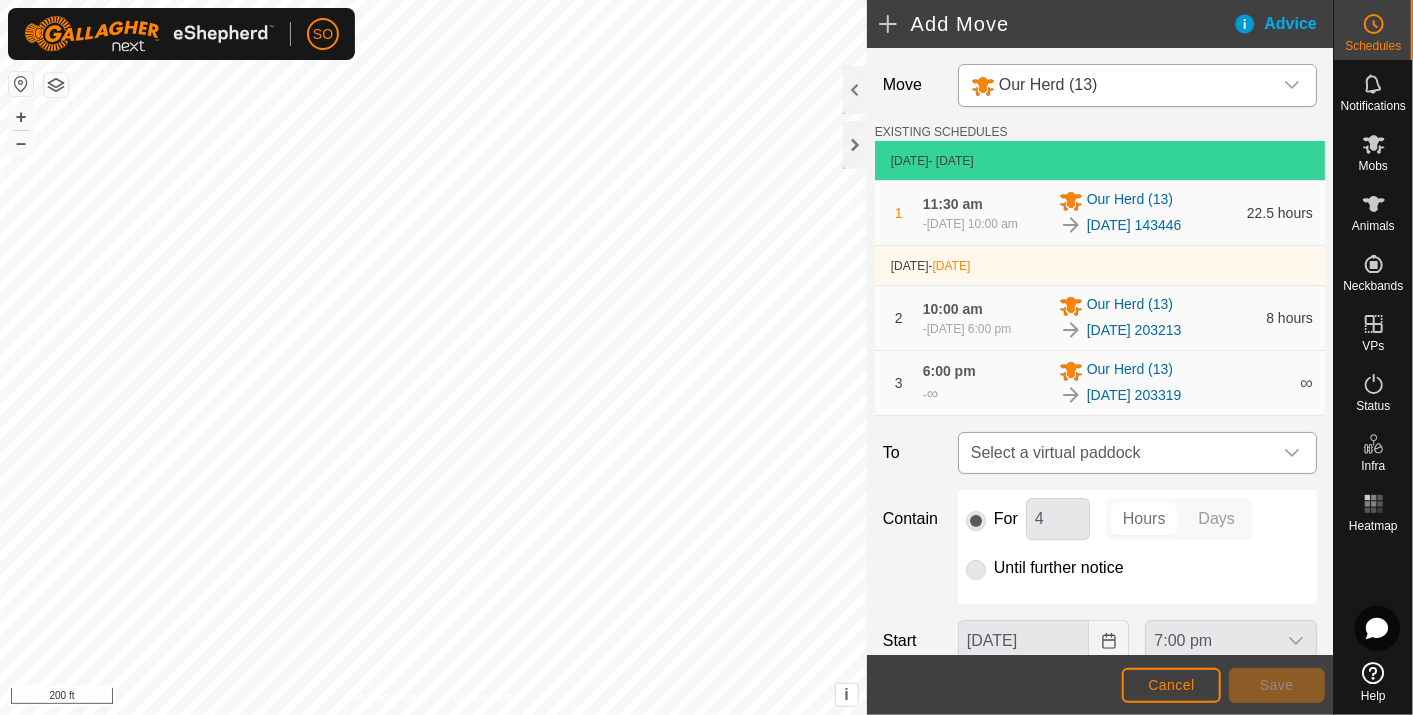 click 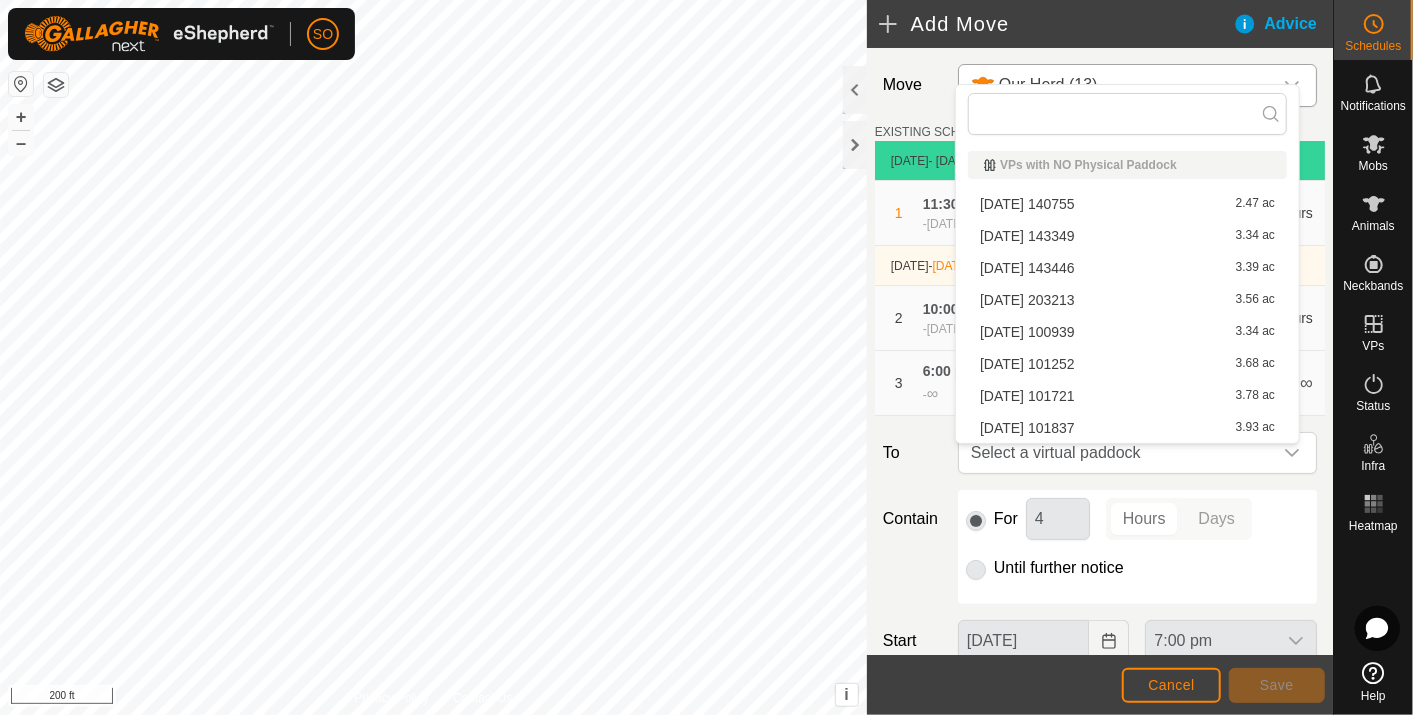 click on "2025-07-26 100939  3.34 ac" at bounding box center [1127, 332] 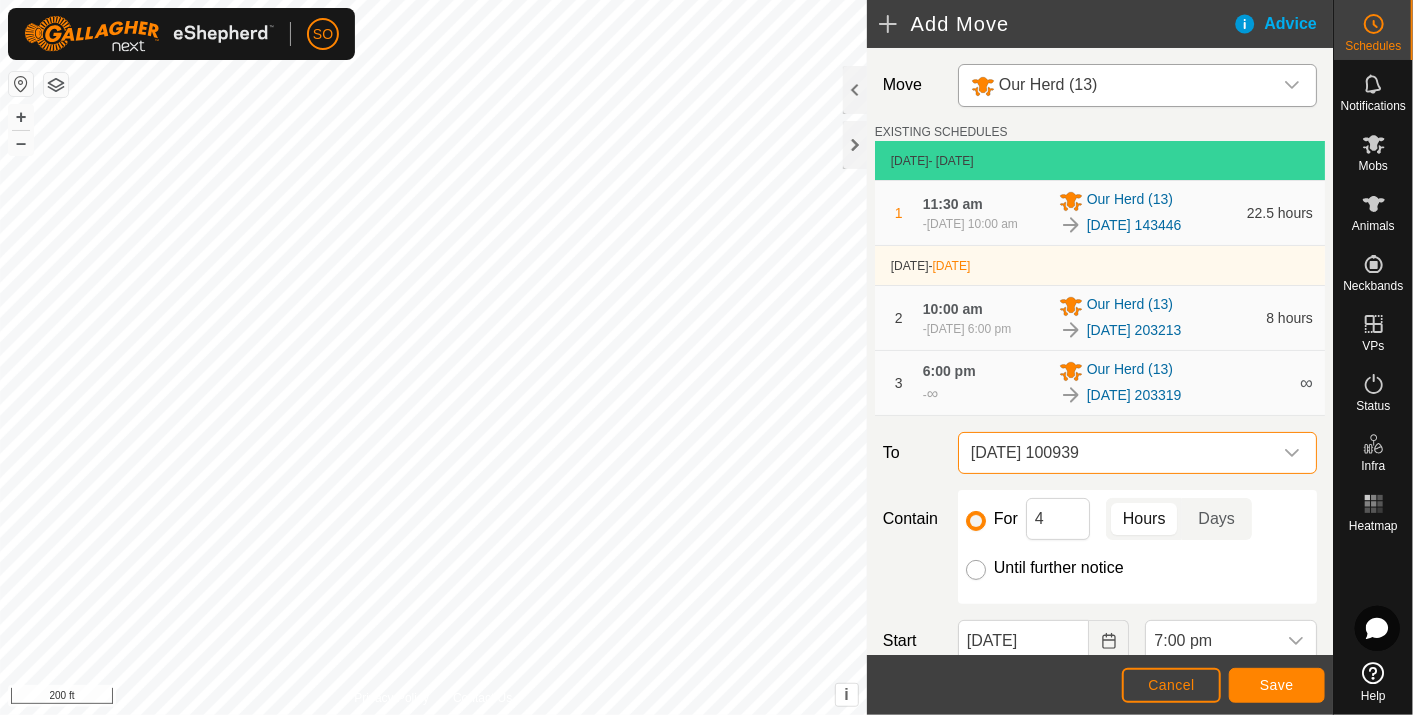 click on "Until further notice" at bounding box center (976, 570) 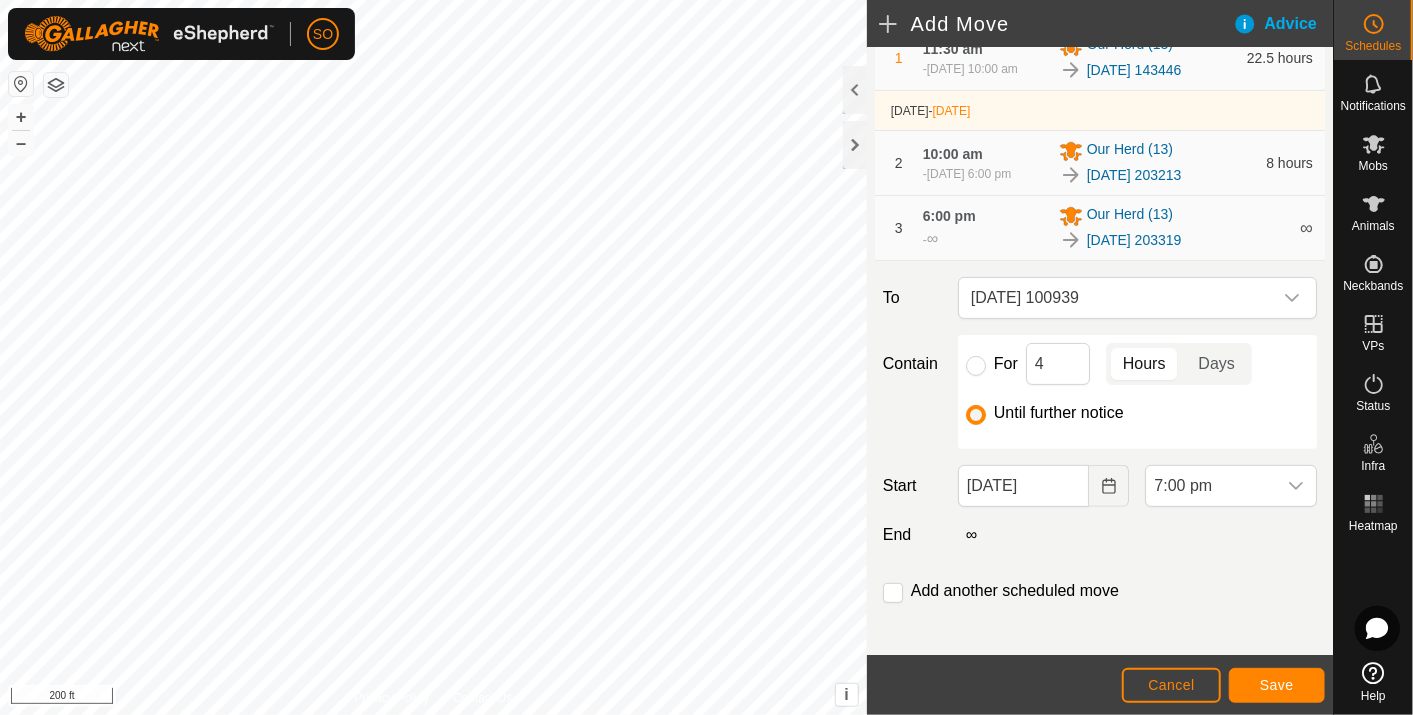 scroll, scrollTop: 173, scrollLeft: 0, axis: vertical 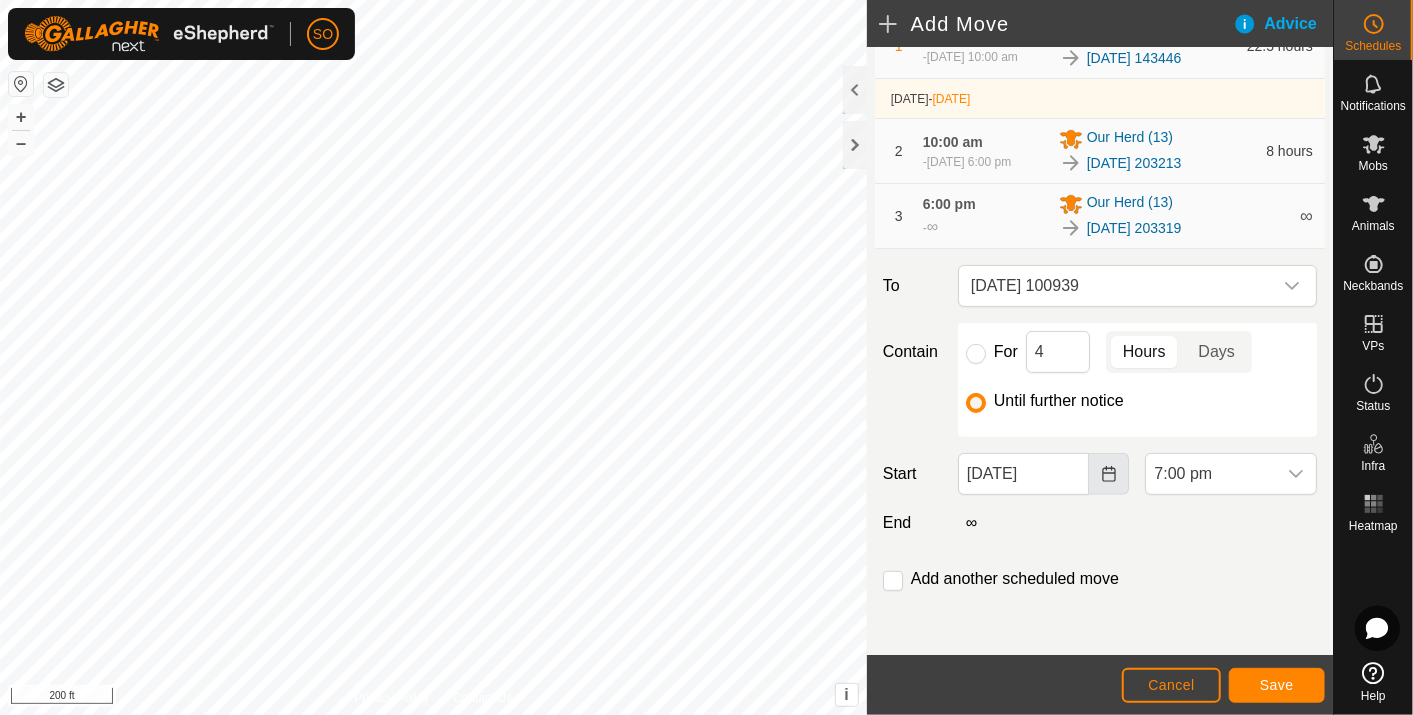 click 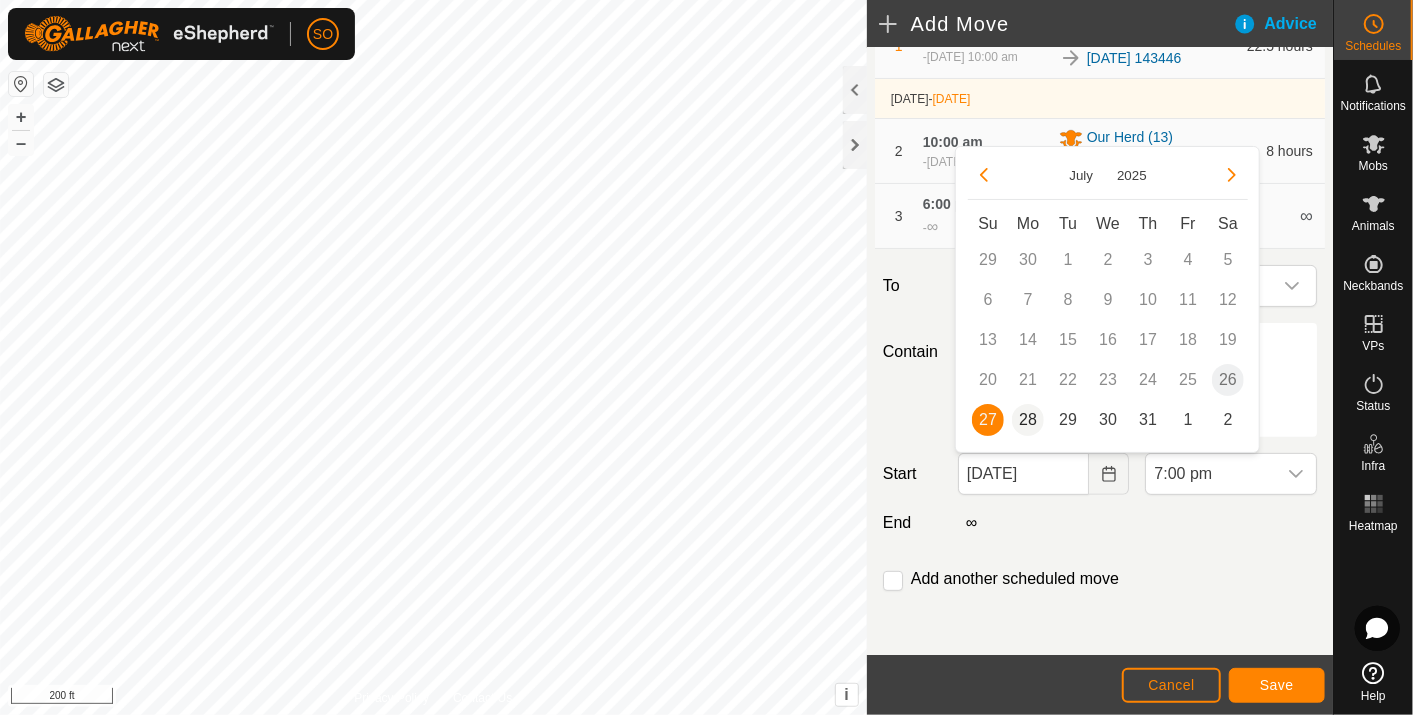 click on "28" at bounding box center (1028, 420) 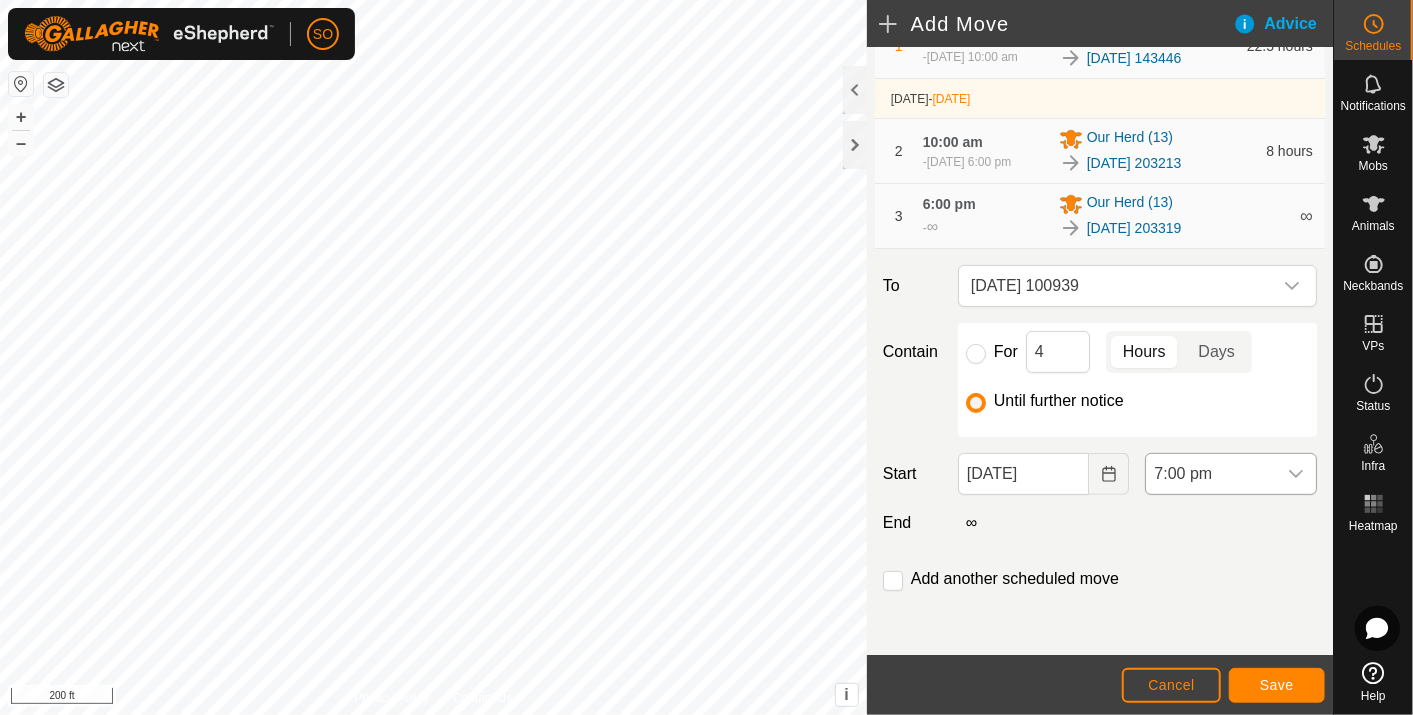click 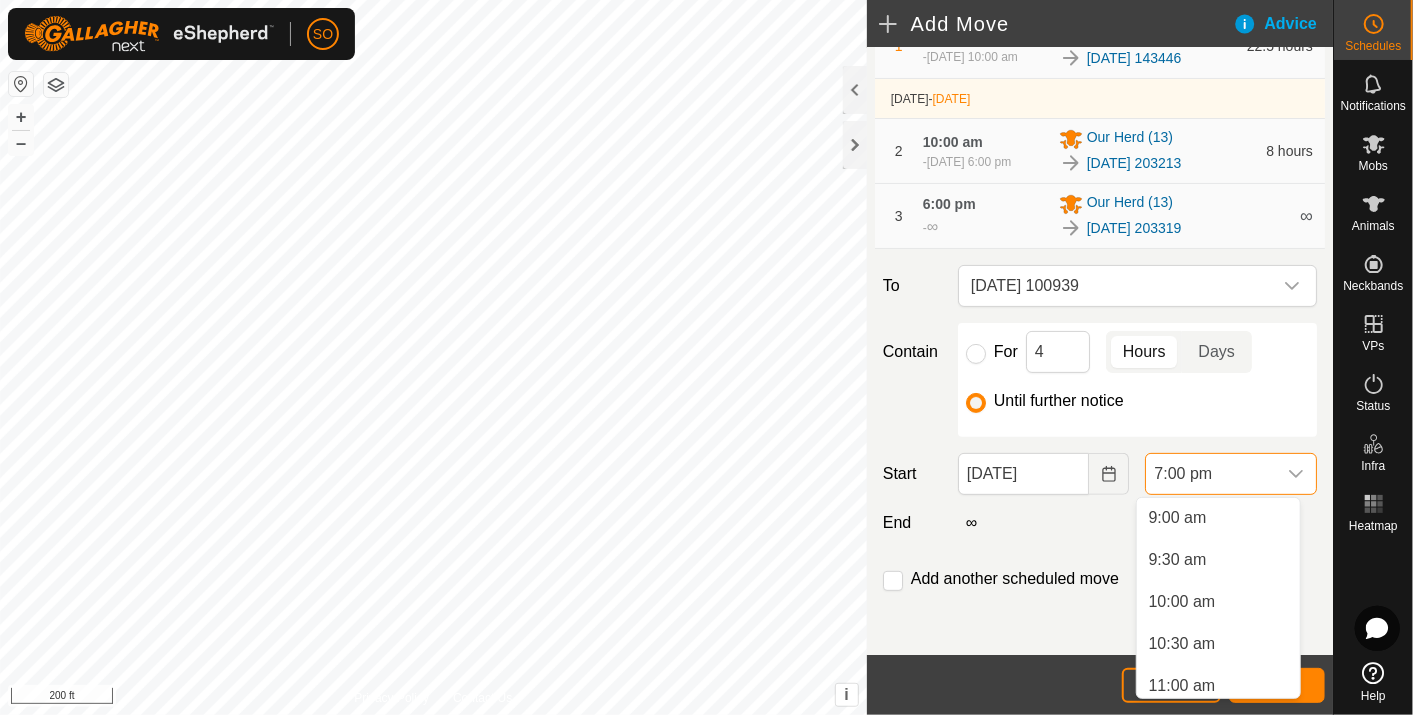 scroll, scrollTop: 755, scrollLeft: 0, axis: vertical 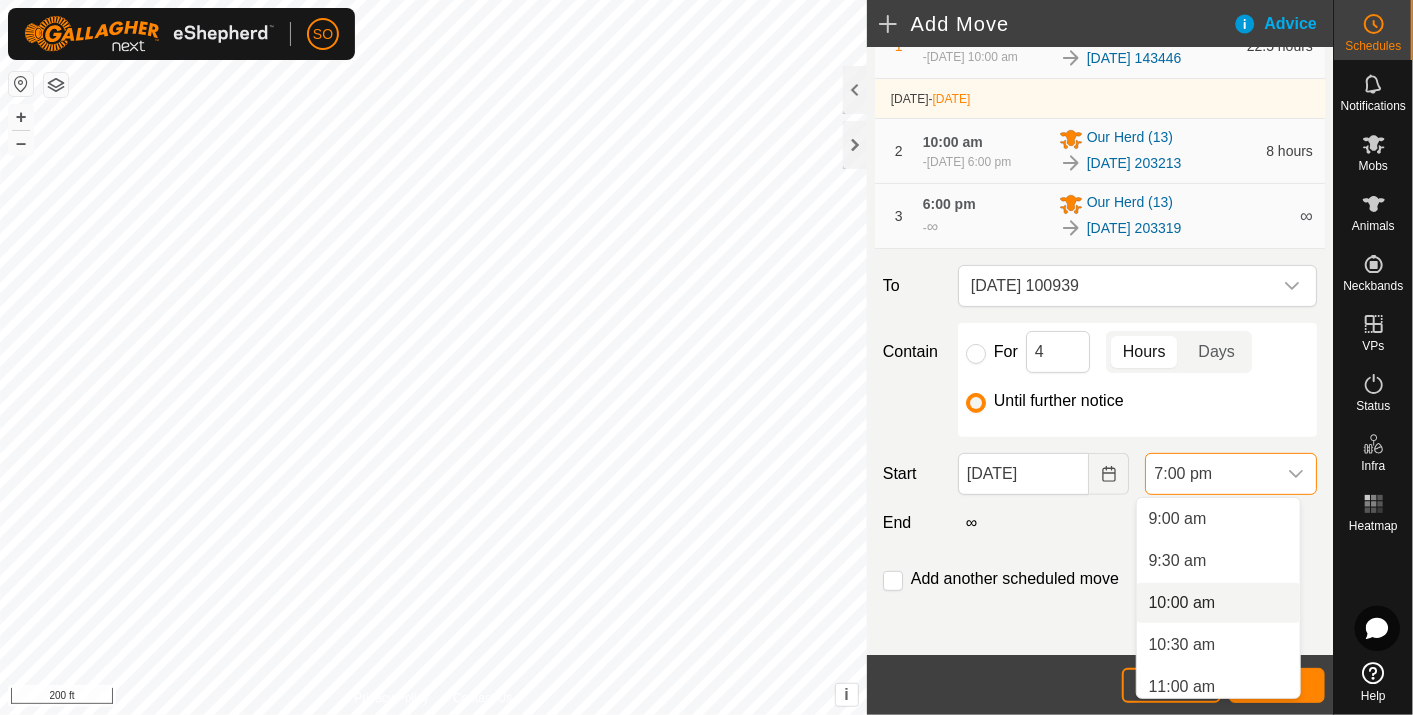 click on "10:00 am" at bounding box center (1218, 603) 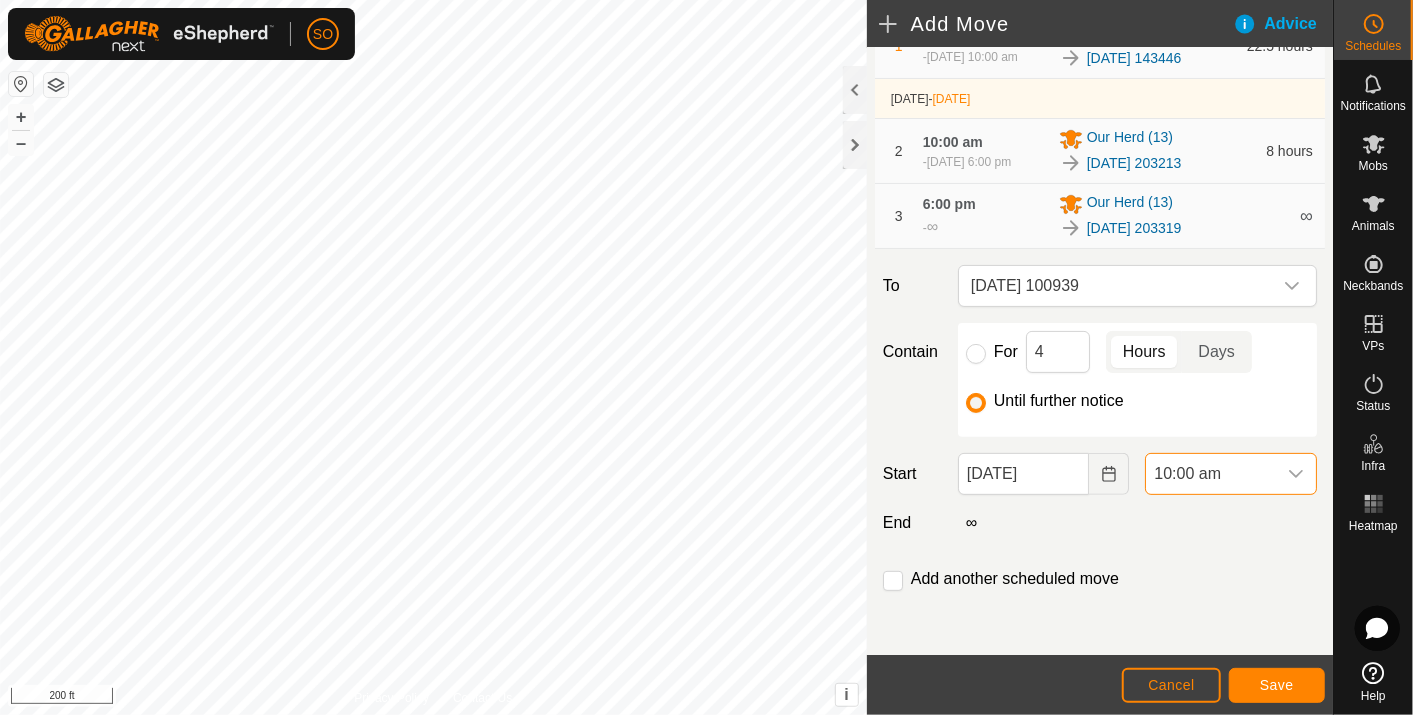 scroll, scrollTop: 1435, scrollLeft: 0, axis: vertical 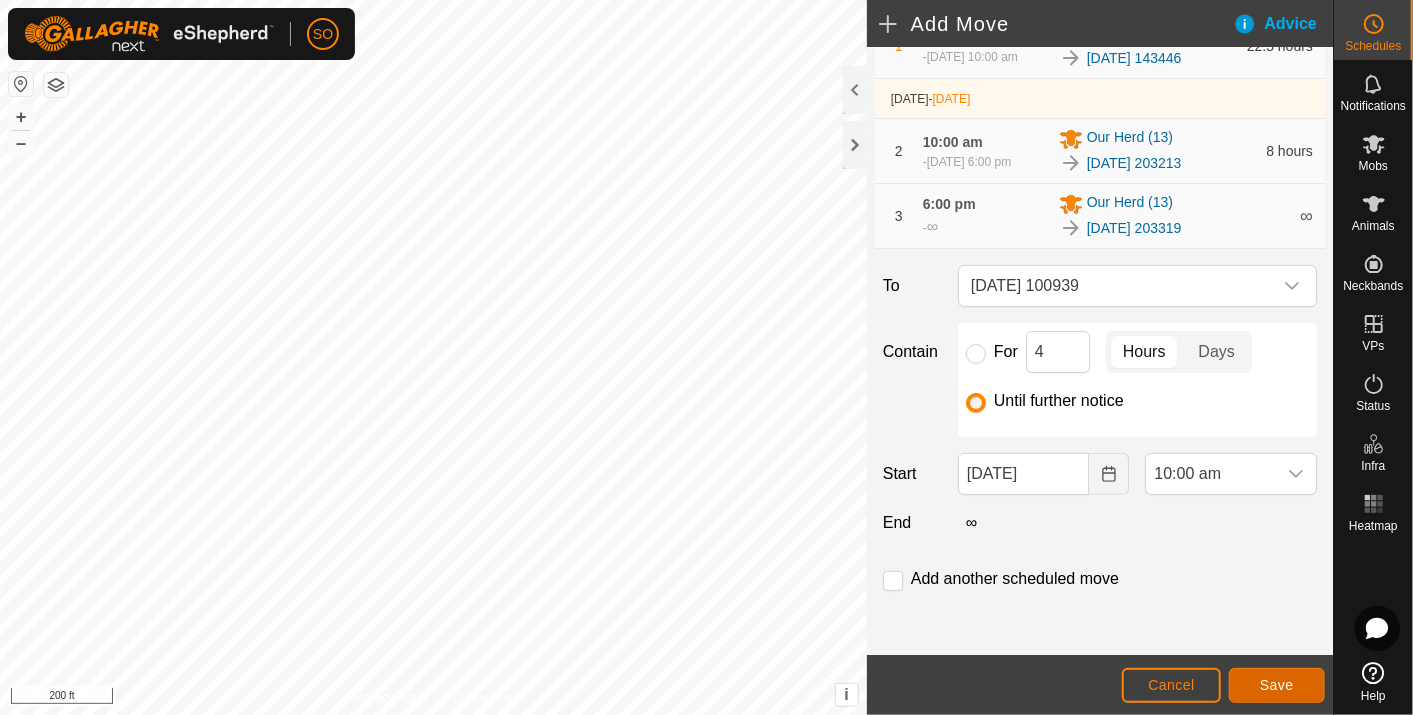 click on "Save" 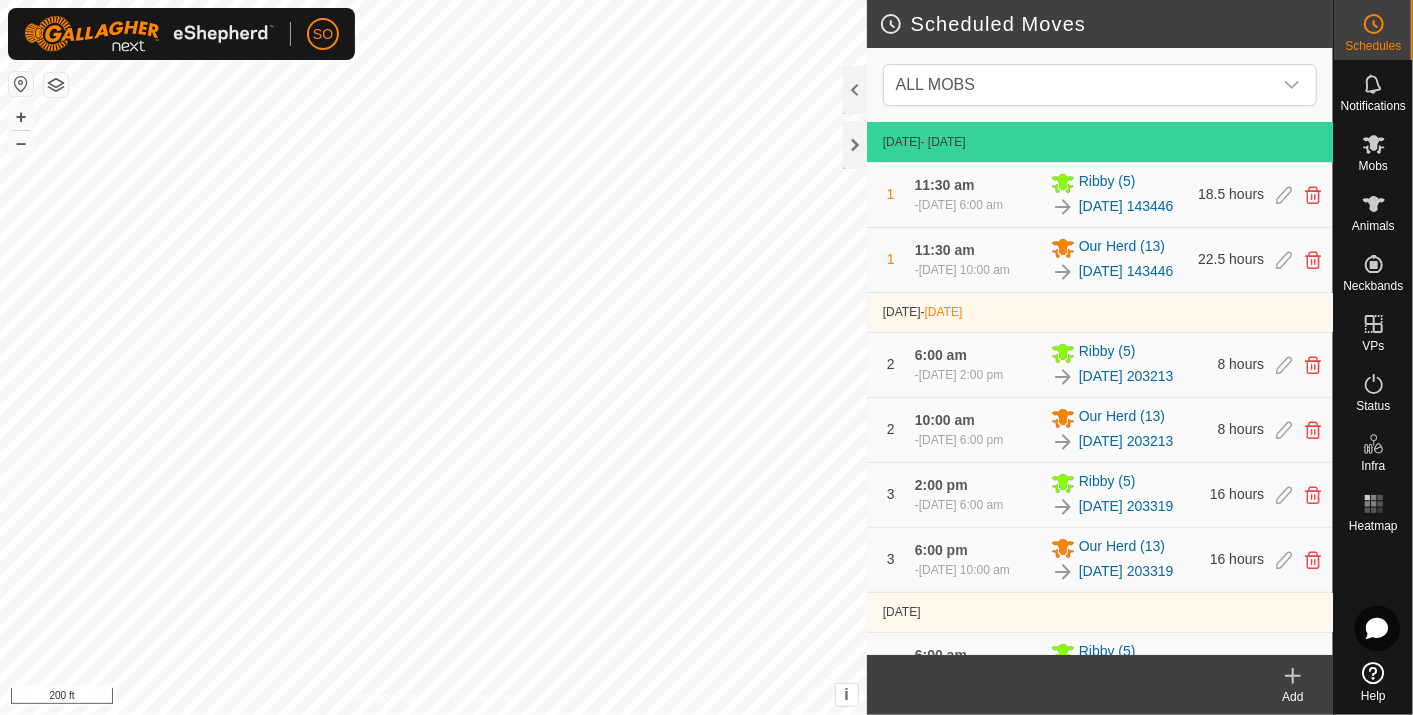 click 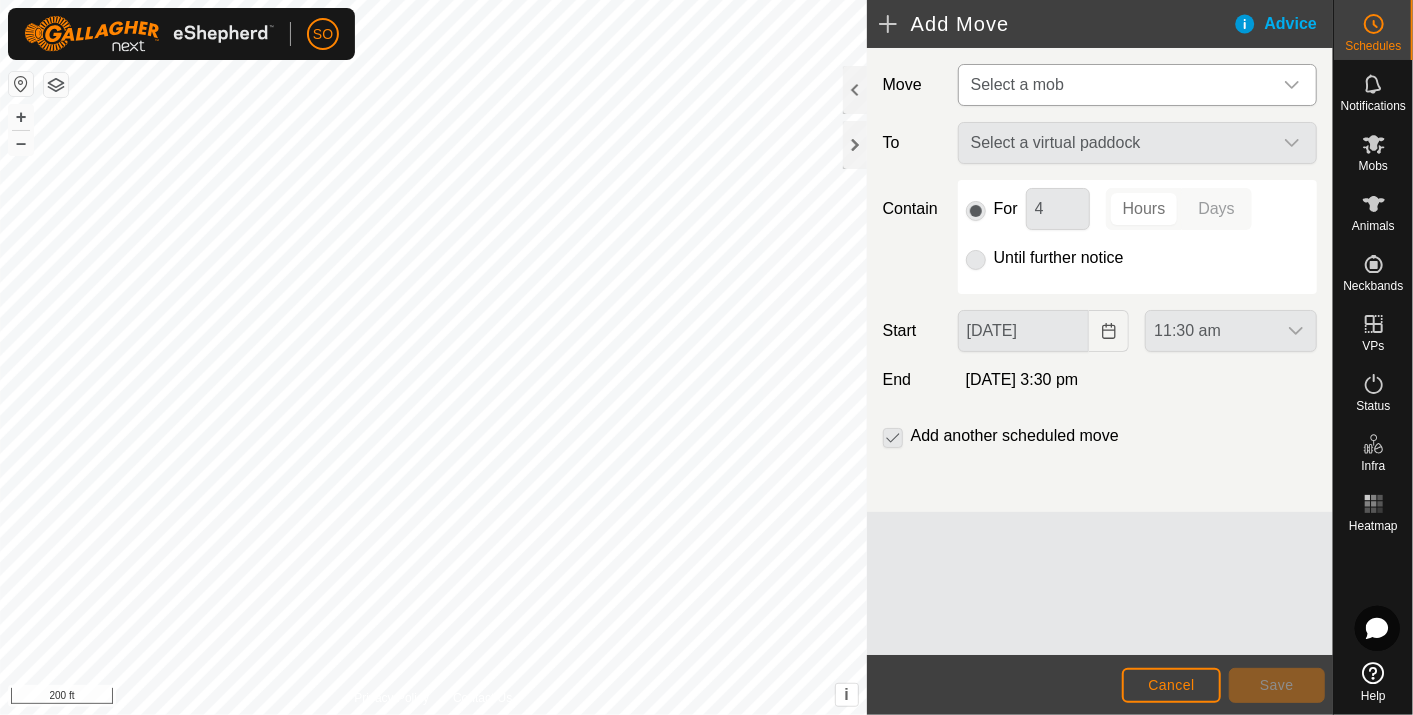 click 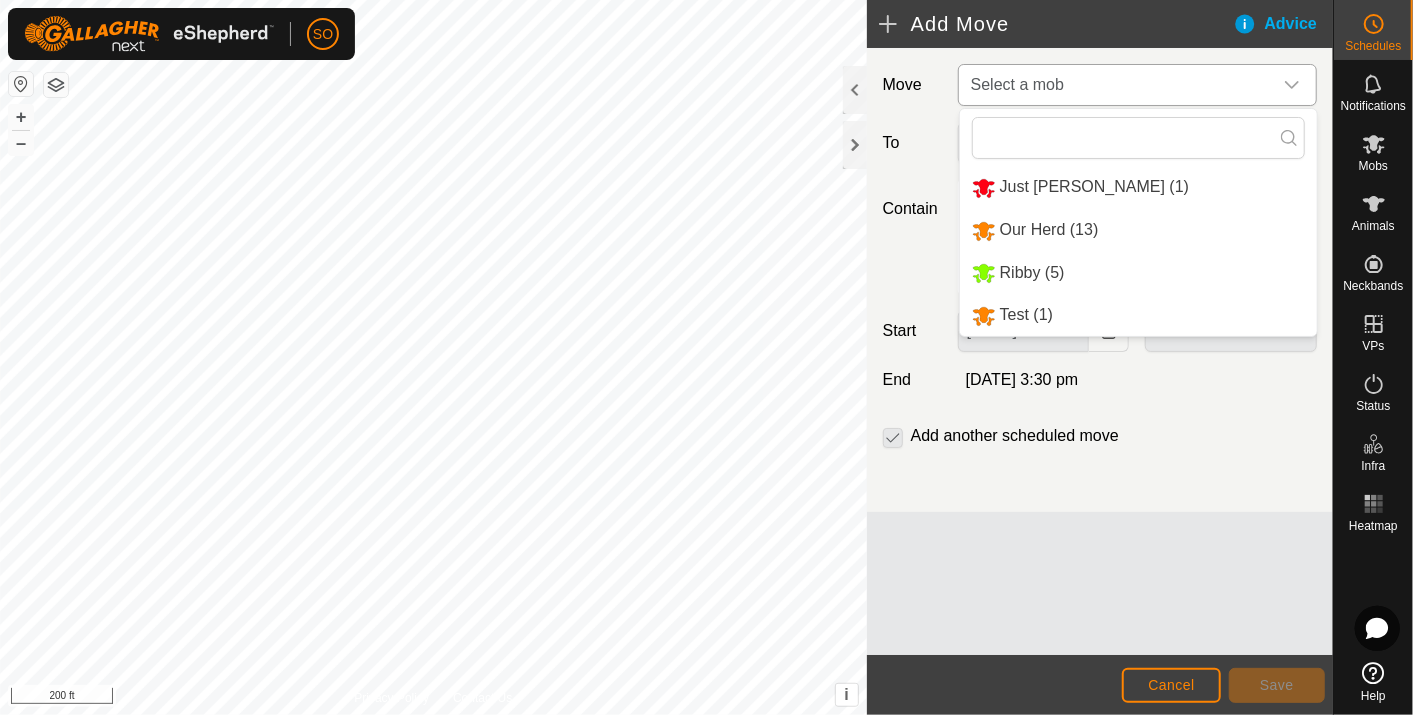 click on "Our Herd (13)" at bounding box center [1138, 230] 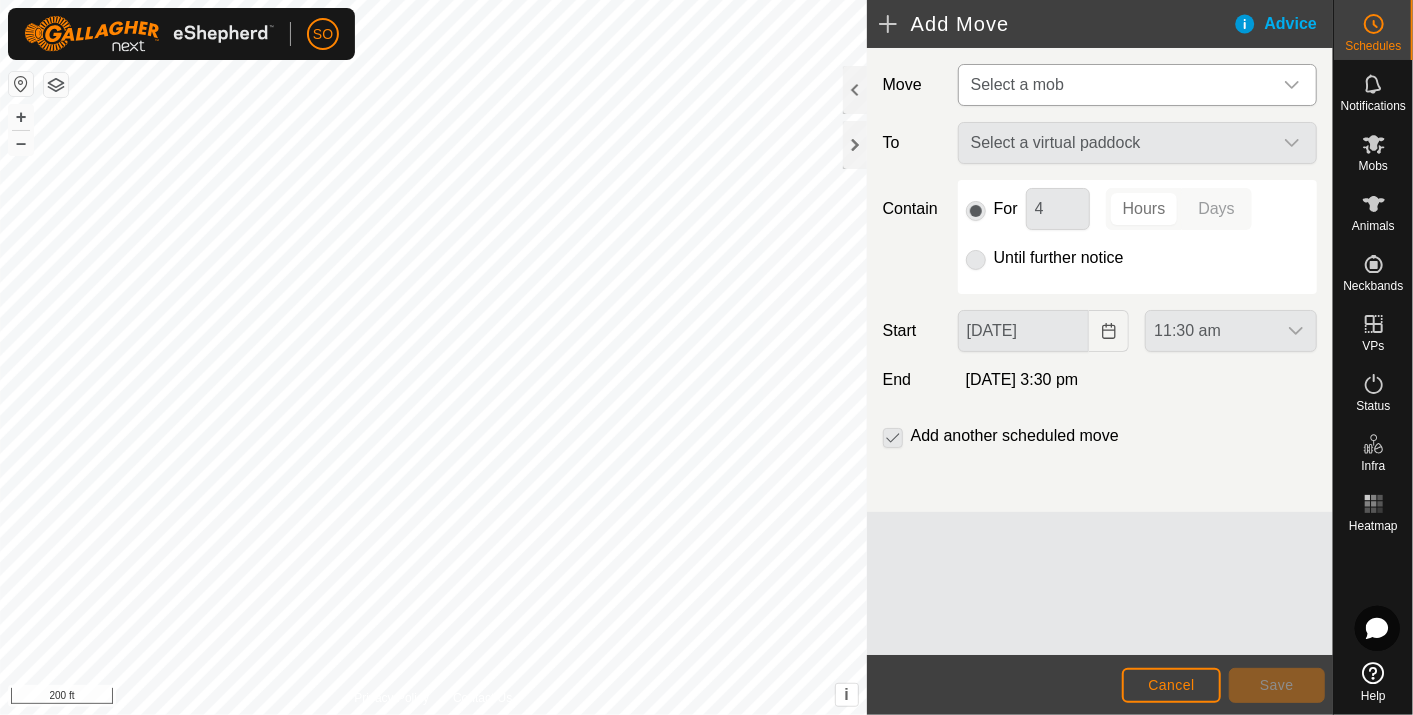 type on "28 Jul, 2025" 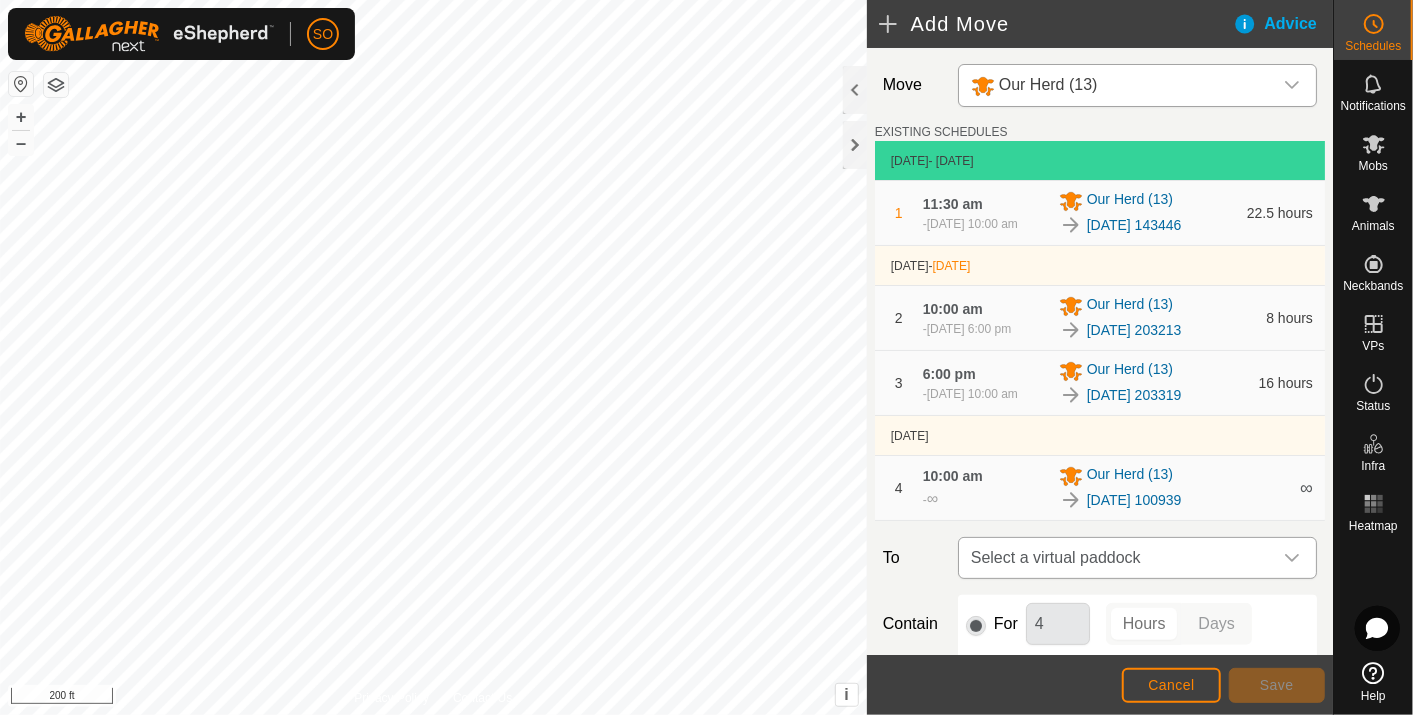 click 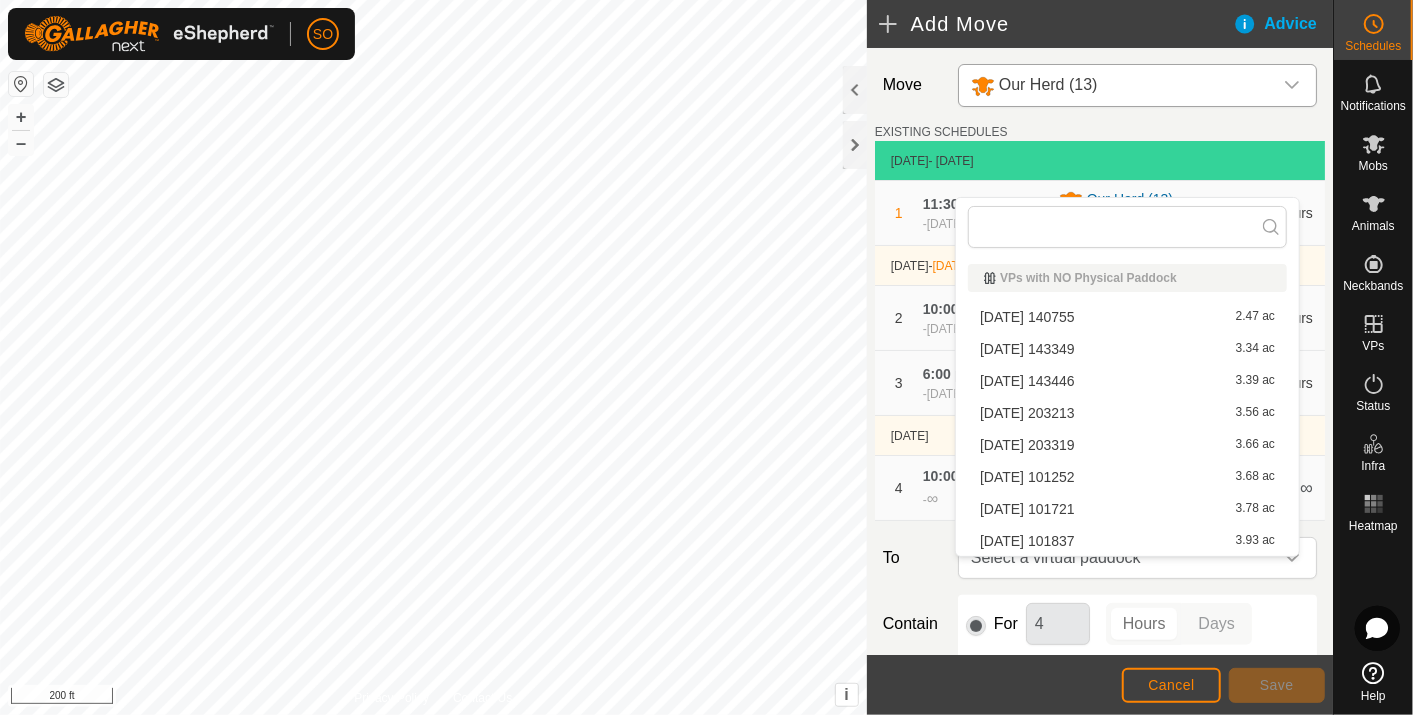click on "2025-07-26 101252  3.68 ac" at bounding box center [1127, 477] 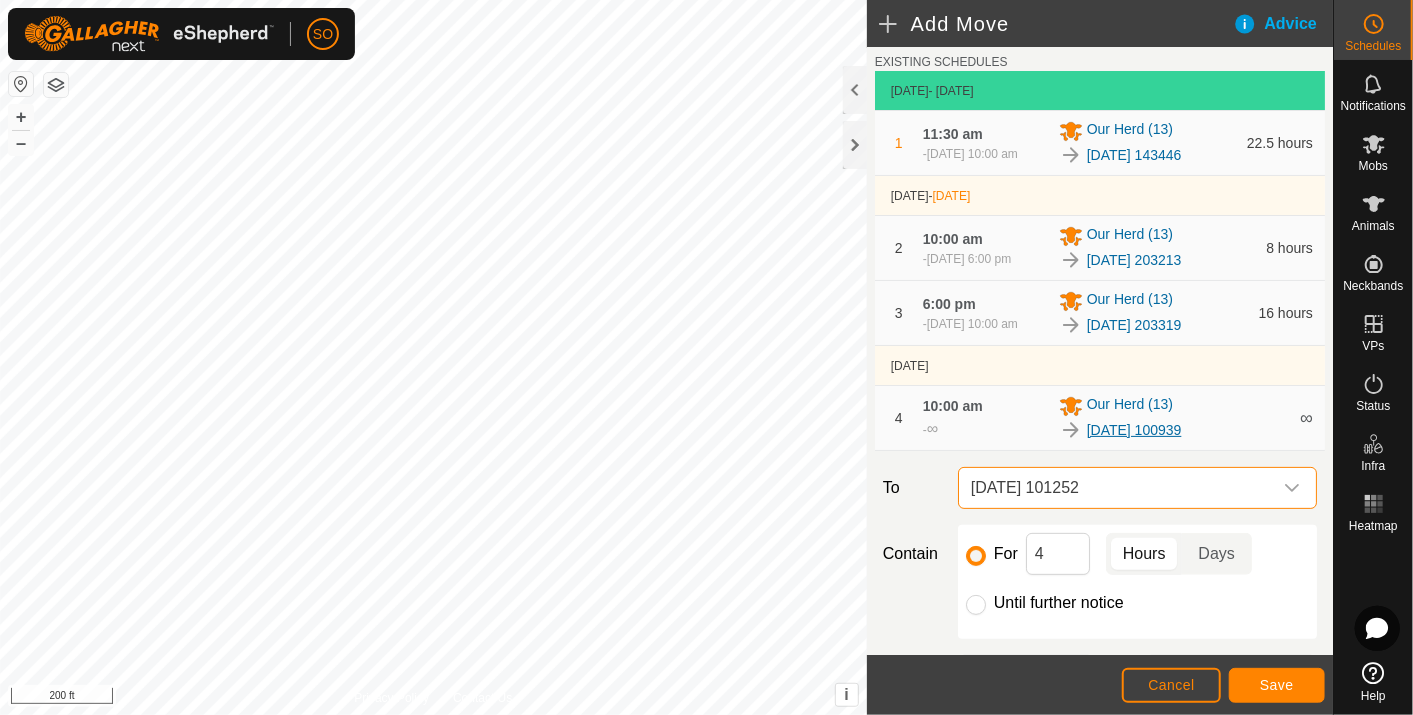 scroll, scrollTop: 111, scrollLeft: 0, axis: vertical 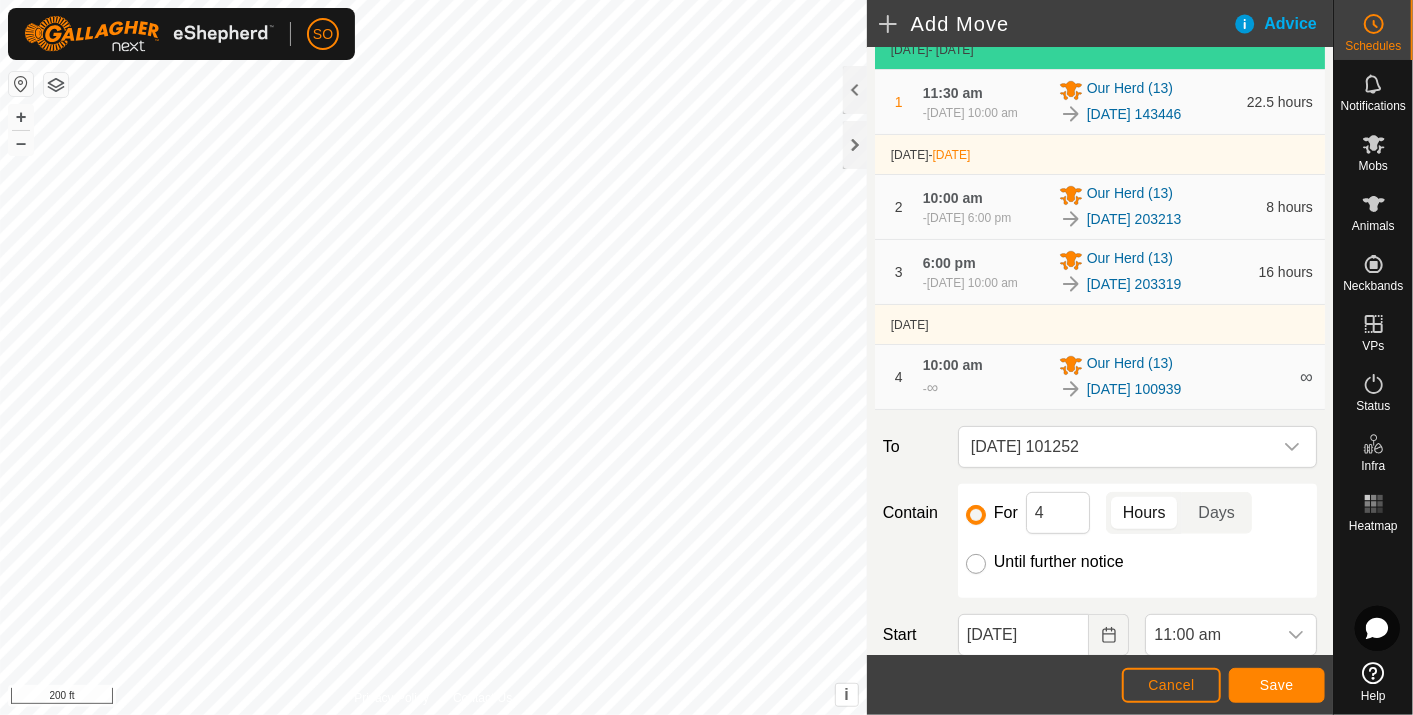 click on "Until further notice" at bounding box center (976, 564) 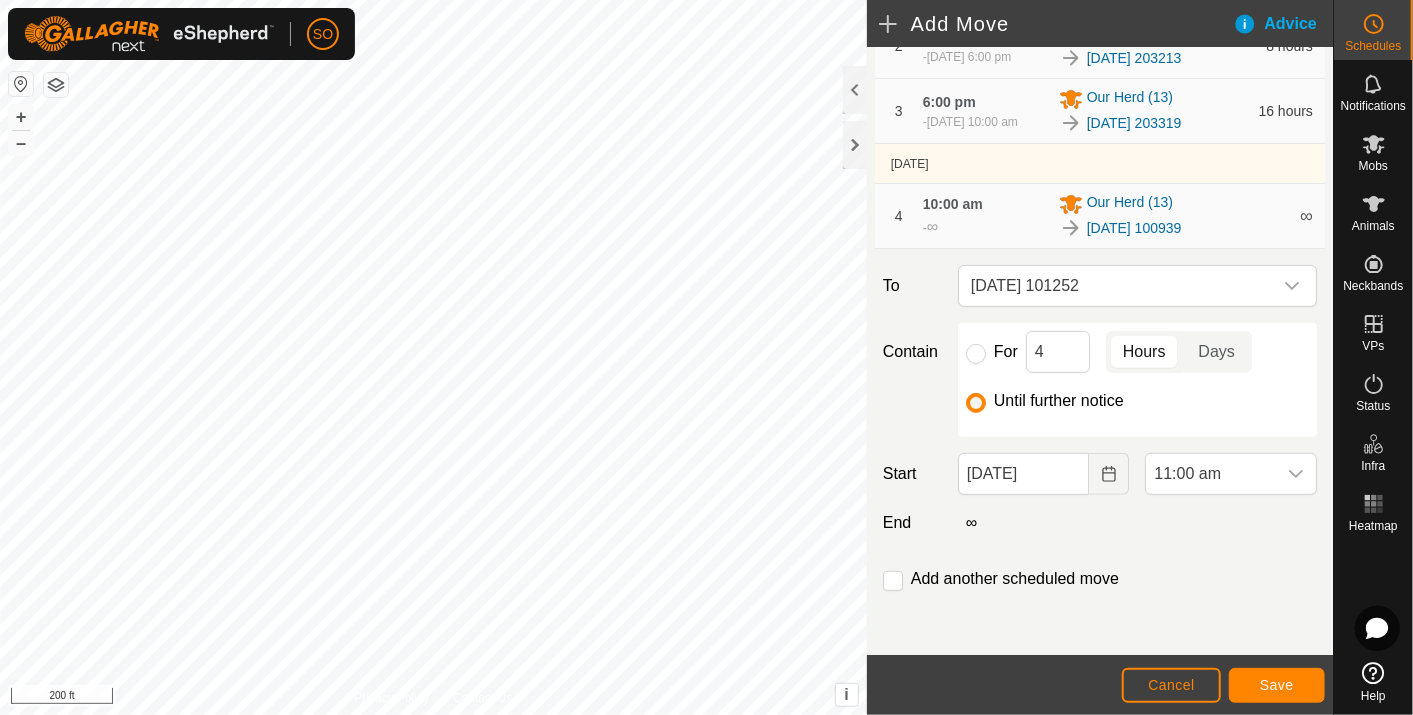 scroll, scrollTop: 287, scrollLeft: 0, axis: vertical 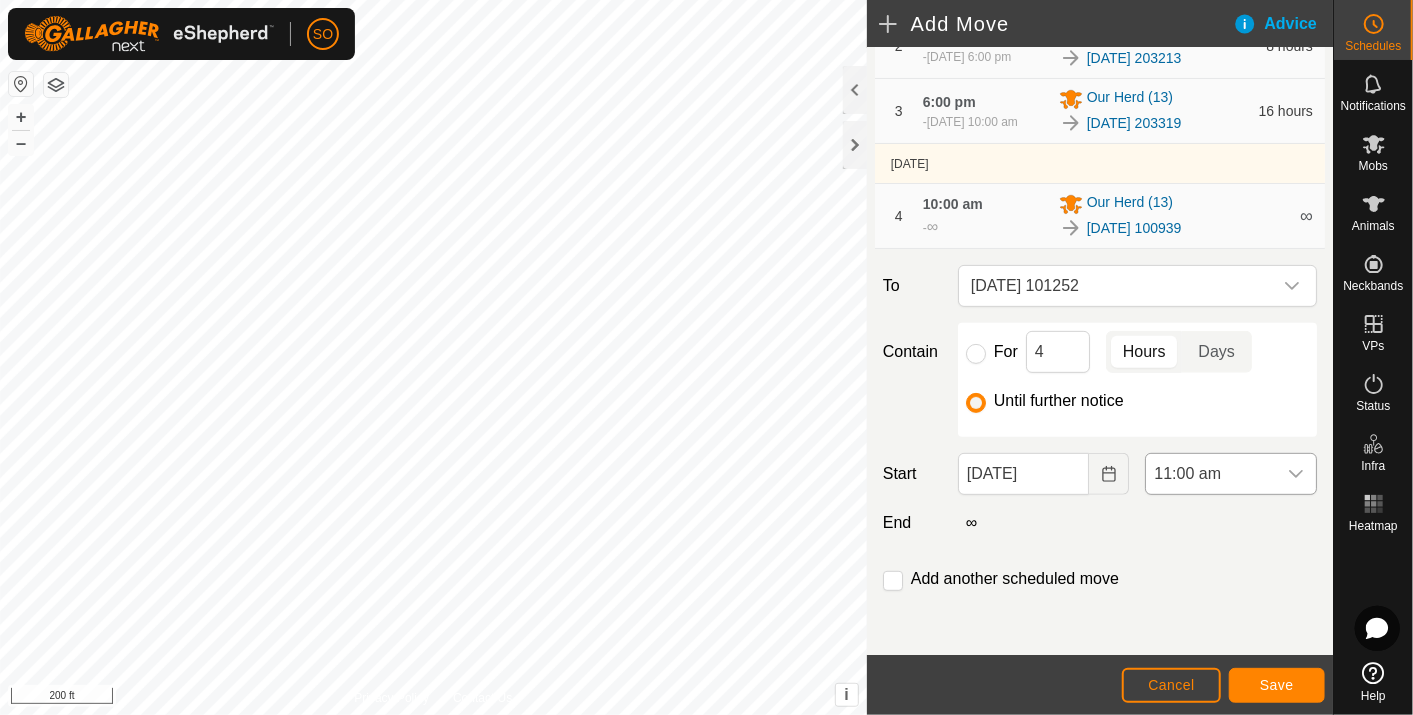 click 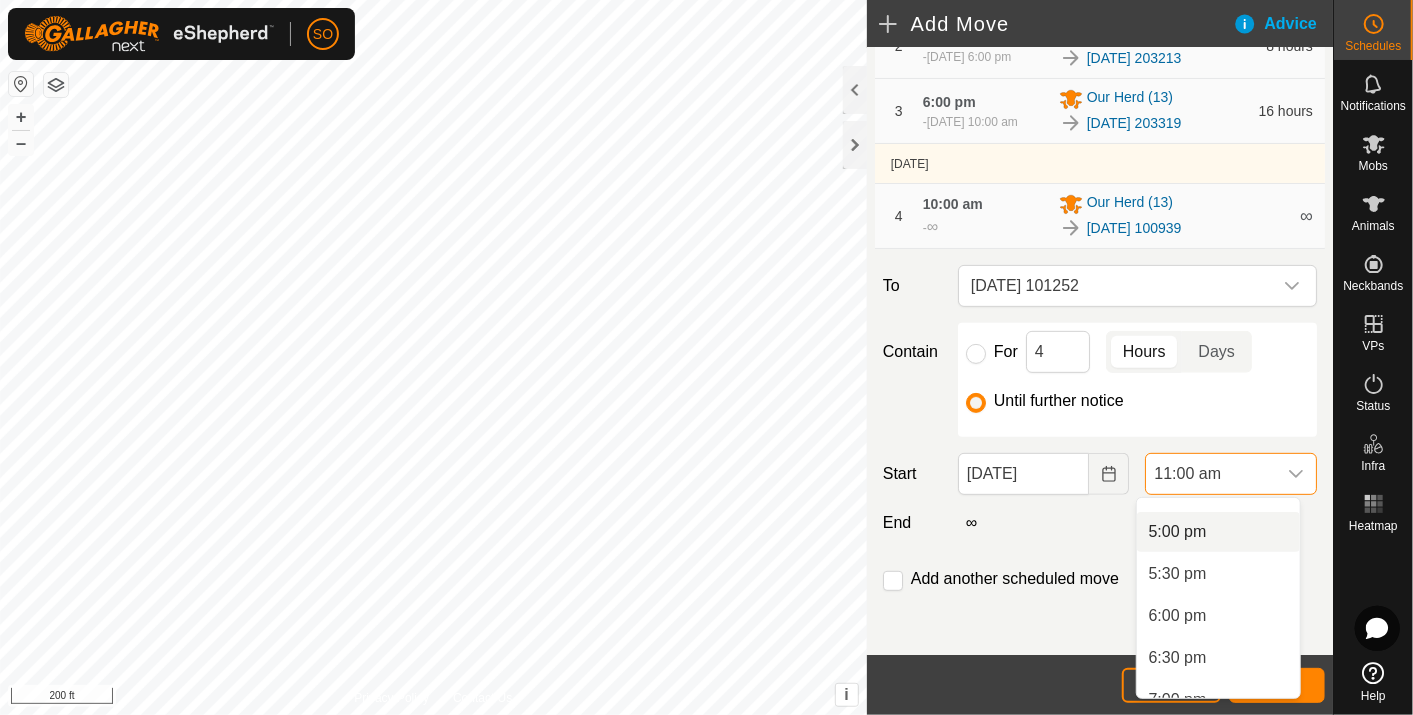 scroll, scrollTop: 1424, scrollLeft: 0, axis: vertical 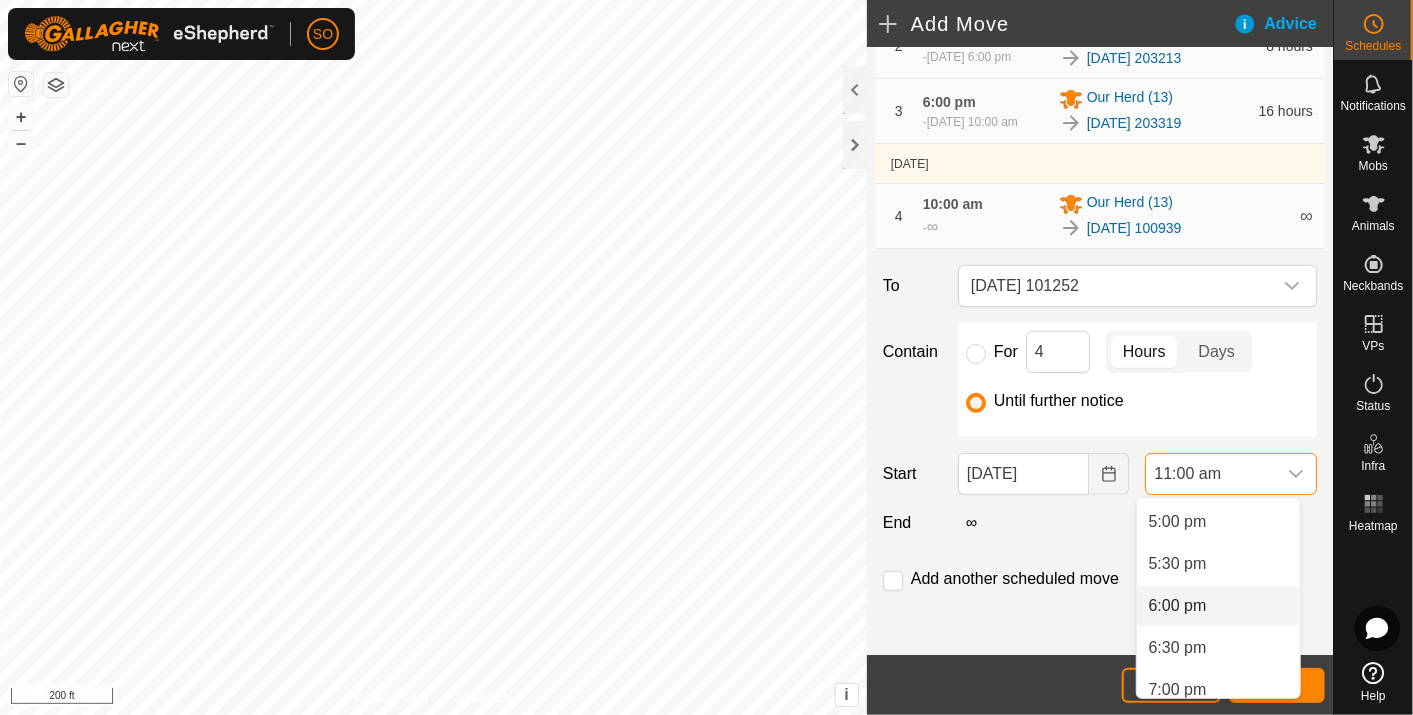 click on "6:00 pm" at bounding box center (1218, 606) 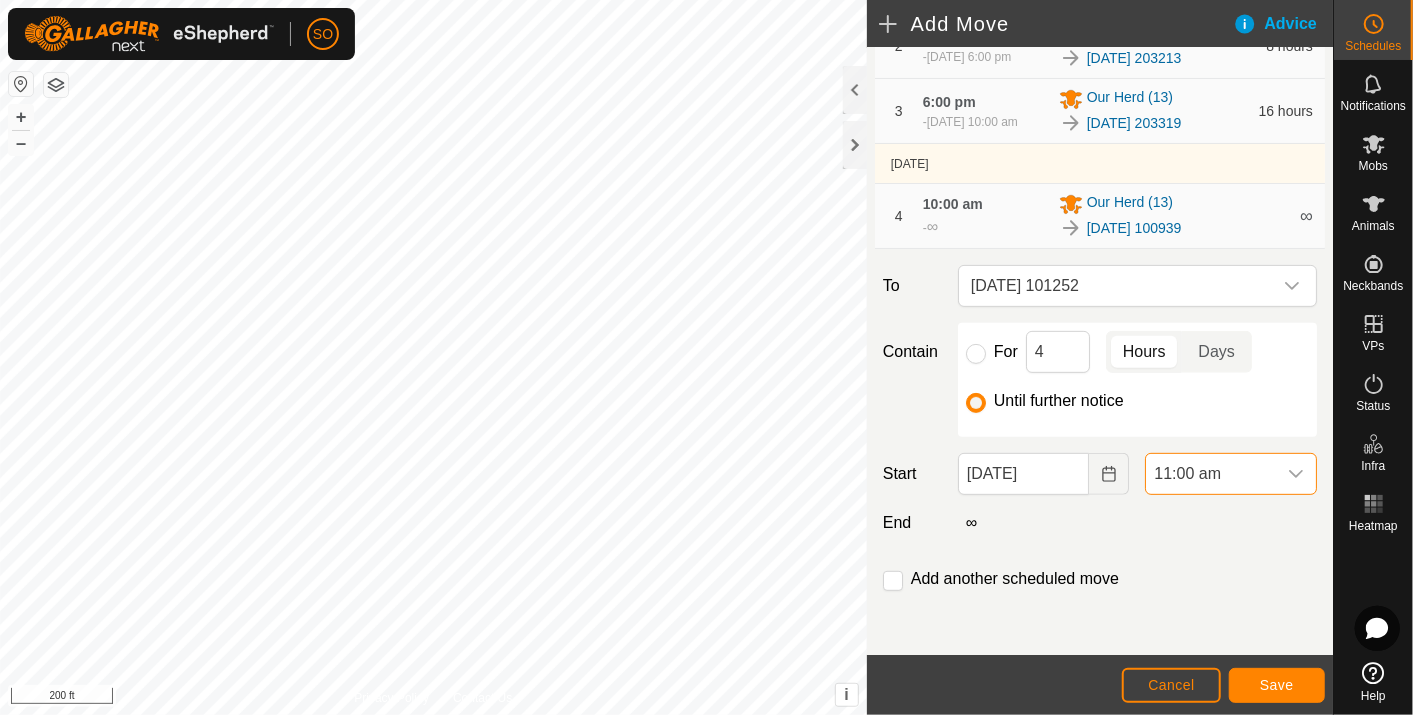 scroll, scrollTop: 923, scrollLeft: 0, axis: vertical 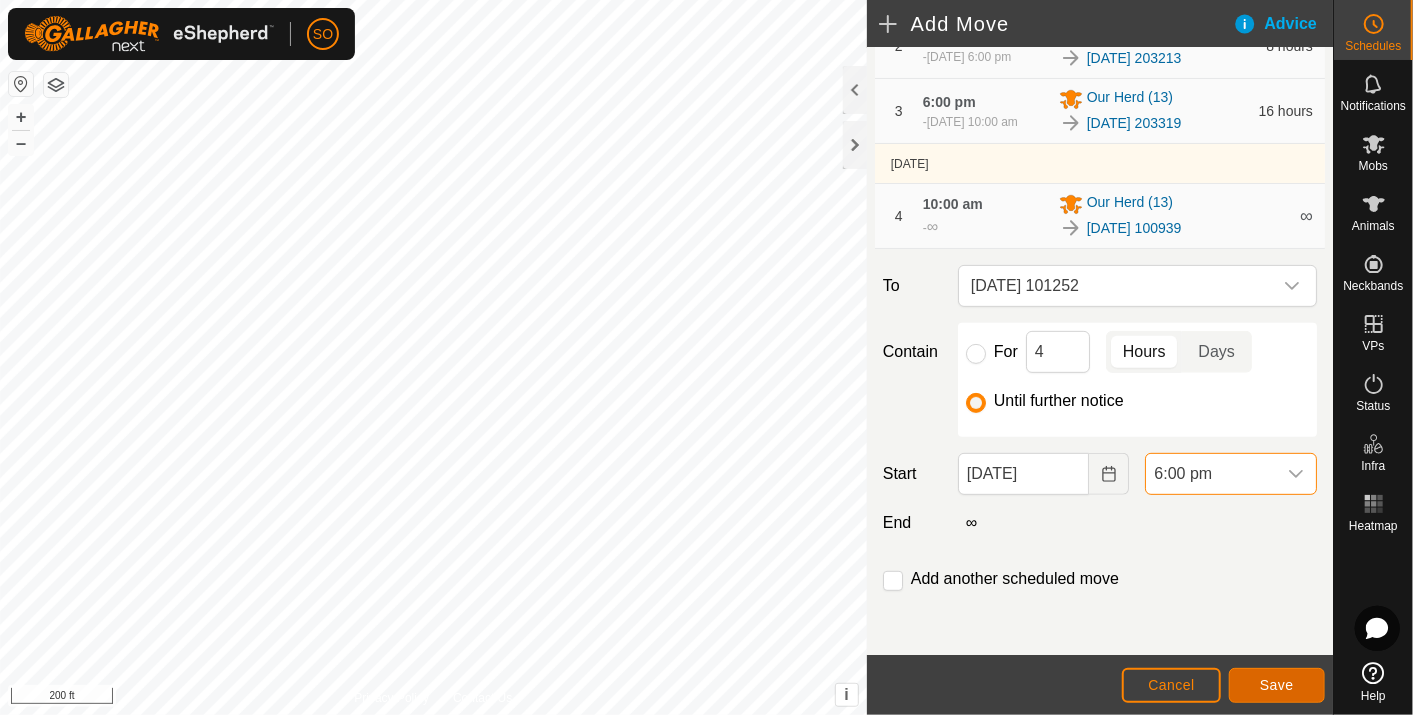 click on "Save" 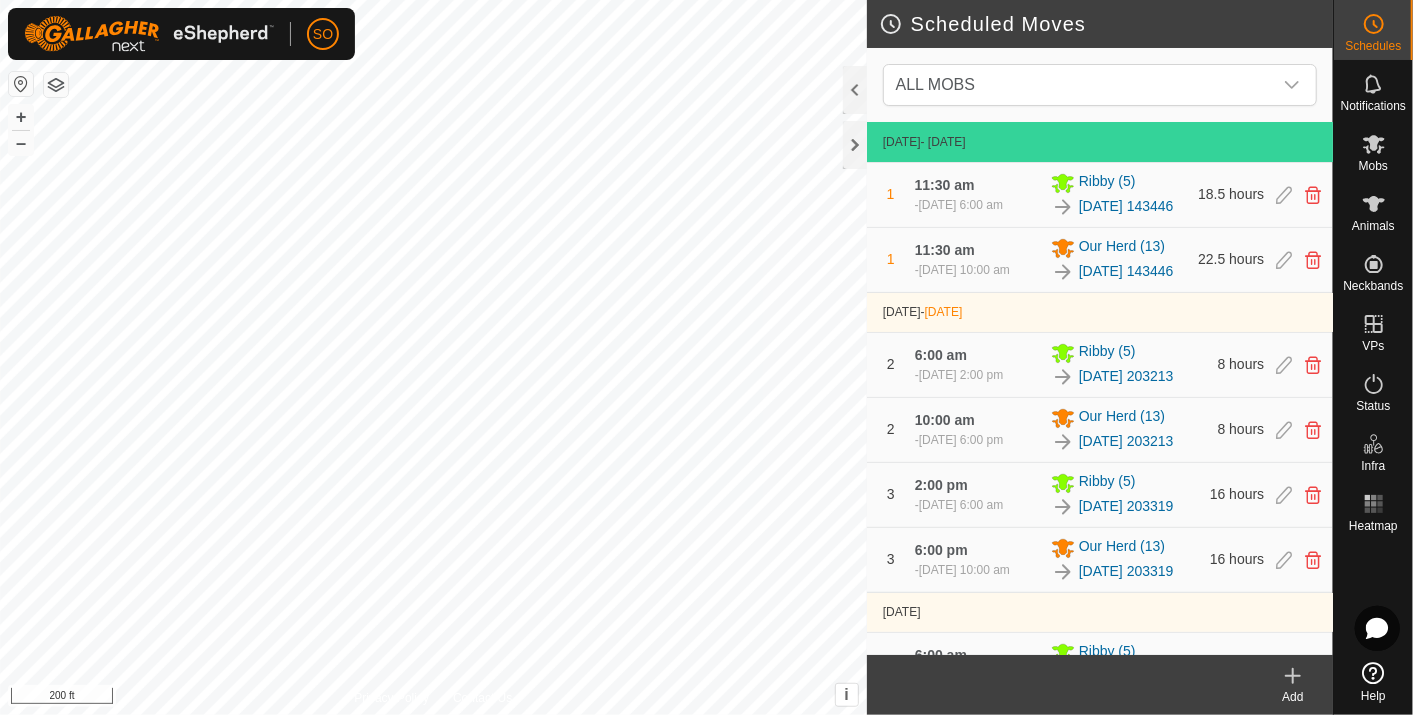 click 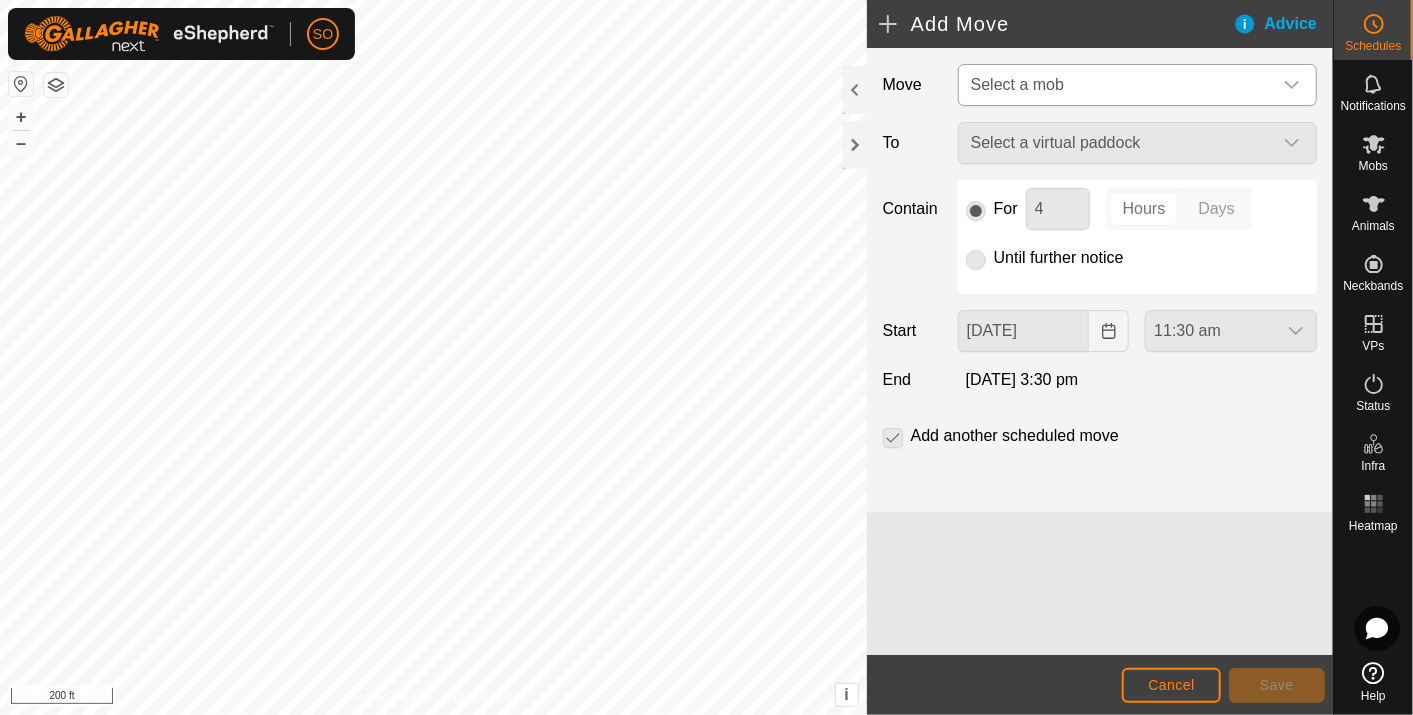 click 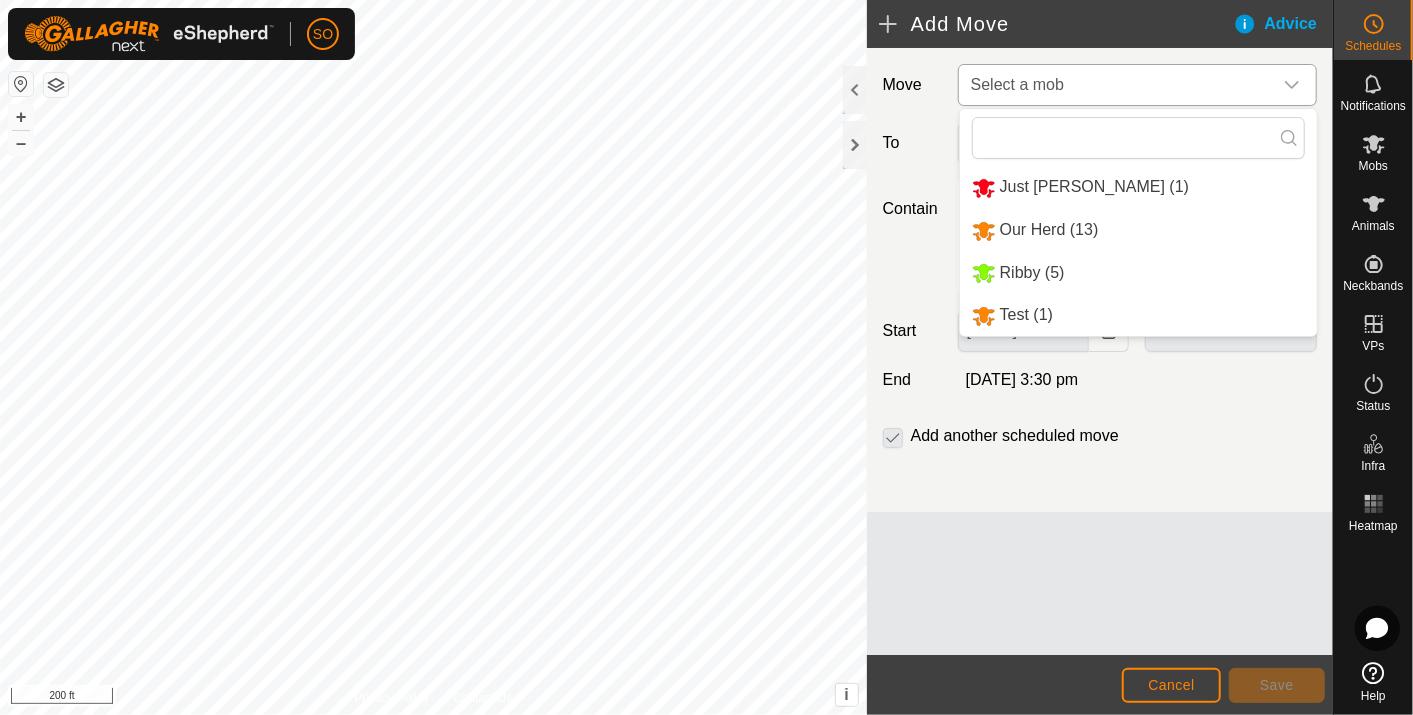 click on "Ribby (5)" at bounding box center [1138, 273] 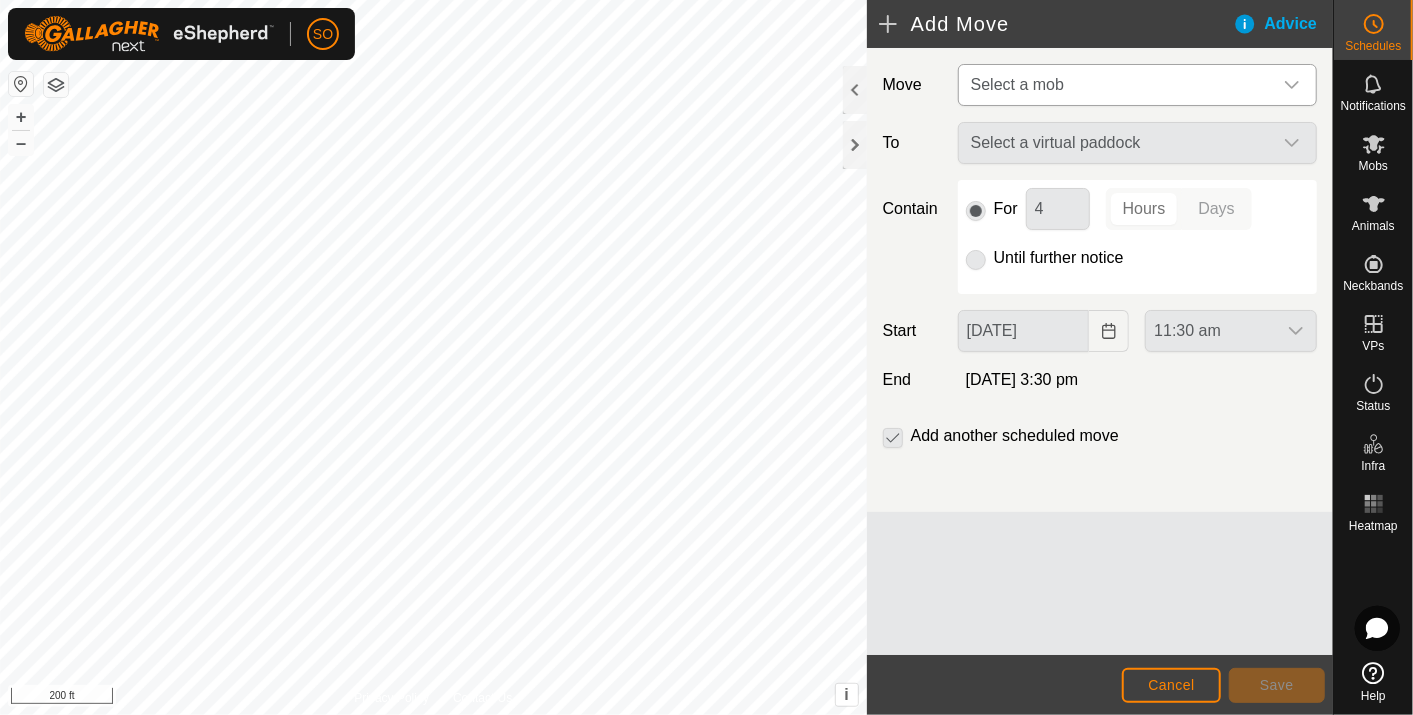 type on "28 Jul, 2025" 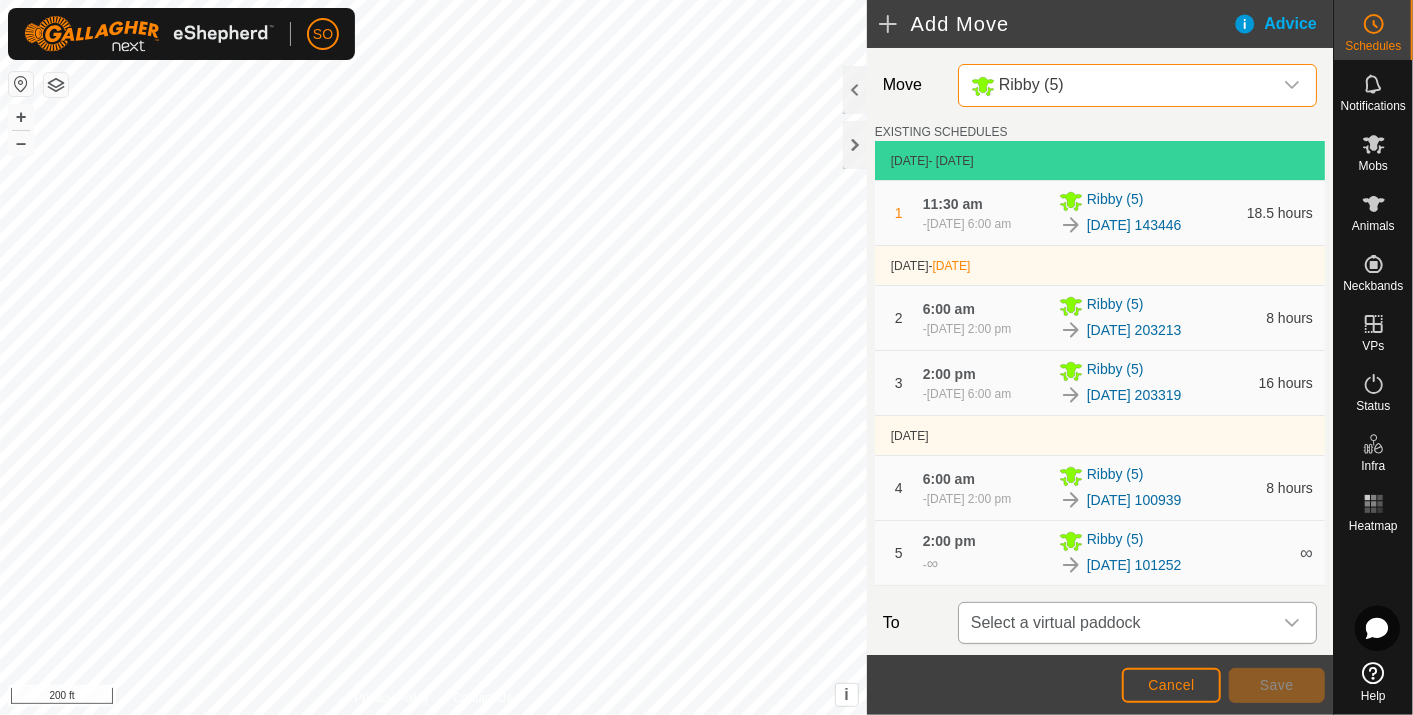 click 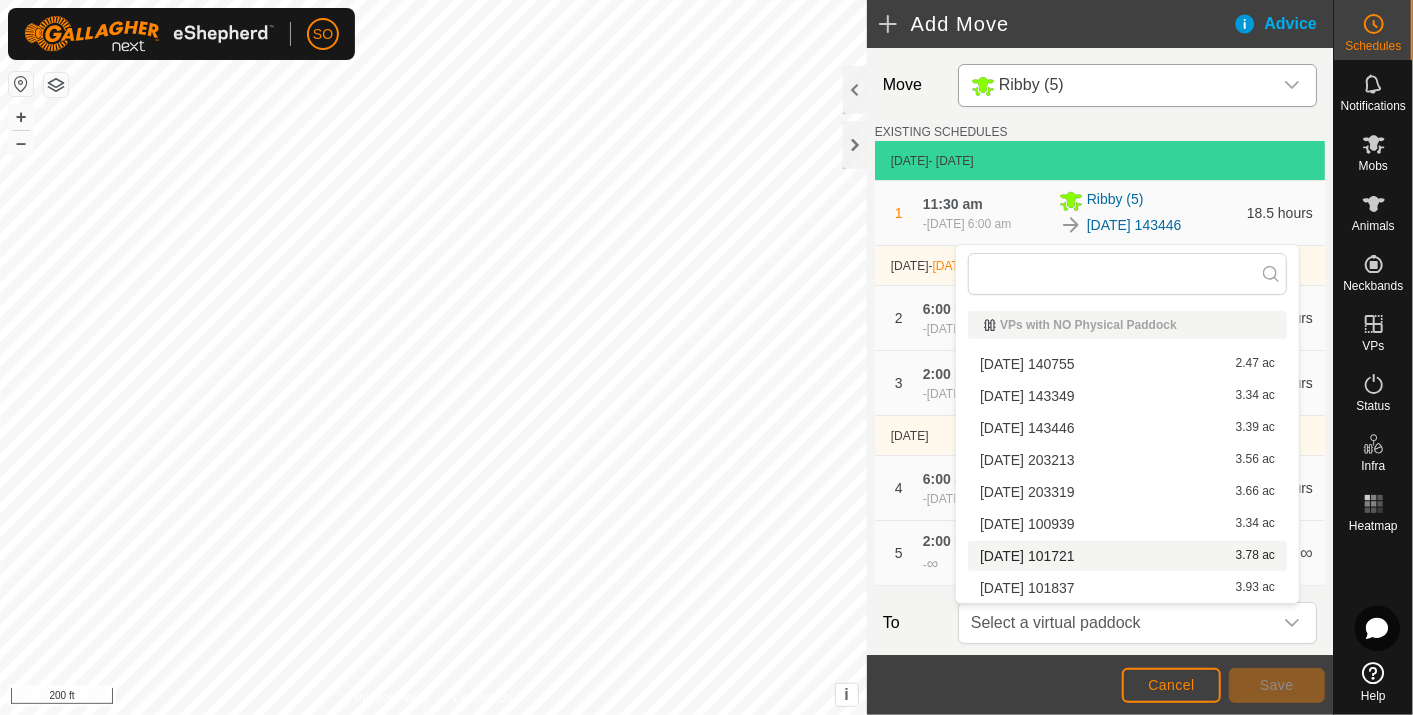 click on "2025-07-26 101721  3.78 ac" at bounding box center (1127, 556) 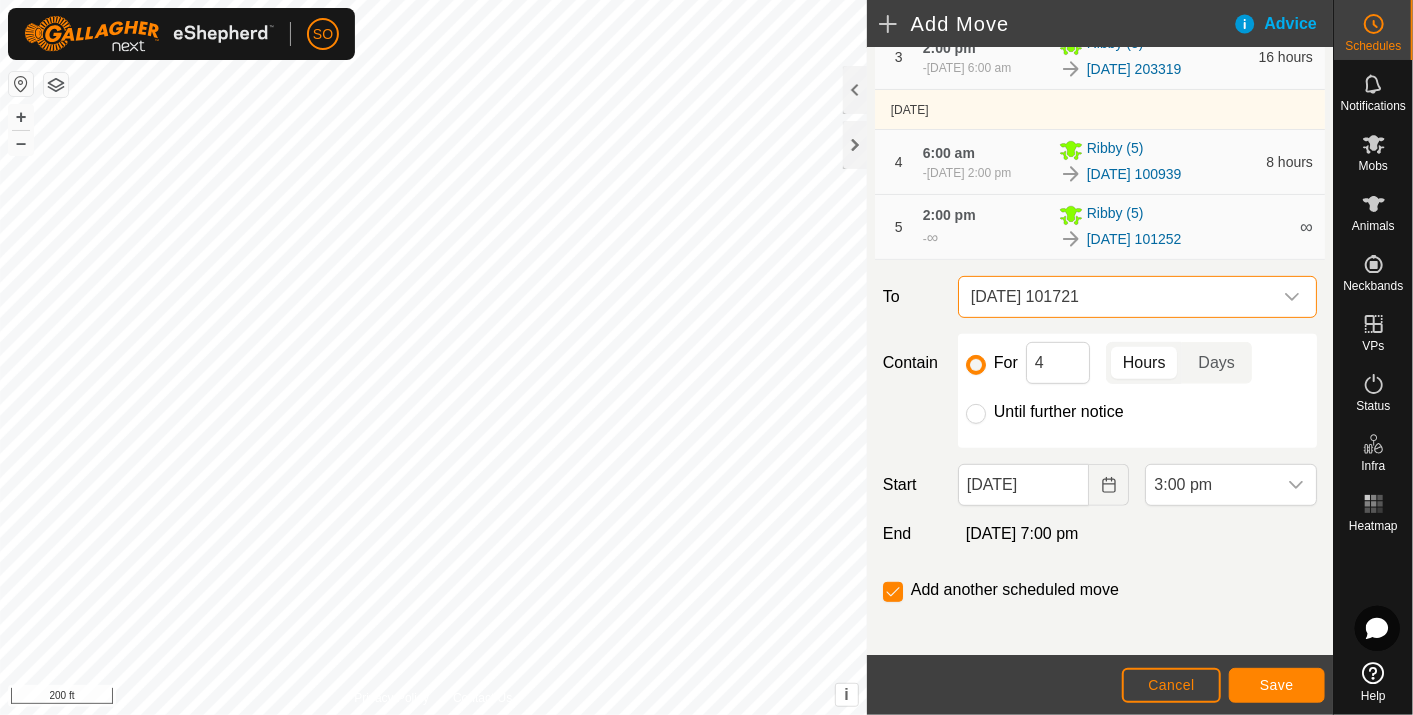 scroll, scrollTop: 333, scrollLeft: 0, axis: vertical 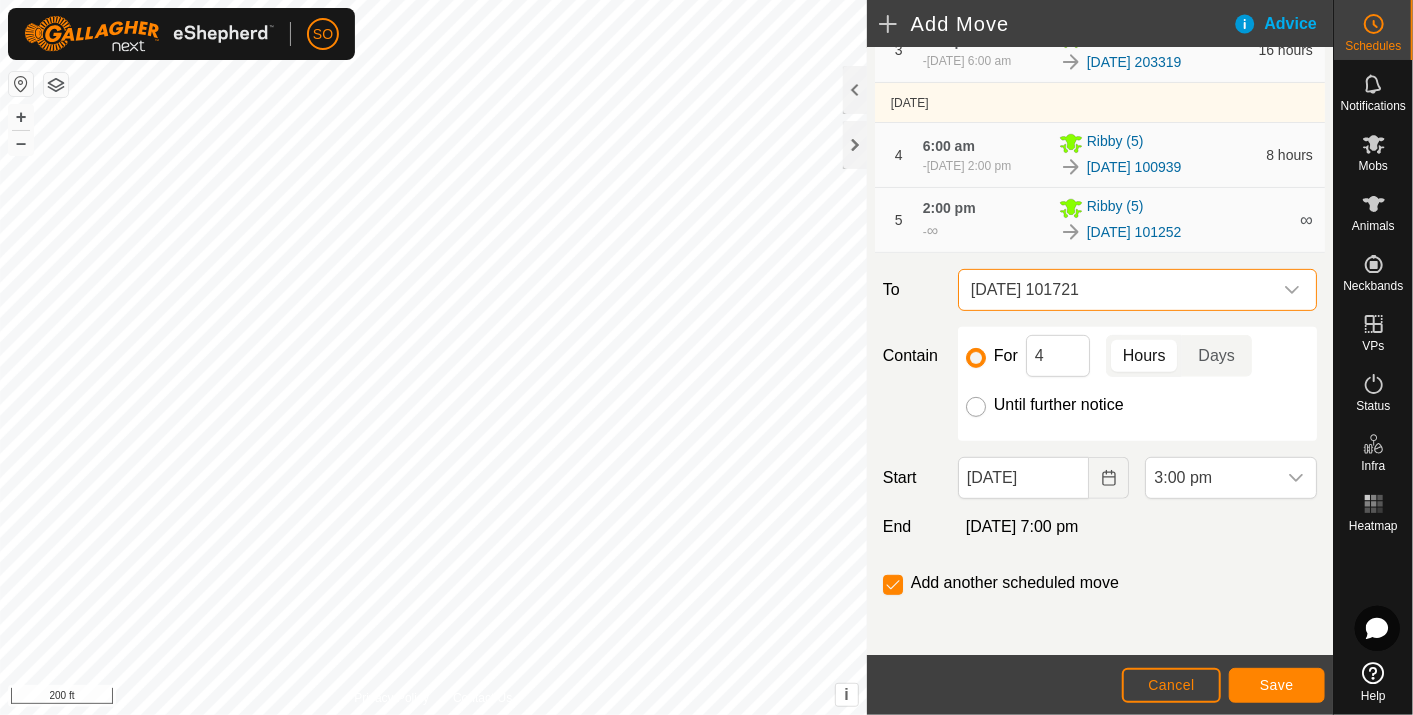 click on "Until further notice" at bounding box center [976, 407] 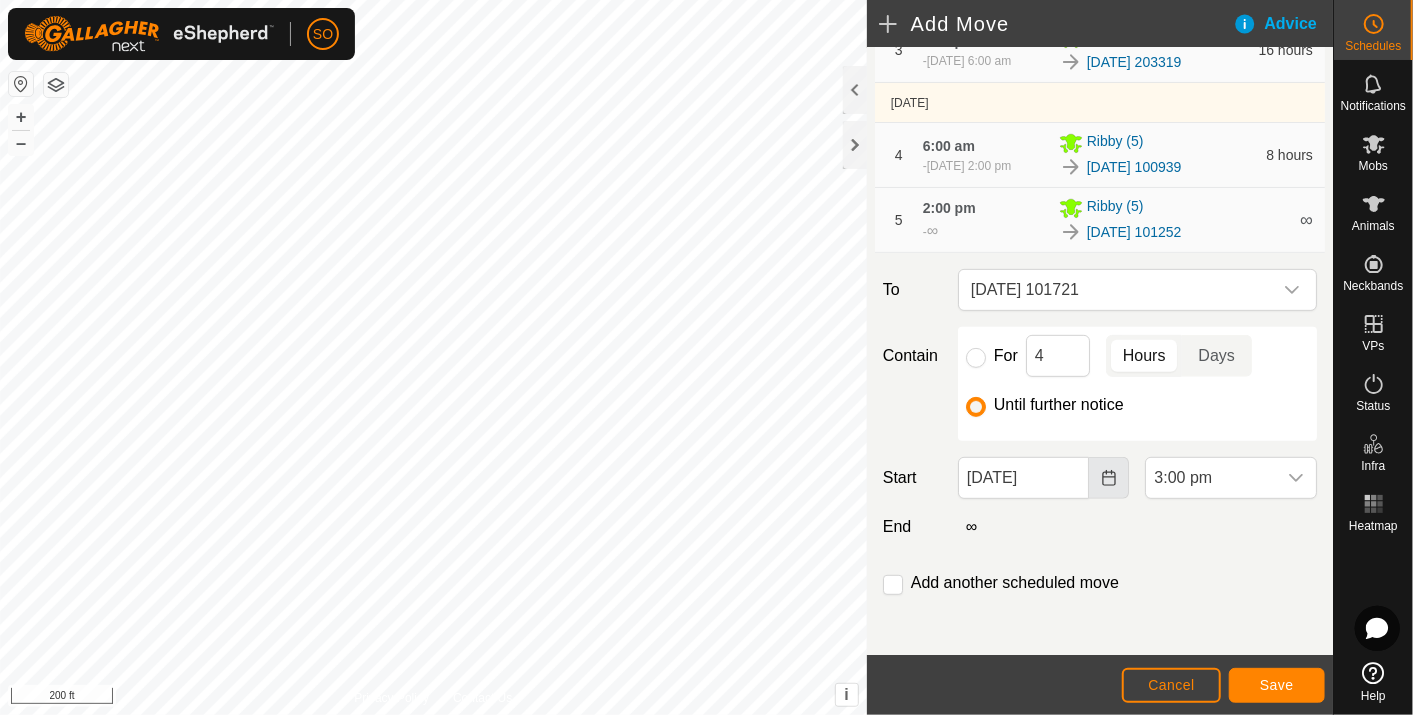 click 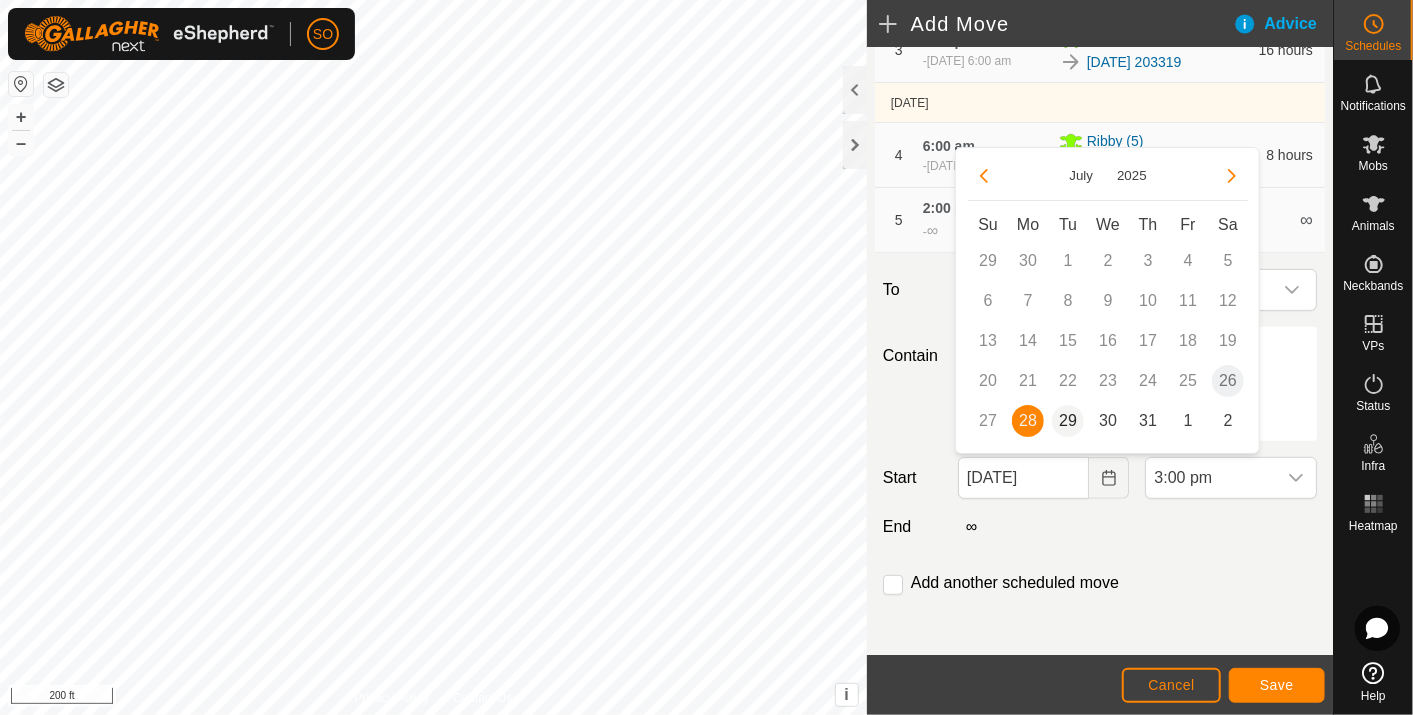 click on "29" at bounding box center (1068, 421) 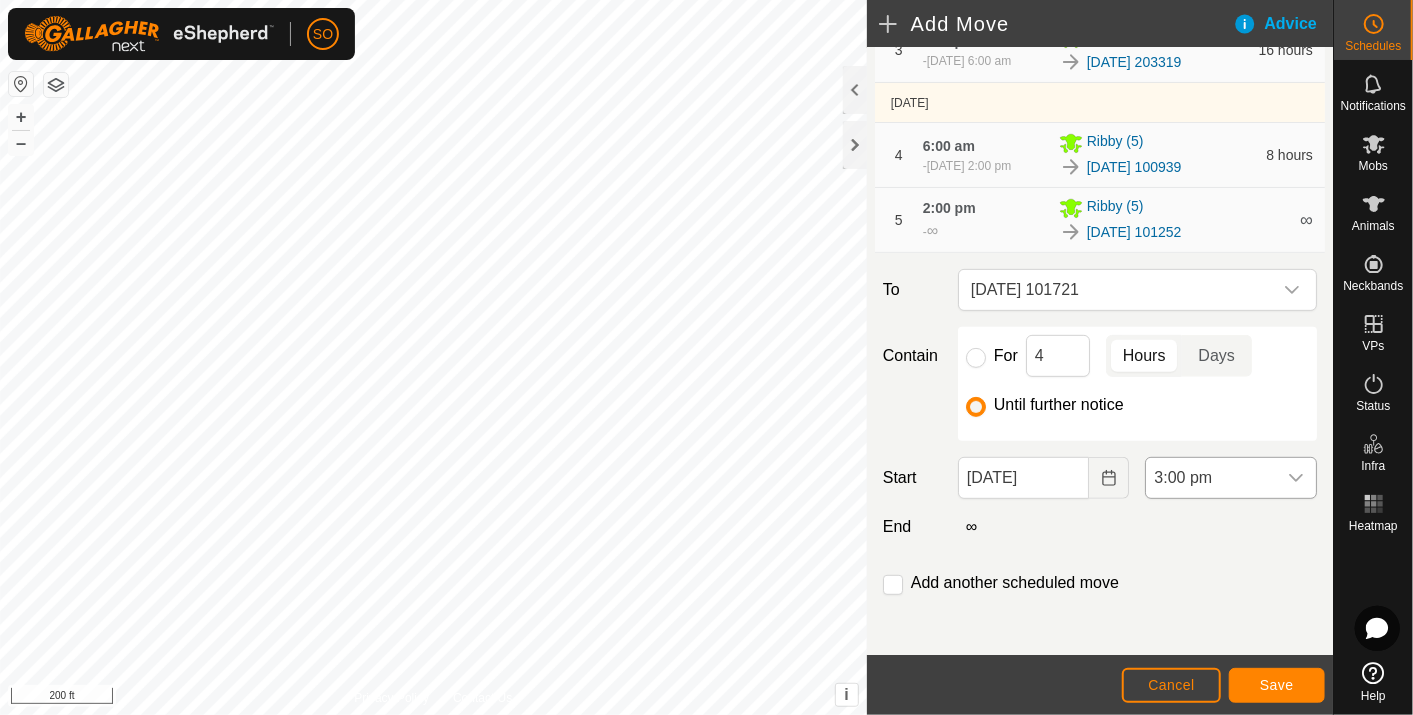click 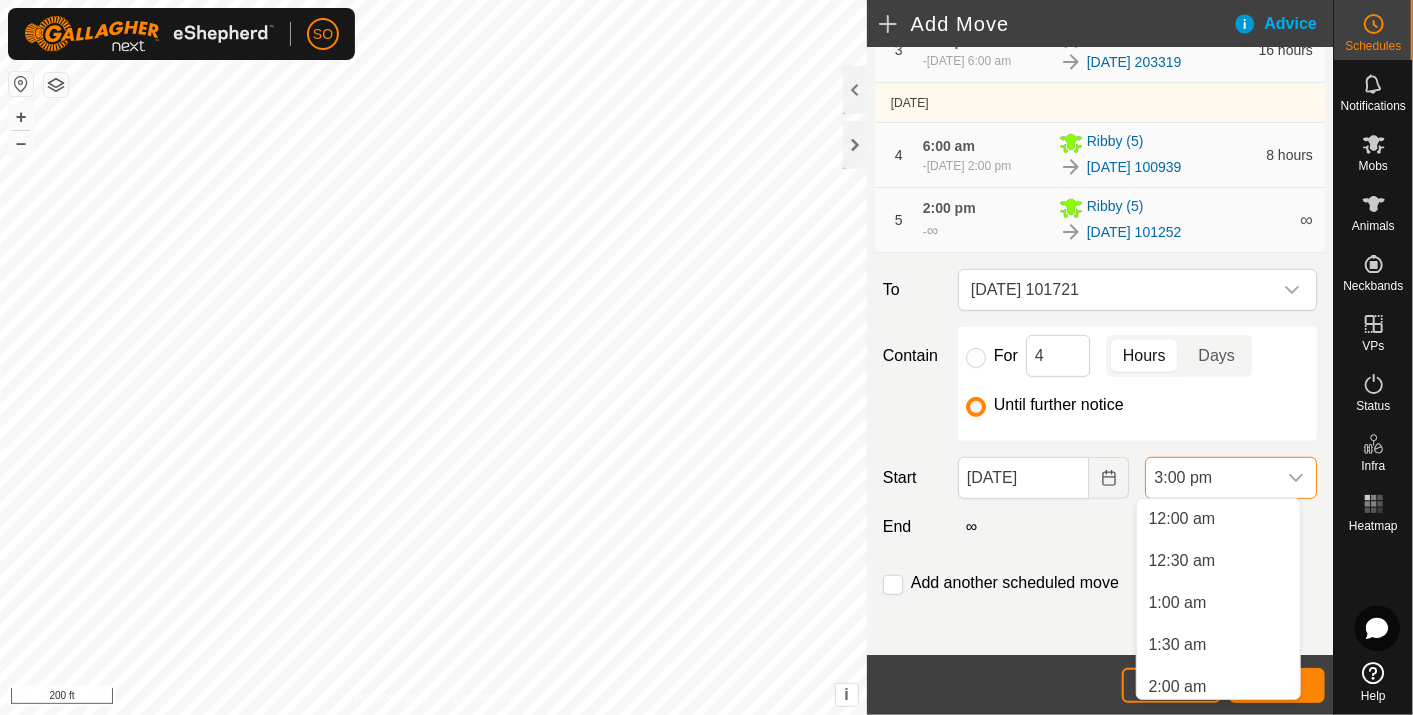 scroll, scrollTop: 1099, scrollLeft: 0, axis: vertical 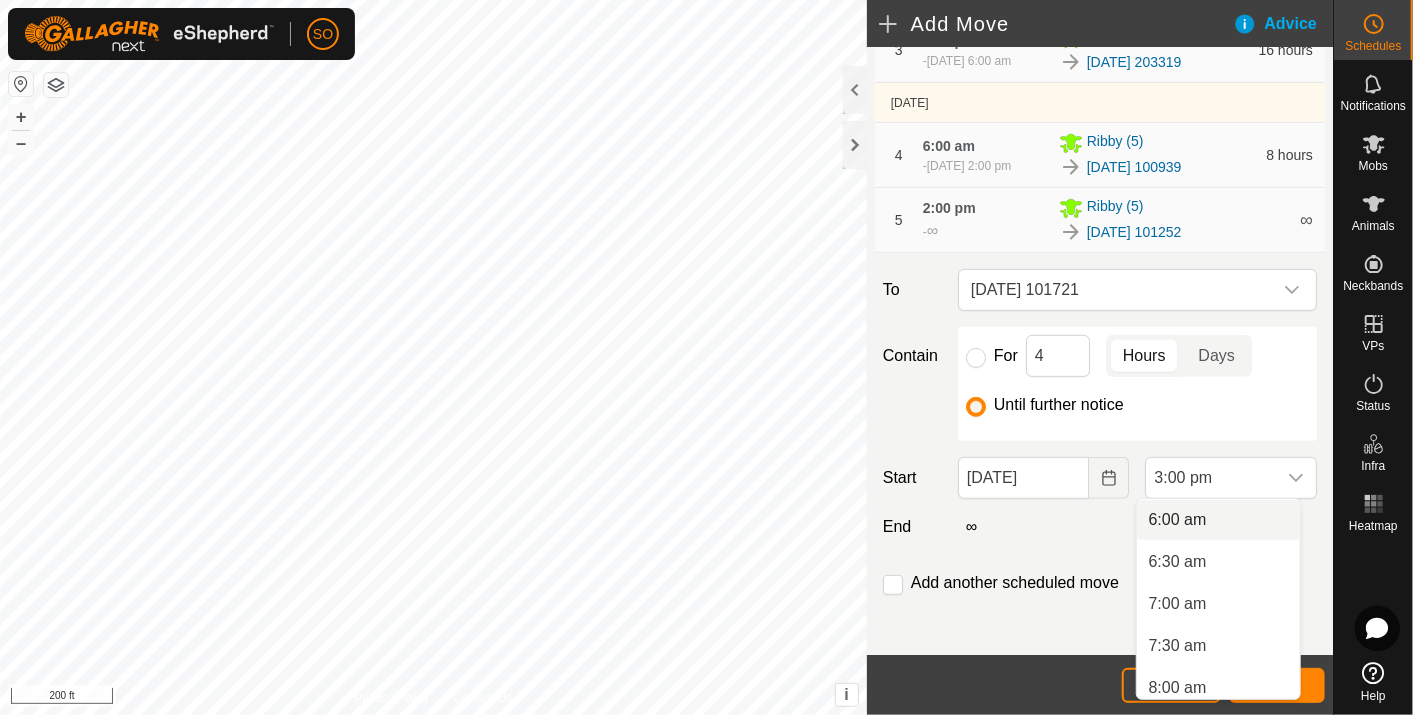 click on "6:00 am" at bounding box center (1218, 520) 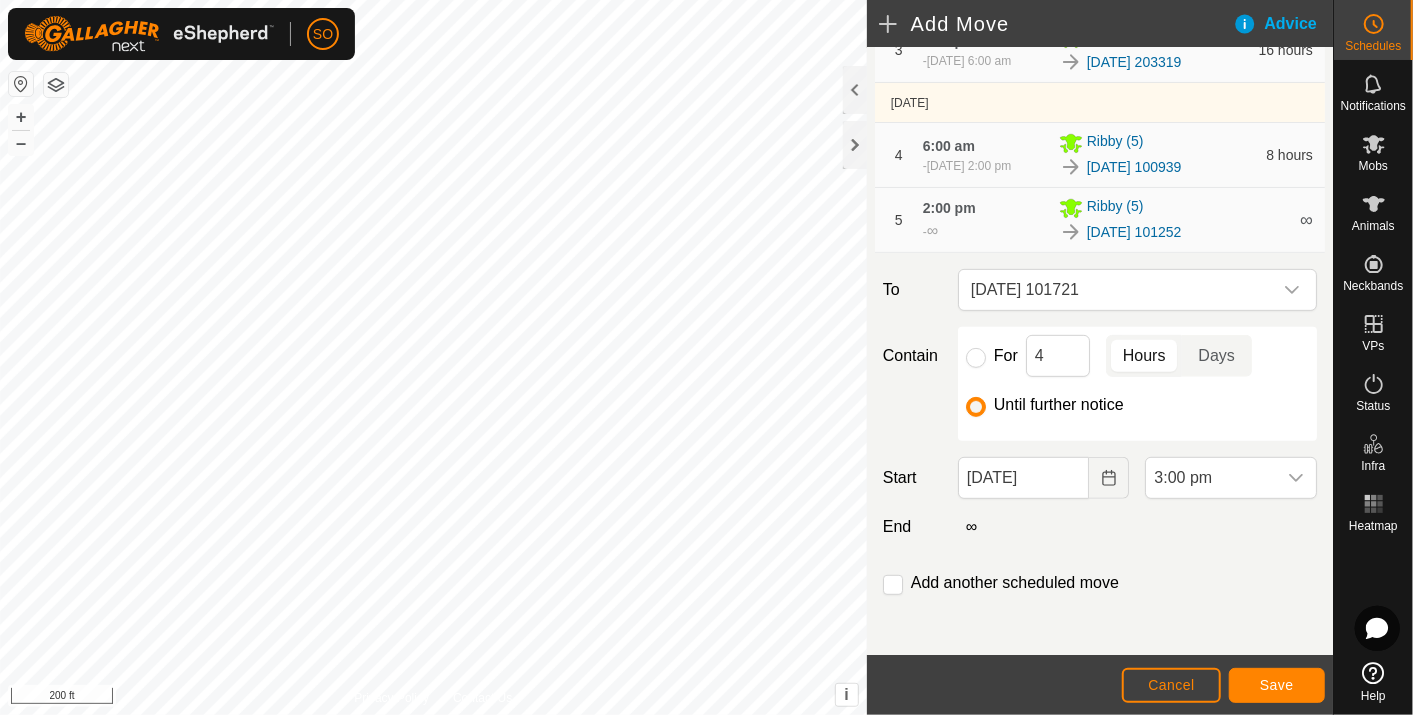 scroll, scrollTop: 1099, scrollLeft: 0, axis: vertical 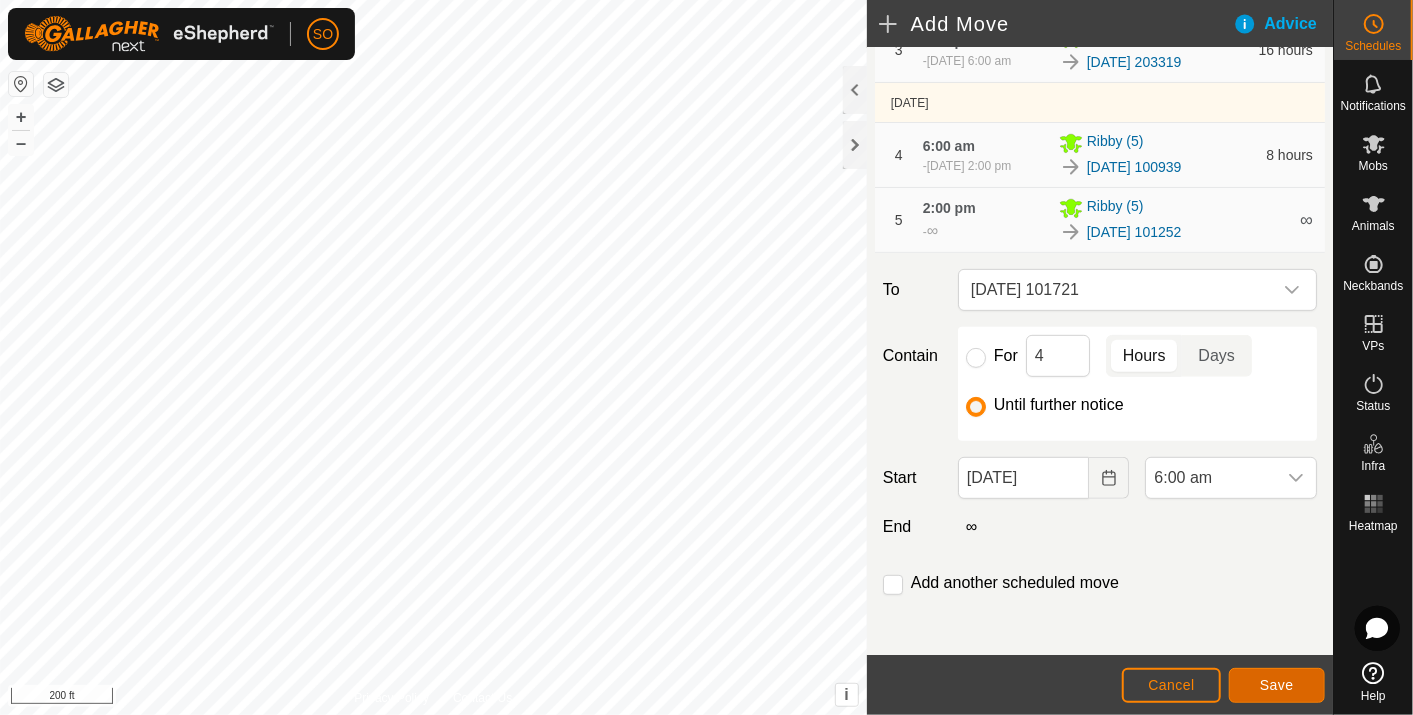 drag, startPoint x: 1273, startPoint y: 677, endPoint x: 1268, endPoint y: 653, distance: 24.5153 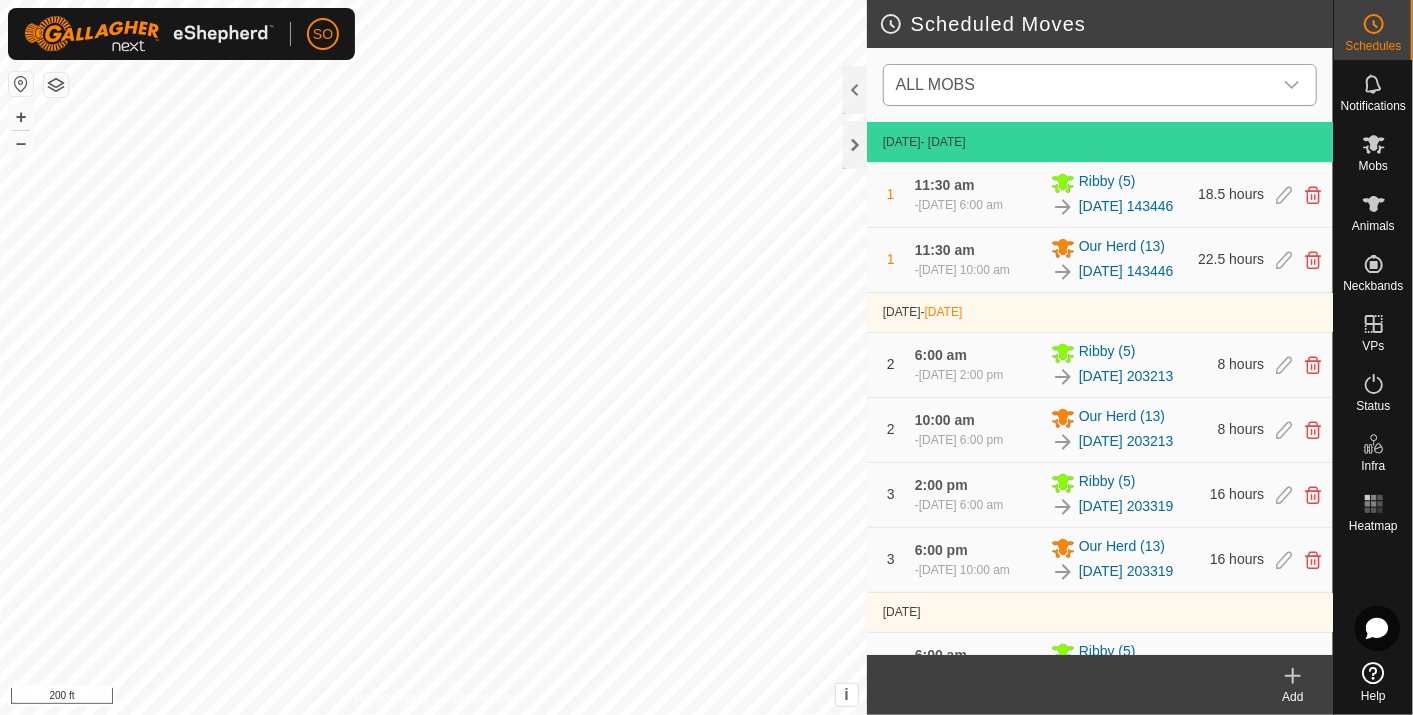 click 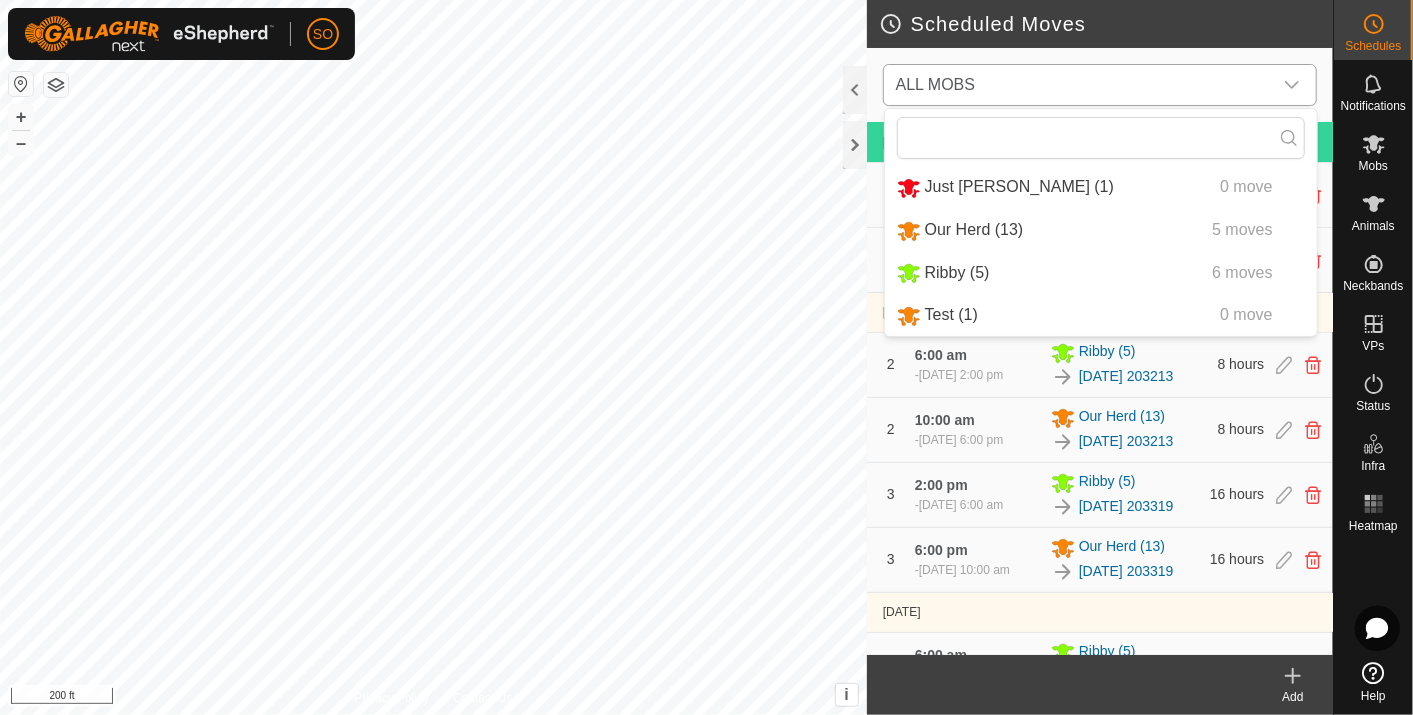 click on "Ribby (5) 6 moves" at bounding box center (1101, 273) 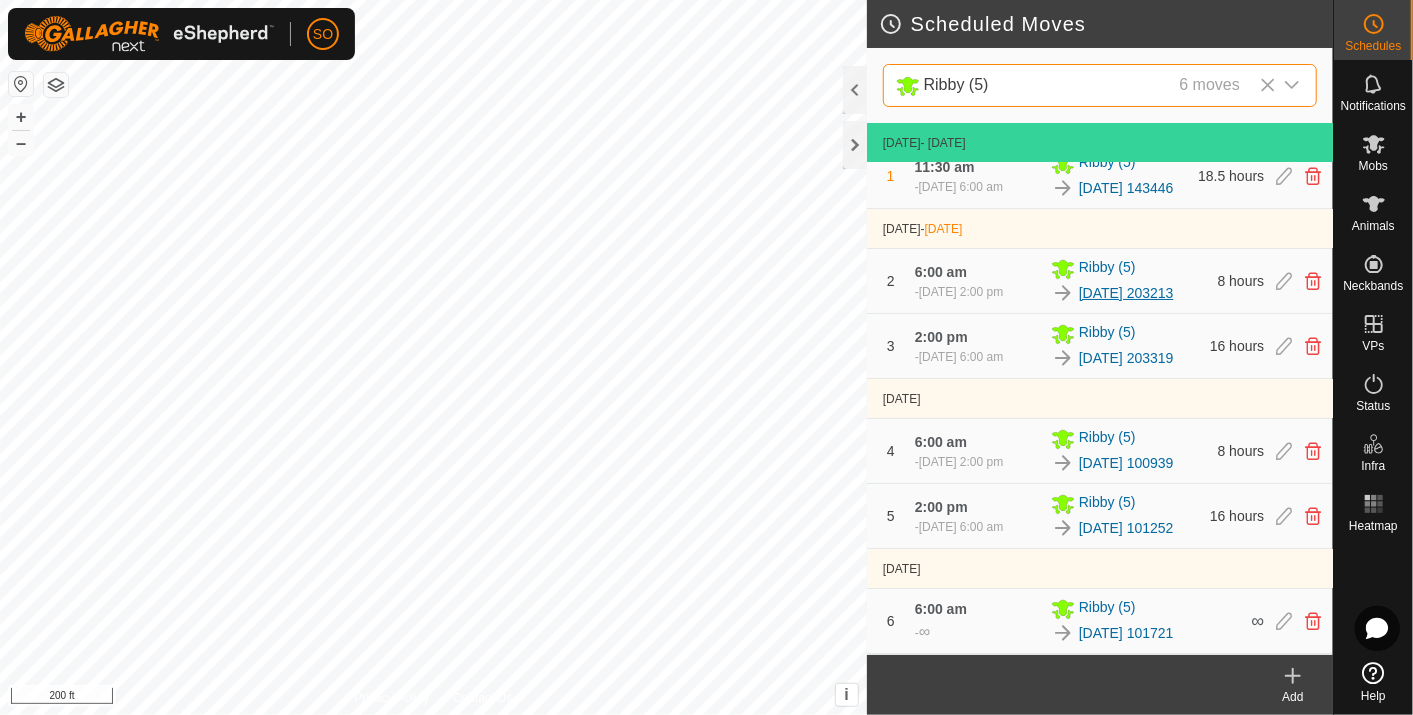 scroll, scrollTop: 0, scrollLeft: 0, axis: both 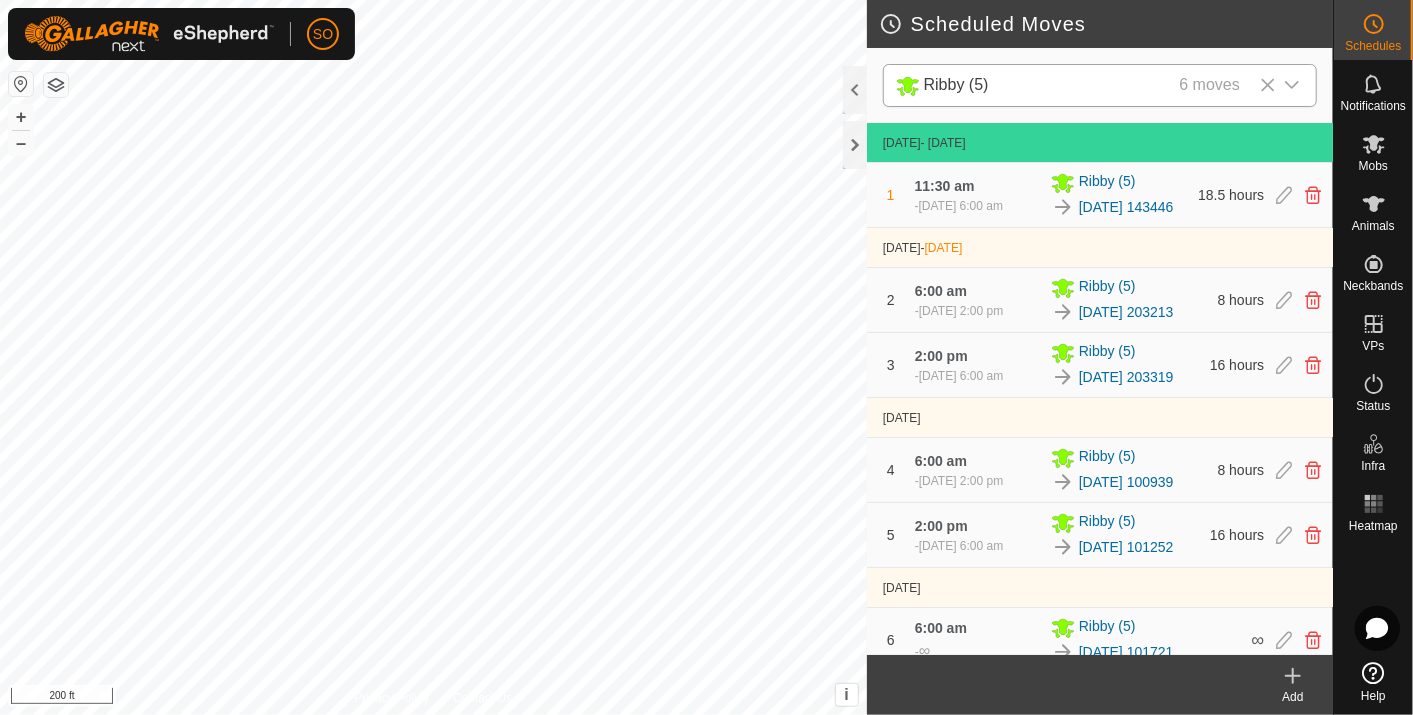 click 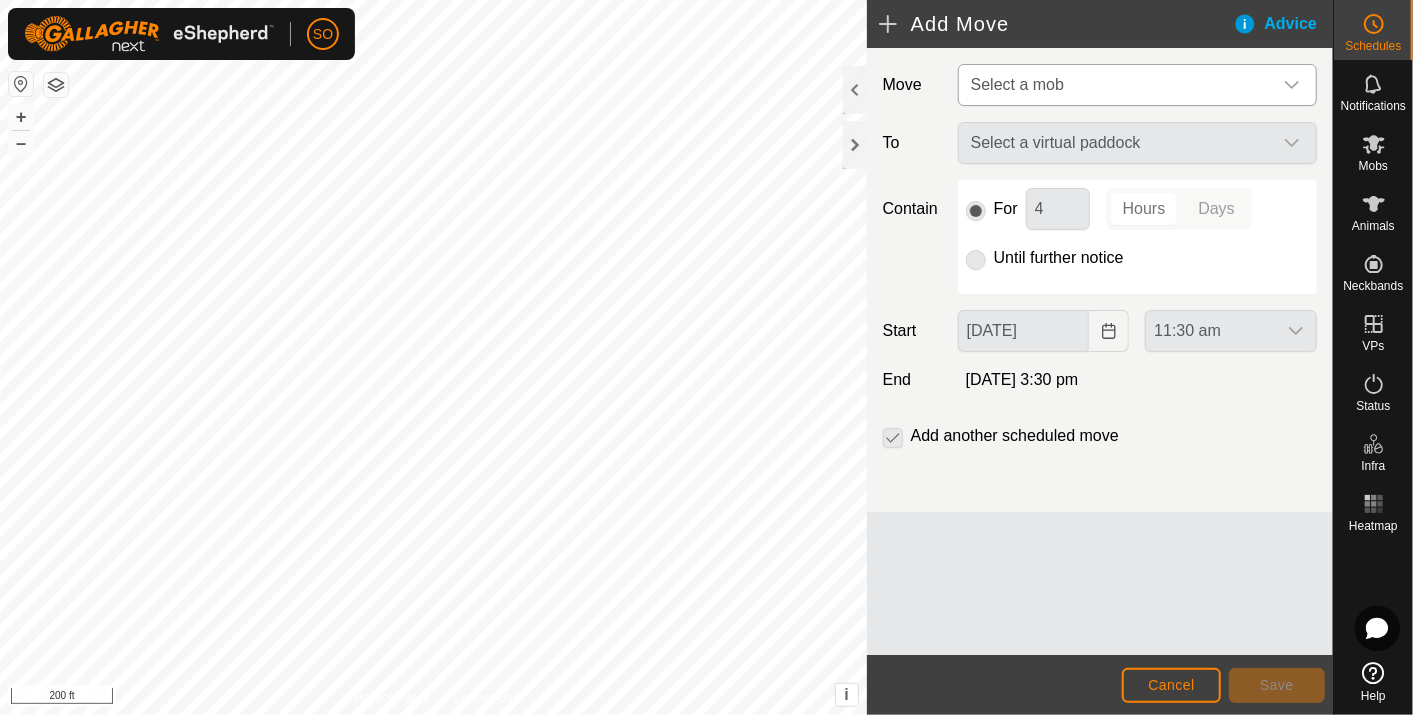 click 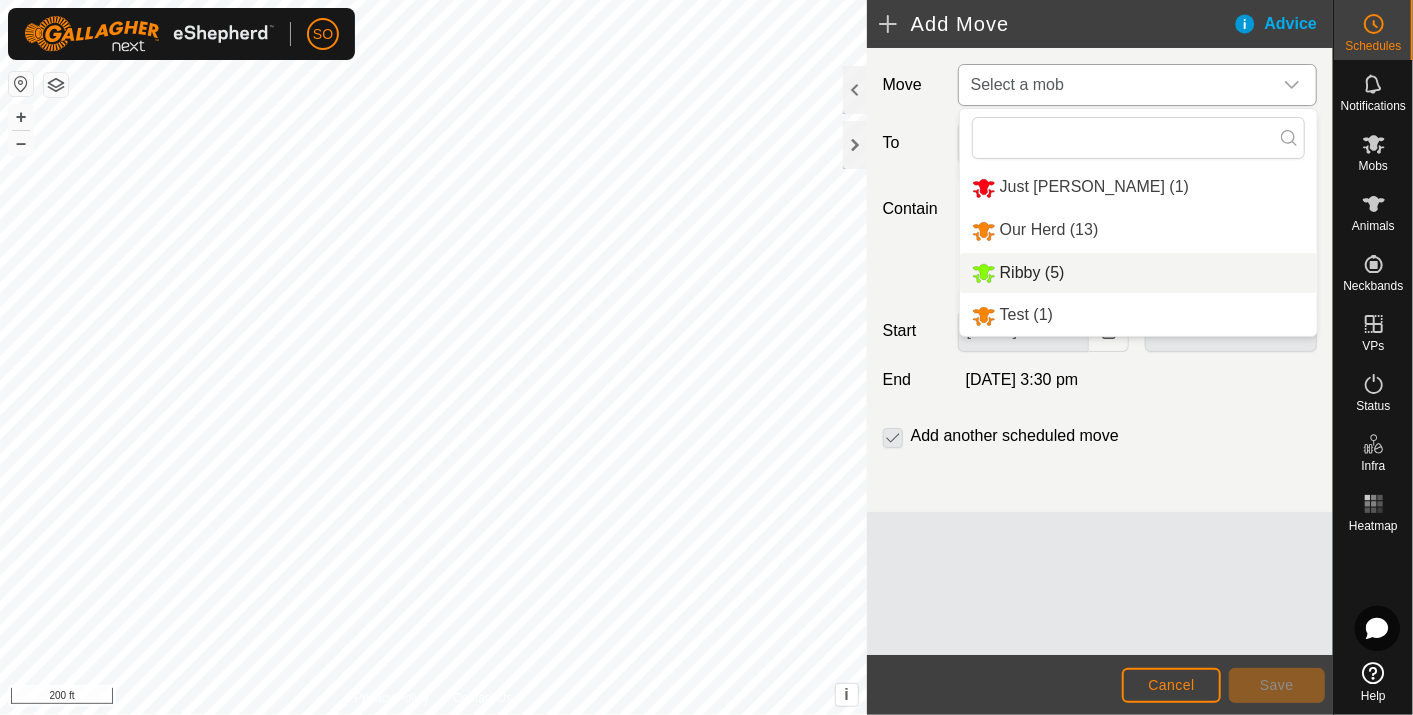 click on "Ribby (5)" at bounding box center [1138, 273] 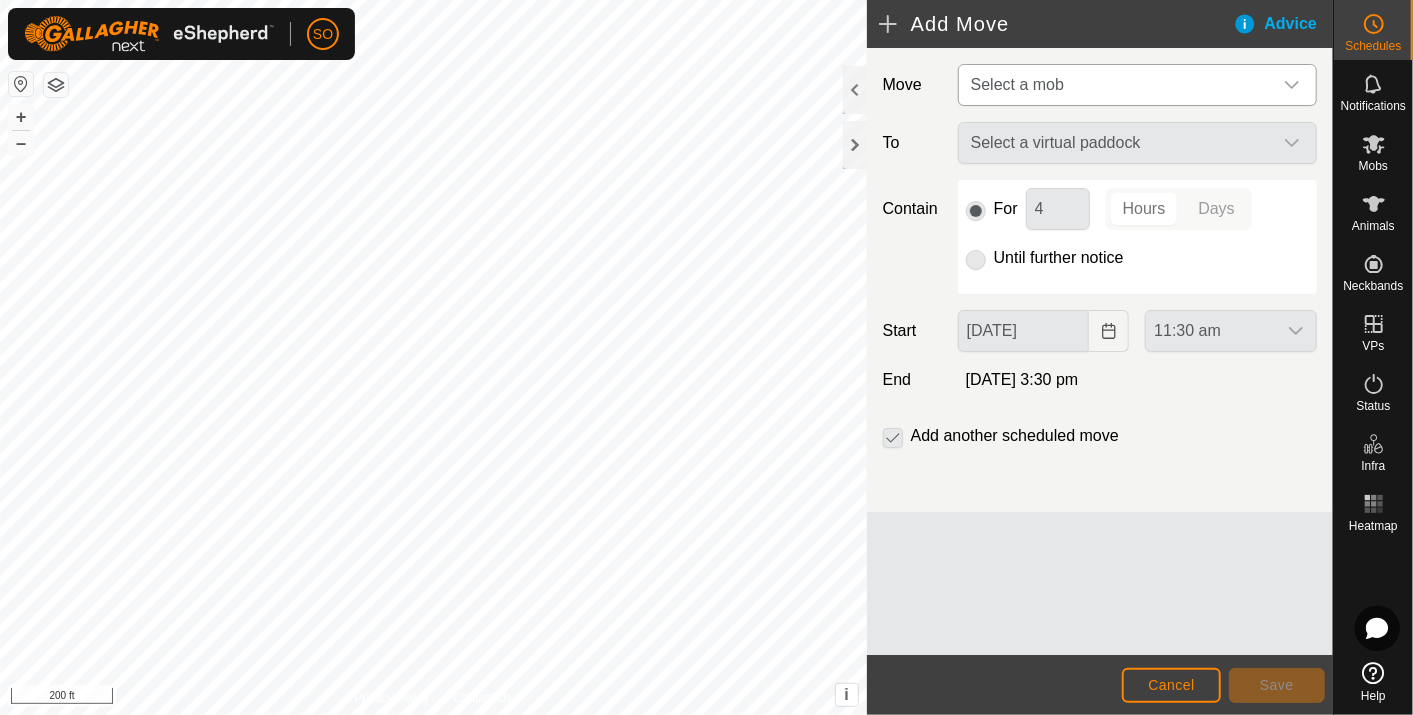 type on "29 Jul, 2025" 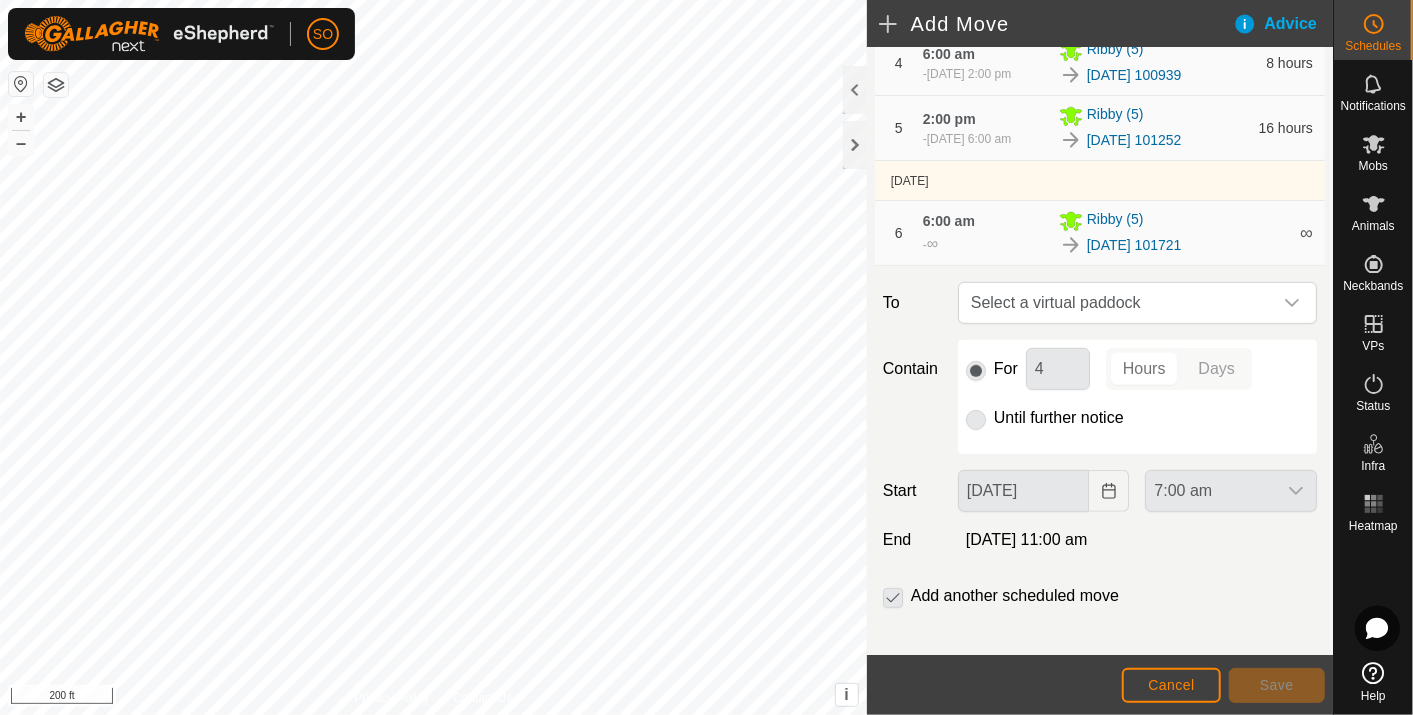 scroll, scrollTop: 415, scrollLeft: 0, axis: vertical 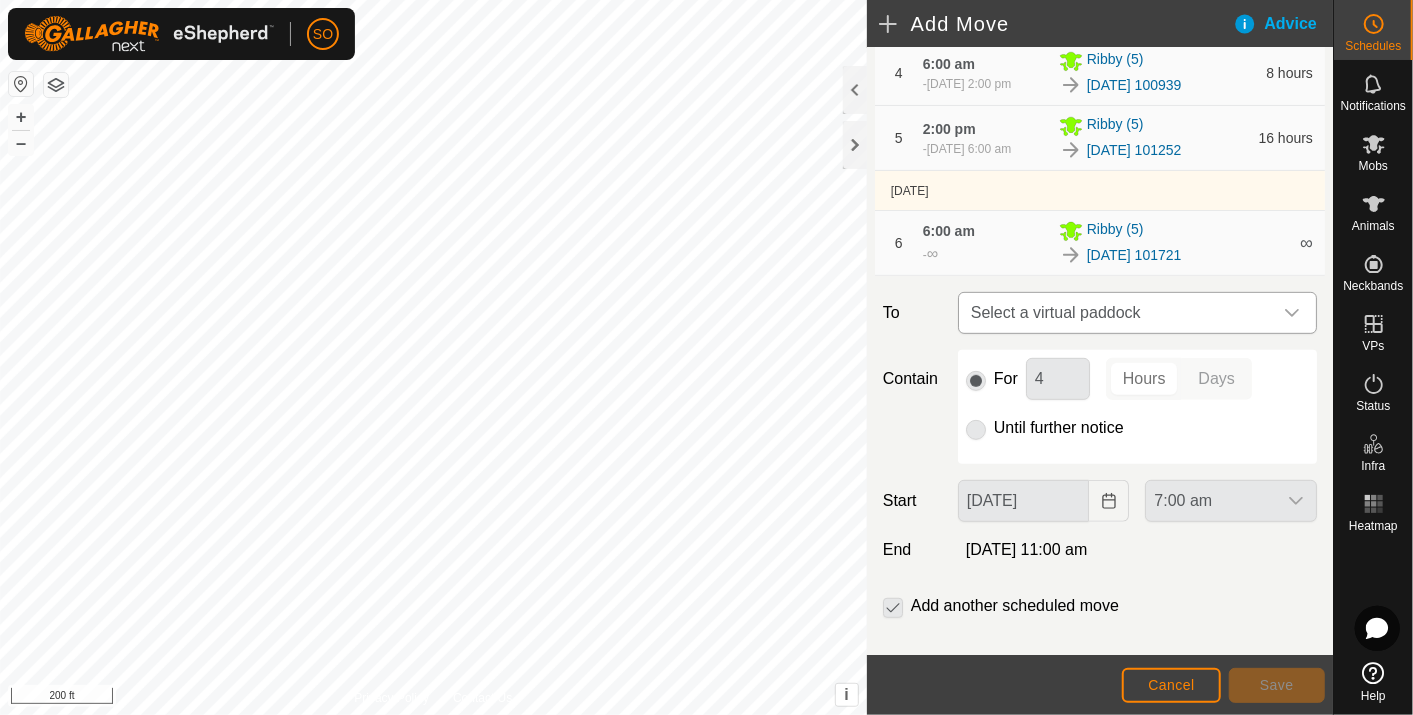 click 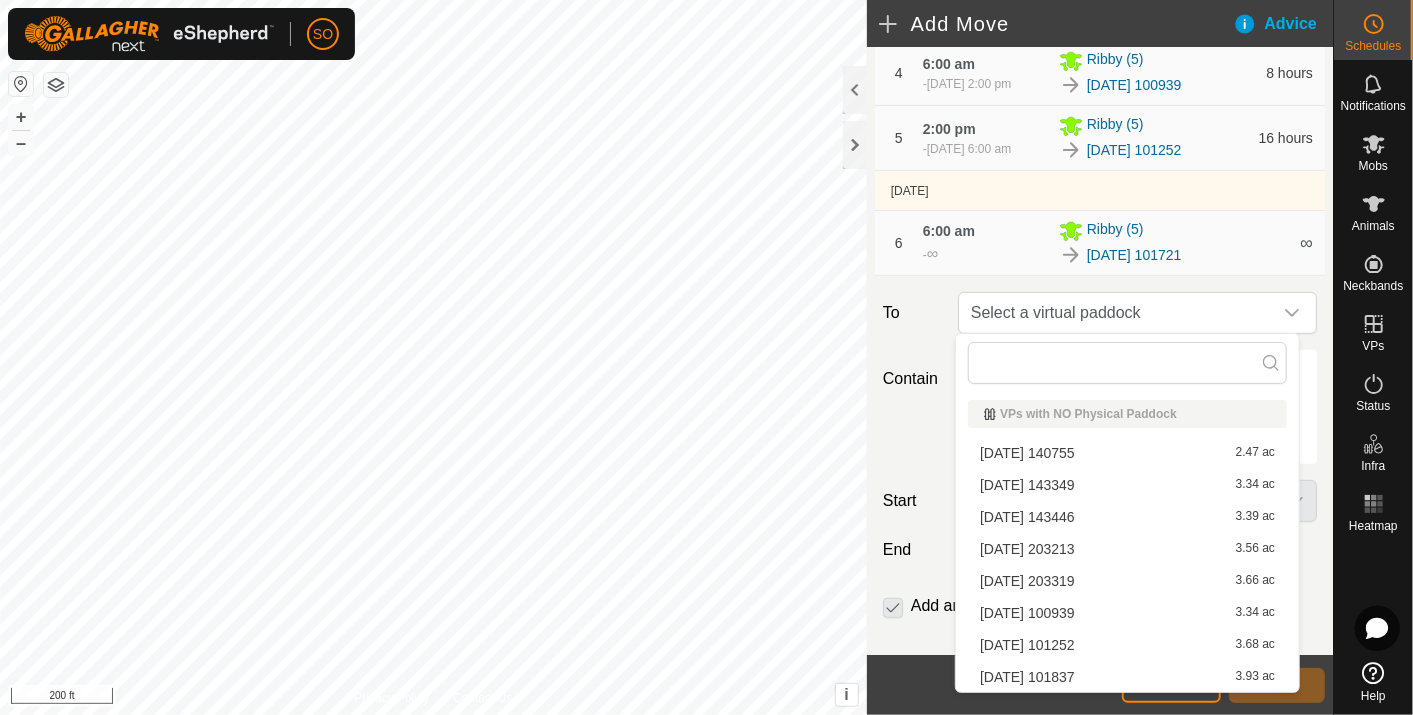 click on "2025-07-26 101837  3.93 ac" at bounding box center [1127, 677] 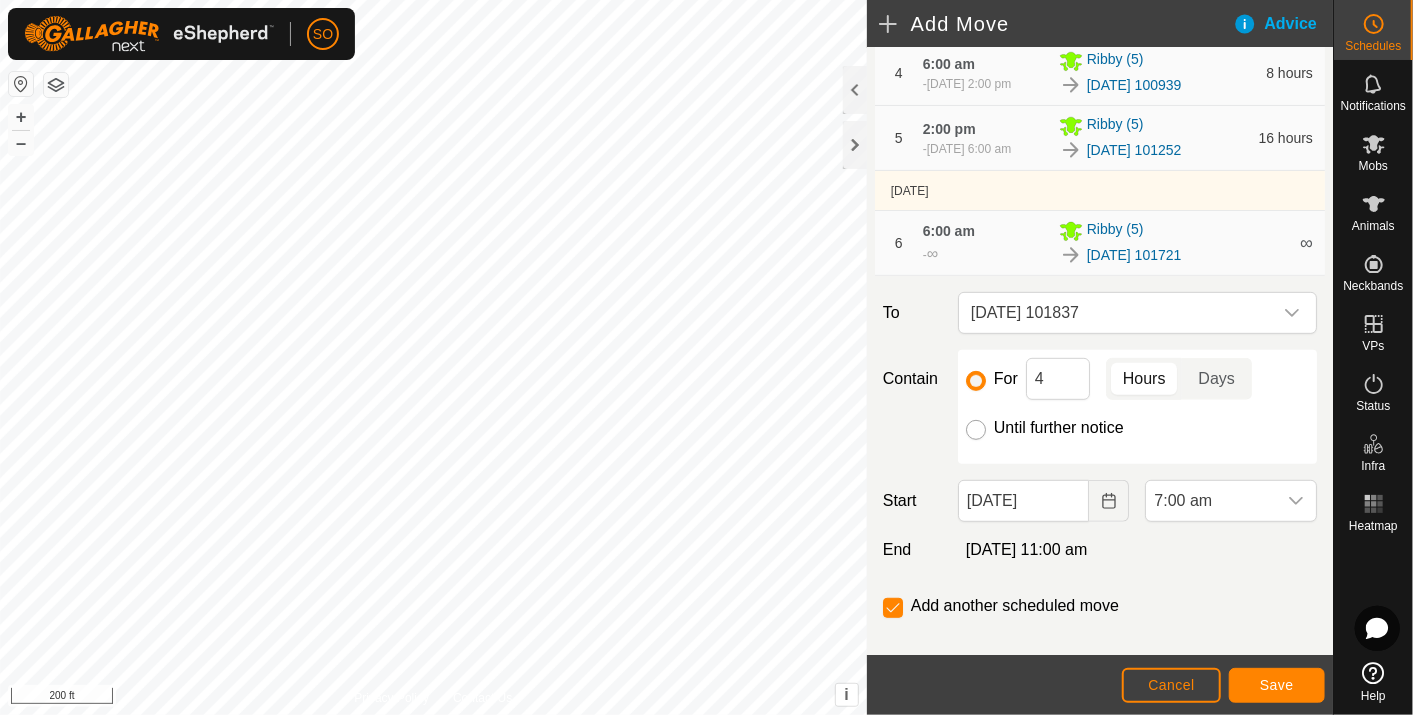 drag, startPoint x: 1079, startPoint y: 668, endPoint x: 974, endPoint y: 425, distance: 264.71494 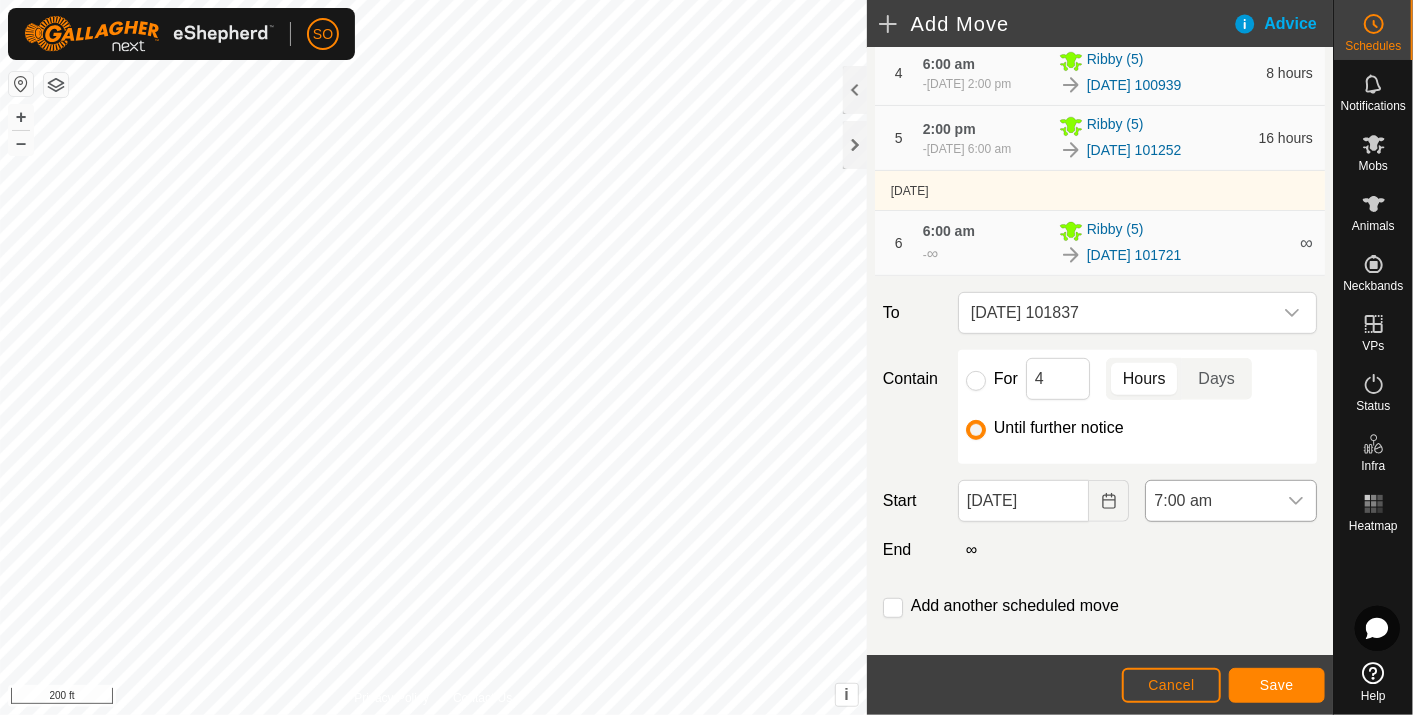click 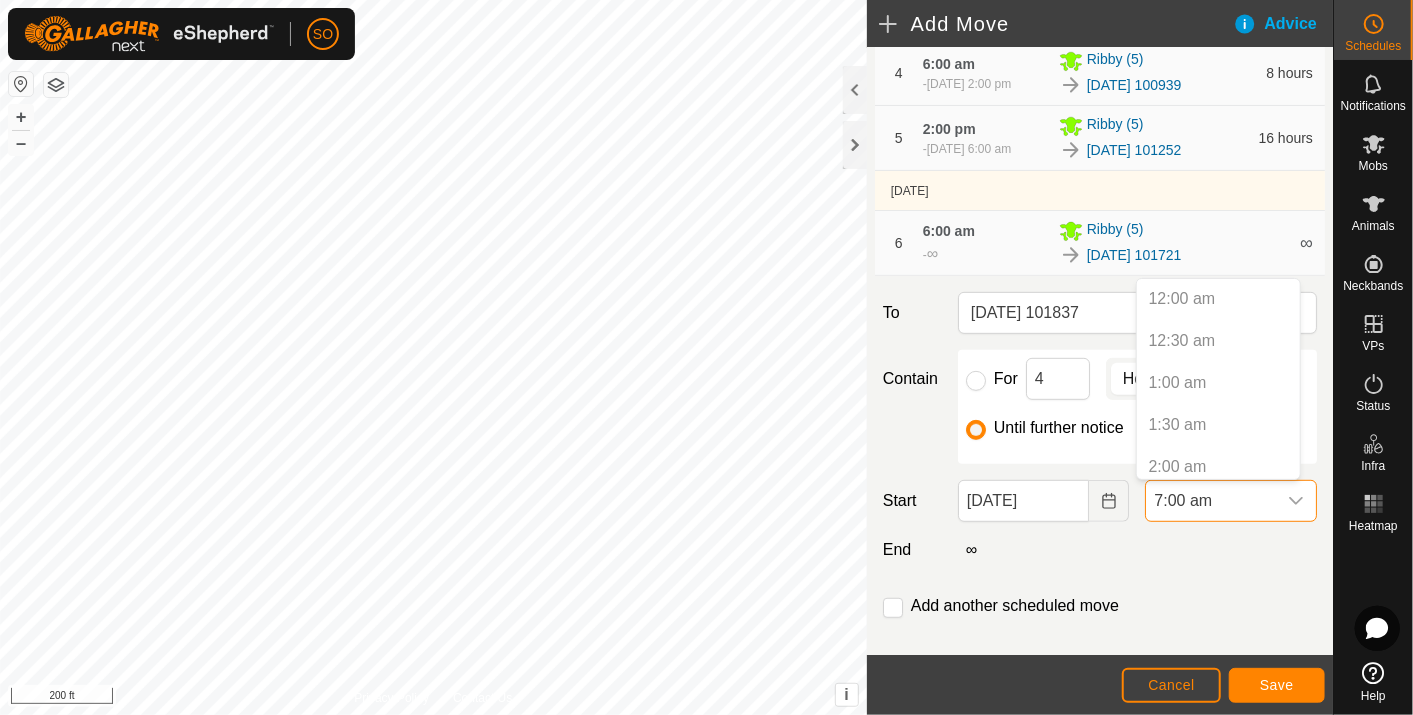 scroll, scrollTop: 427, scrollLeft: 0, axis: vertical 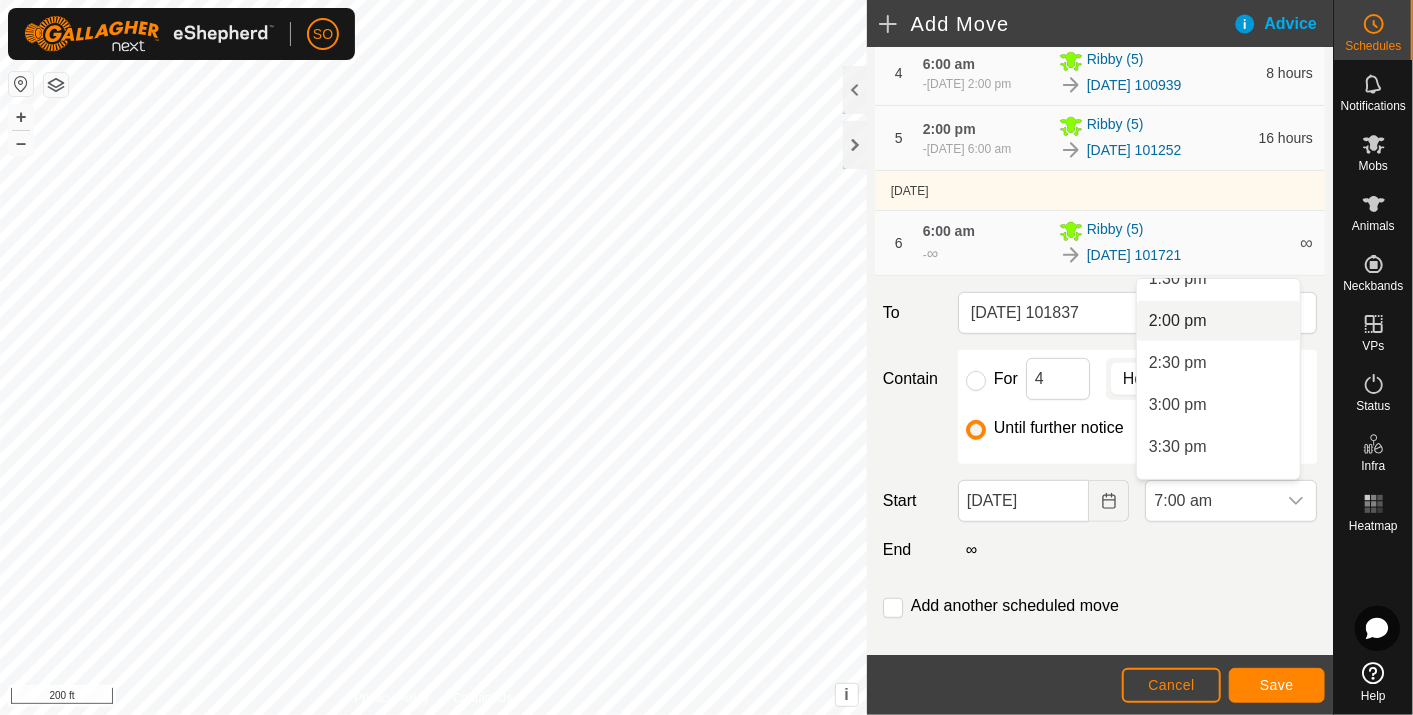 click on "2:00 pm" at bounding box center [1218, 321] 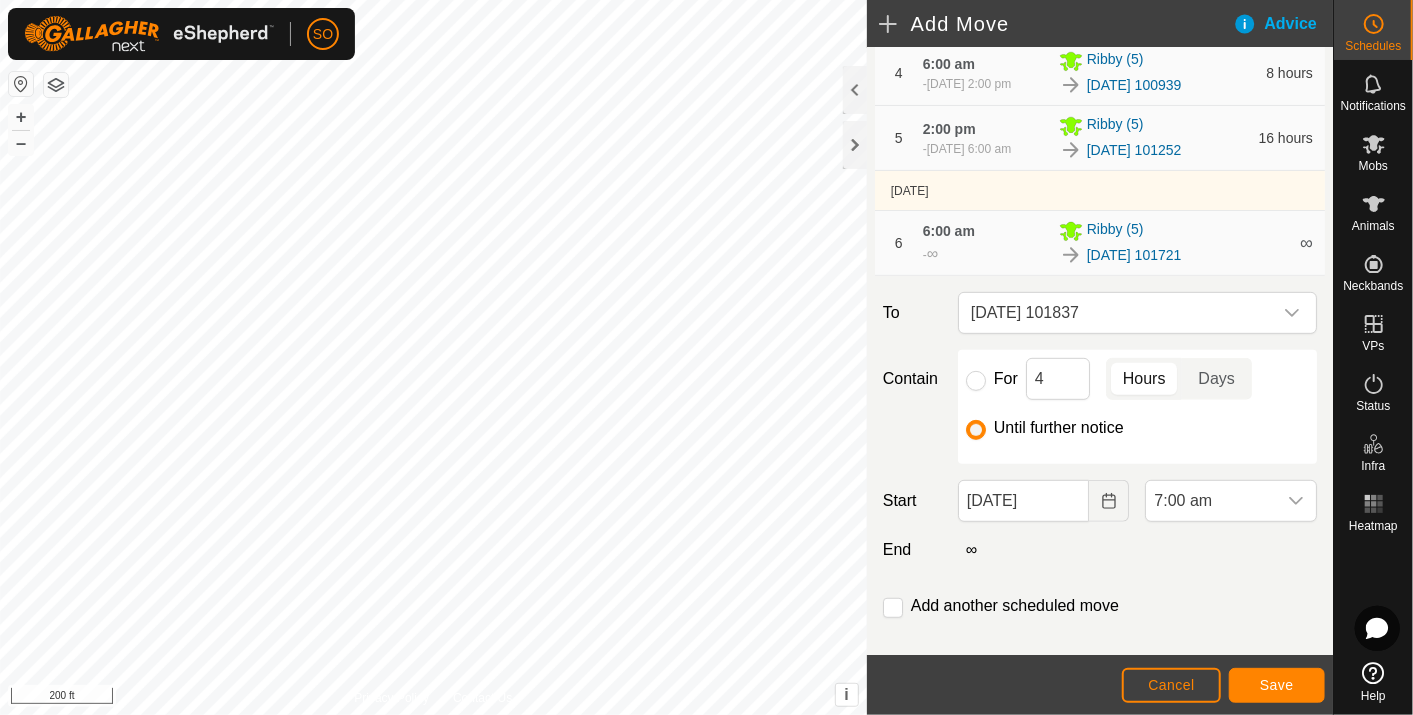 scroll, scrollTop: 587, scrollLeft: 0, axis: vertical 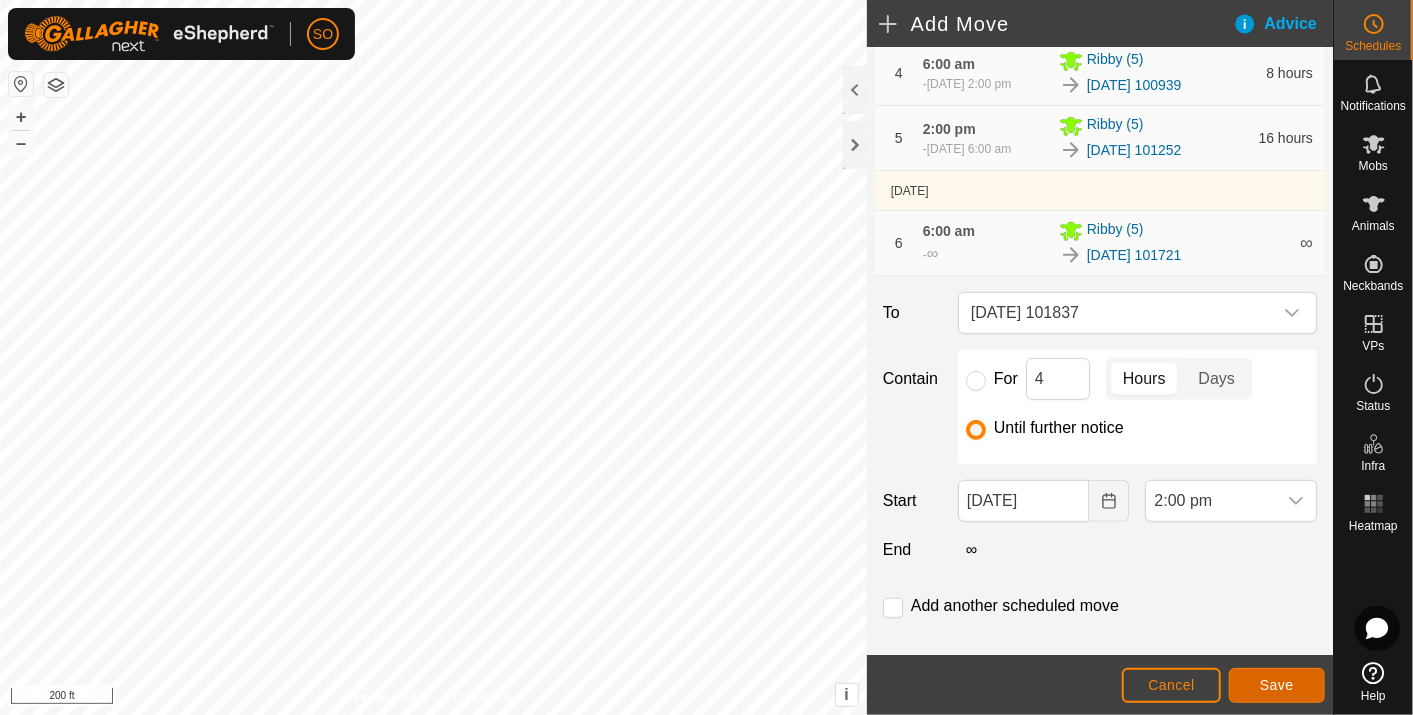 click on "Save" 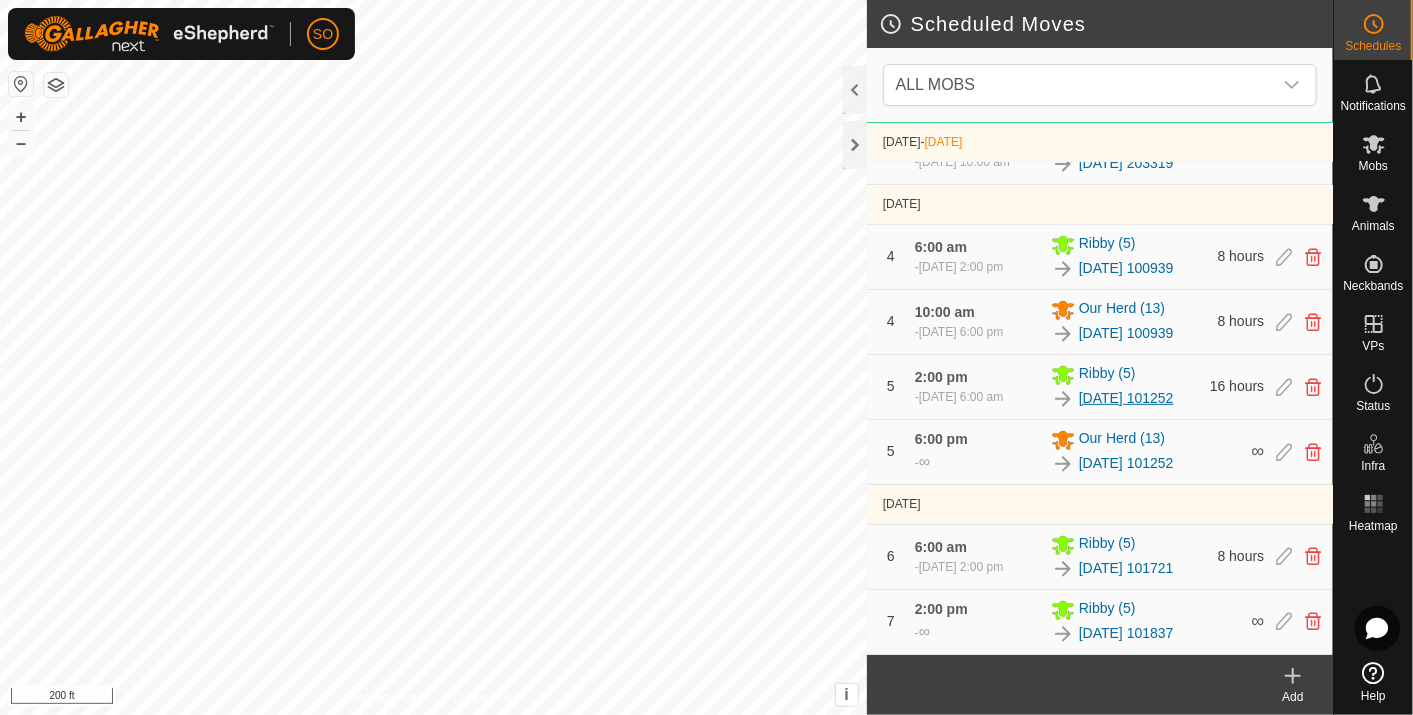 scroll, scrollTop: 582, scrollLeft: 0, axis: vertical 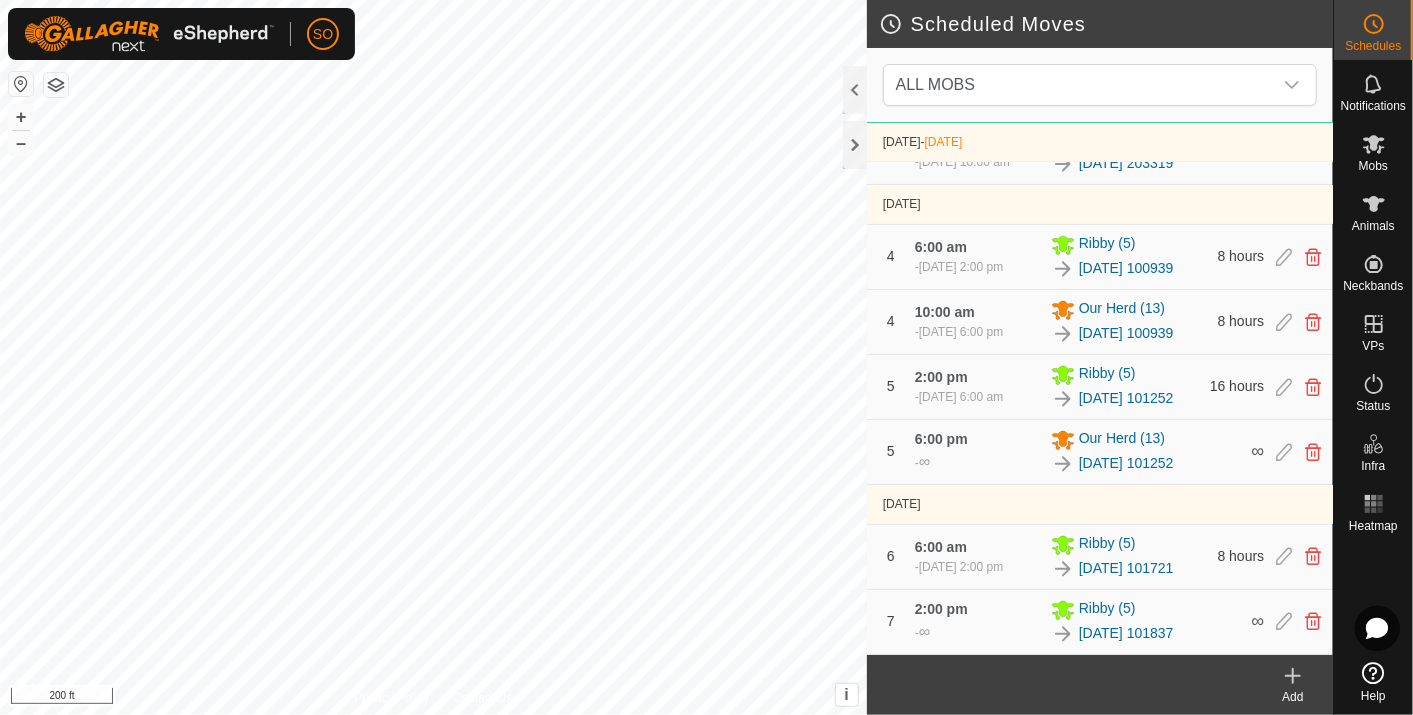 click 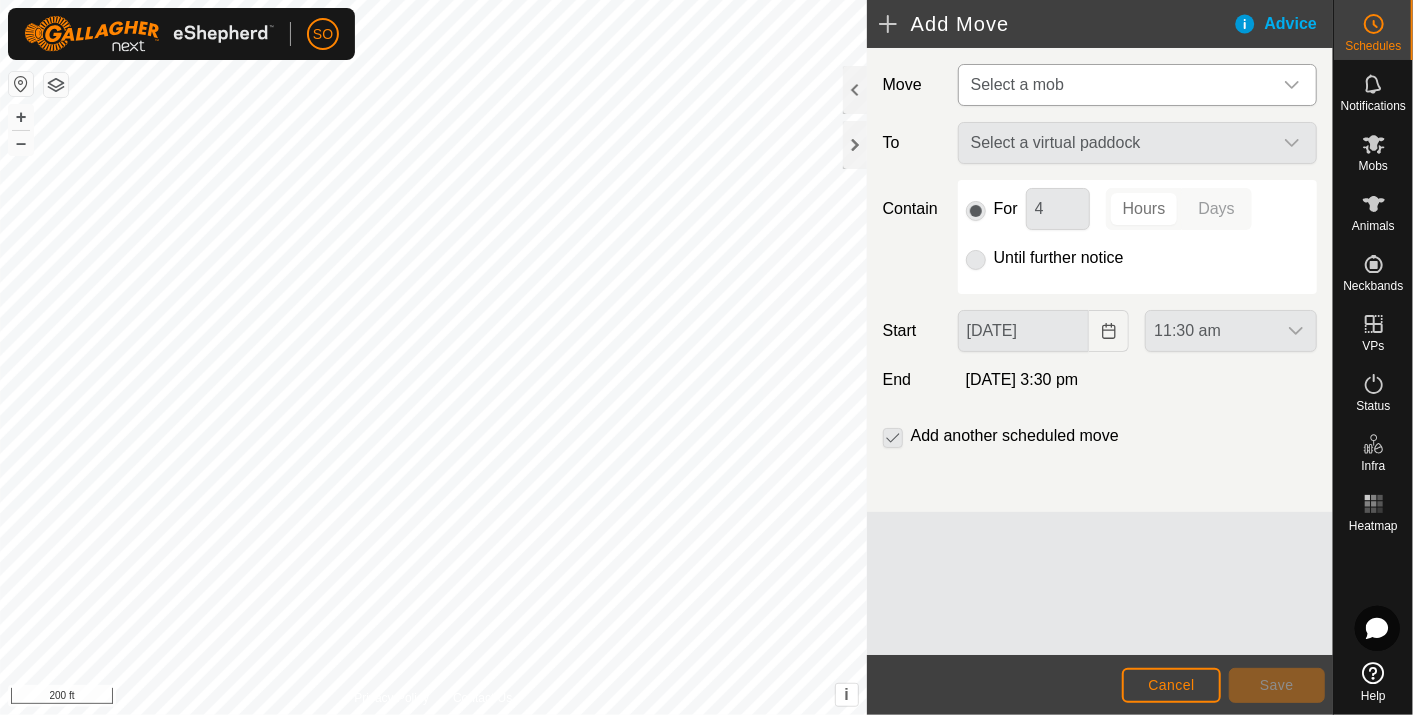 click 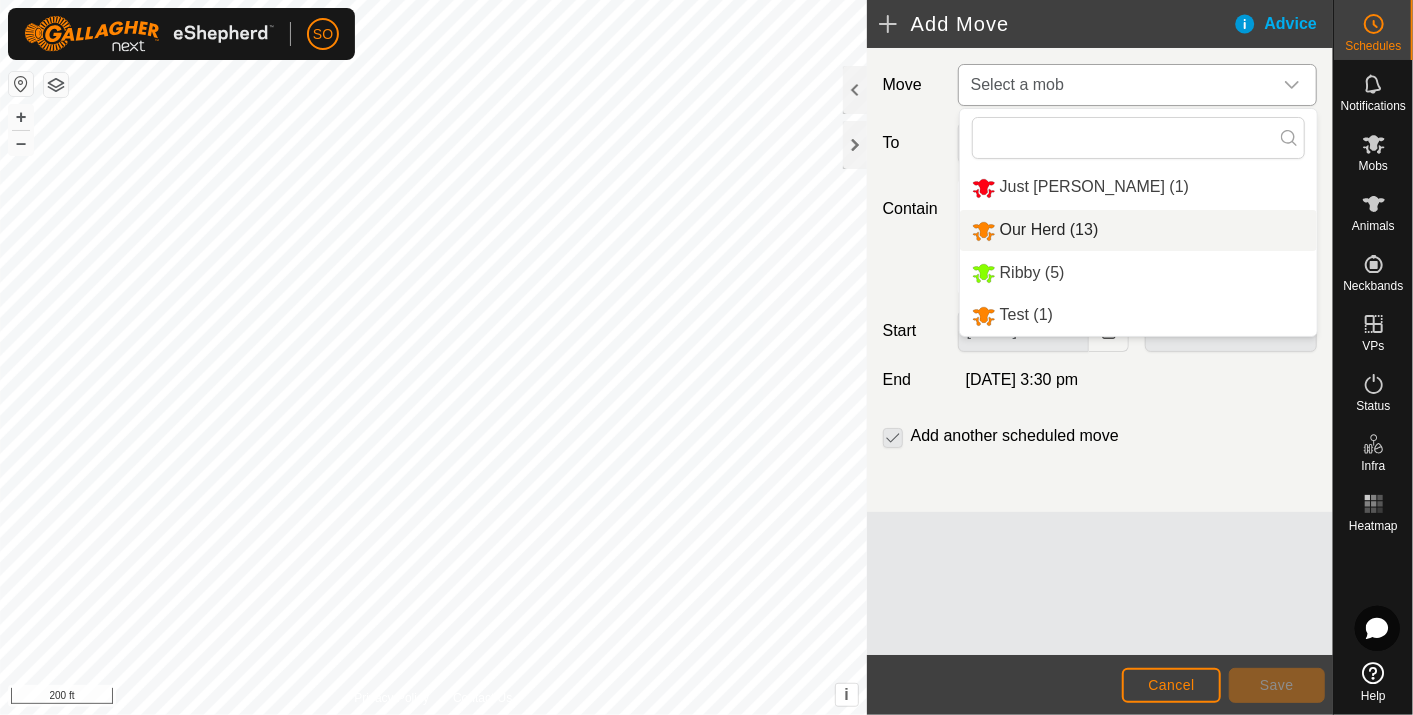 click on "Our Herd (13)" at bounding box center [1138, 230] 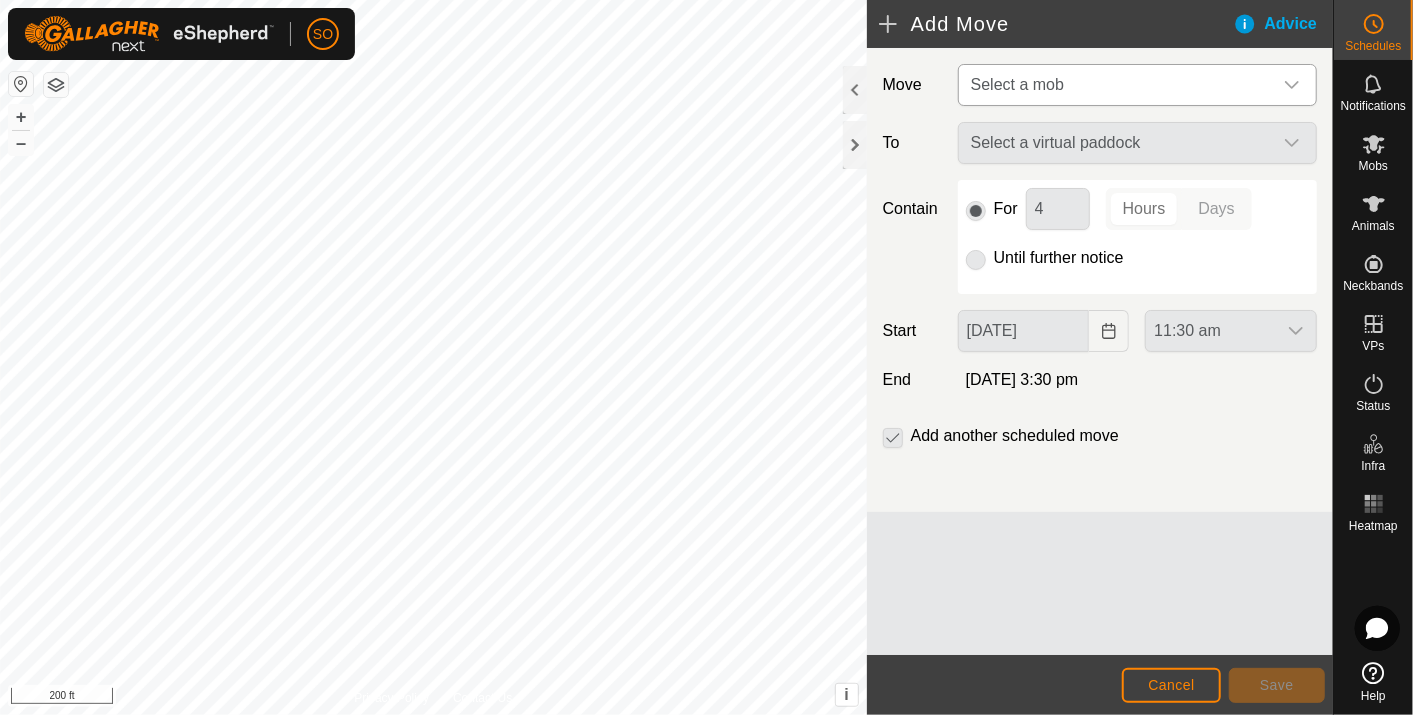 type on "28 Jul, 2025" 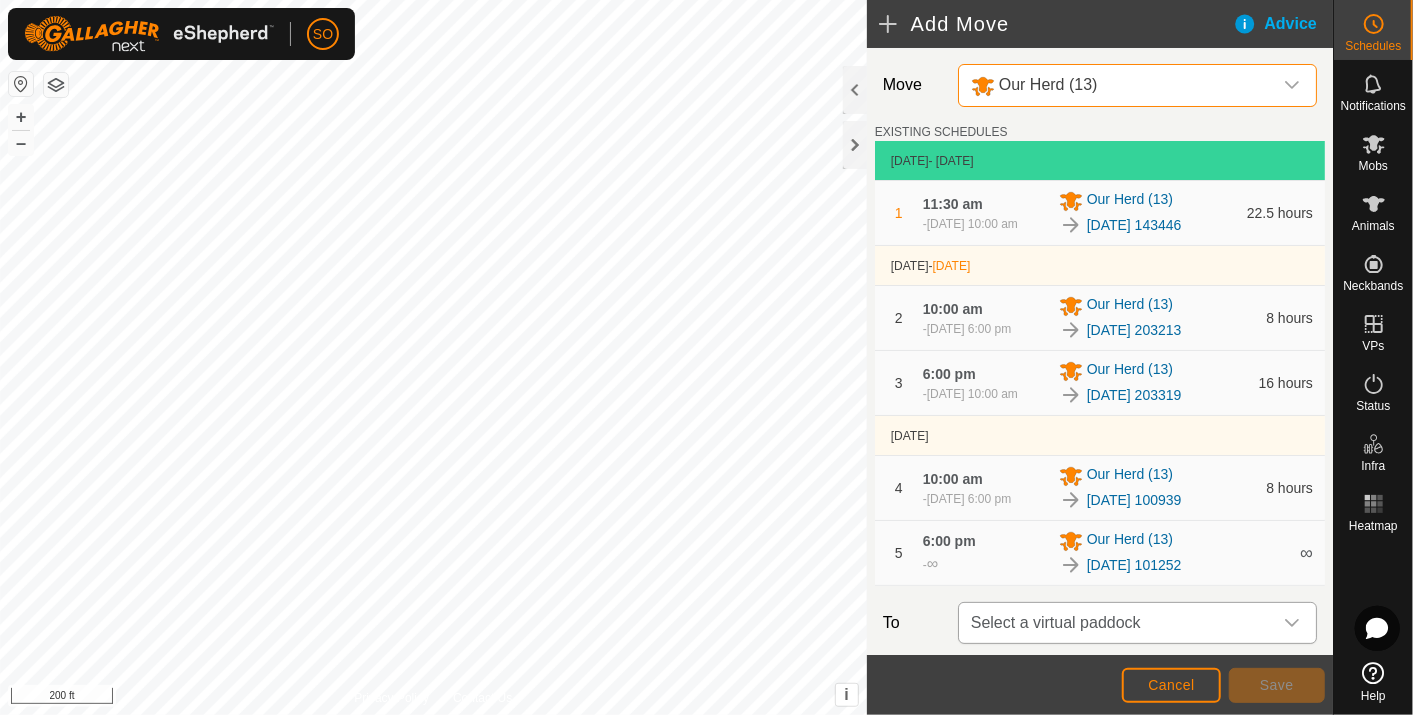 click 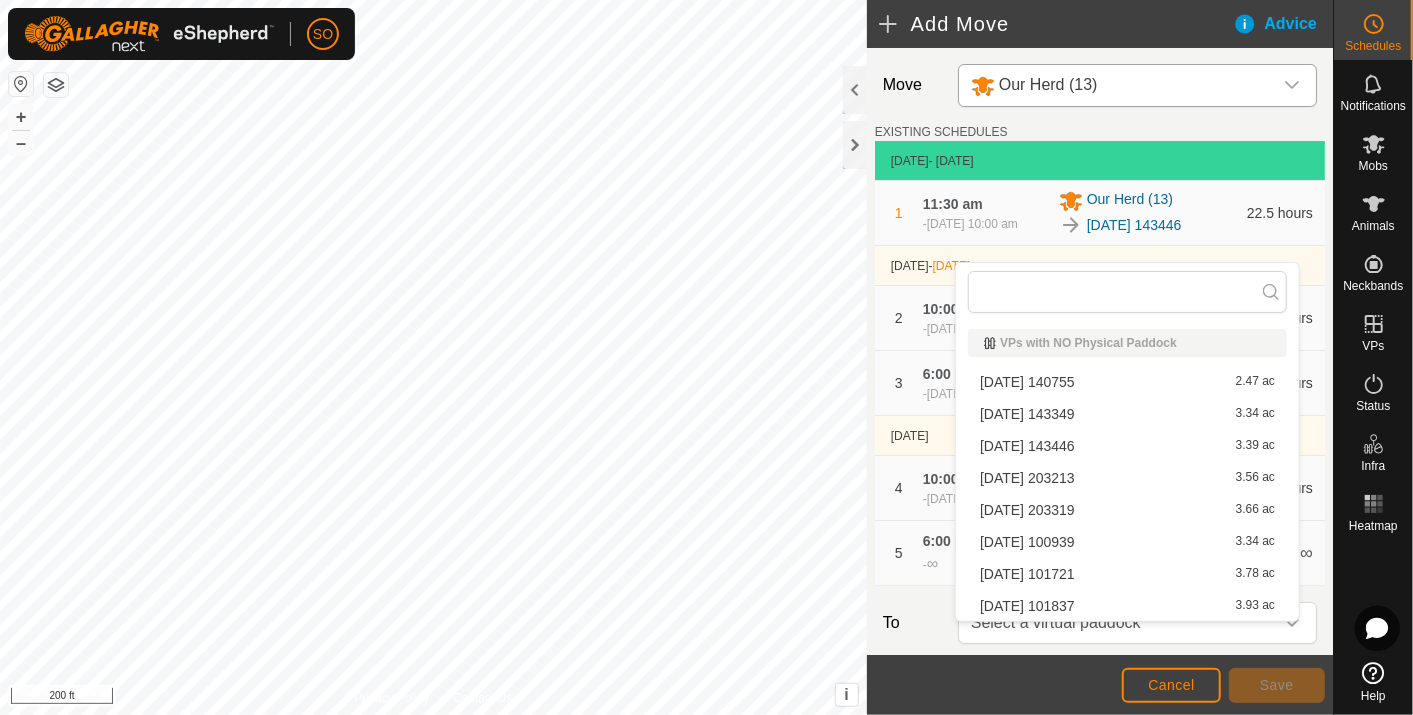 click on "2025-07-26 101721  3.78 ac" at bounding box center [1127, 574] 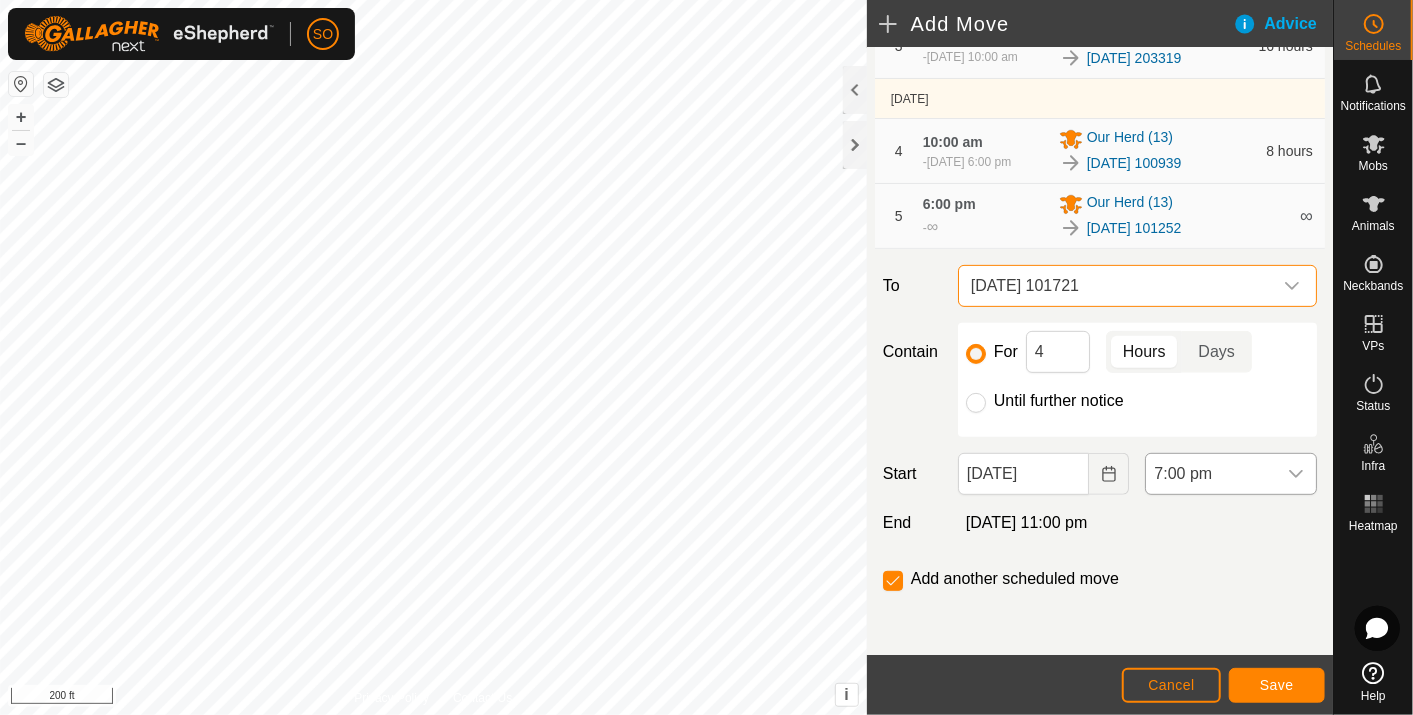 scroll, scrollTop: 351, scrollLeft: 0, axis: vertical 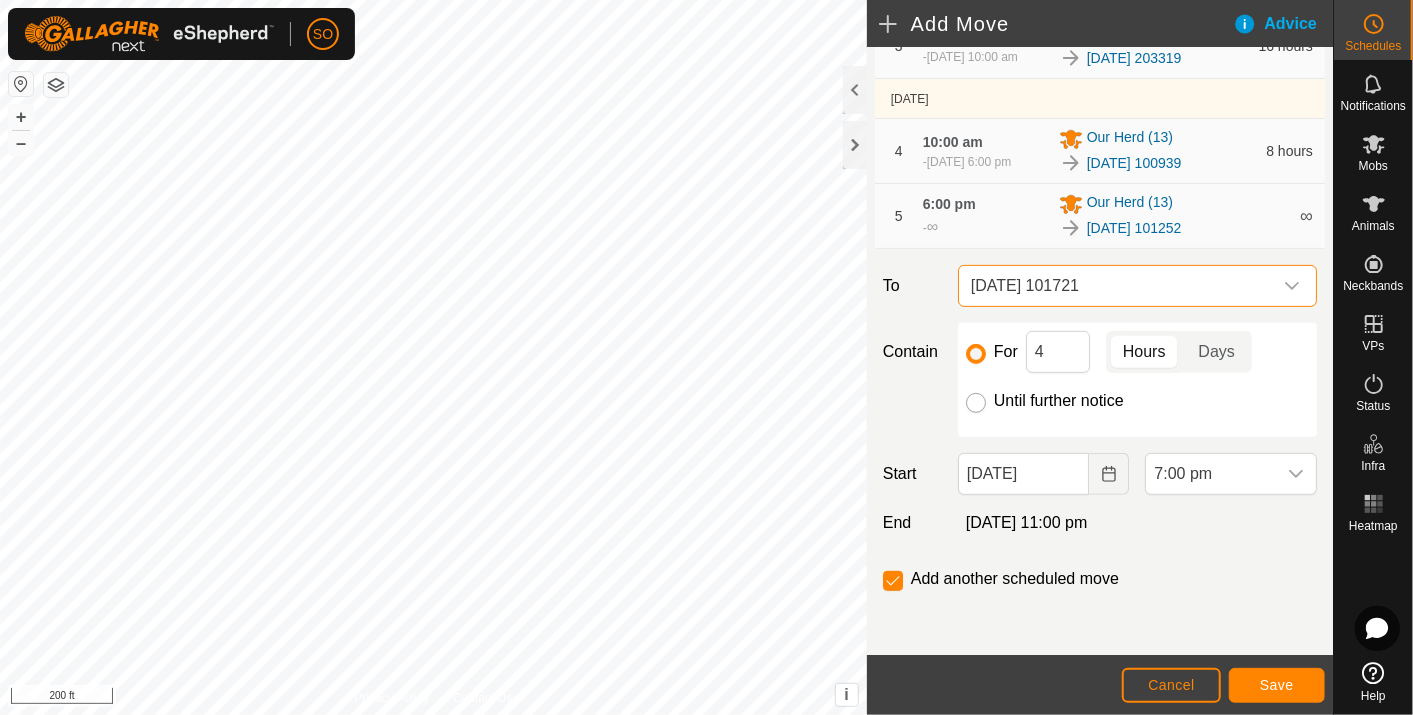 click on "Until further notice" at bounding box center [976, 403] 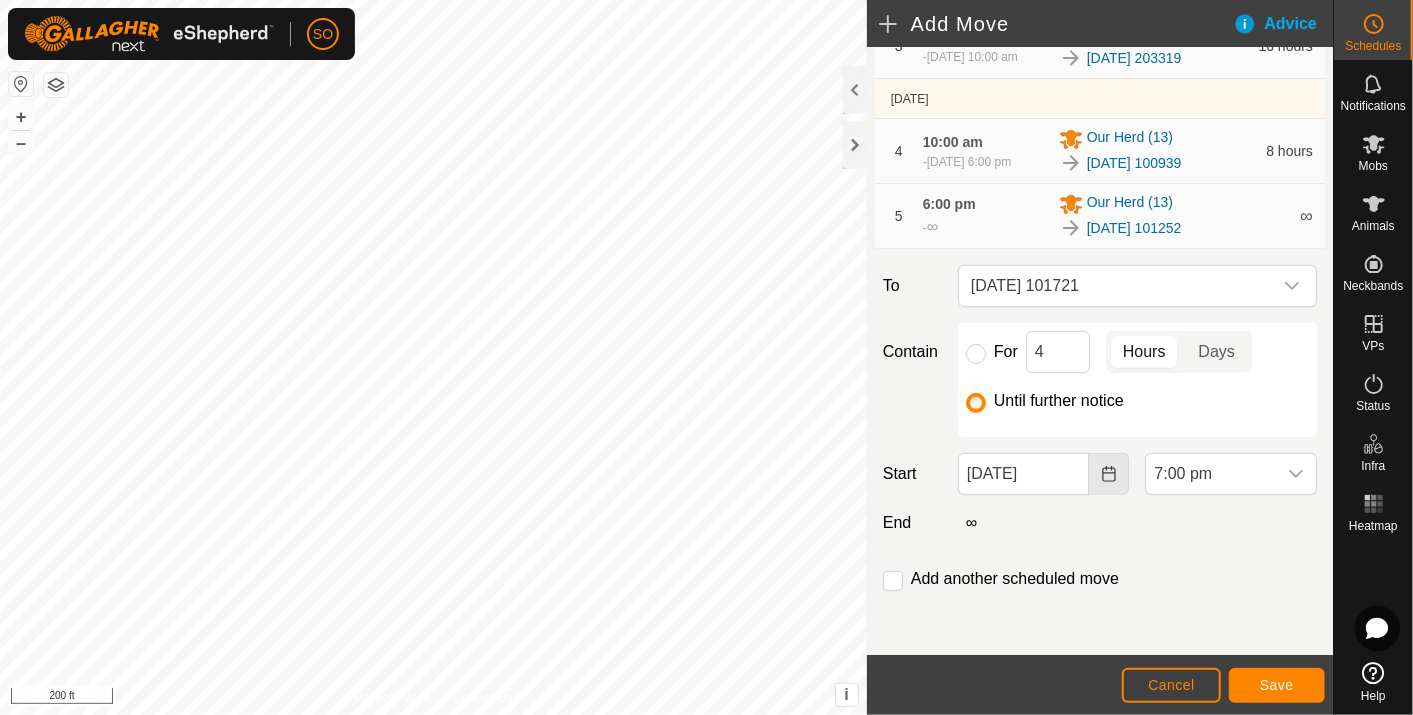 click 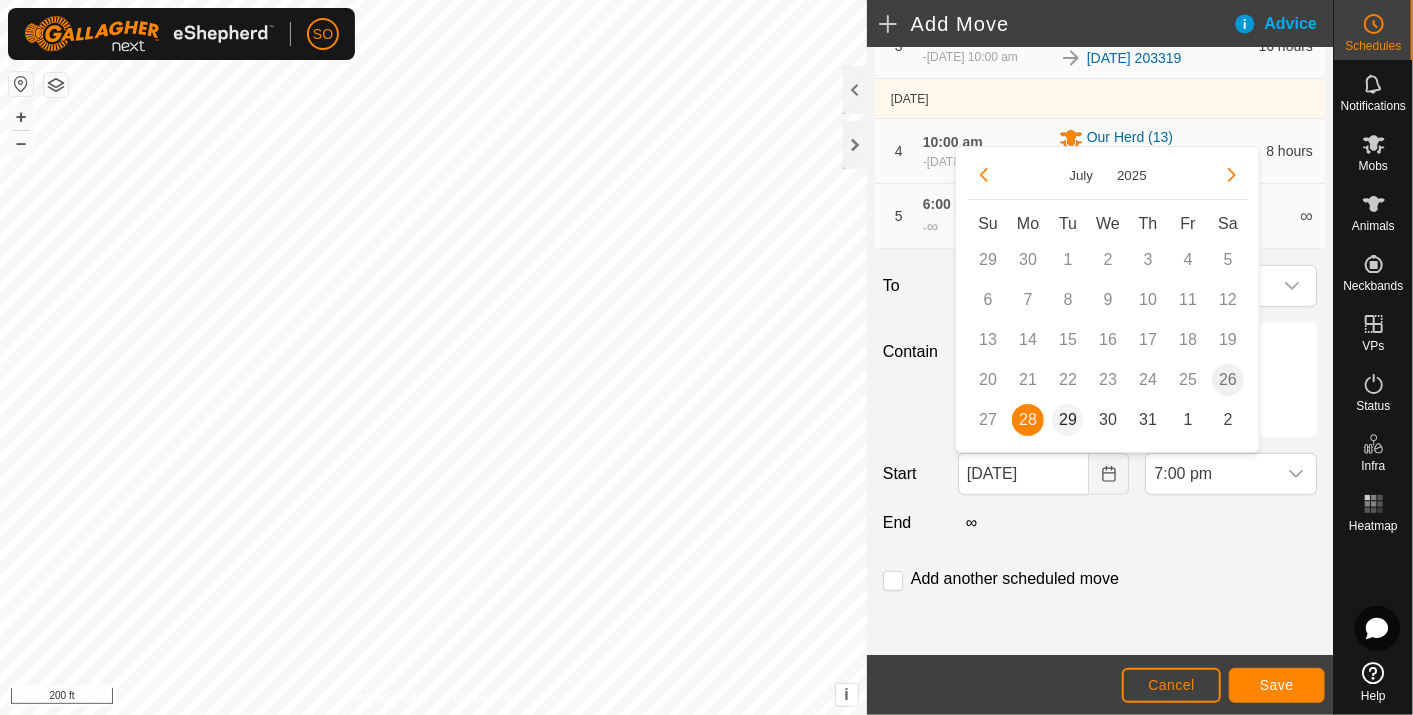 click on "29" at bounding box center (1068, 420) 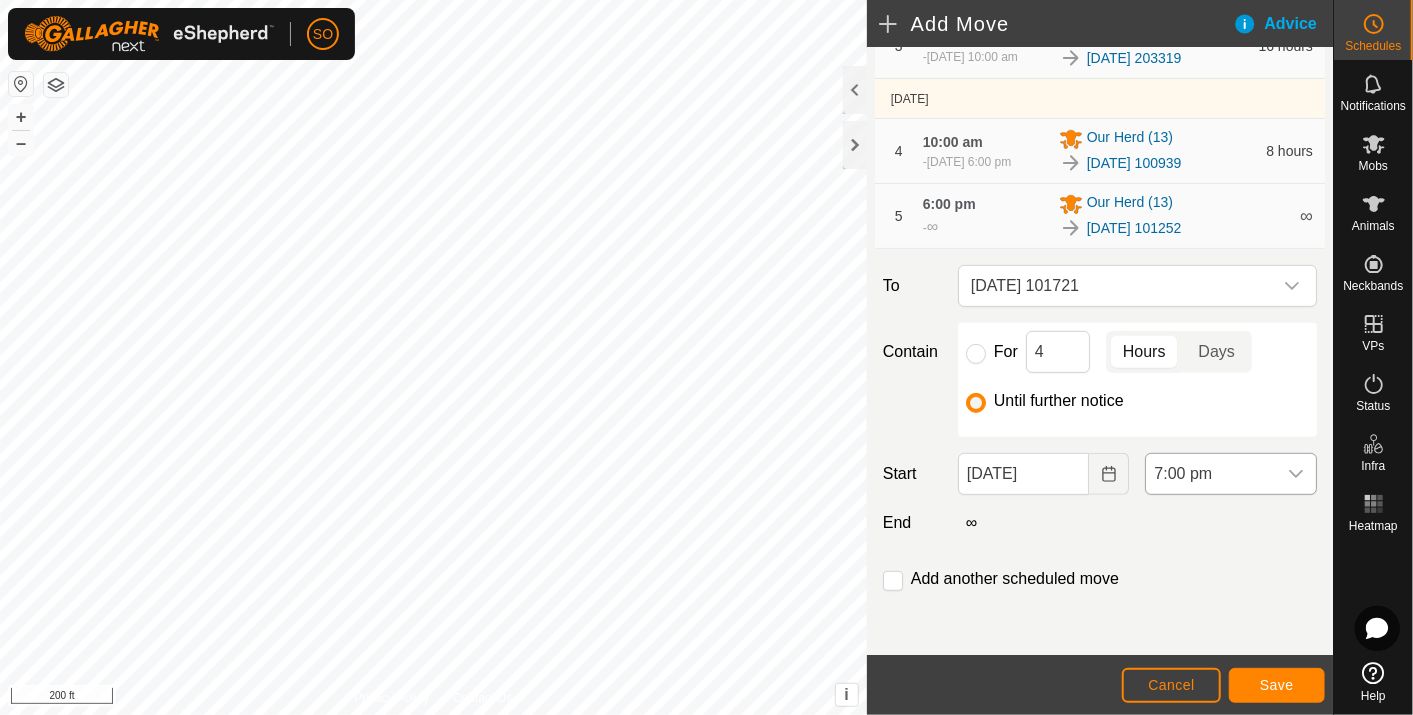 click 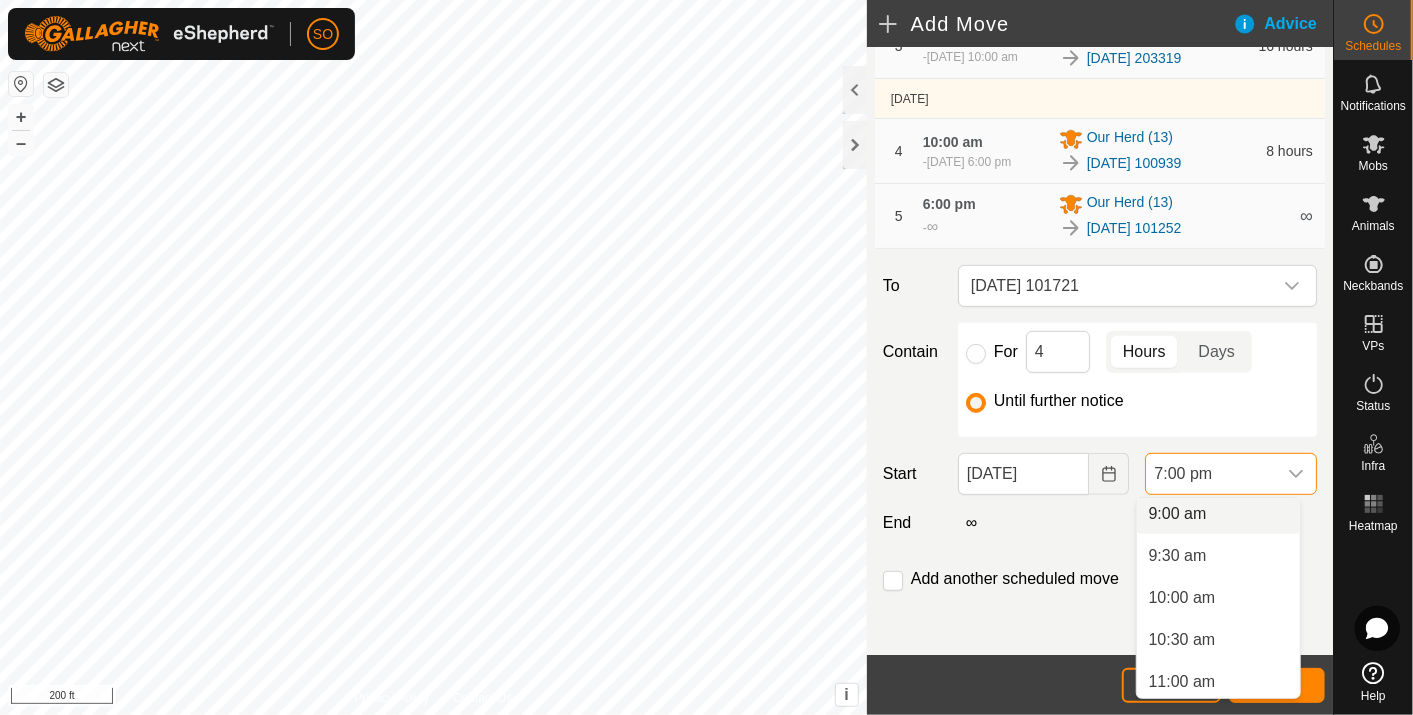 scroll, scrollTop: 755, scrollLeft: 0, axis: vertical 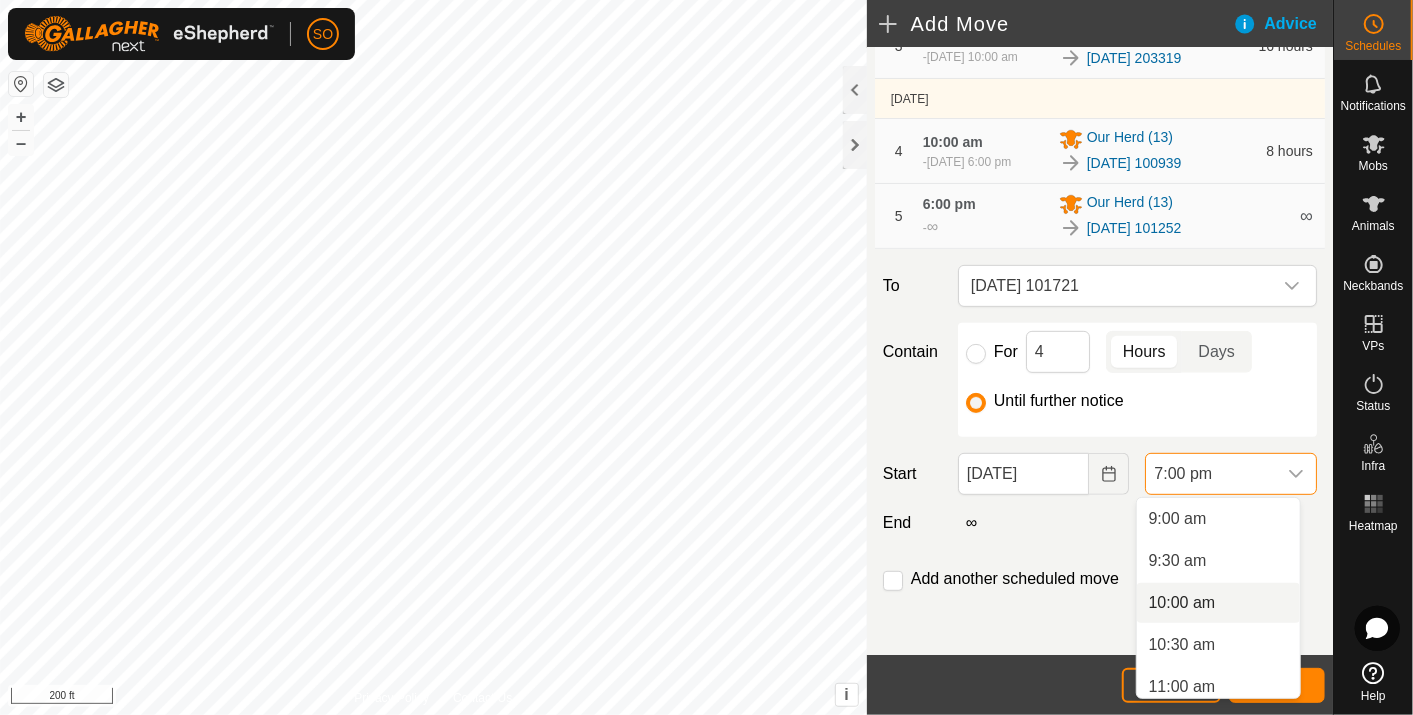 click on "10:00 am" at bounding box center [1218, 603] 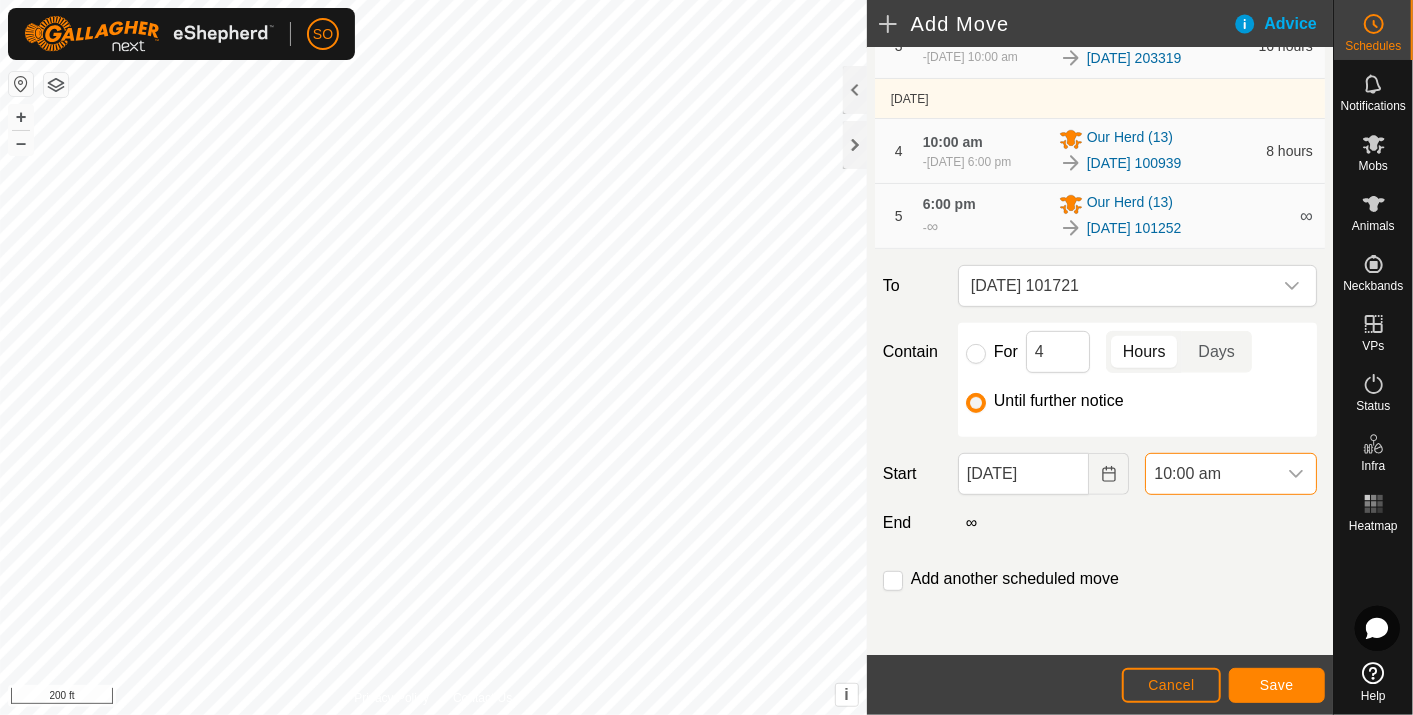 scroll, scrollTop: 1435, scrollLeft: 0, axis: vertical 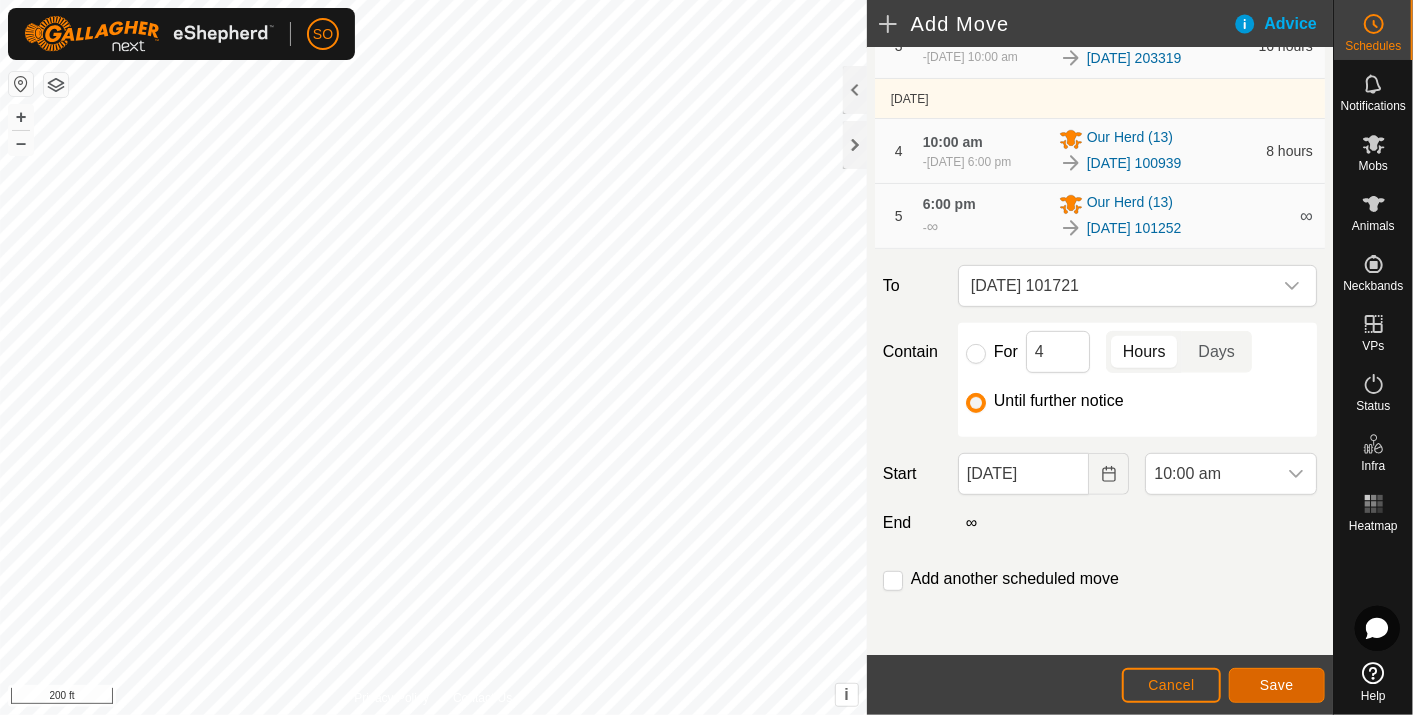 click on "Save" 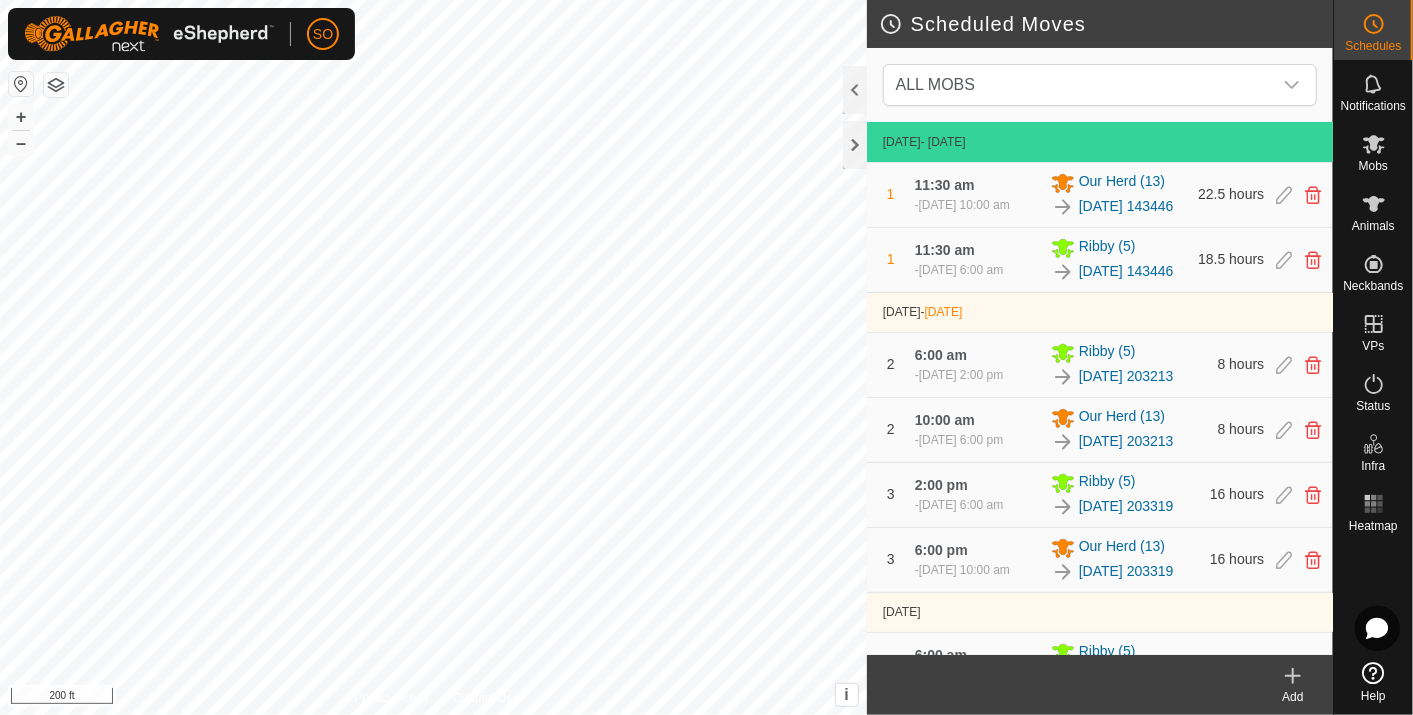 click 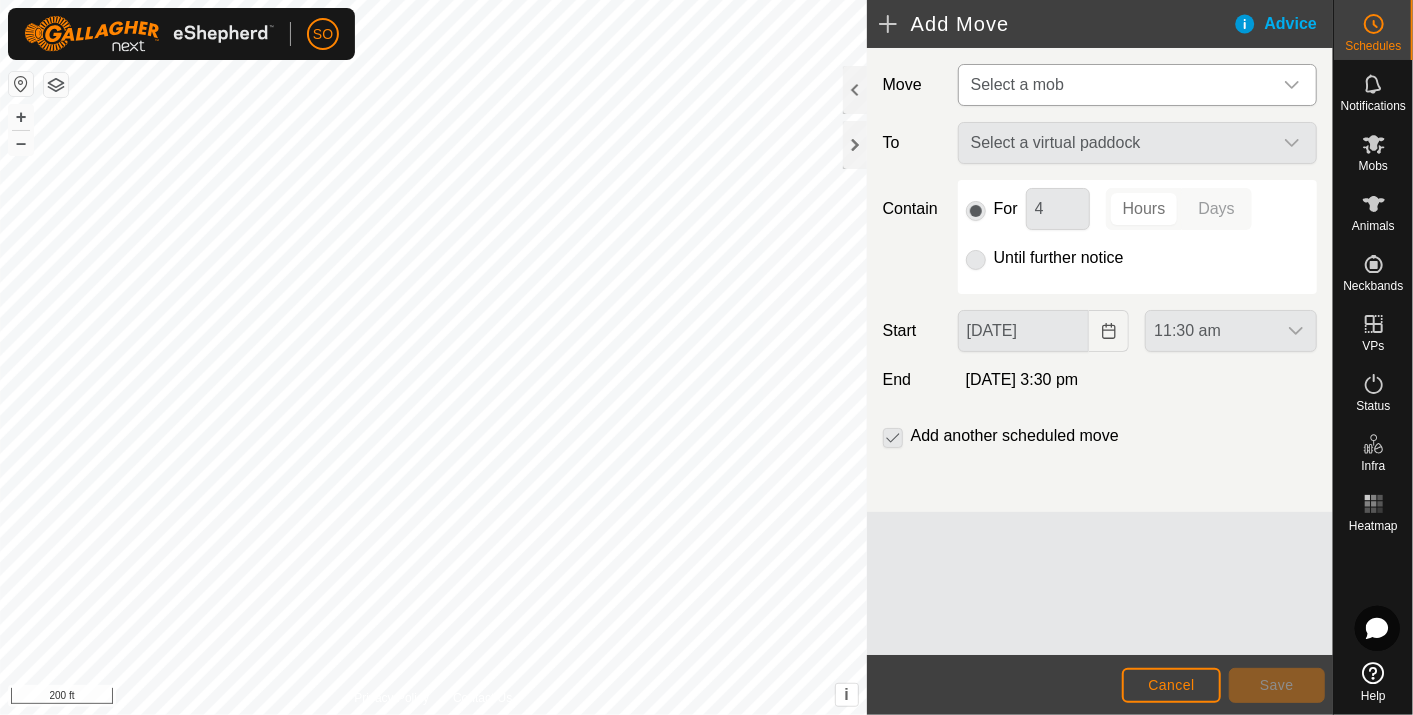 click 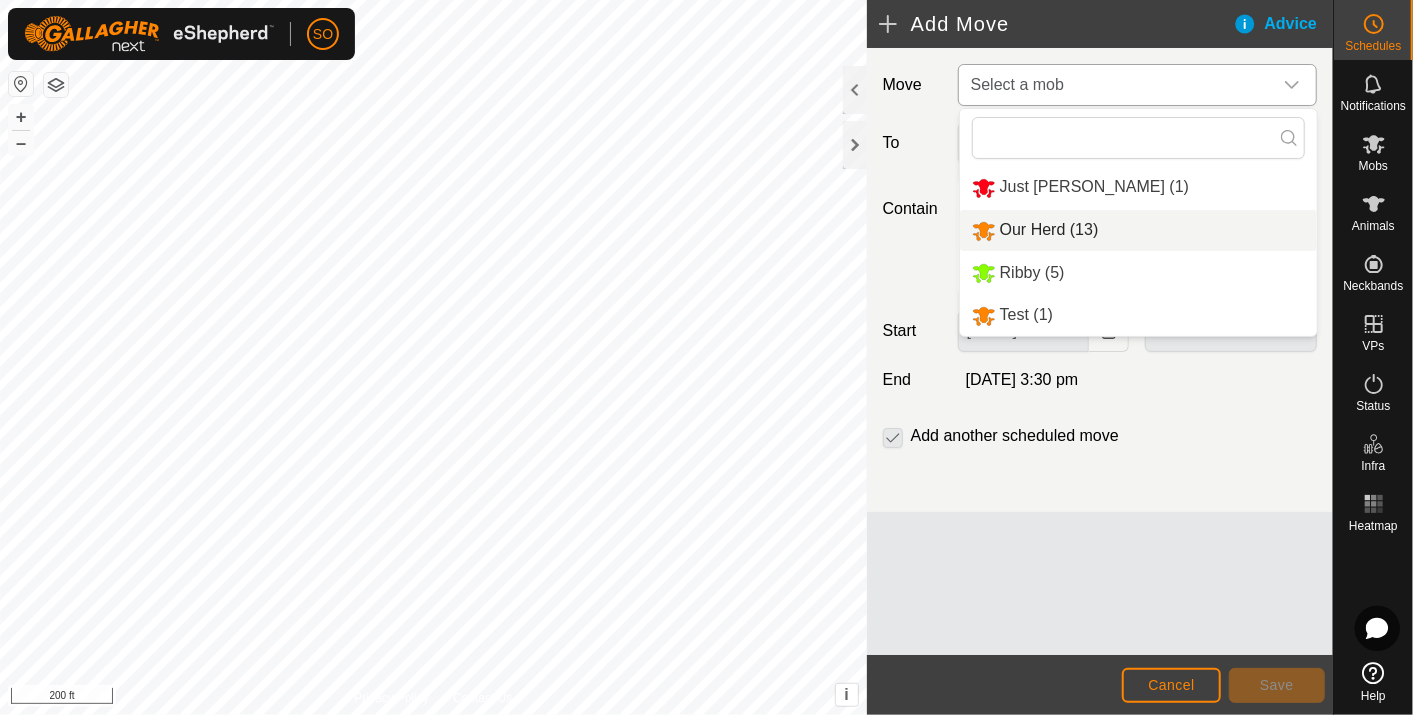click on "Our Herd (13)" at bounding box center [1138, 230] 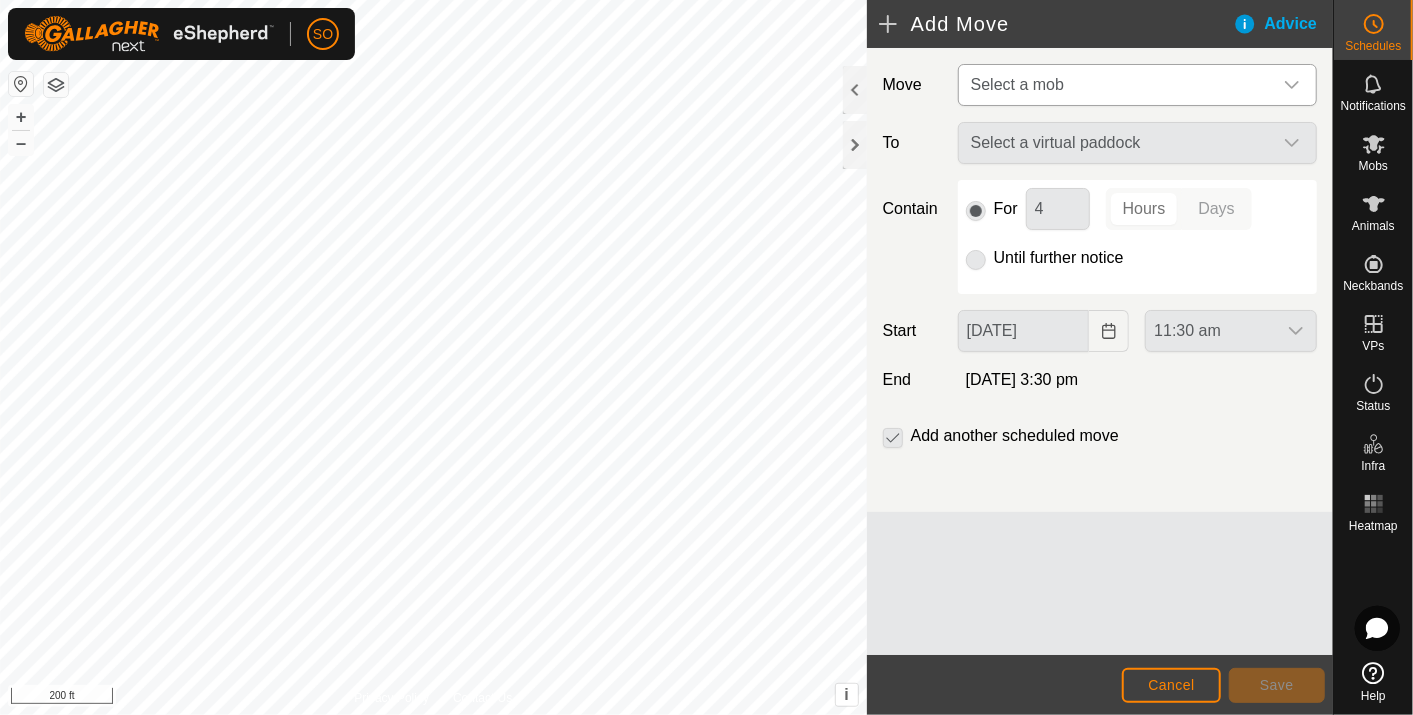 type on "29 Jul, 2025" 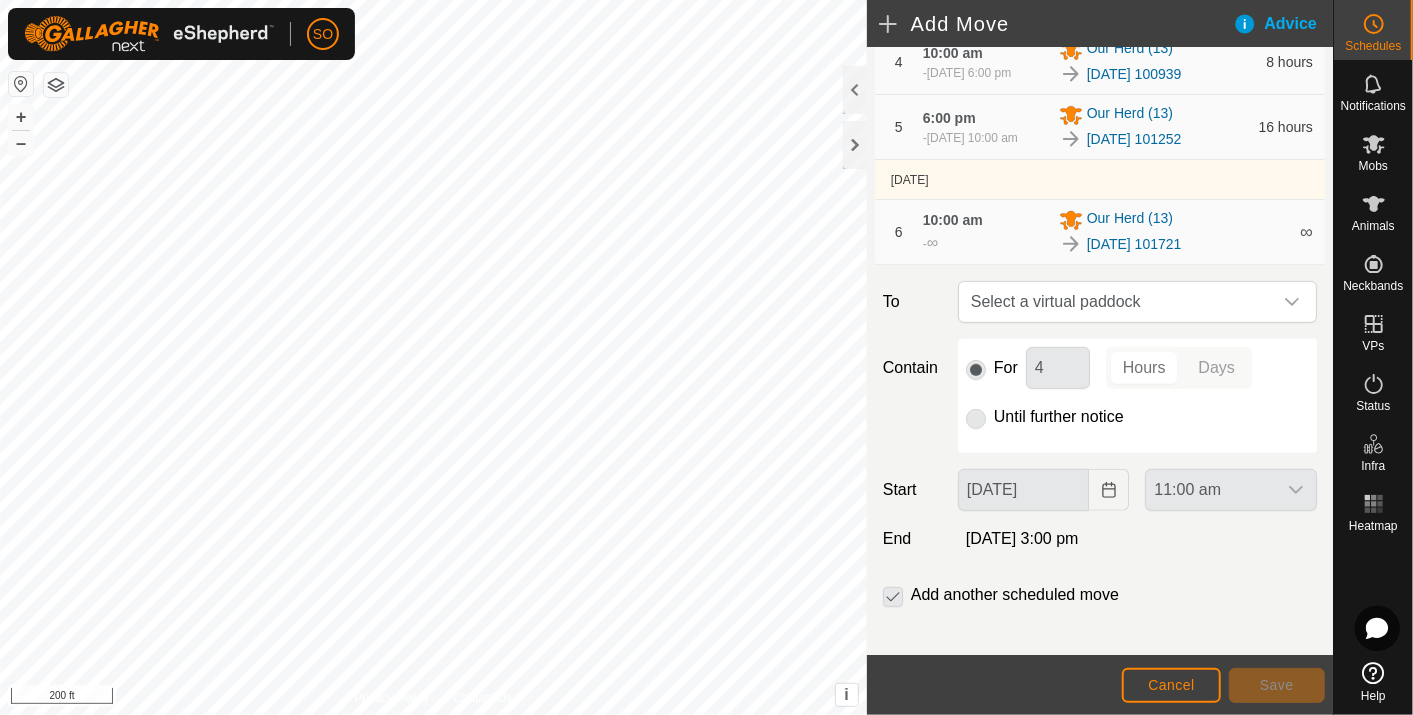 scroll, scrollTop: 465, scrollLeft: 0, axis: vertical 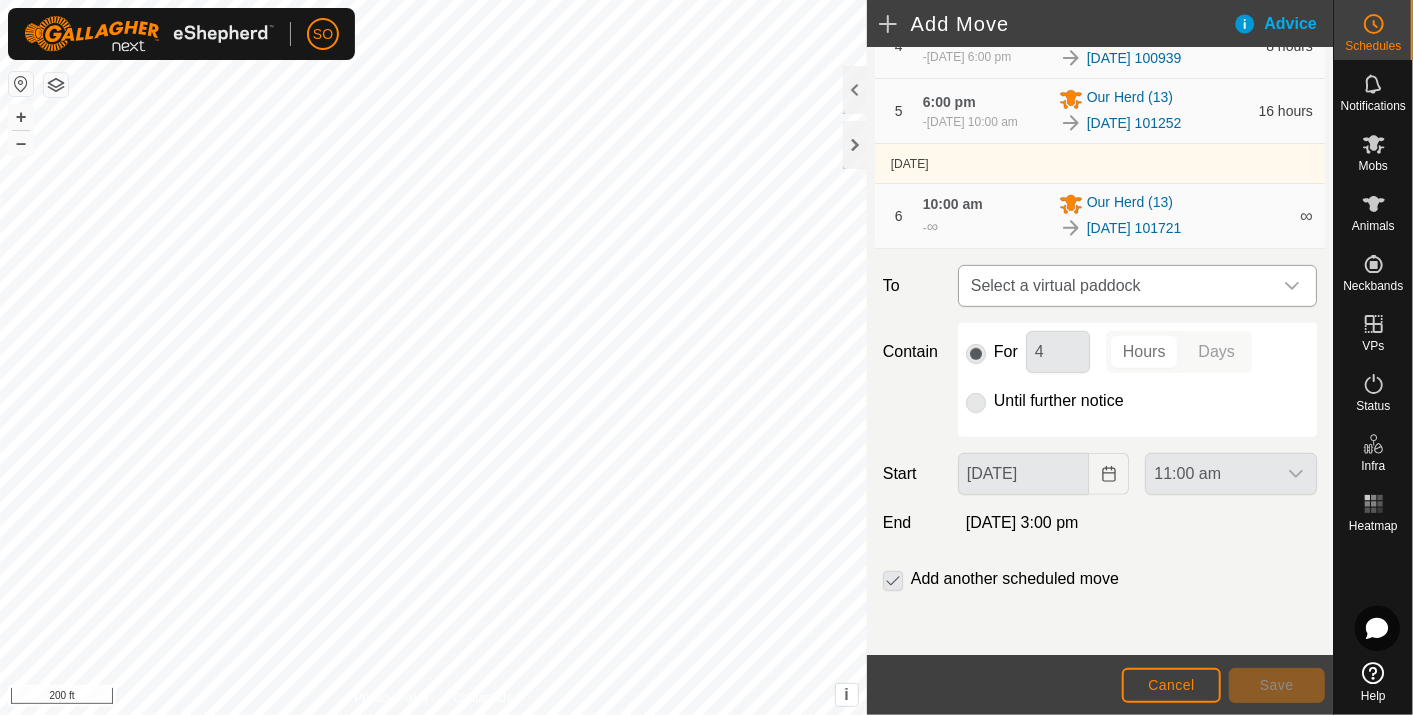 click 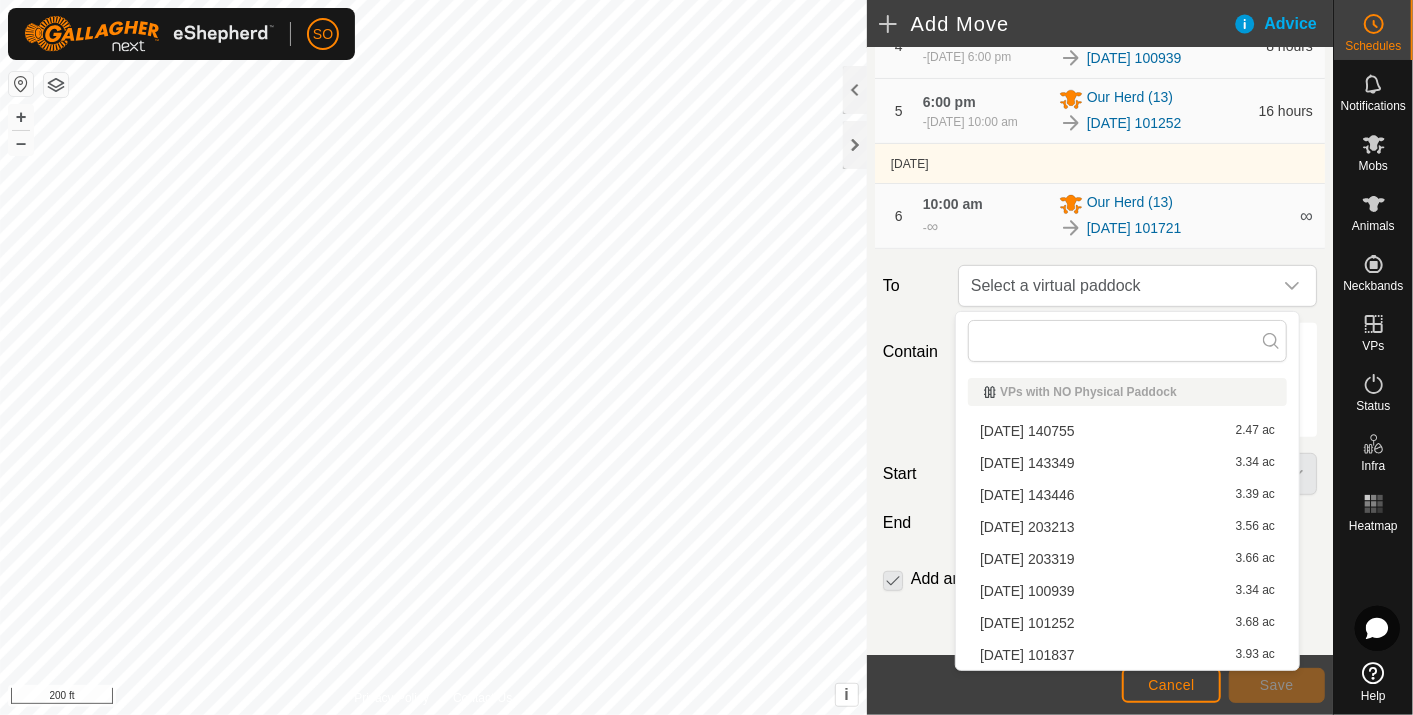 click on "2025-07-26 101837  3.93 ac" at bounding box center [1127, 655] 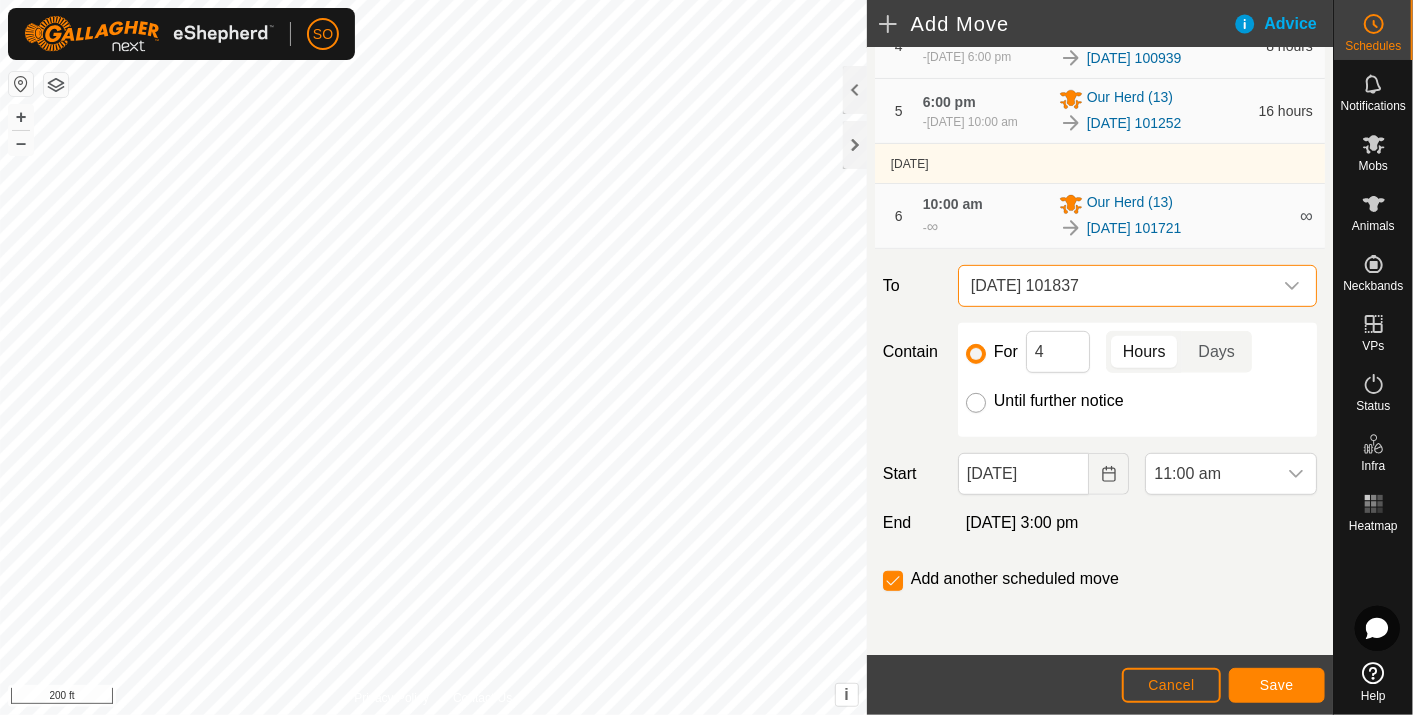 click on "Until further notice" at bounding box center (976, 403) 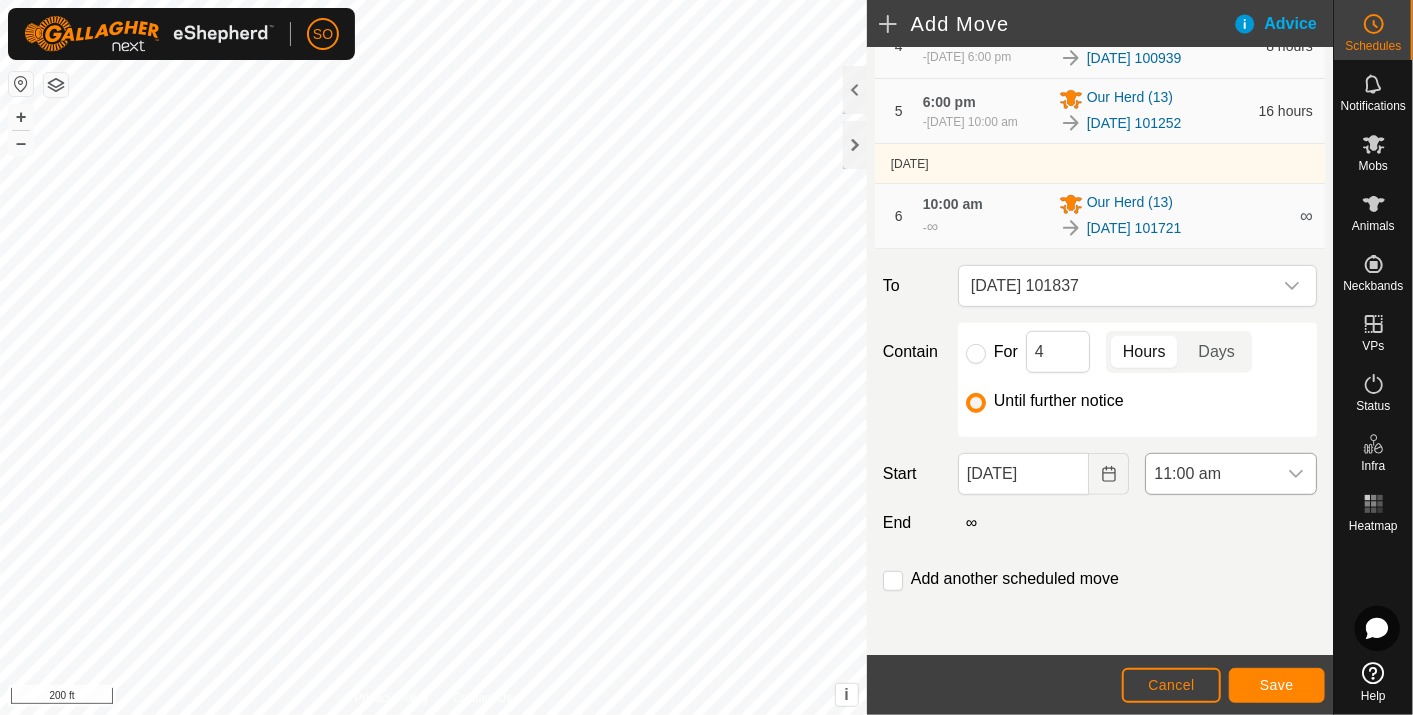click at bounding box center (1296, 474) 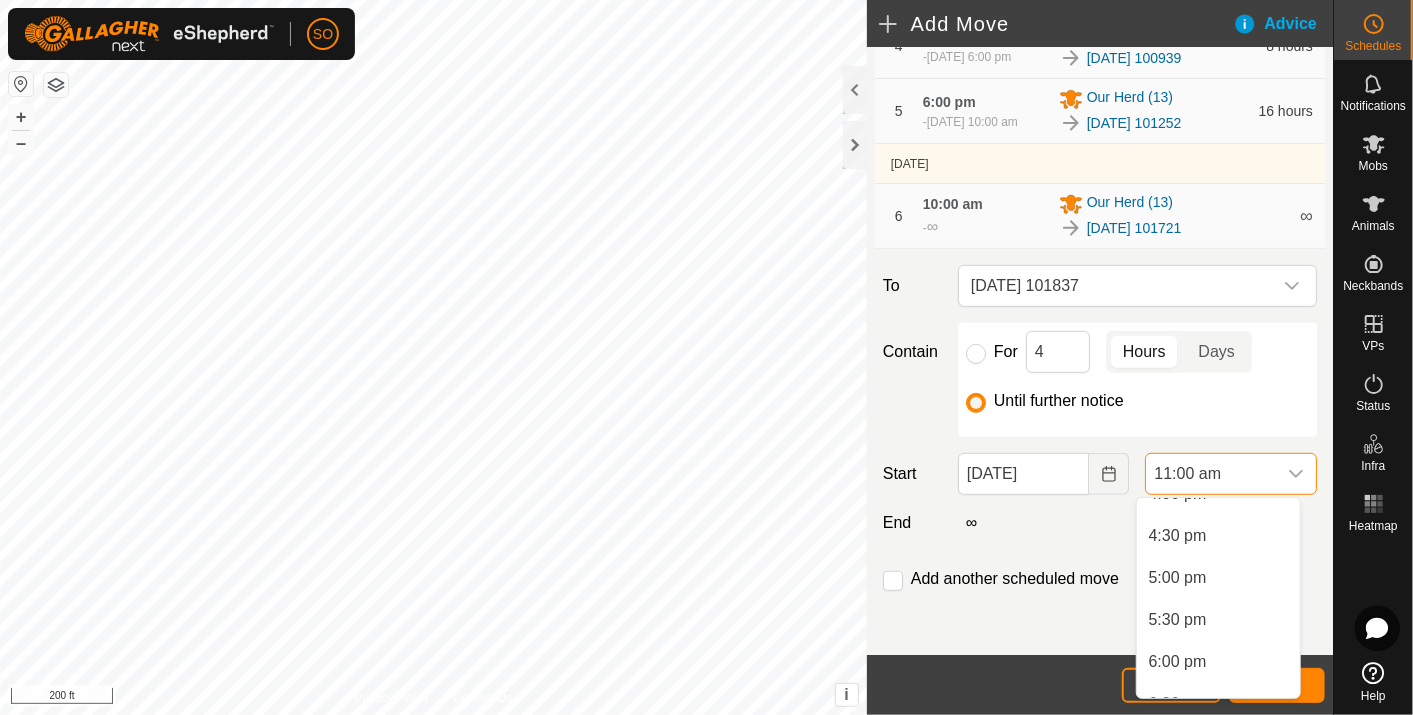 scroll, scrollTop: 1425, scrollLeft: 0, axis: vertical 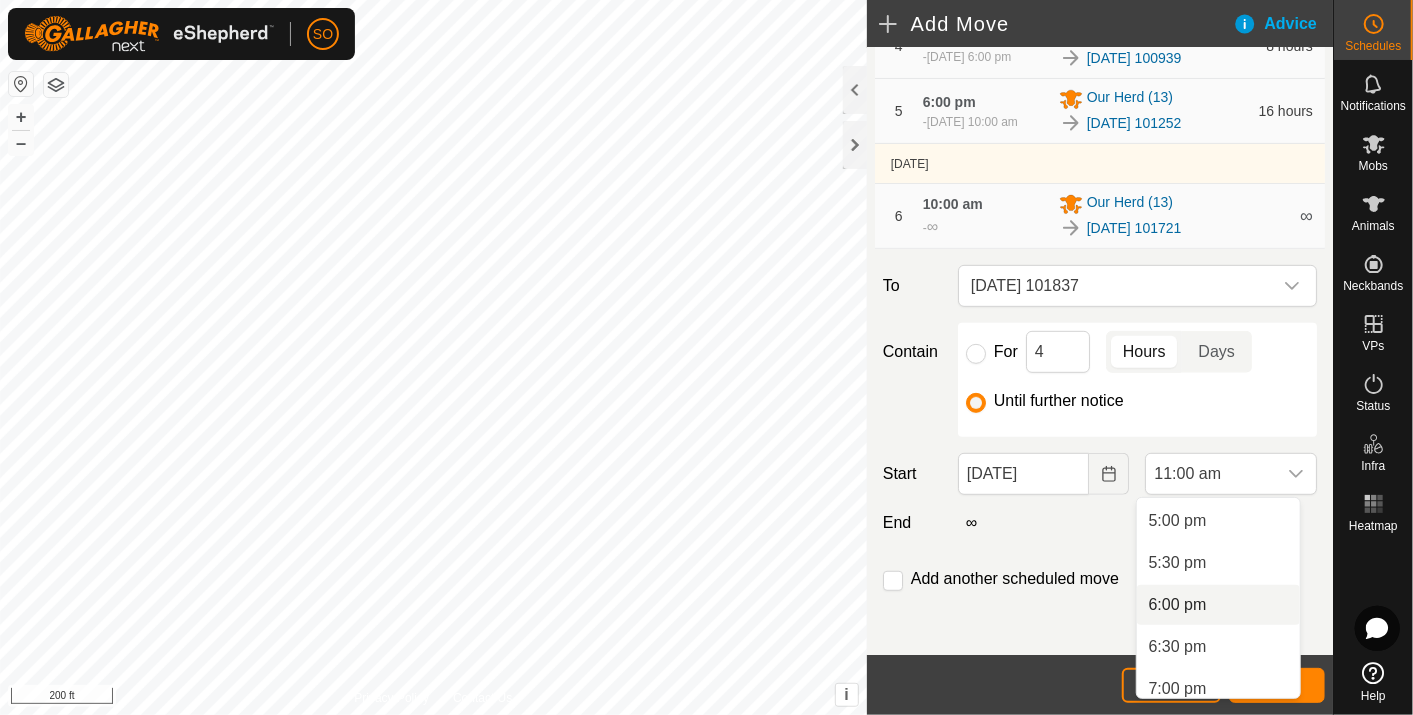 click on "6:00 pm" at bounding box center [1218, 605] 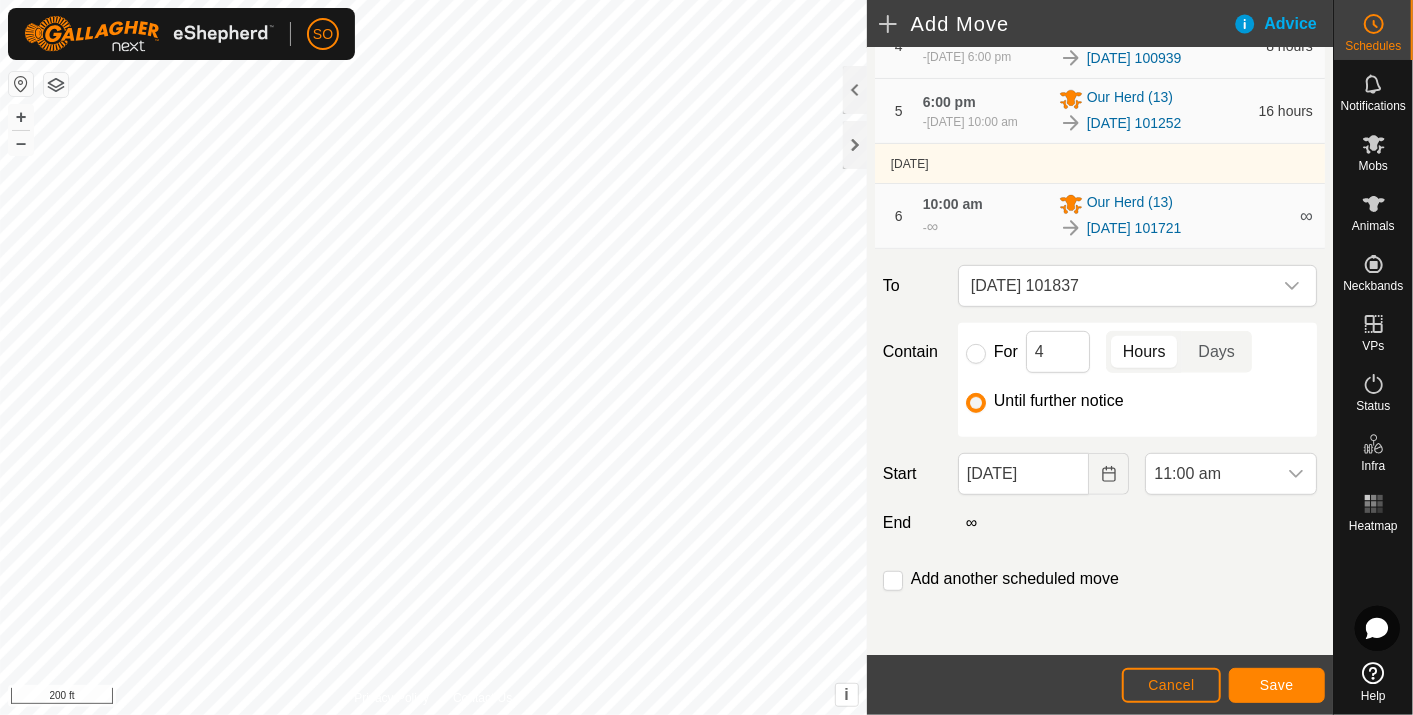 scroll, scrollTop: 923, scrollLeft: 0, axis: vertical 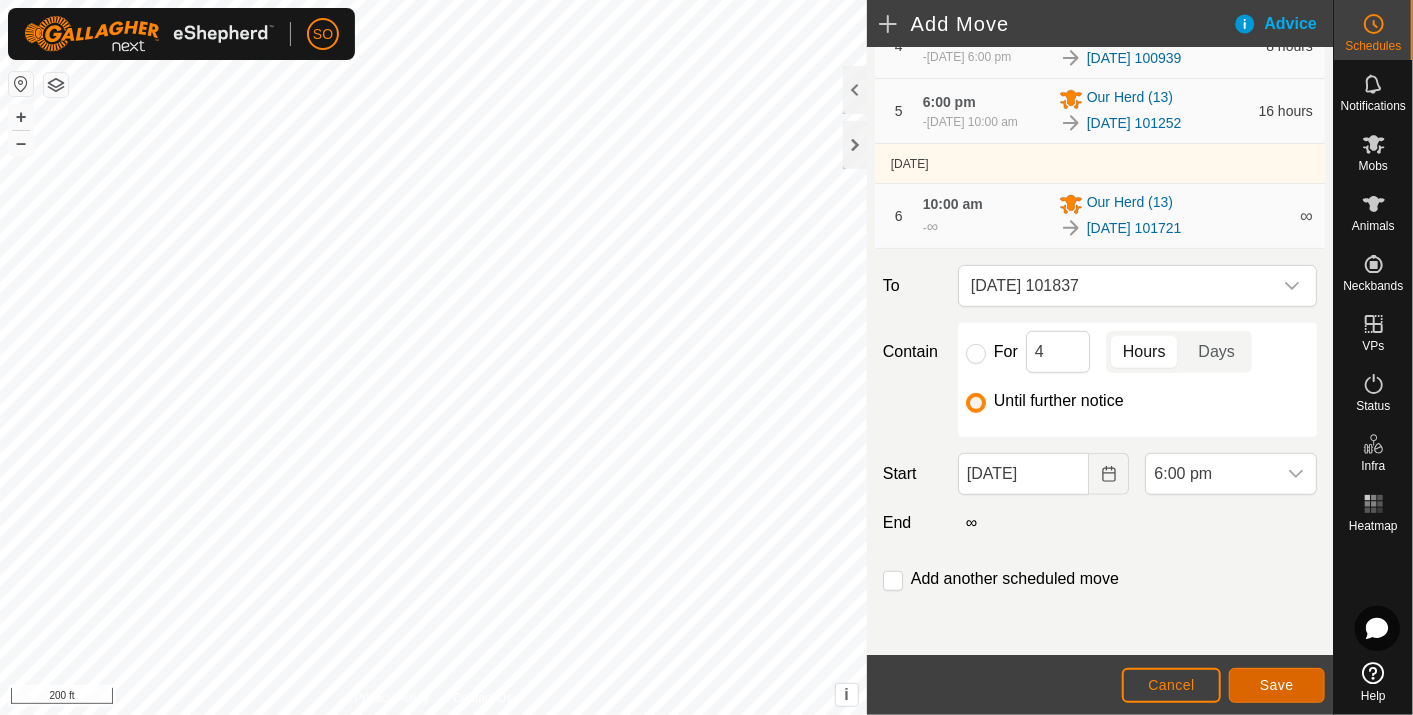 click on "Save" 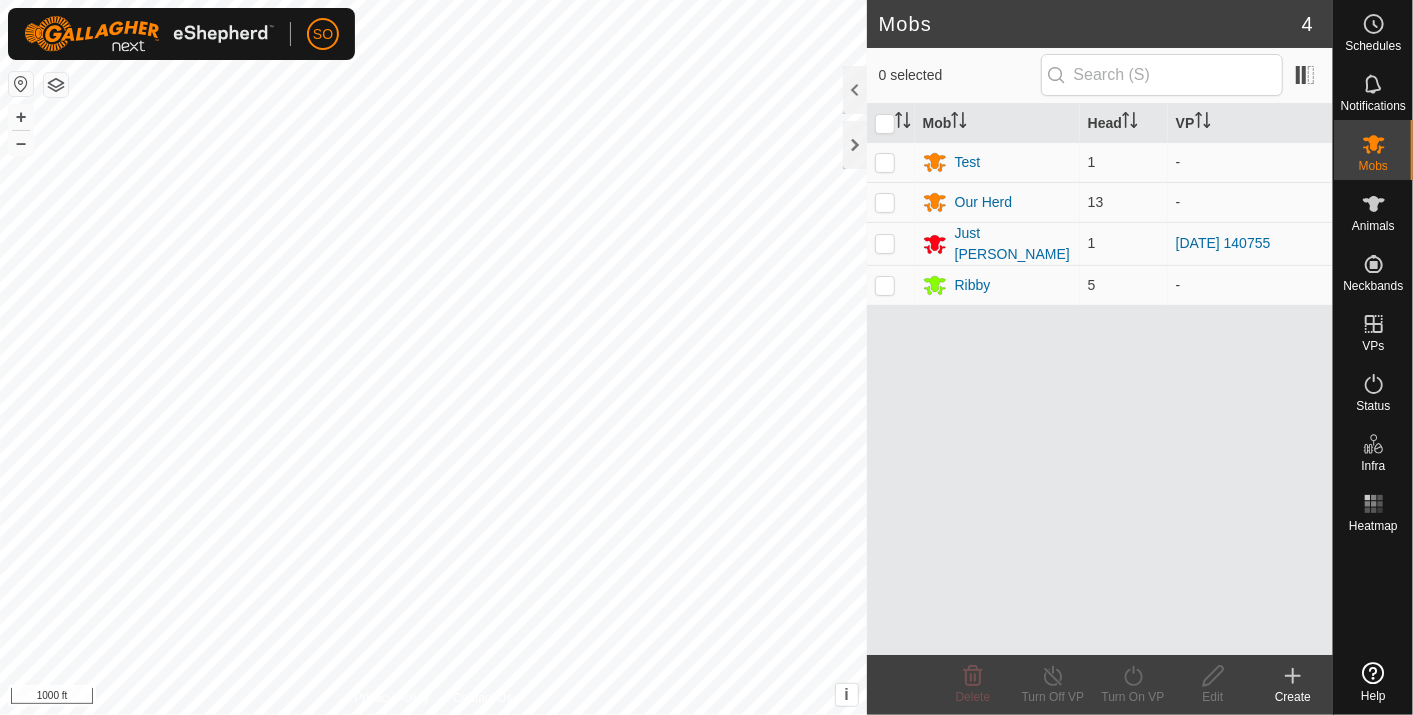 scroll, scrollTop: 0, scrollLeft: 0, axis: both 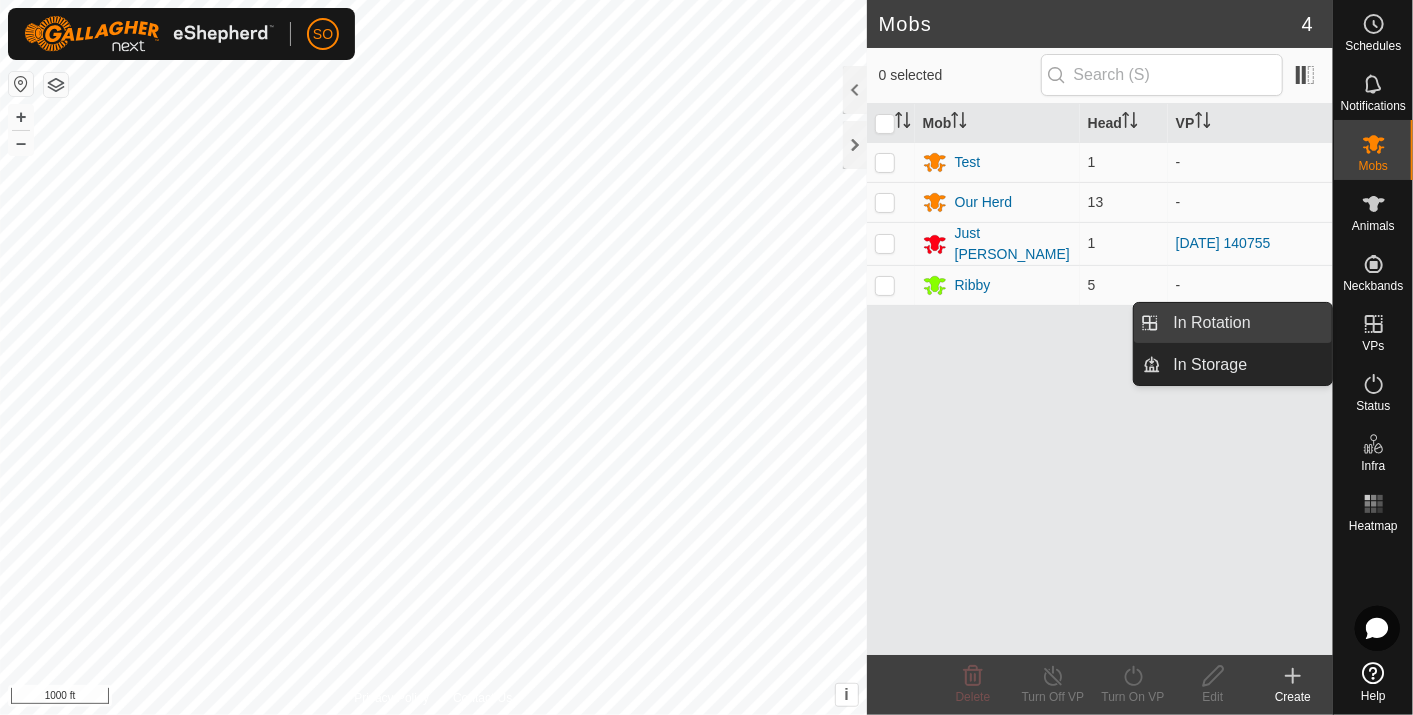 click on "In Rotation" at bounding box center [1247, 323] 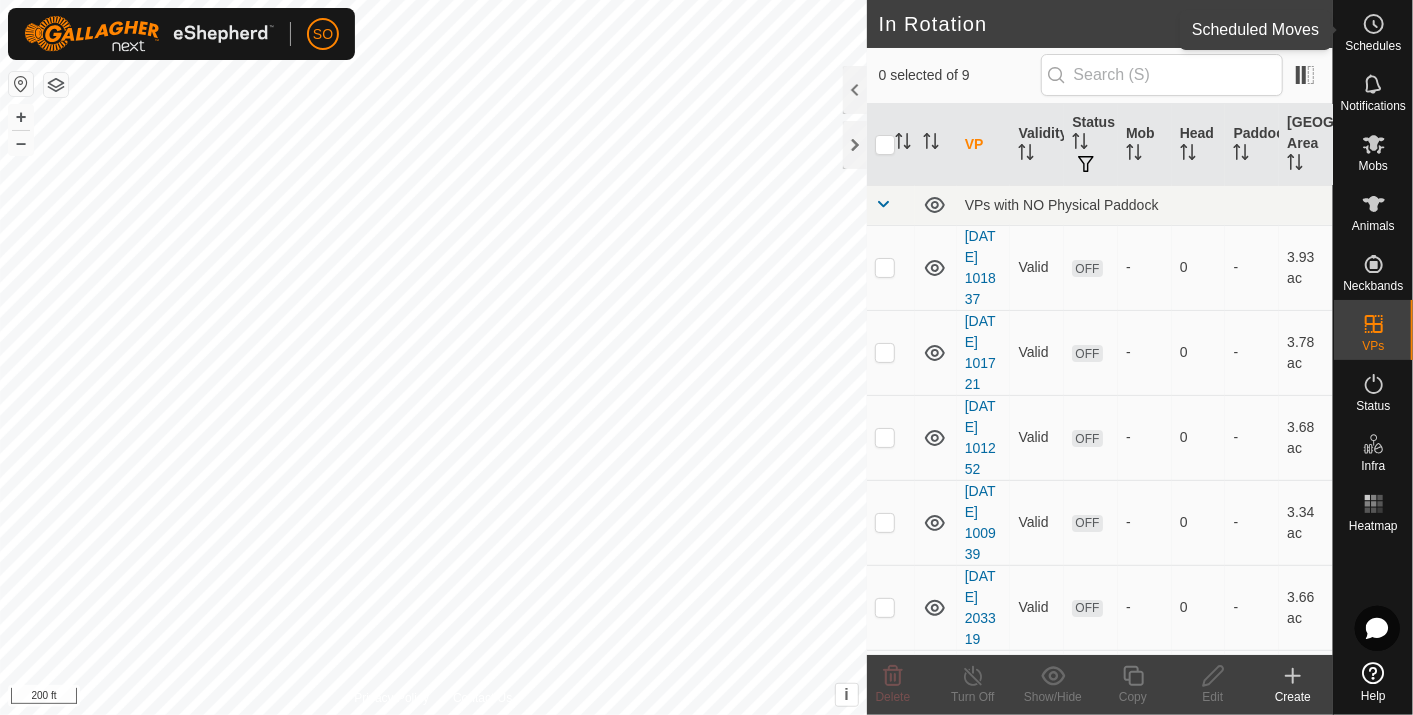 click 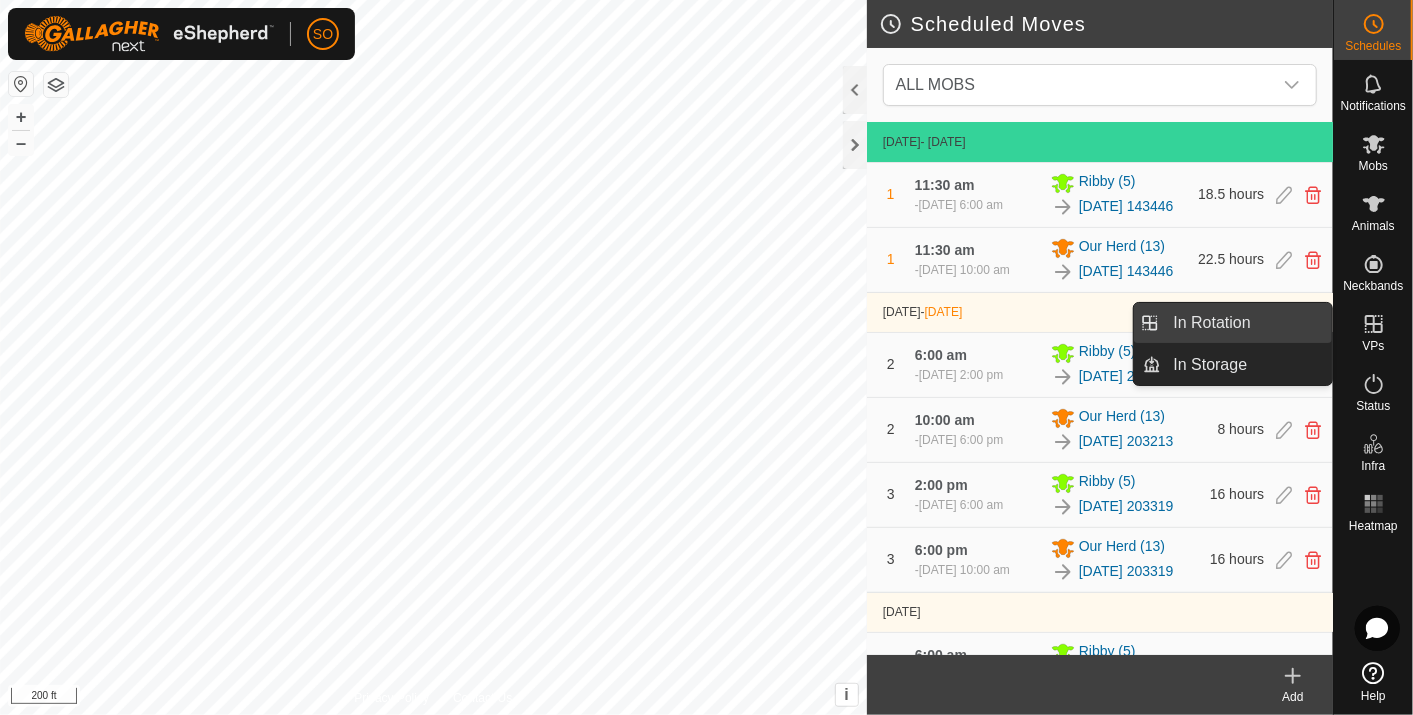 click on "In Rotation" at bounding box center (1247, 323) 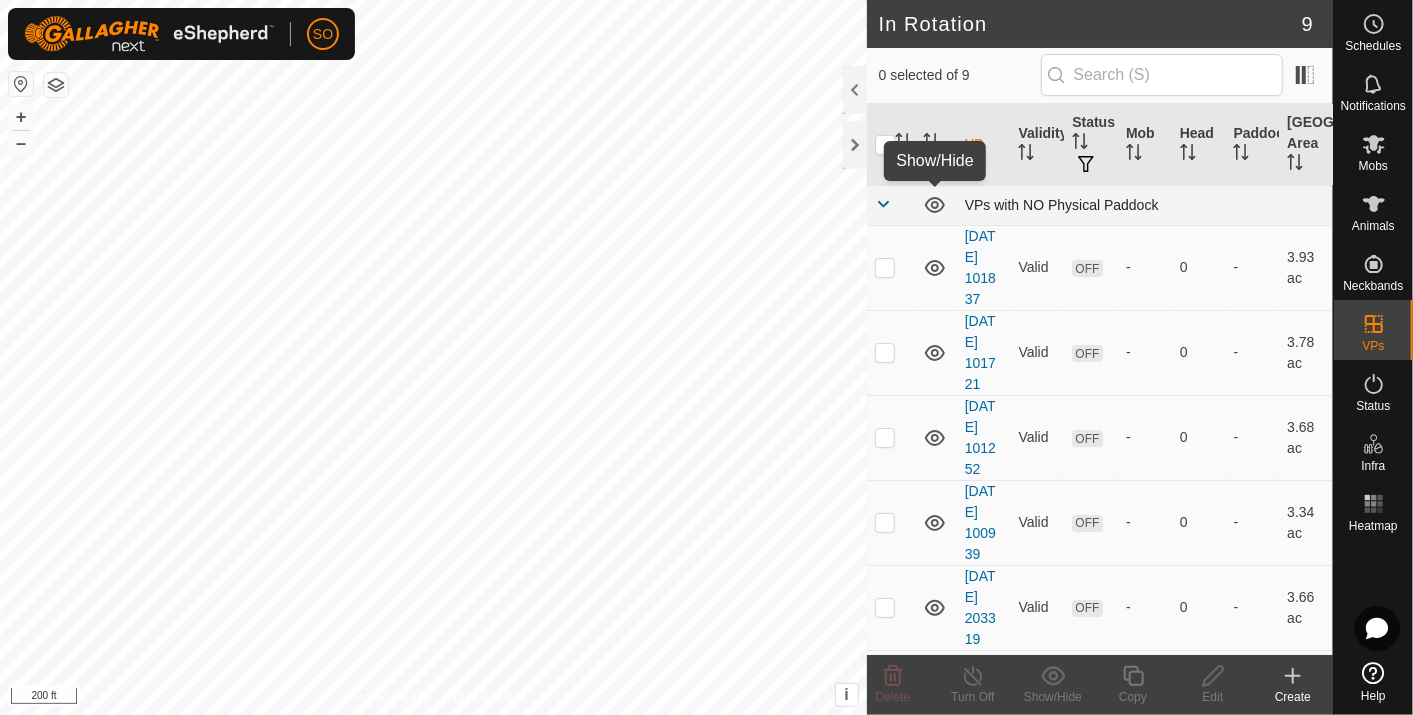 click 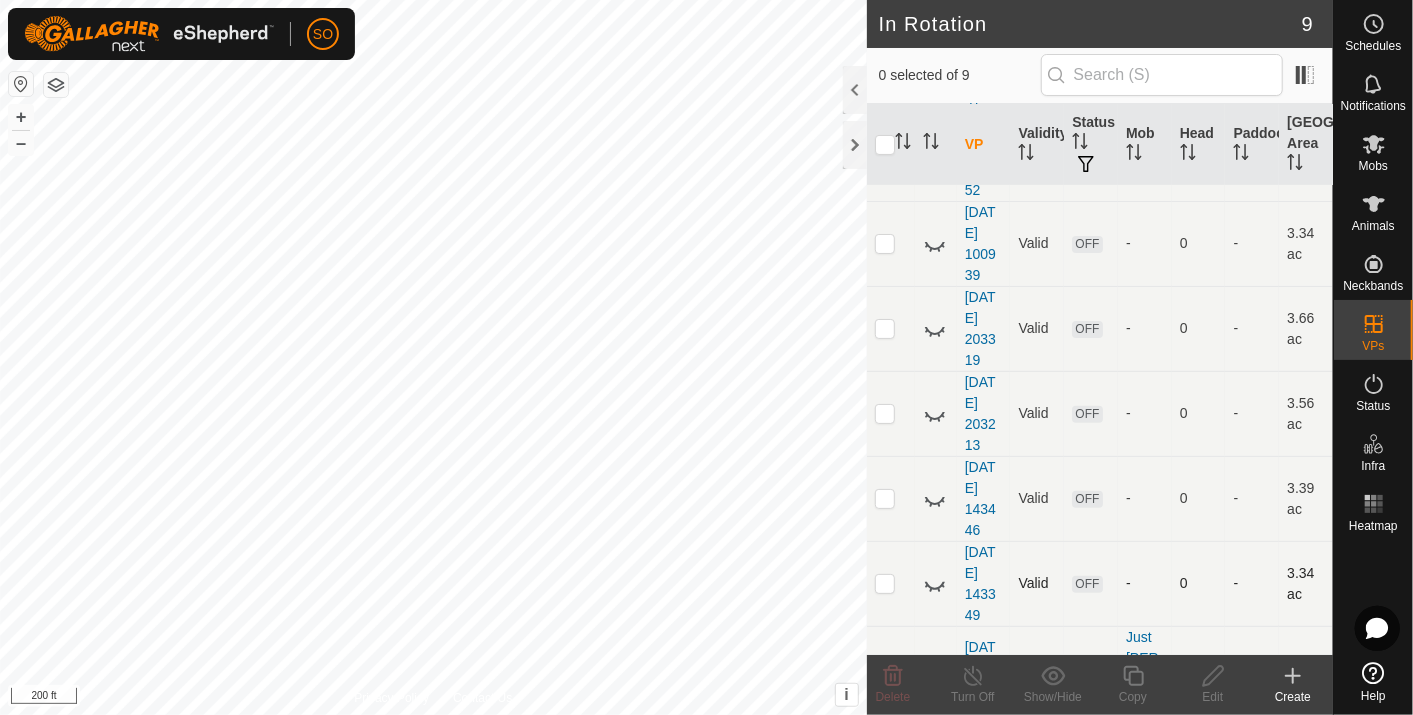 scroll, scrollTop: 332, scrollLeft: 0, axis: vertical 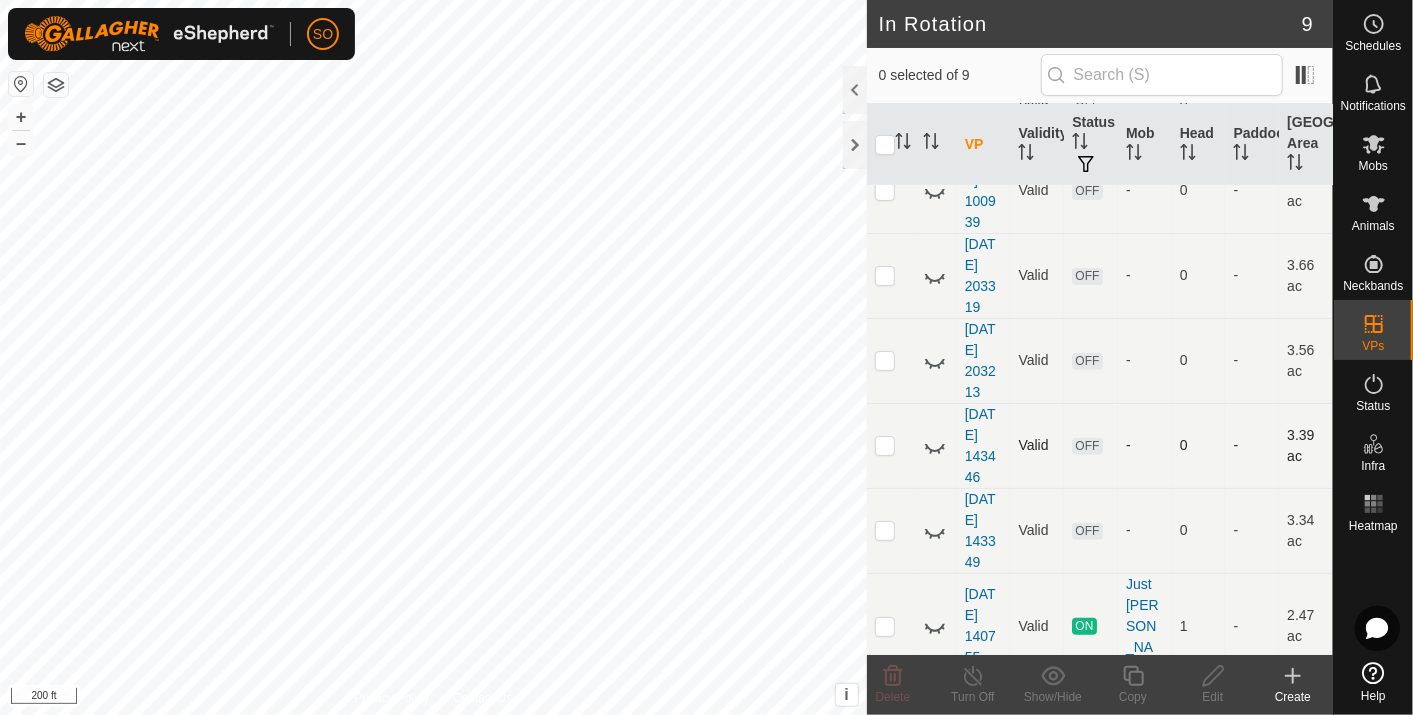 click 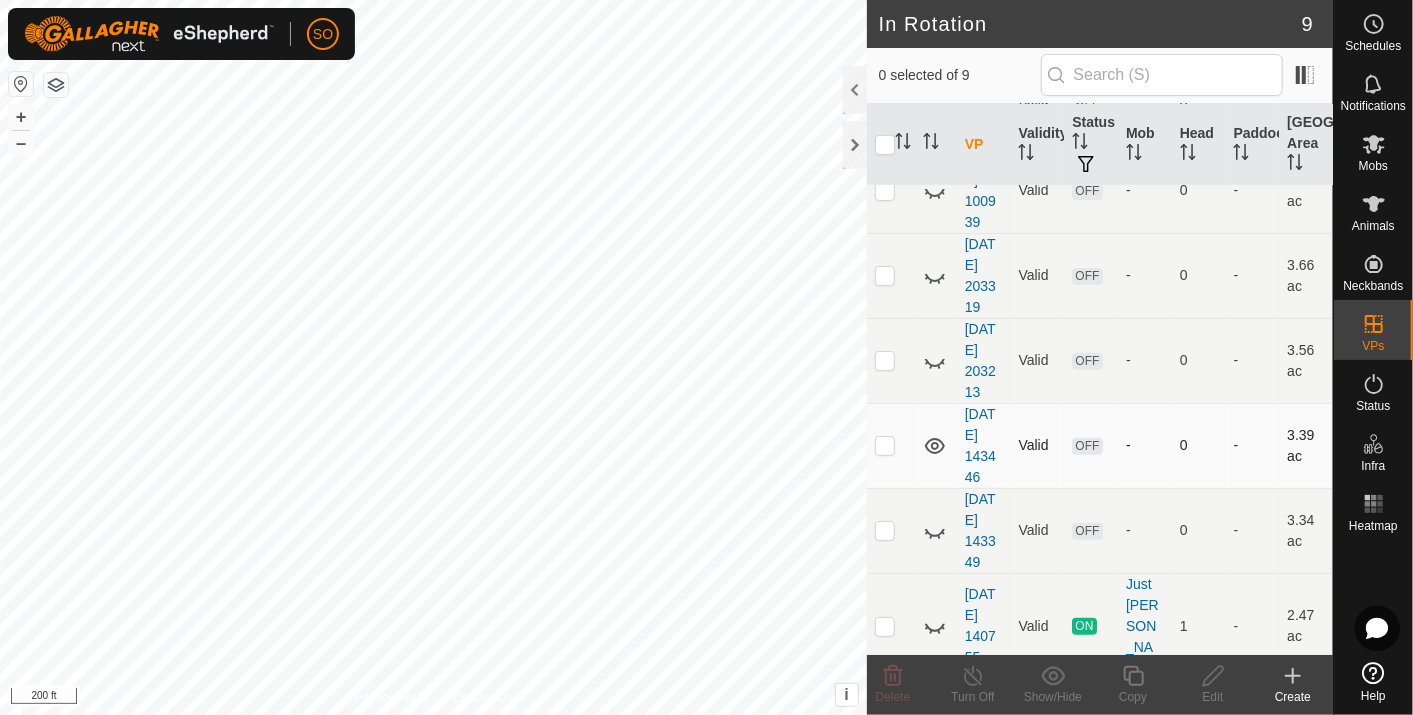 click 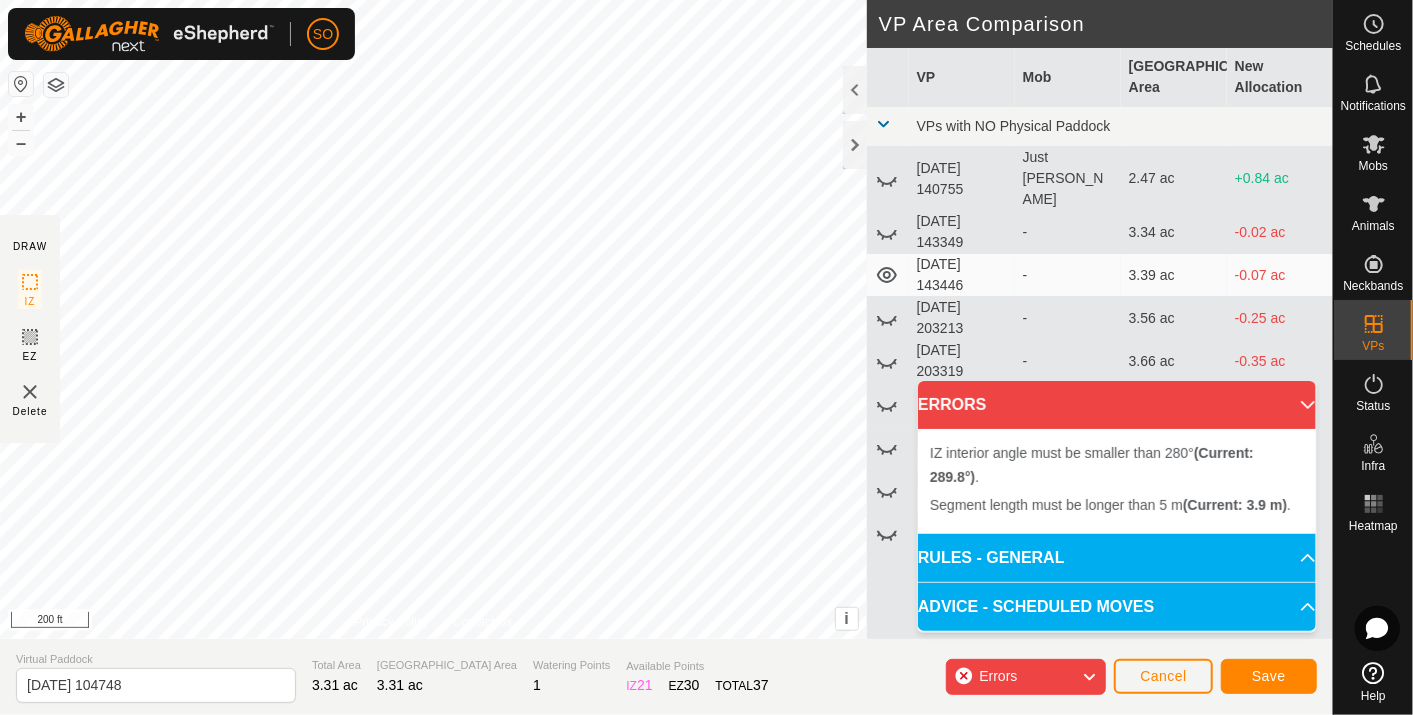 click on "Segment length must be longer than 5 m  (Current: 3.9 m) . + – ⇧ i This application includes HERE Maps. © 2024 HERE. All rights reserved. 200 ft" at bounding box center [433, 319] 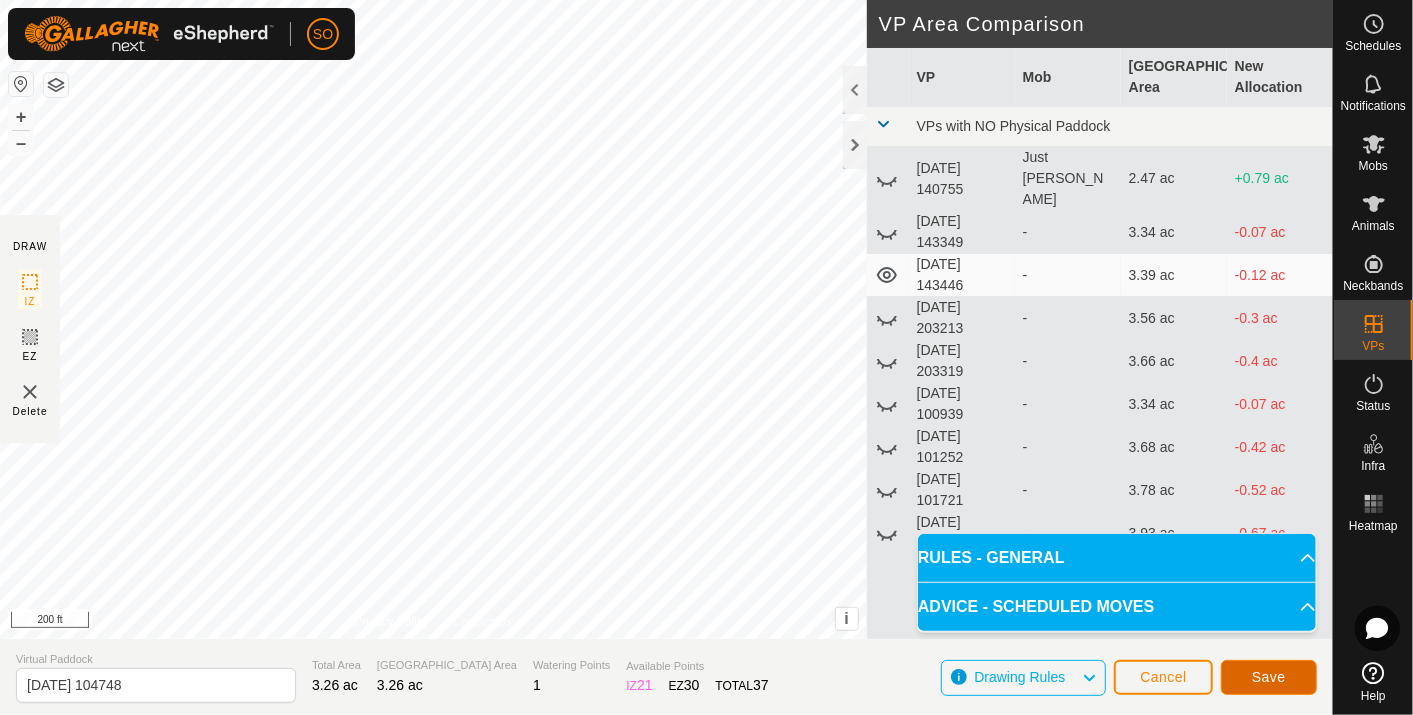 click on "Save" 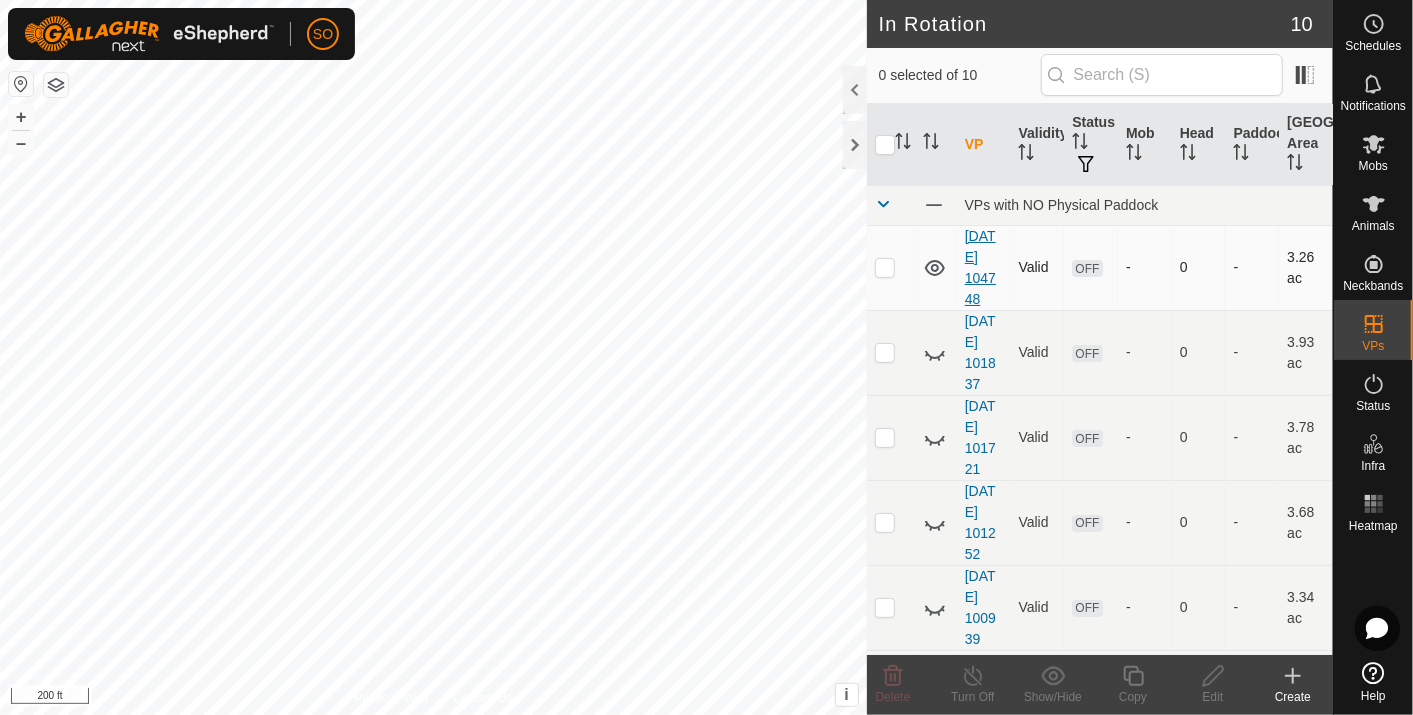 click on "2025-07-26 104748" at bounding box center (980, 267) 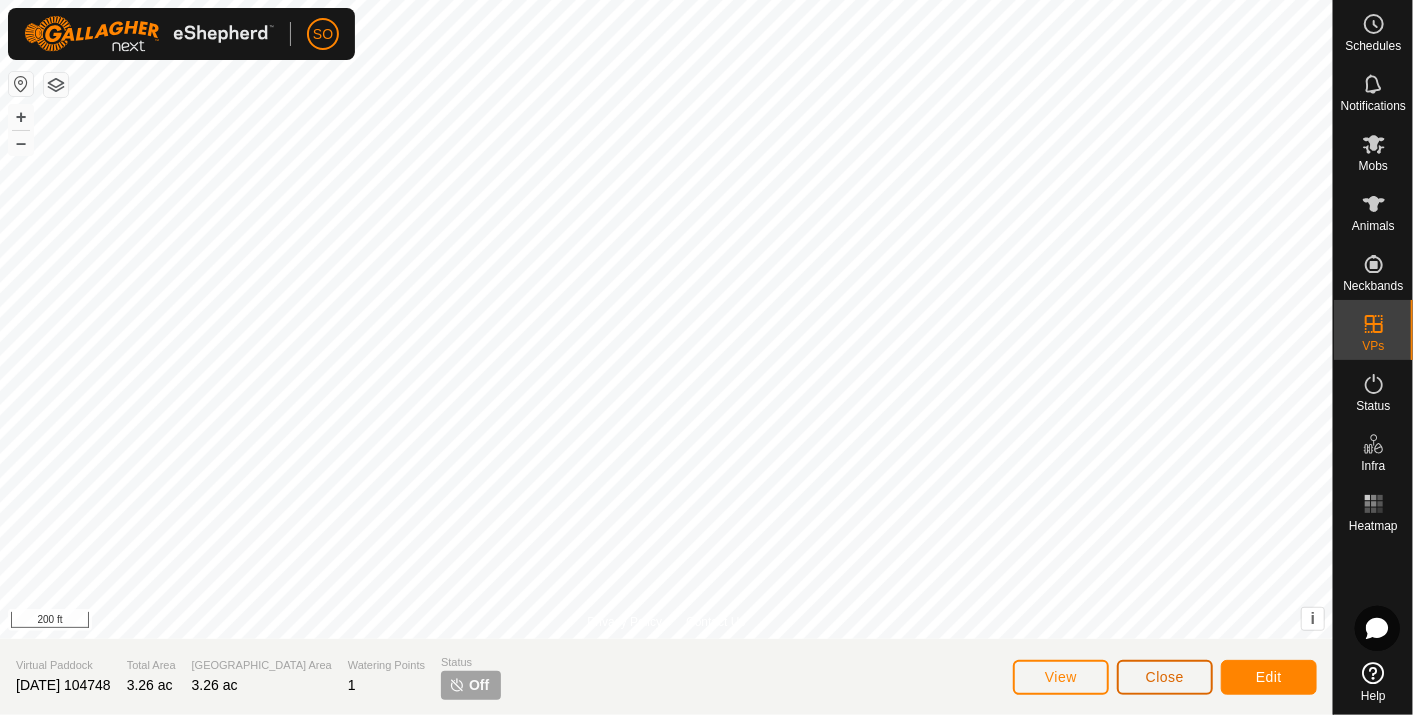 click on "Close" 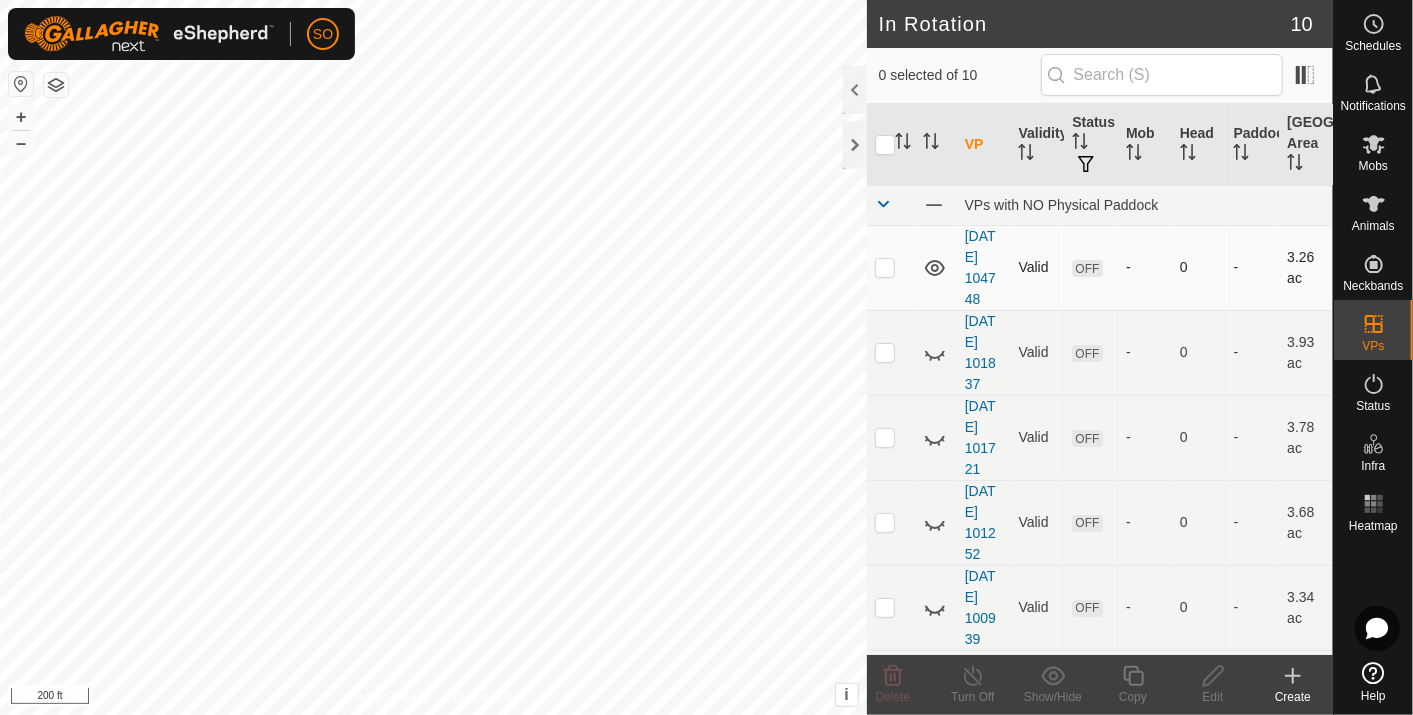 click at bounding box center (885, 267) 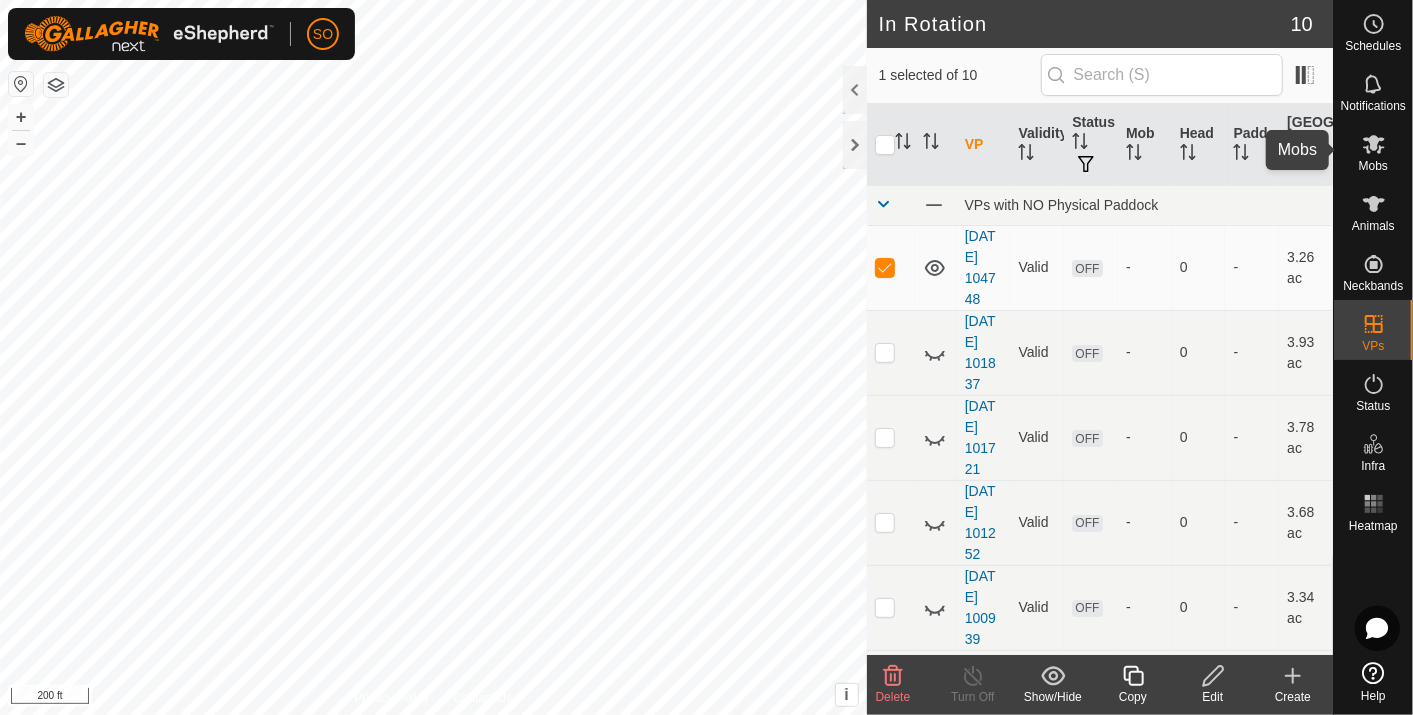 click 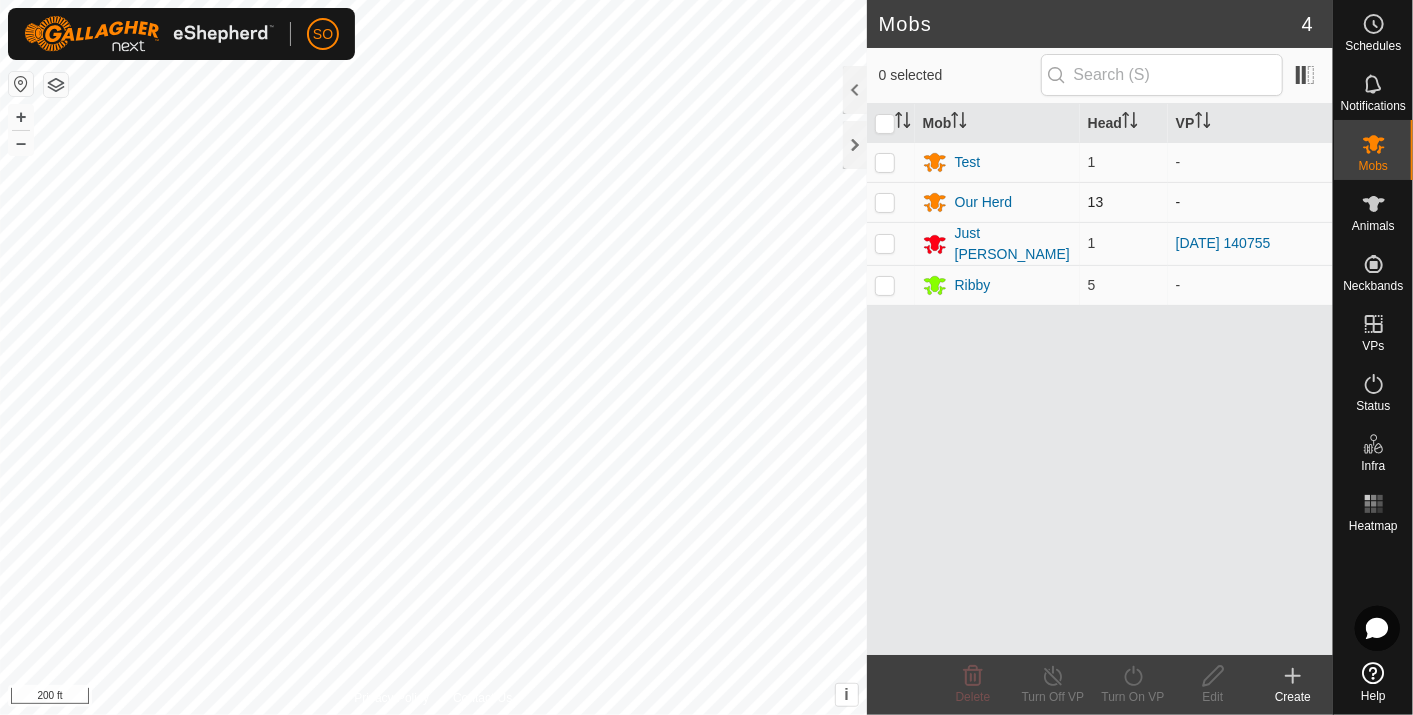 click at bounding box center [885, 202] 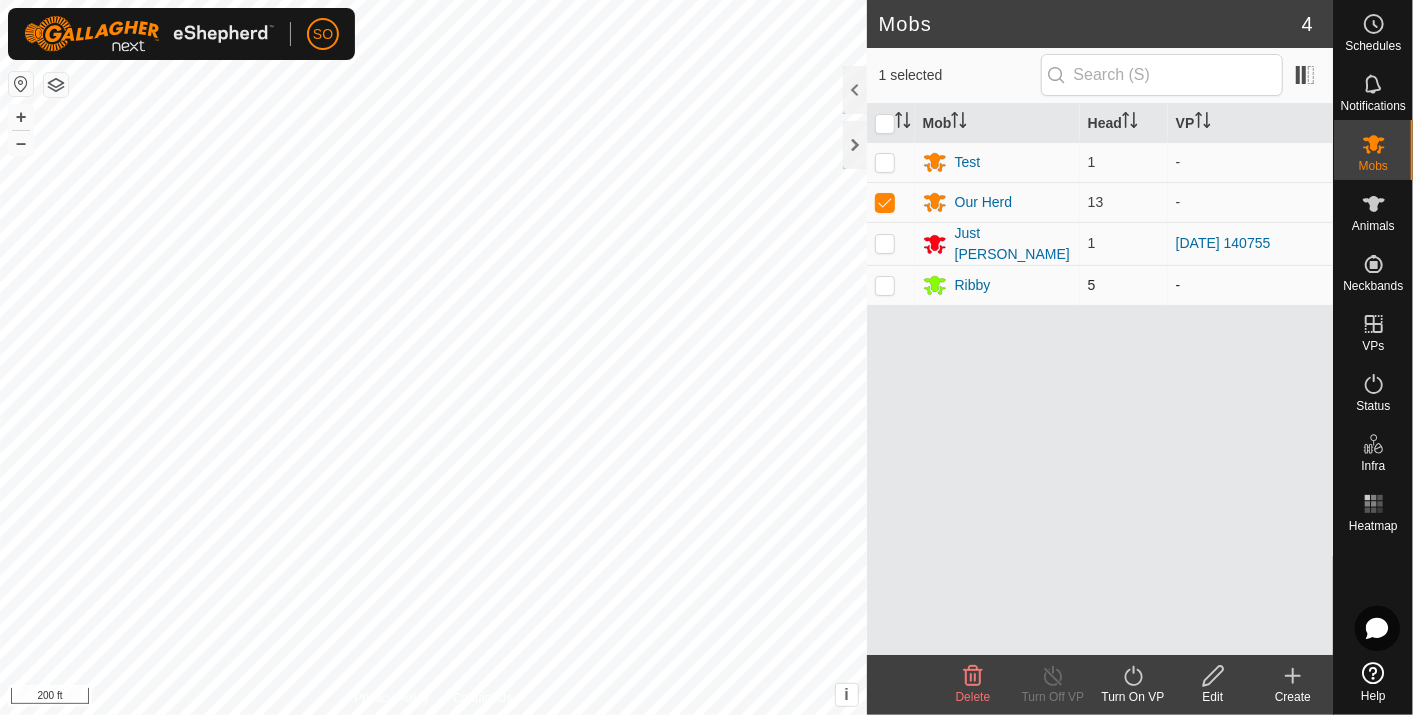 click at bounding box center (885, 285) 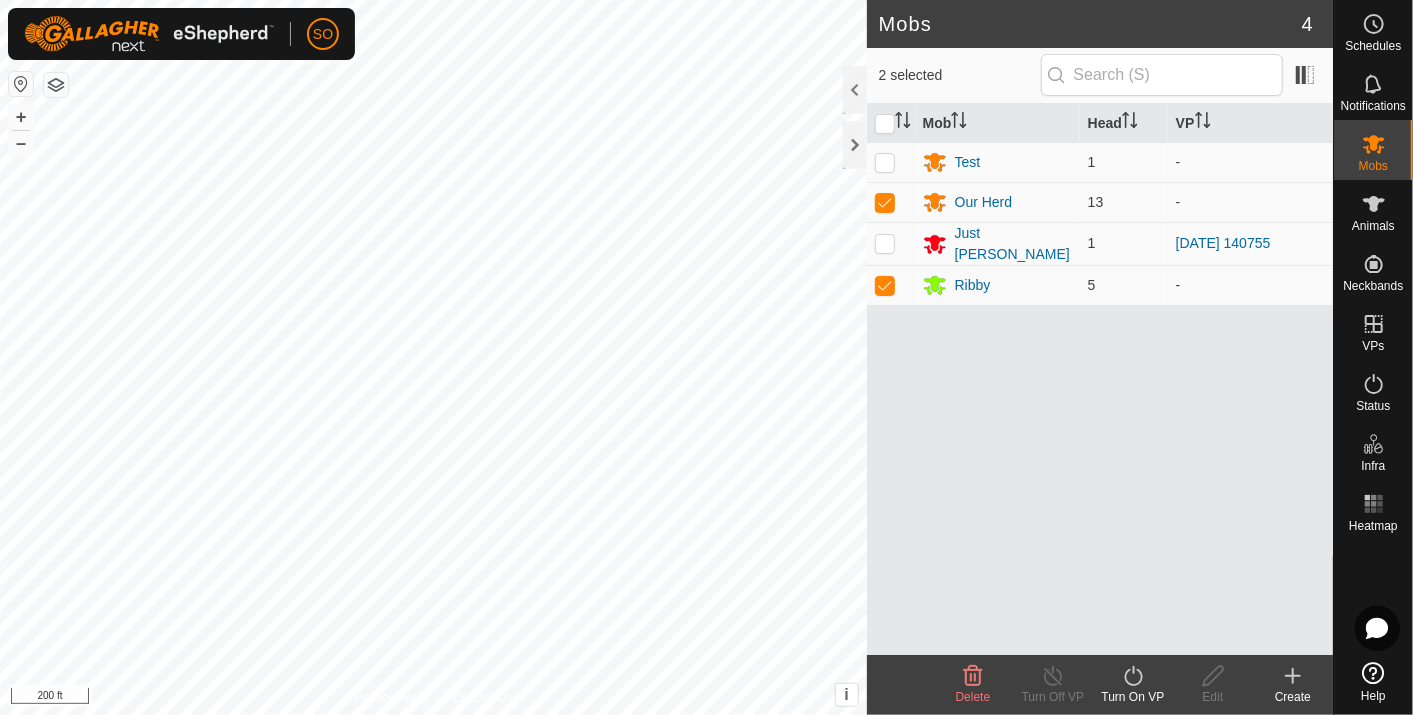 click 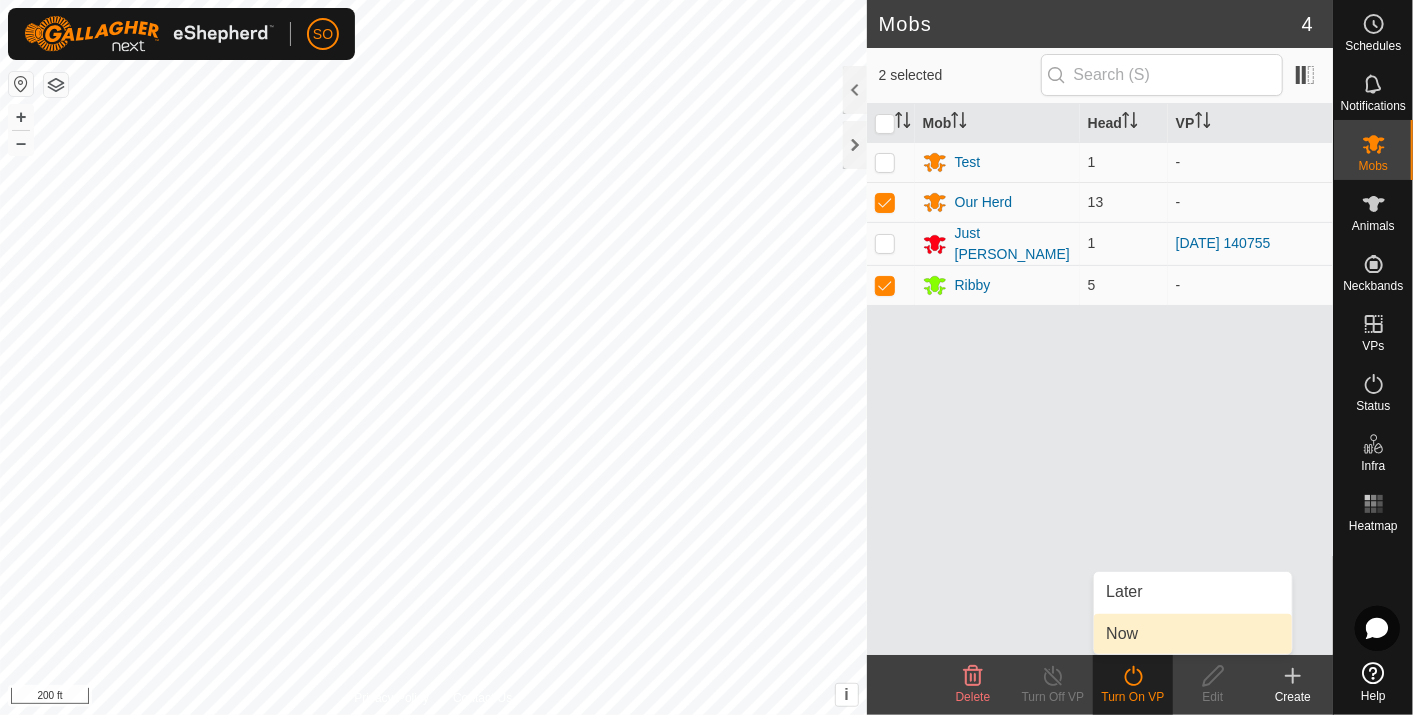 click on "Now" at bounding box center [1193, 634] 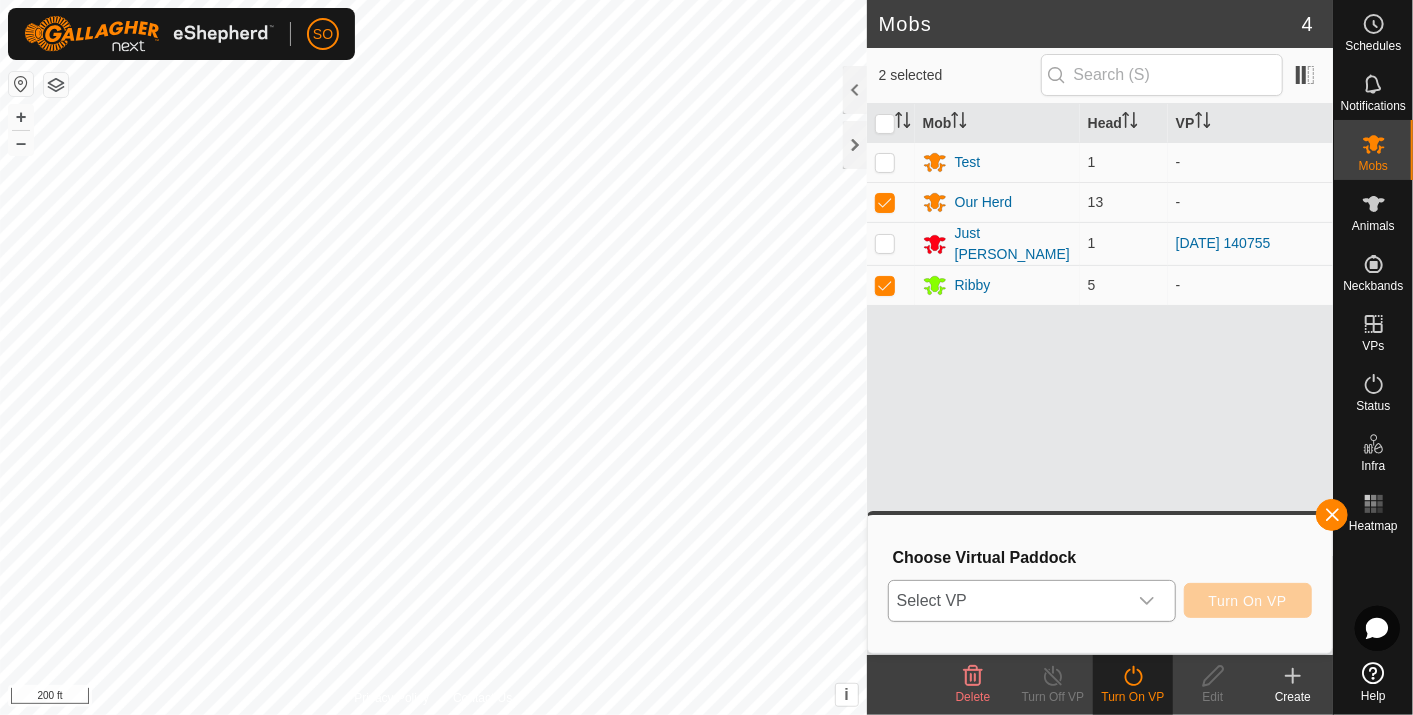click 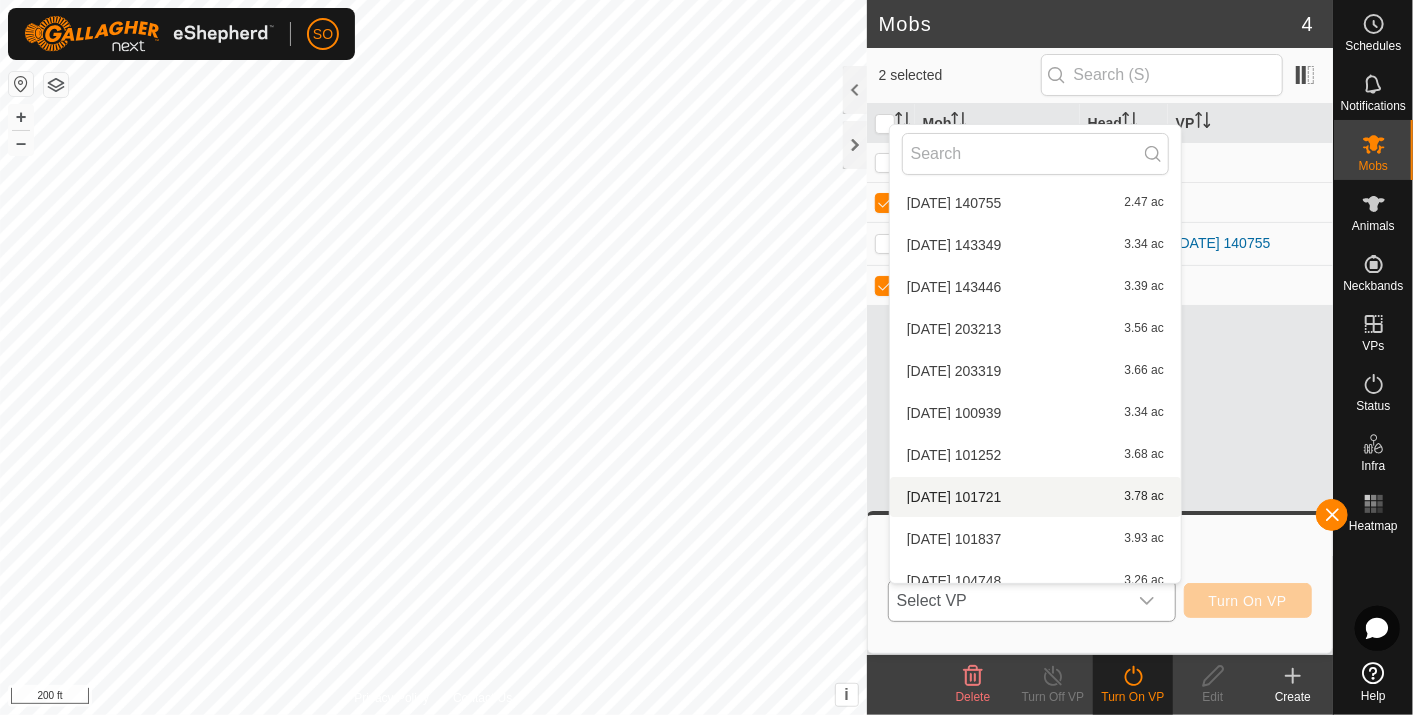 scroll, scrollTop: 63, scrollLeft: 0, axis: vertical 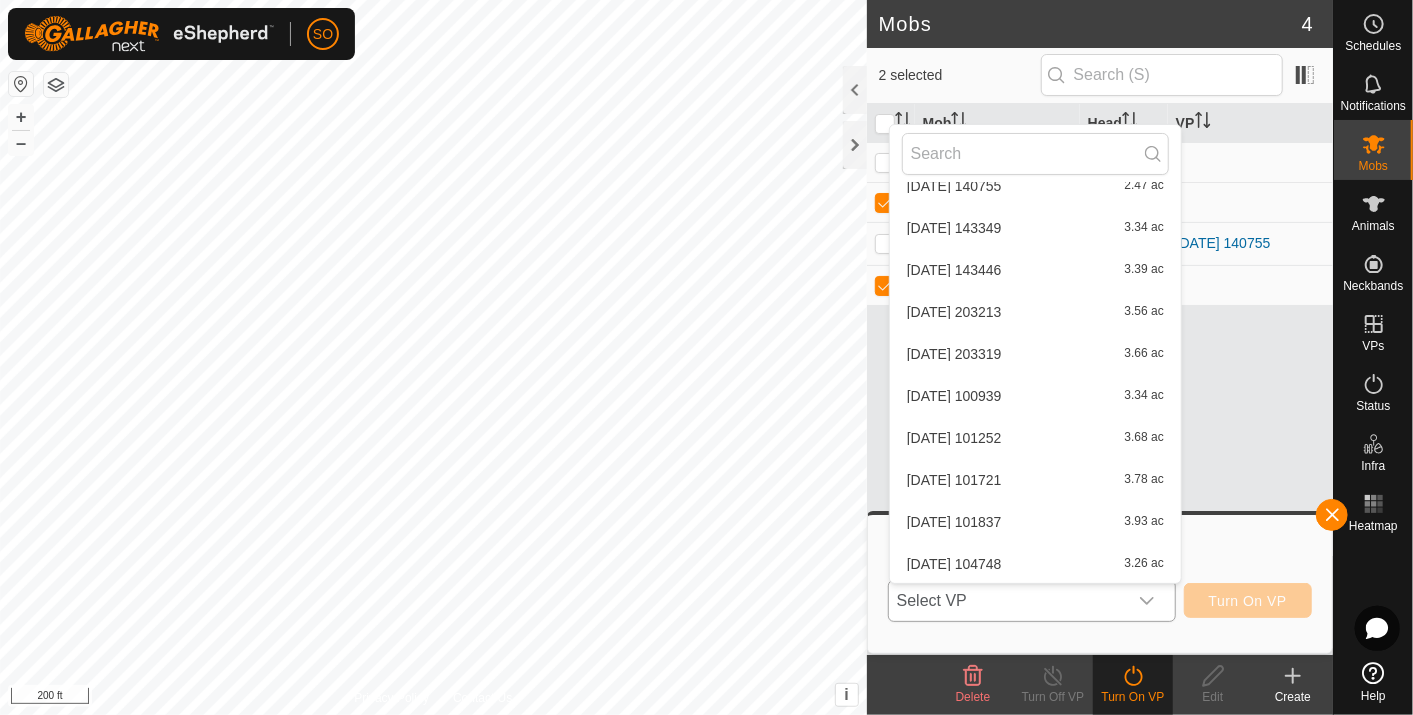 click on "2025-07-26 104748  3.26 ac" at bounding box center [1035, 564] 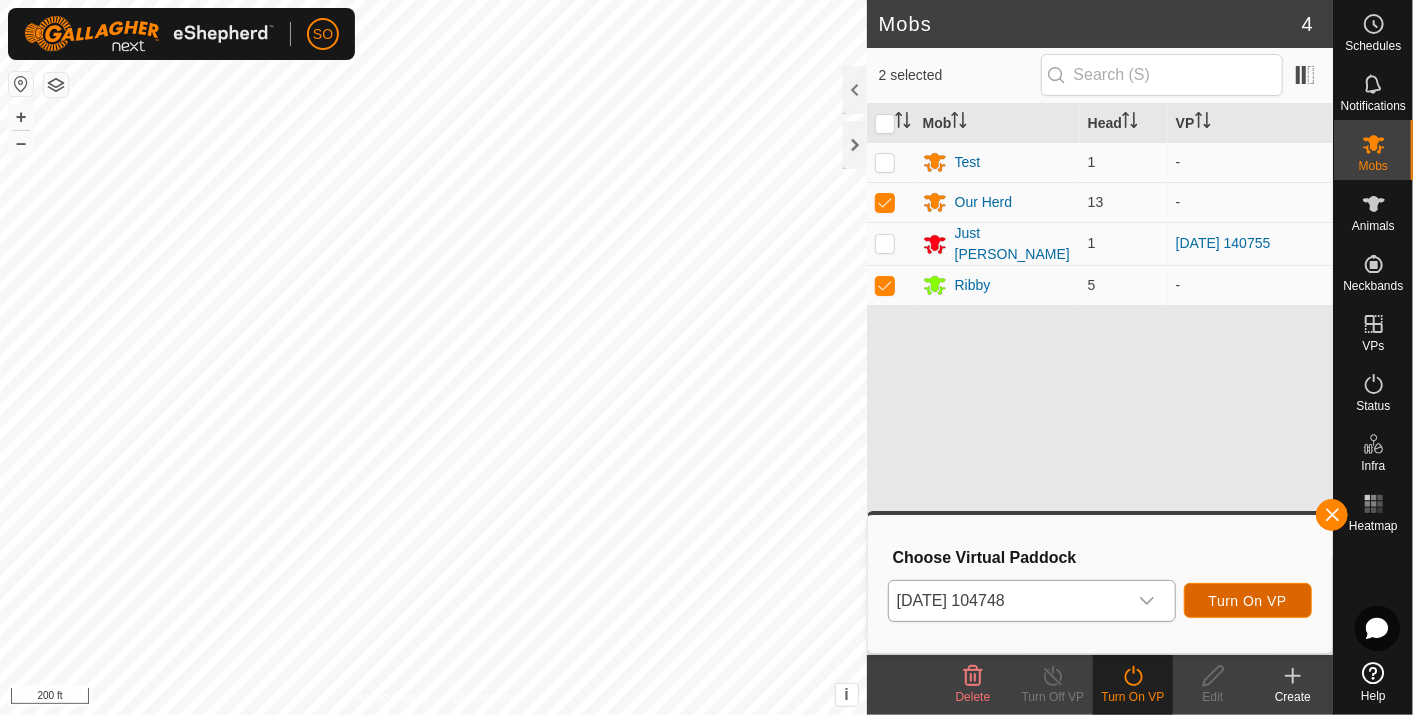 click on "Turn On VP" at bounding box center [1248, 601] 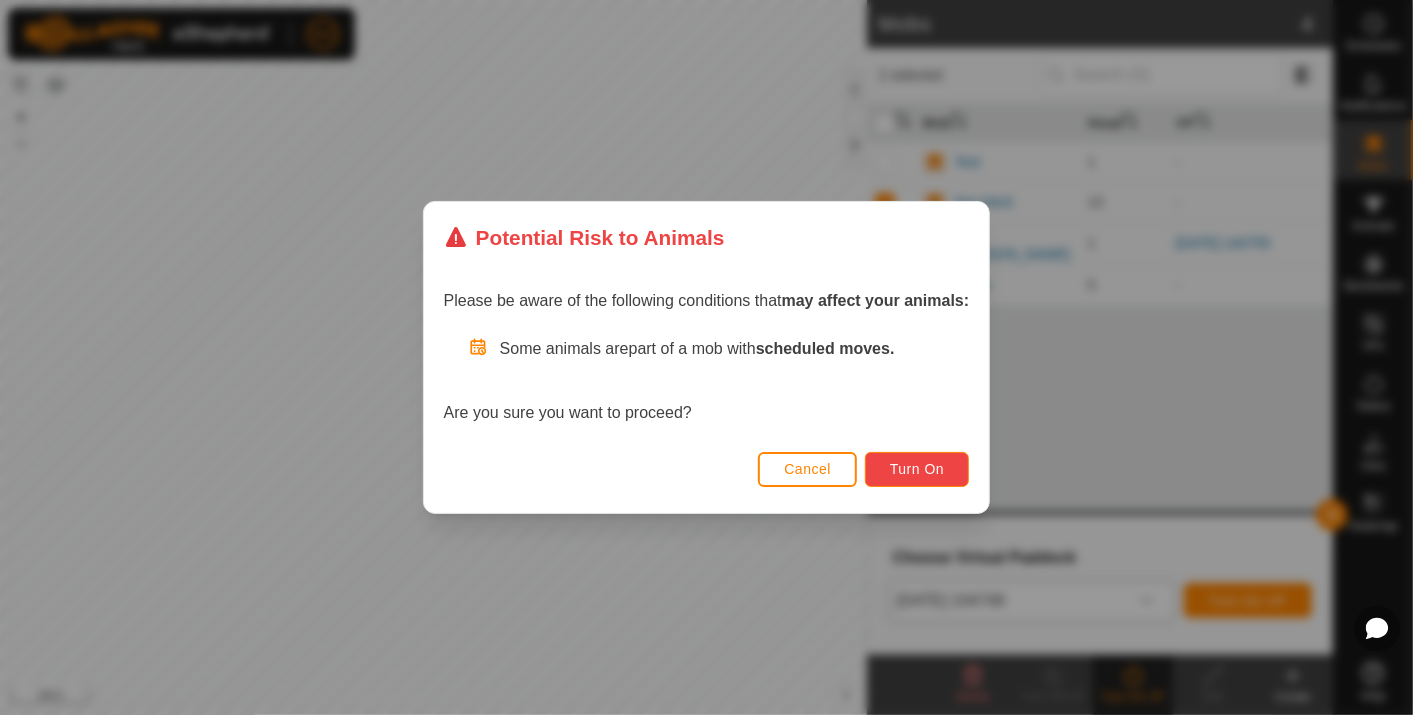 click on "Turn On" at bounding box center [917, 469] 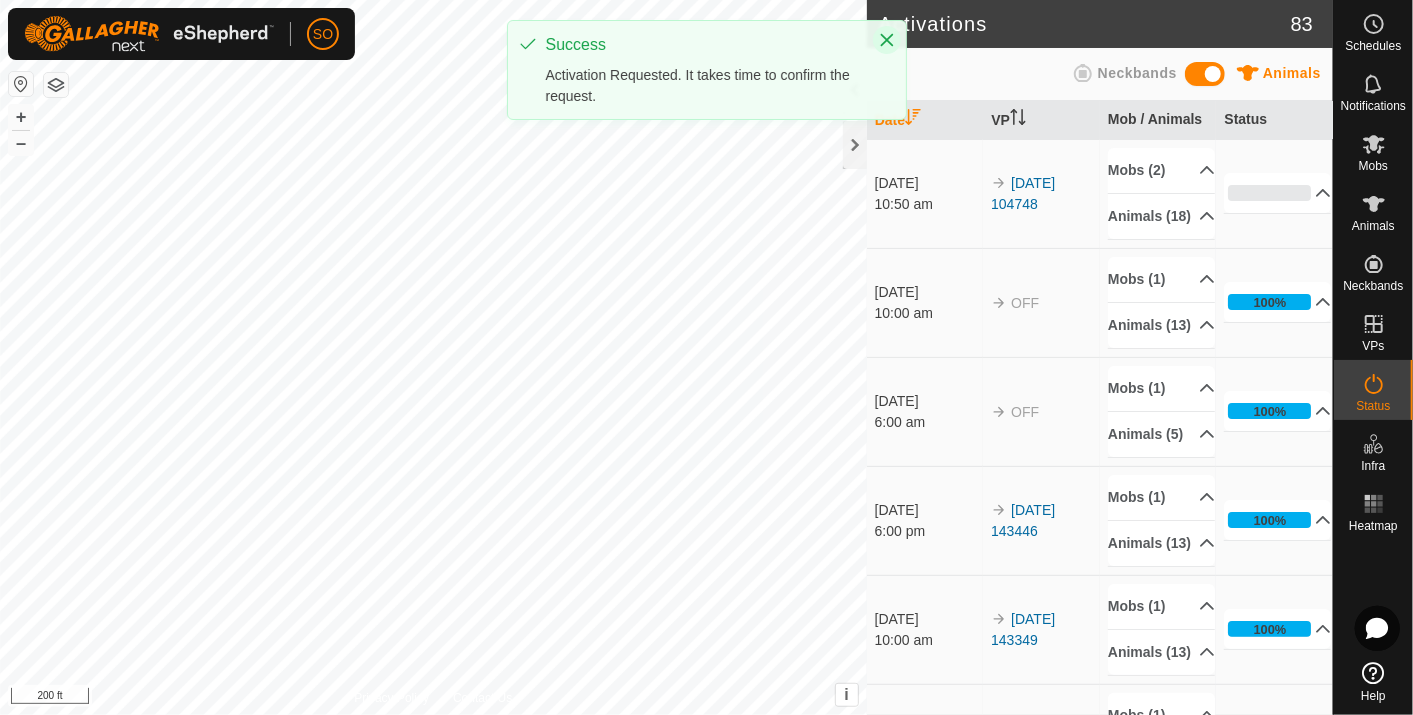 click 